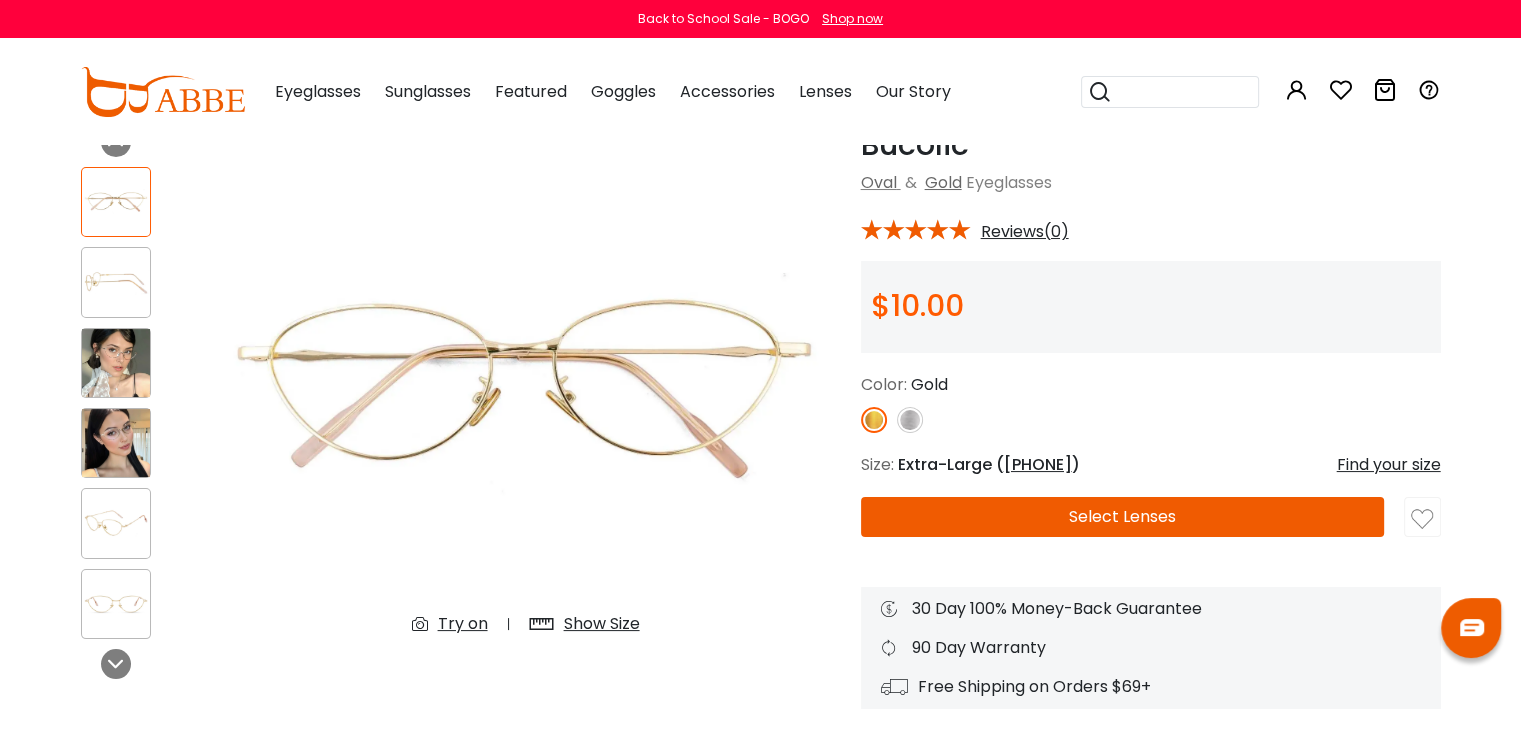 scroll, scrollTop: 0, scrollLeft: 0, axis: both 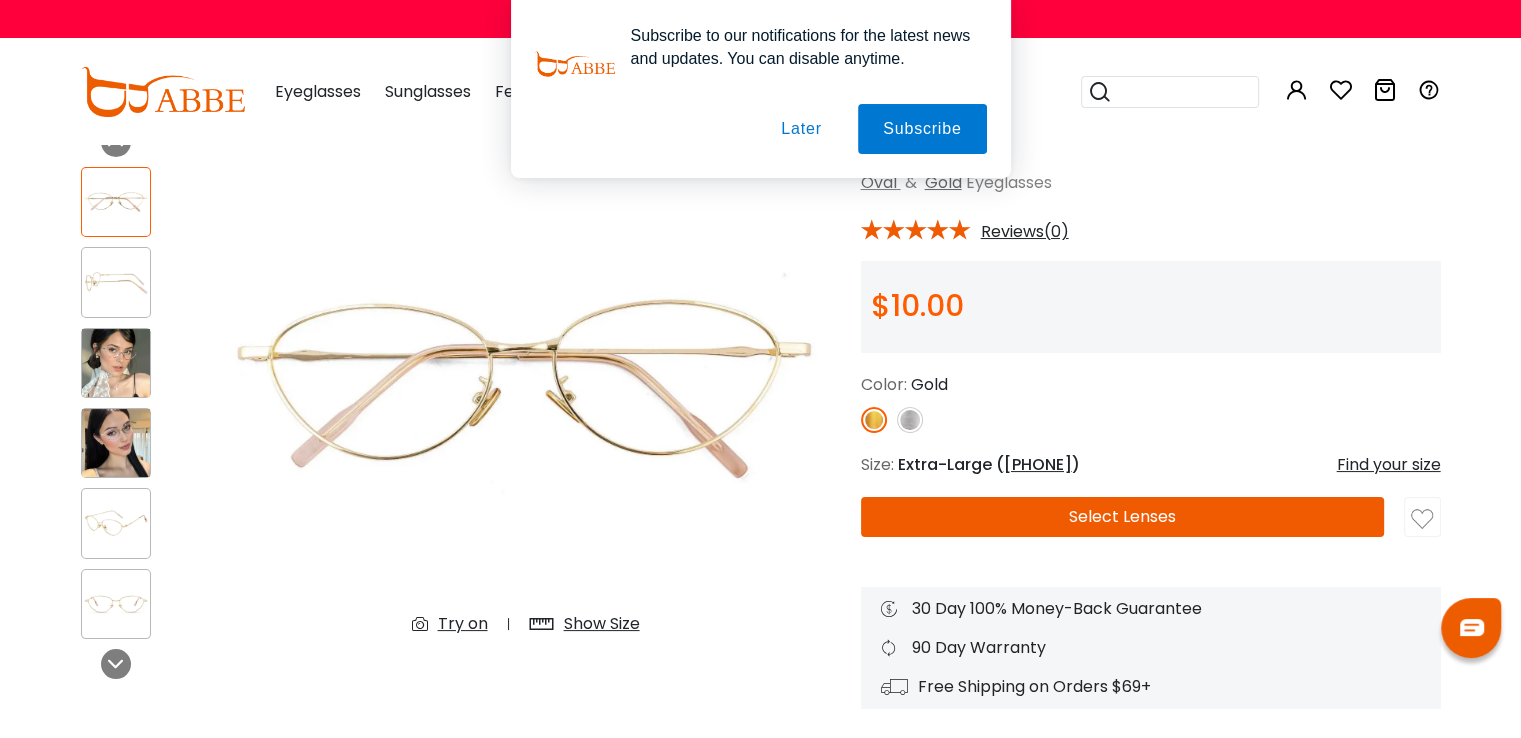 click on "Later" at bounding box center [0, 0] 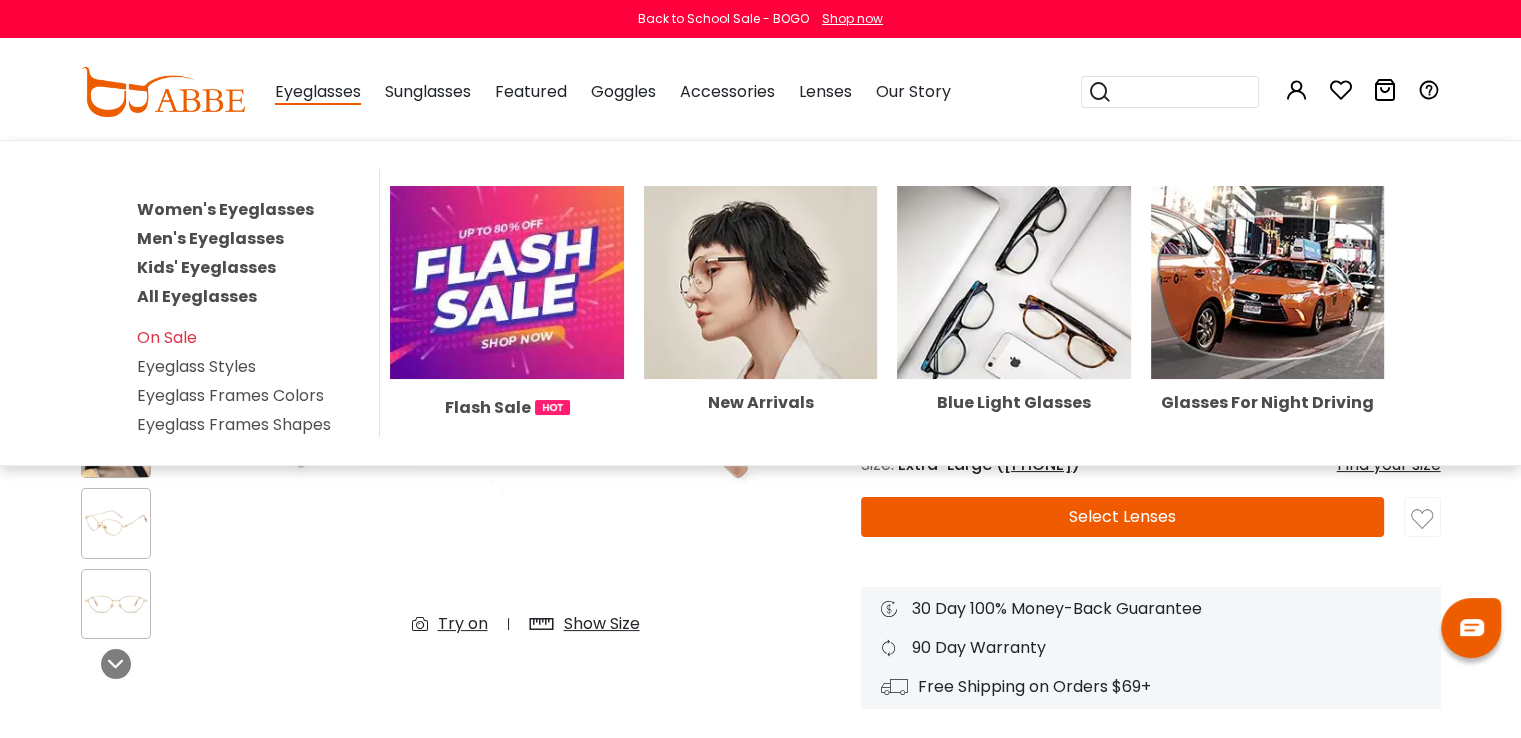 click on "Women's Eyeglasses" at bounding box center [225, 209] 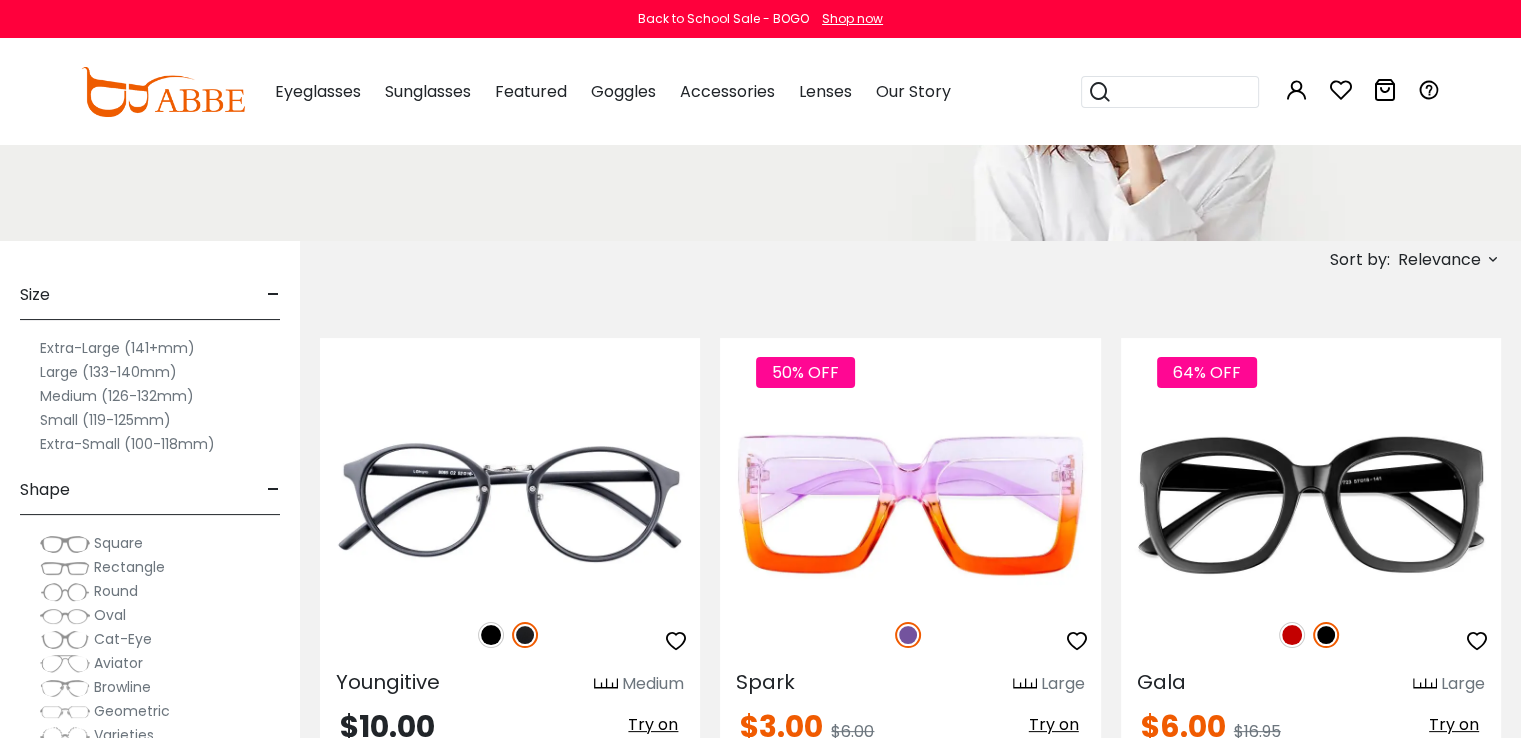 scroll, scrollTop: 300, scrollLeft: 0, axis: vertical 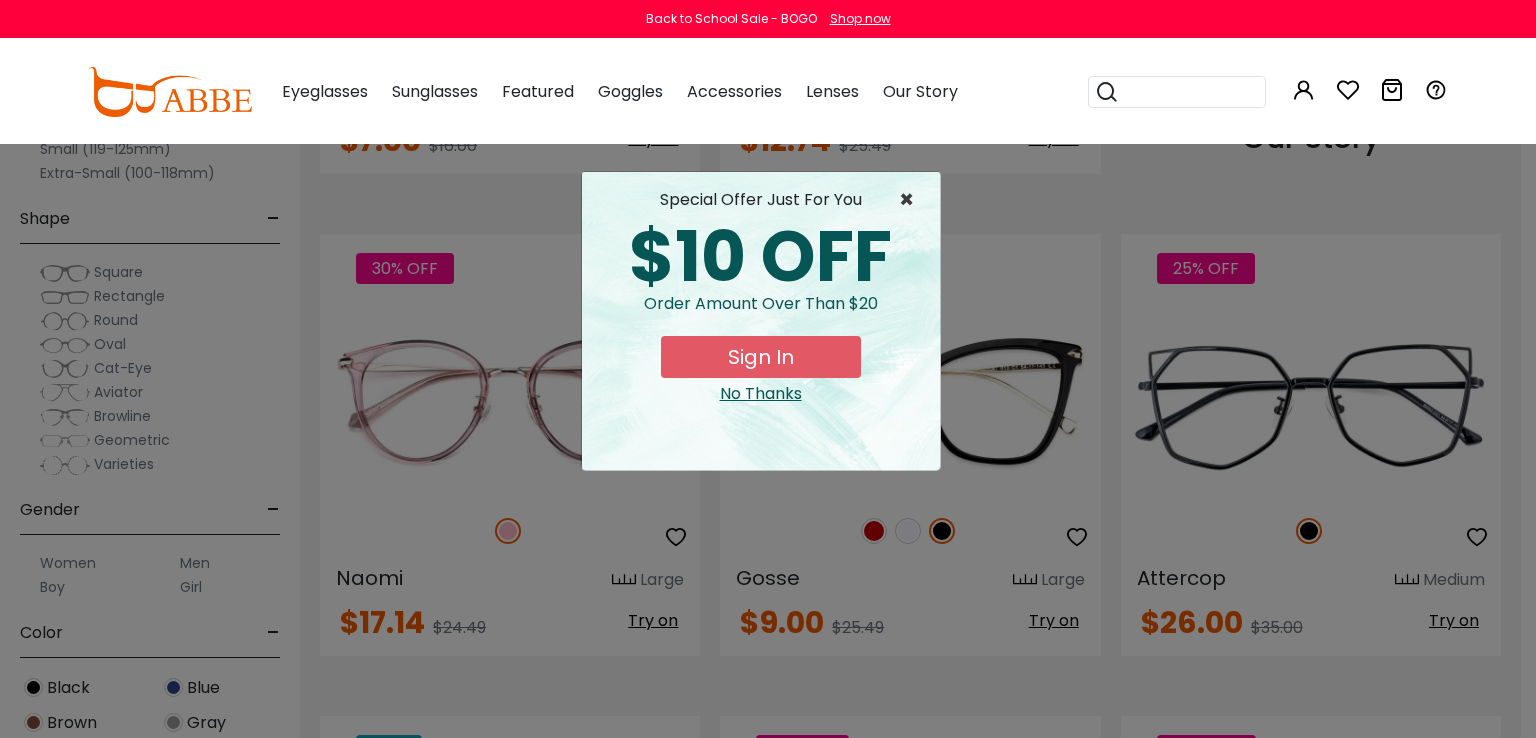 click on "×" at bounding box center (911, 200) 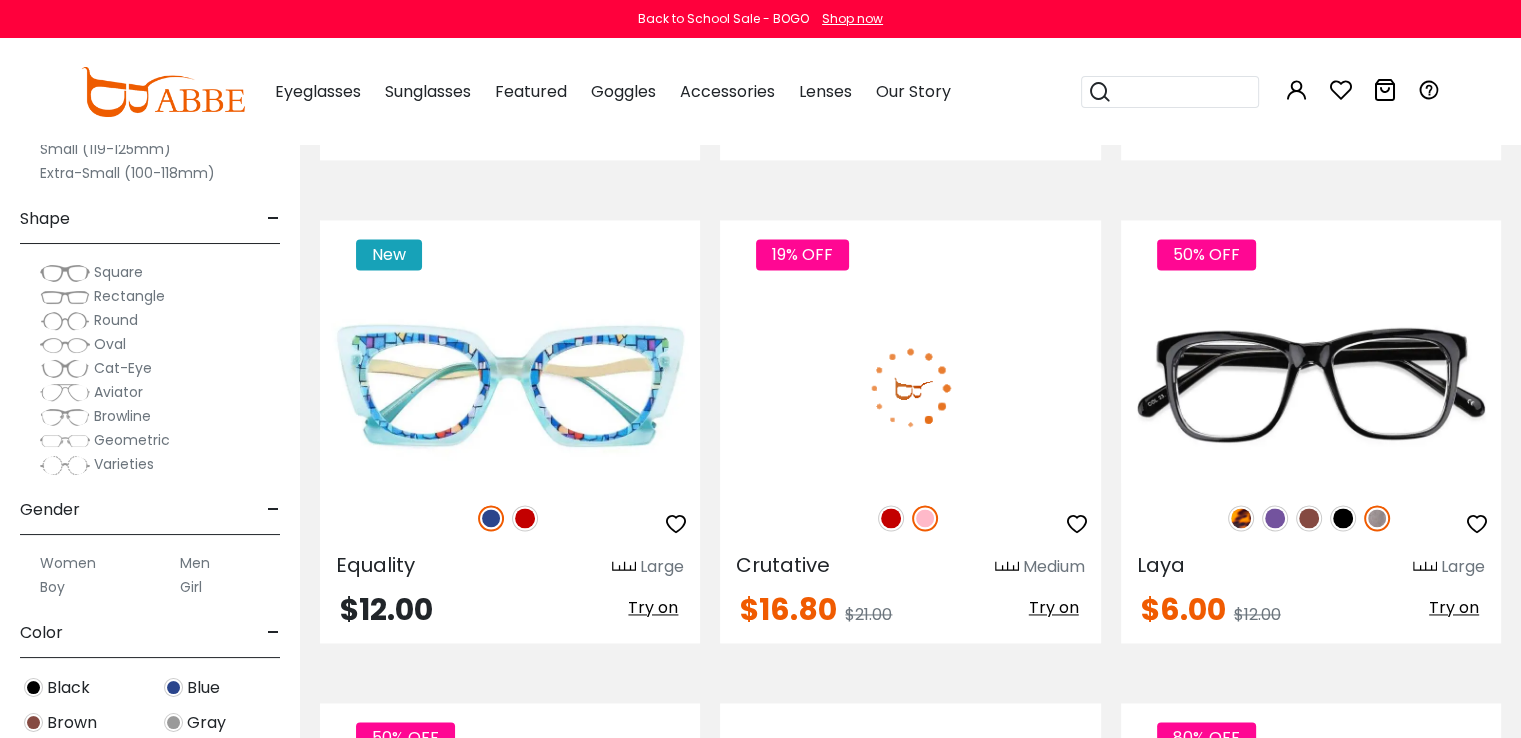 scroll, scrollTop: 2900, scrollLeft: 0, axis: vertical 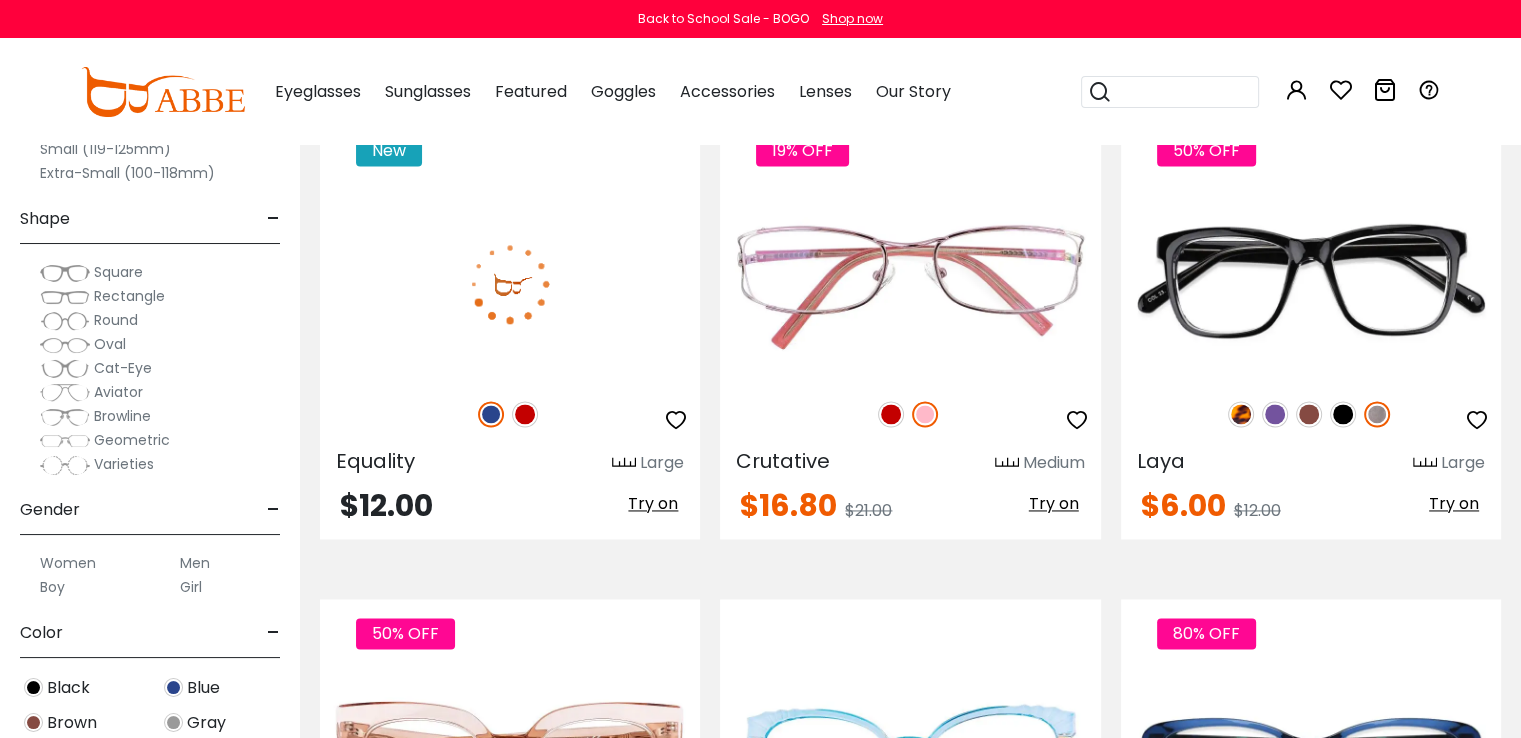click on "Try on" at bounding box center (653, 503) 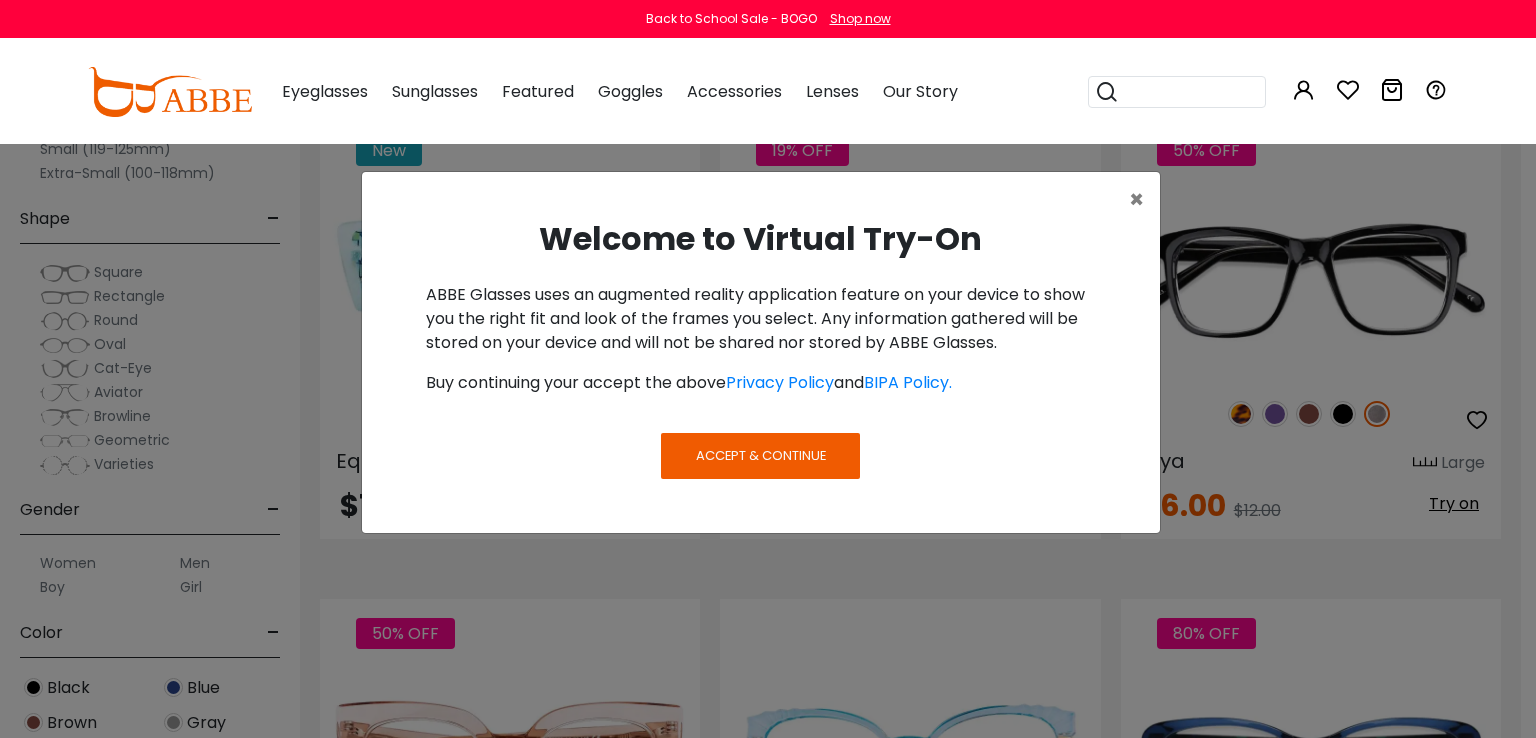 click on "Accept & Continue" at bounding box center (761, 455) 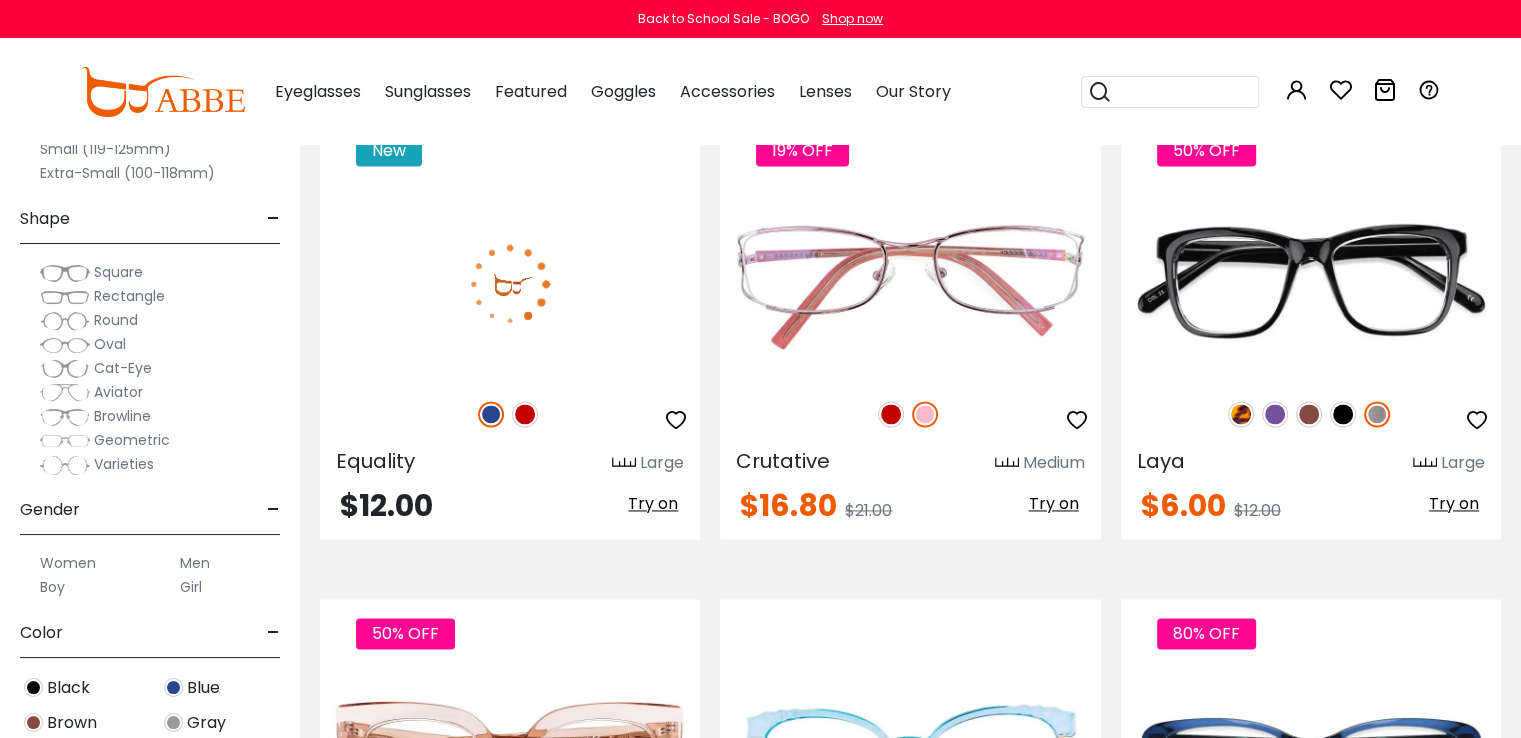 click on "Try on" at bounding box center [653, 503] 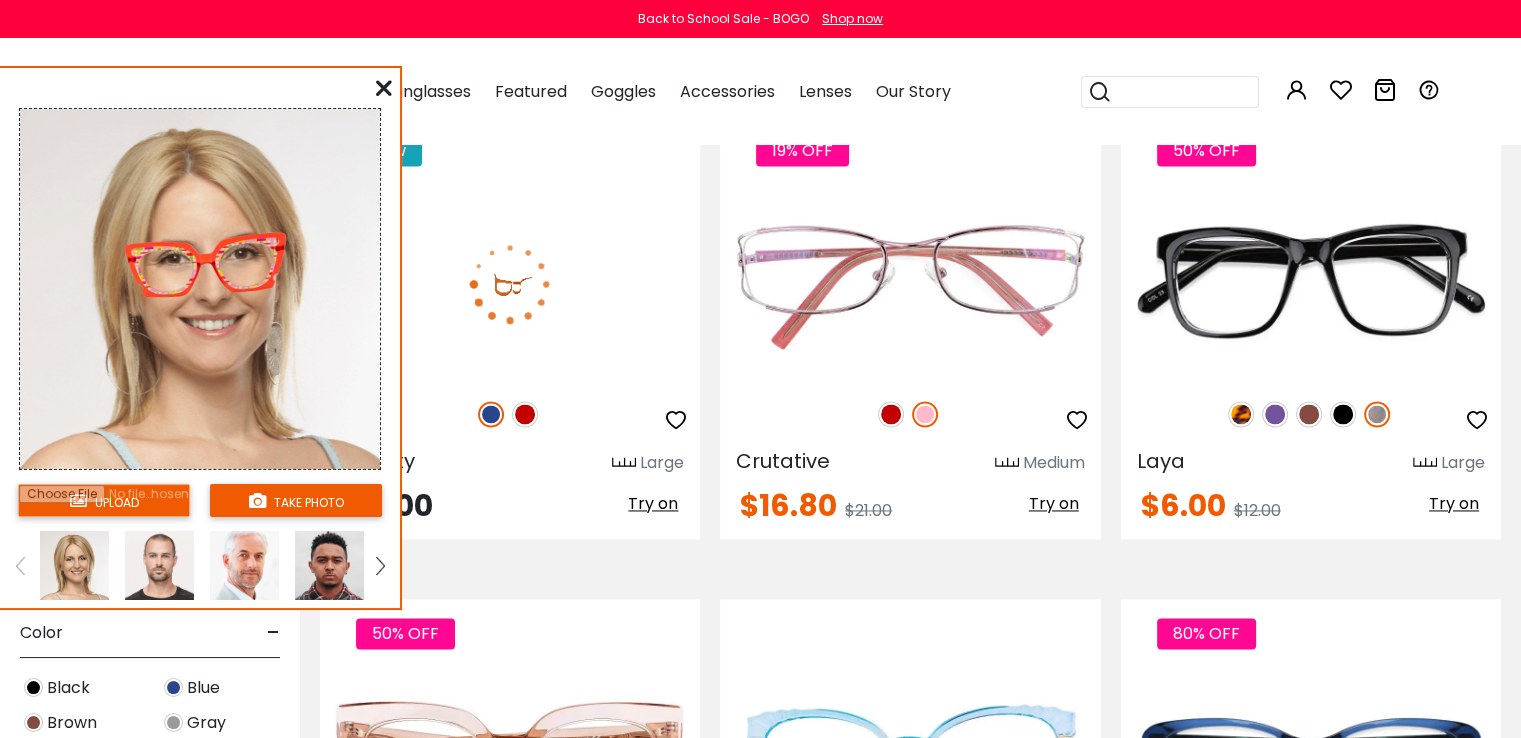 click at bounding box center (525, 414) 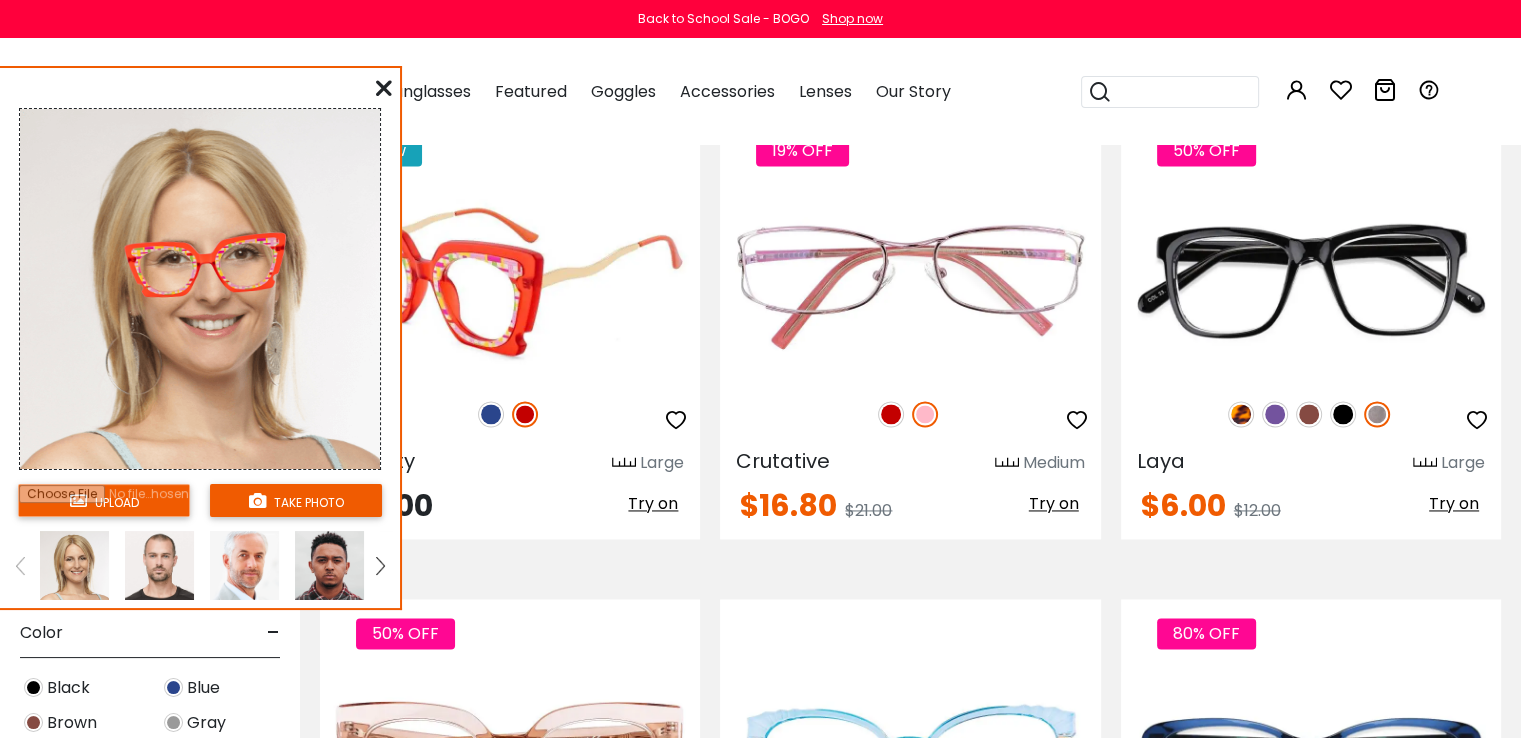 click at bounding box center [491, 414] 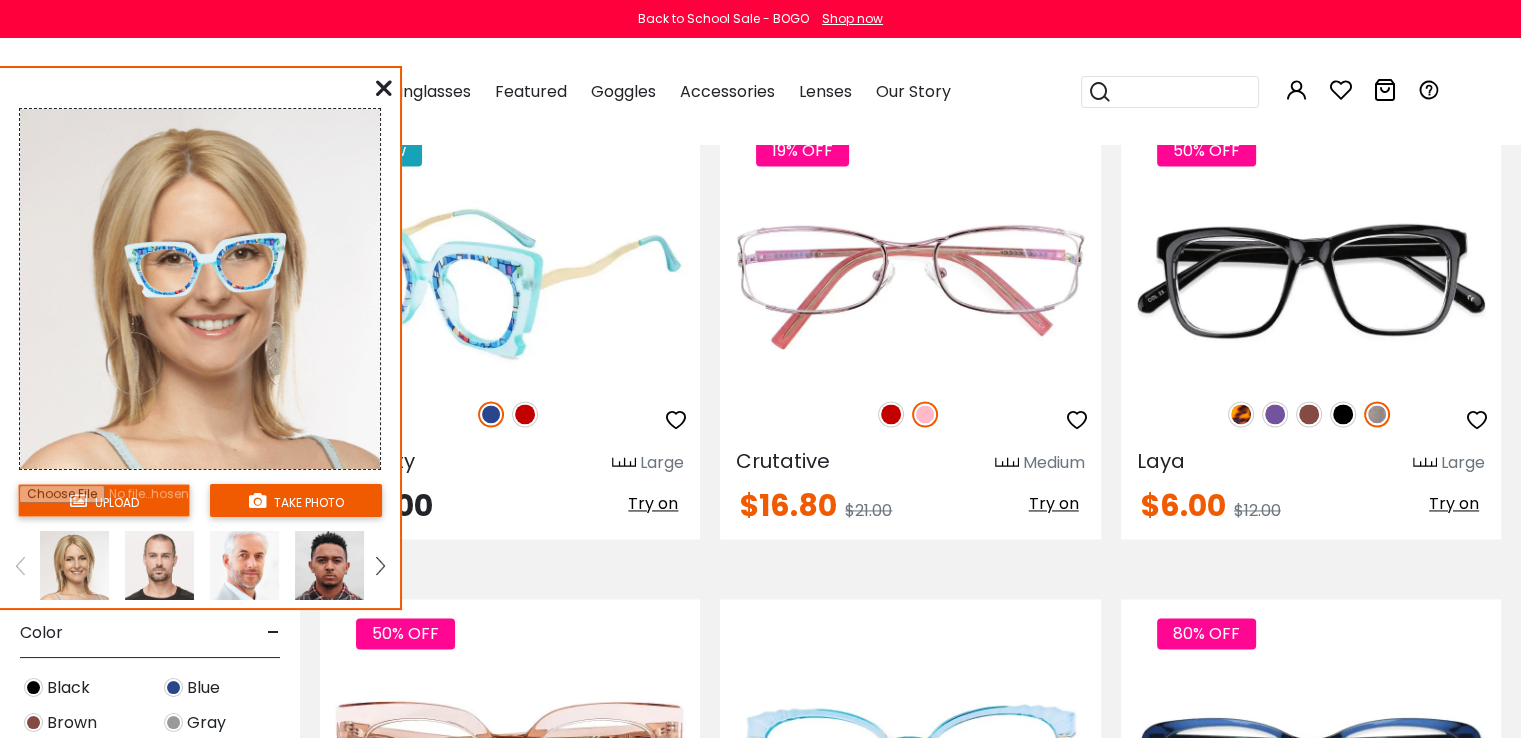 click on "Try on" at bounding box center [653, 503] 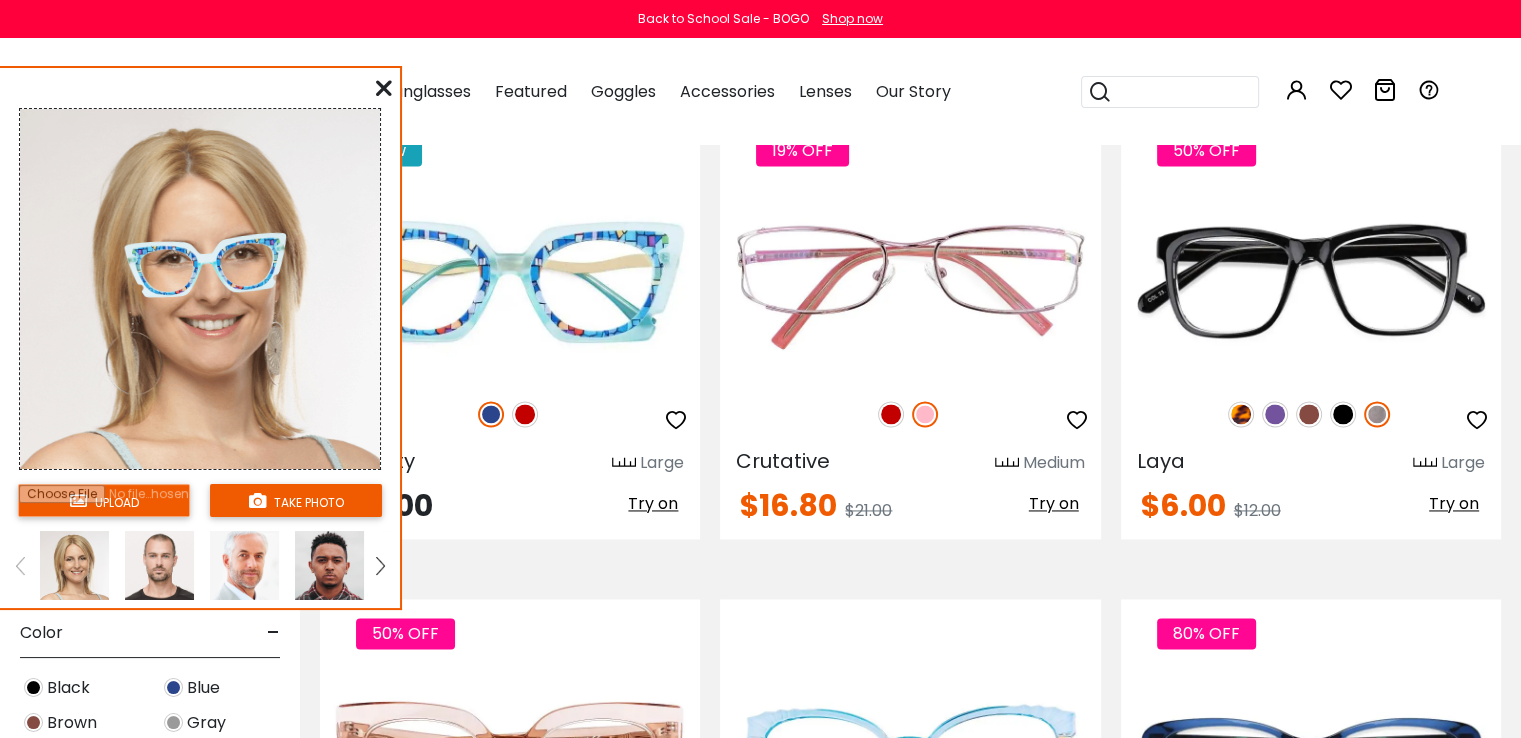 click at bounding box center [380, 566] 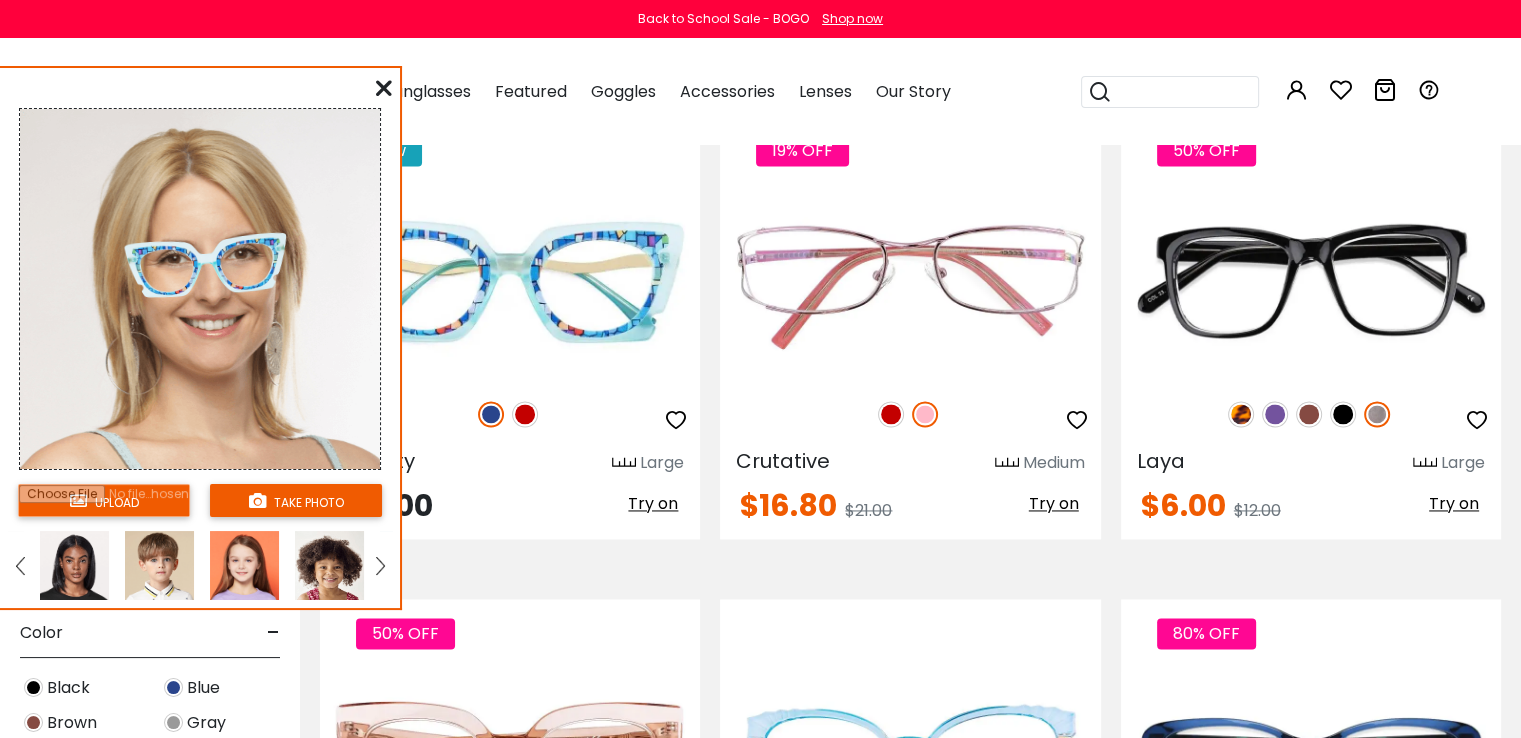 click at bounding box center [380, 566] 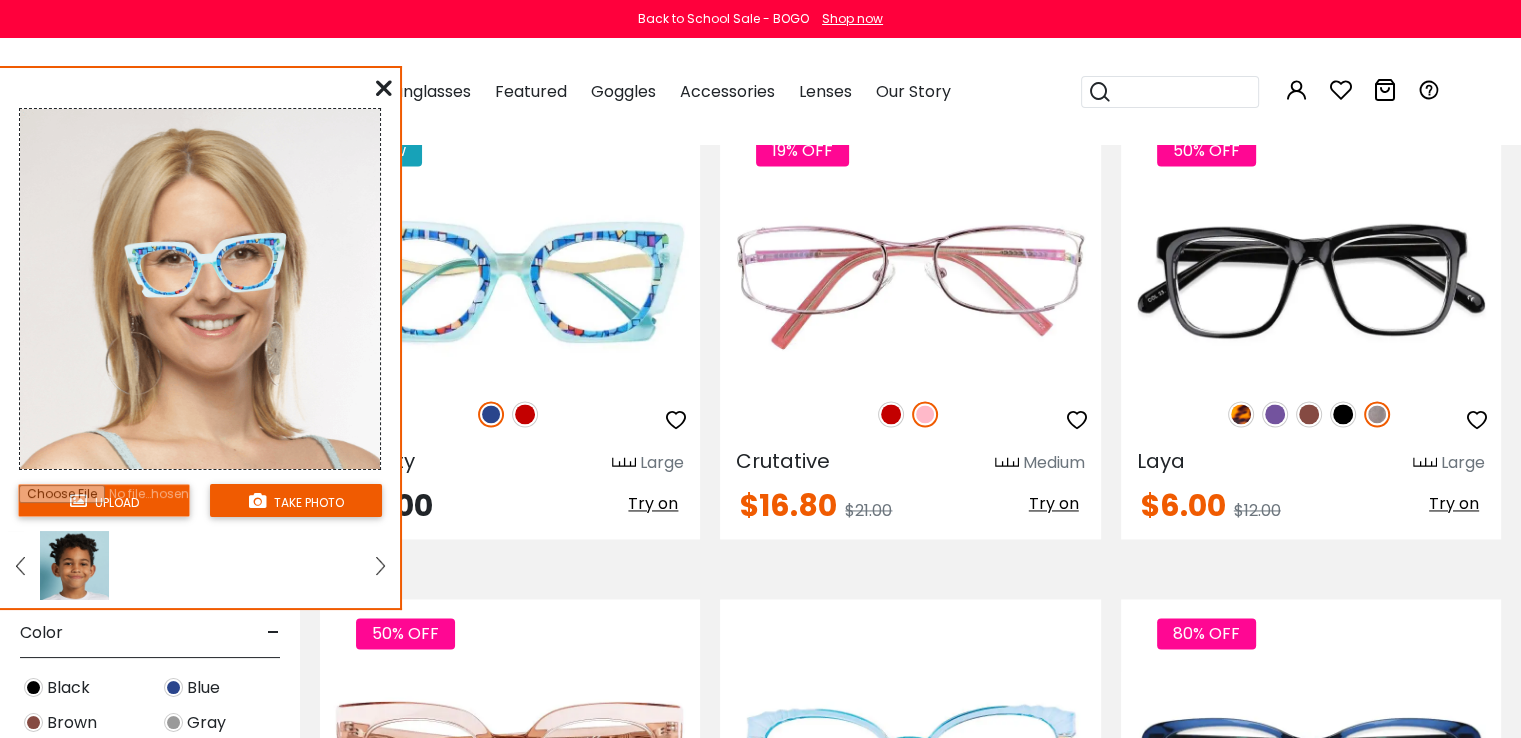 click at bounding box center [20, 565] 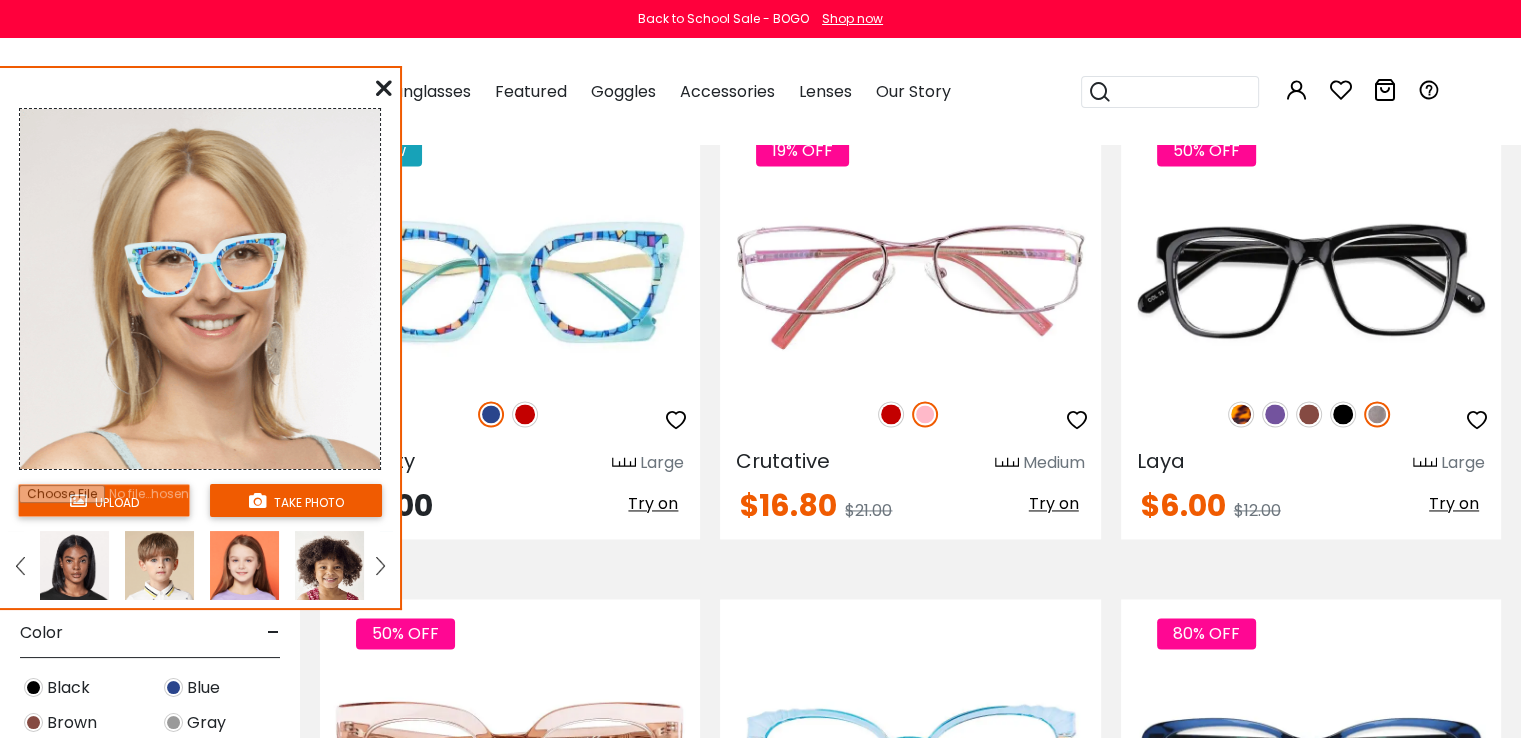 click at bounding box center [74, 565] 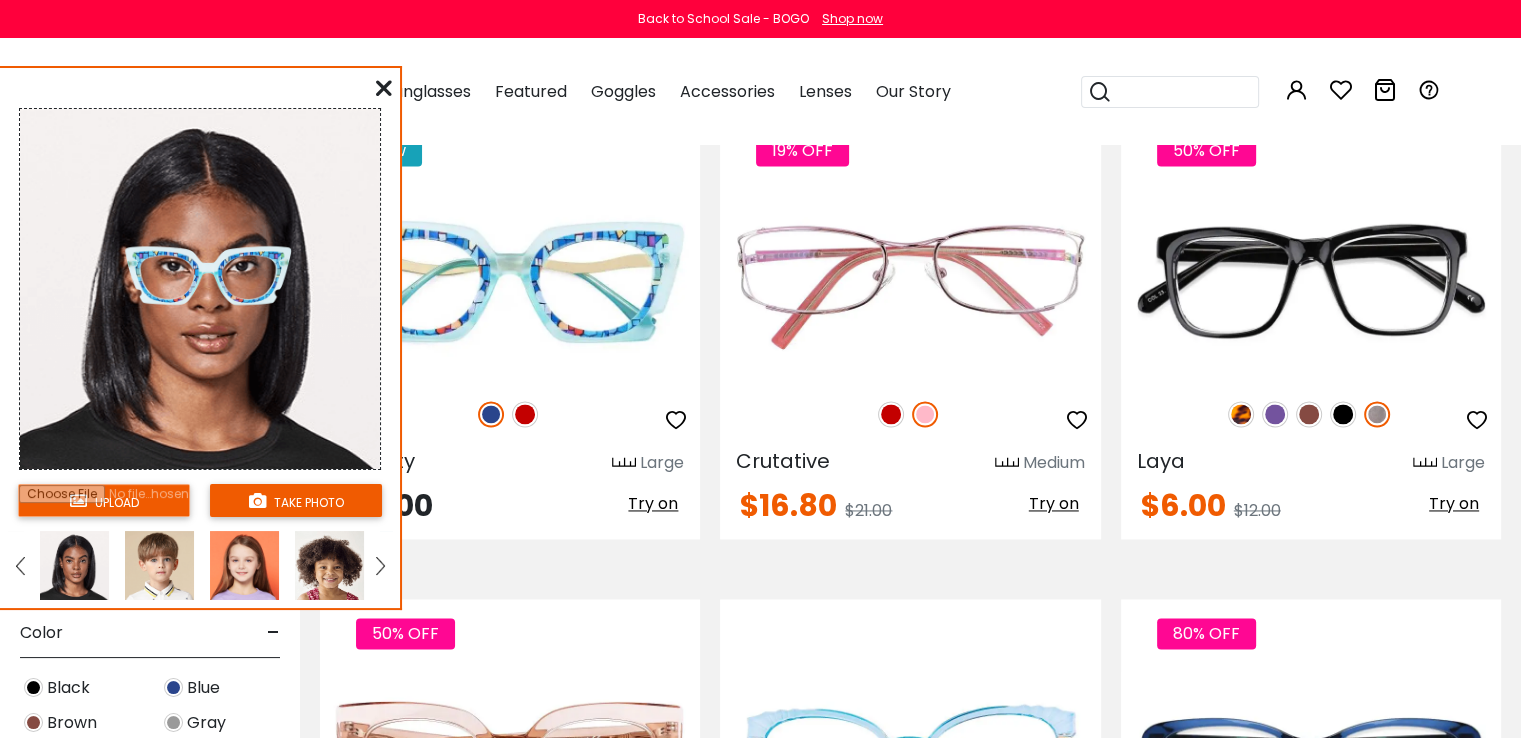 click at bounding box center (20, 565) 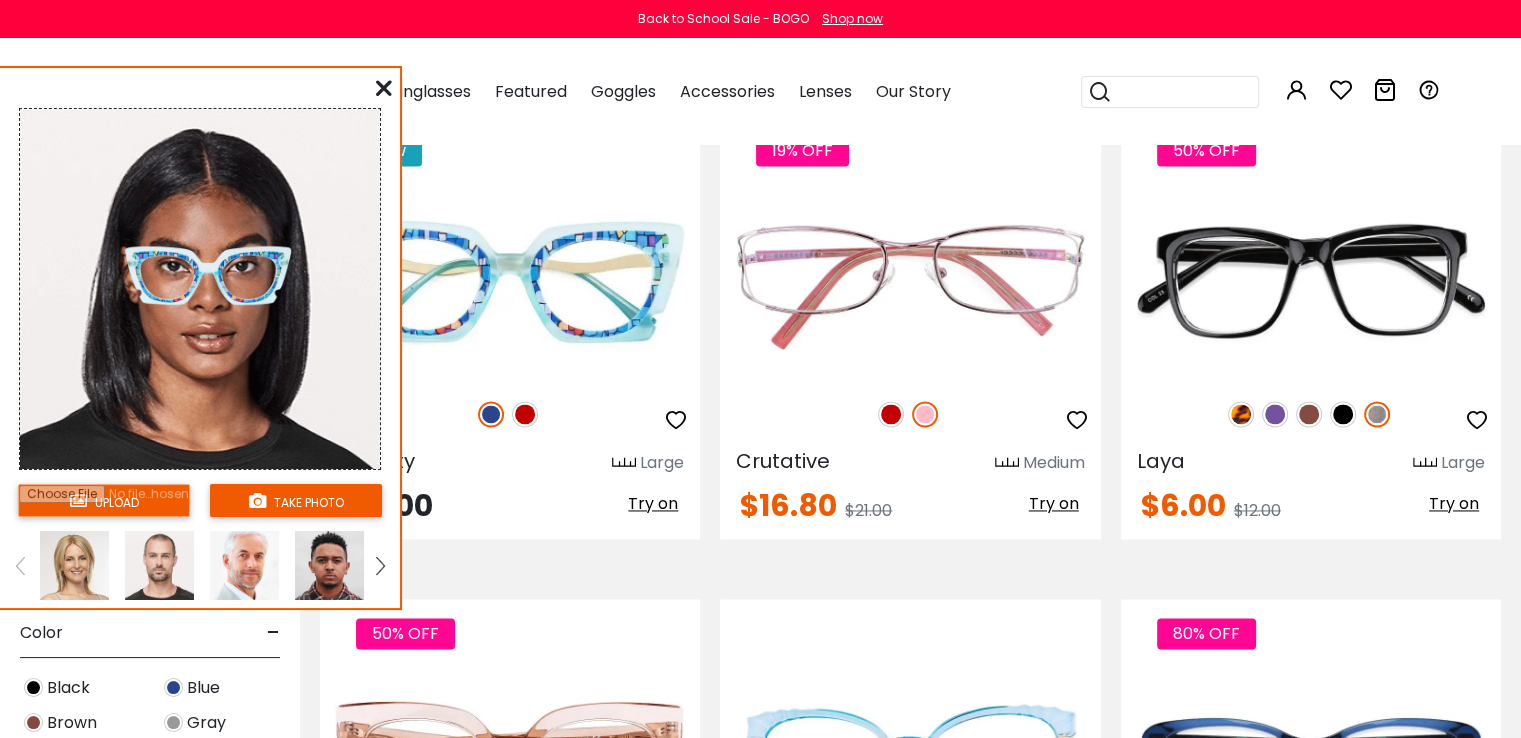 click at bounding box center [74, 565] 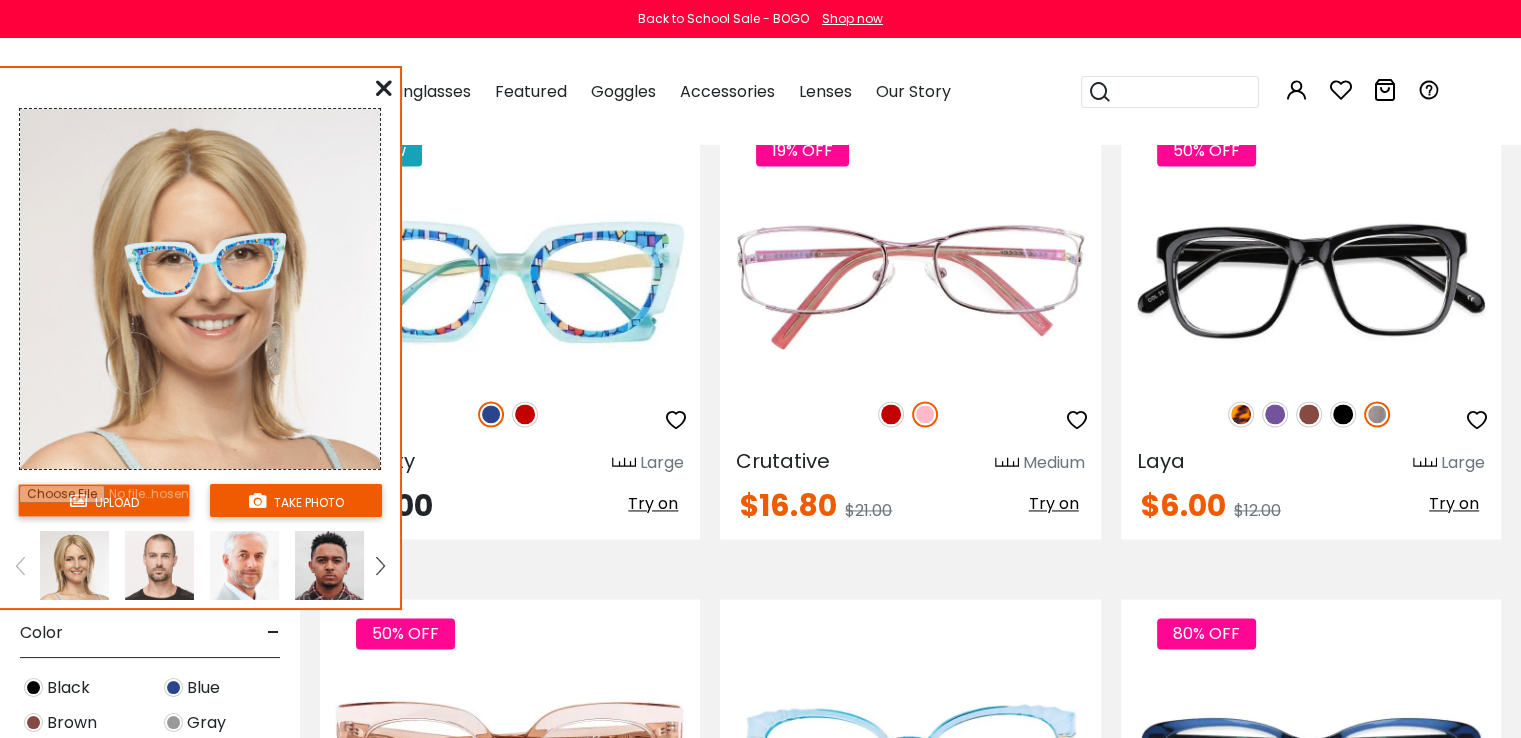 click at bounding box center [384, 88] 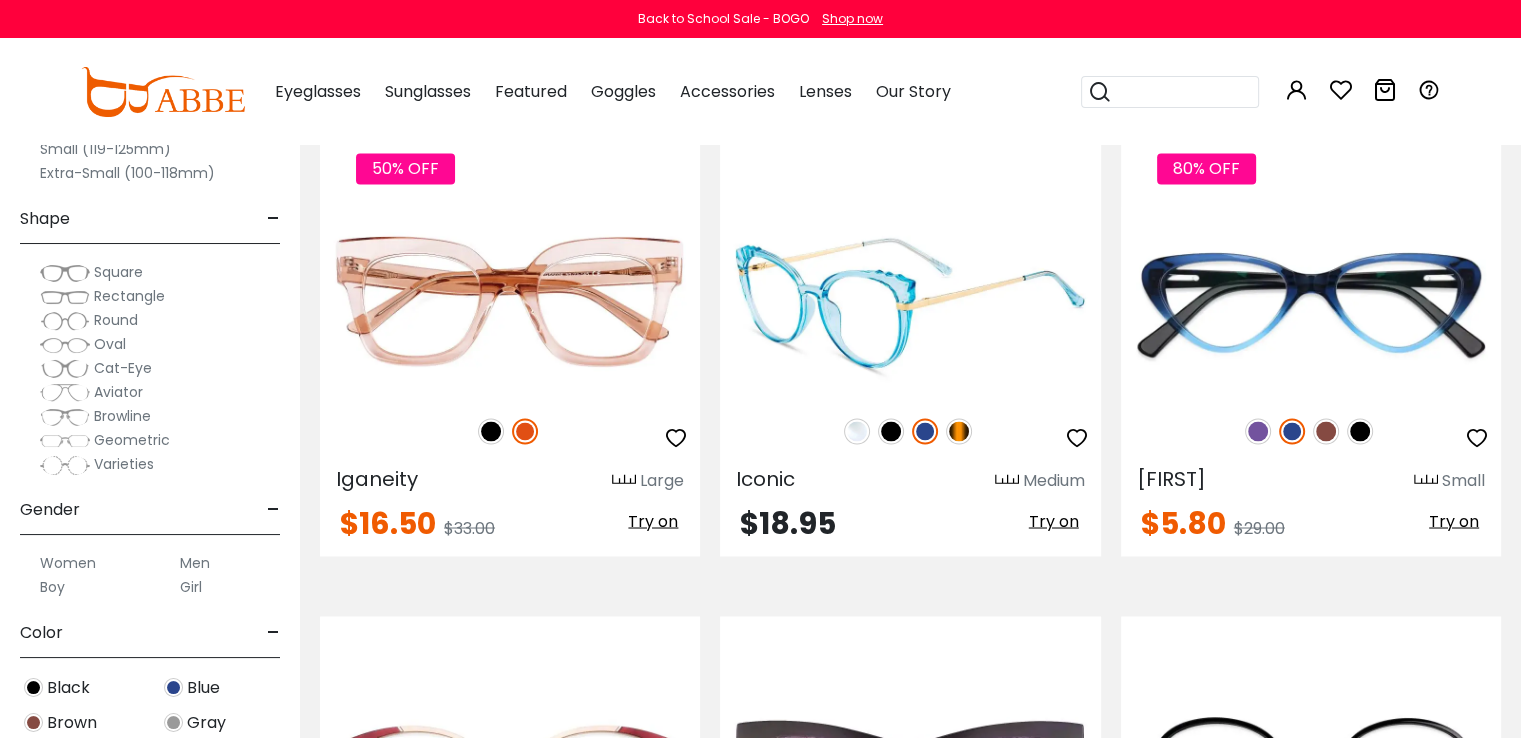 scroll, scrollTop: 3400, scrollLeft: 0, axis: vertical 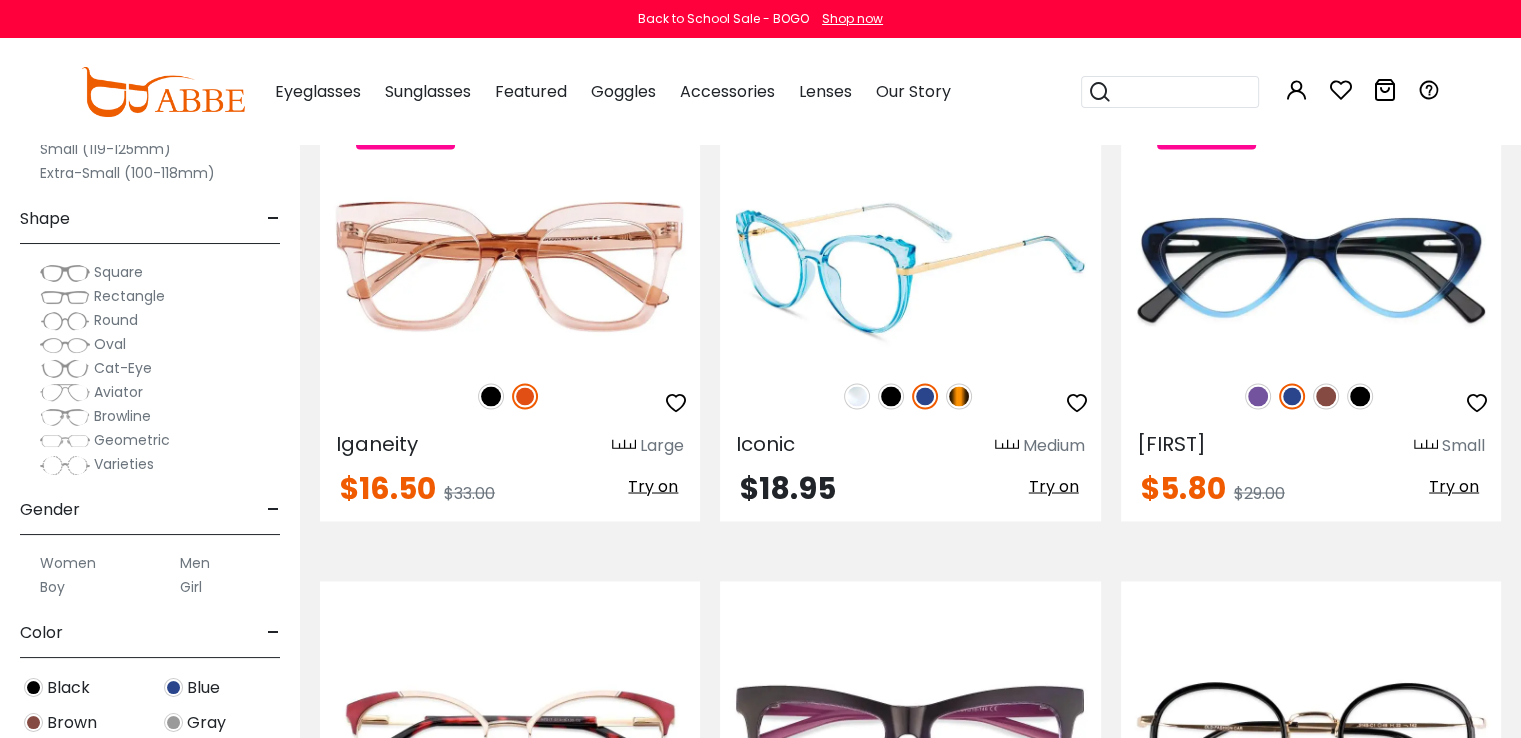 click at bounding box center (959, 396) 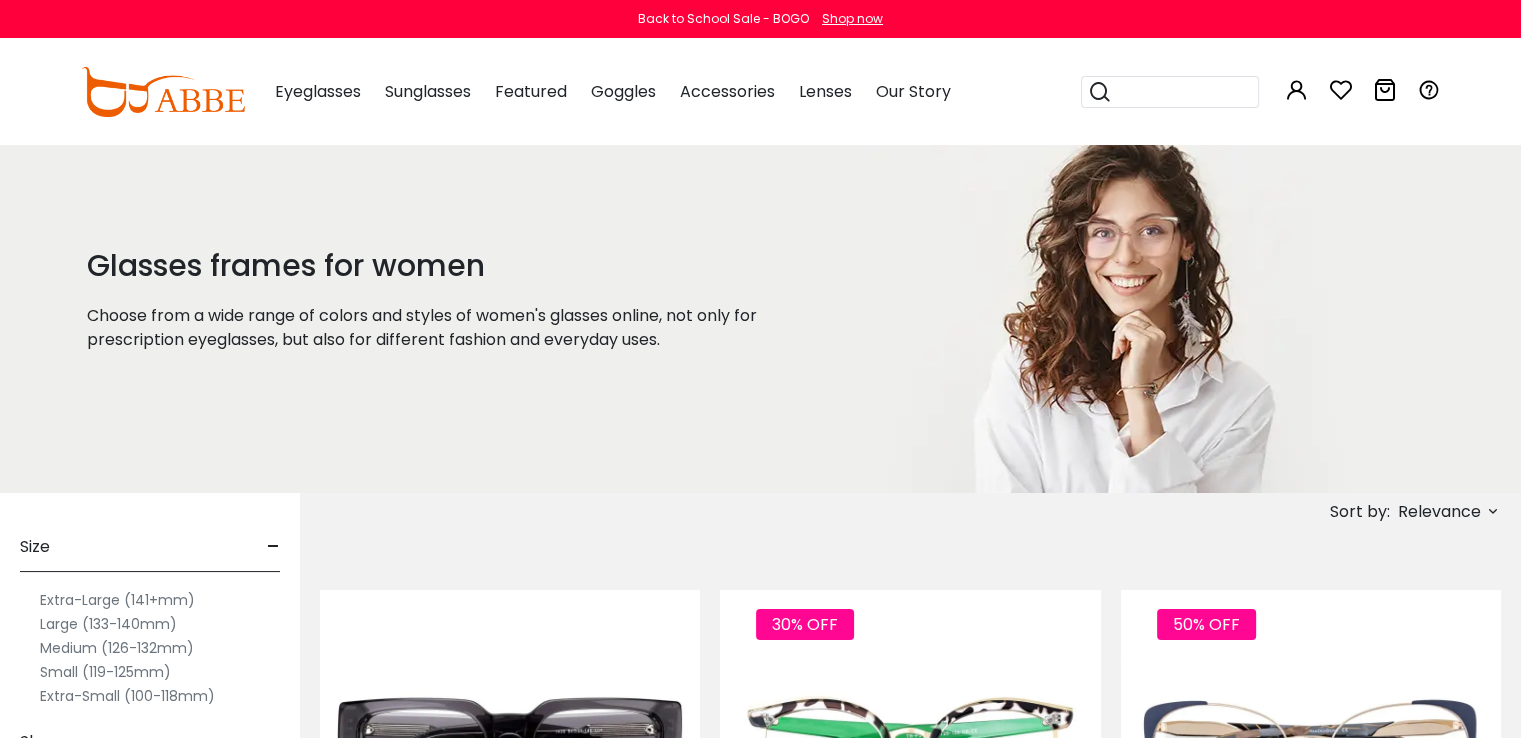 scroll, scrollTop: 117, scrollLeft: 0, axis: vertical 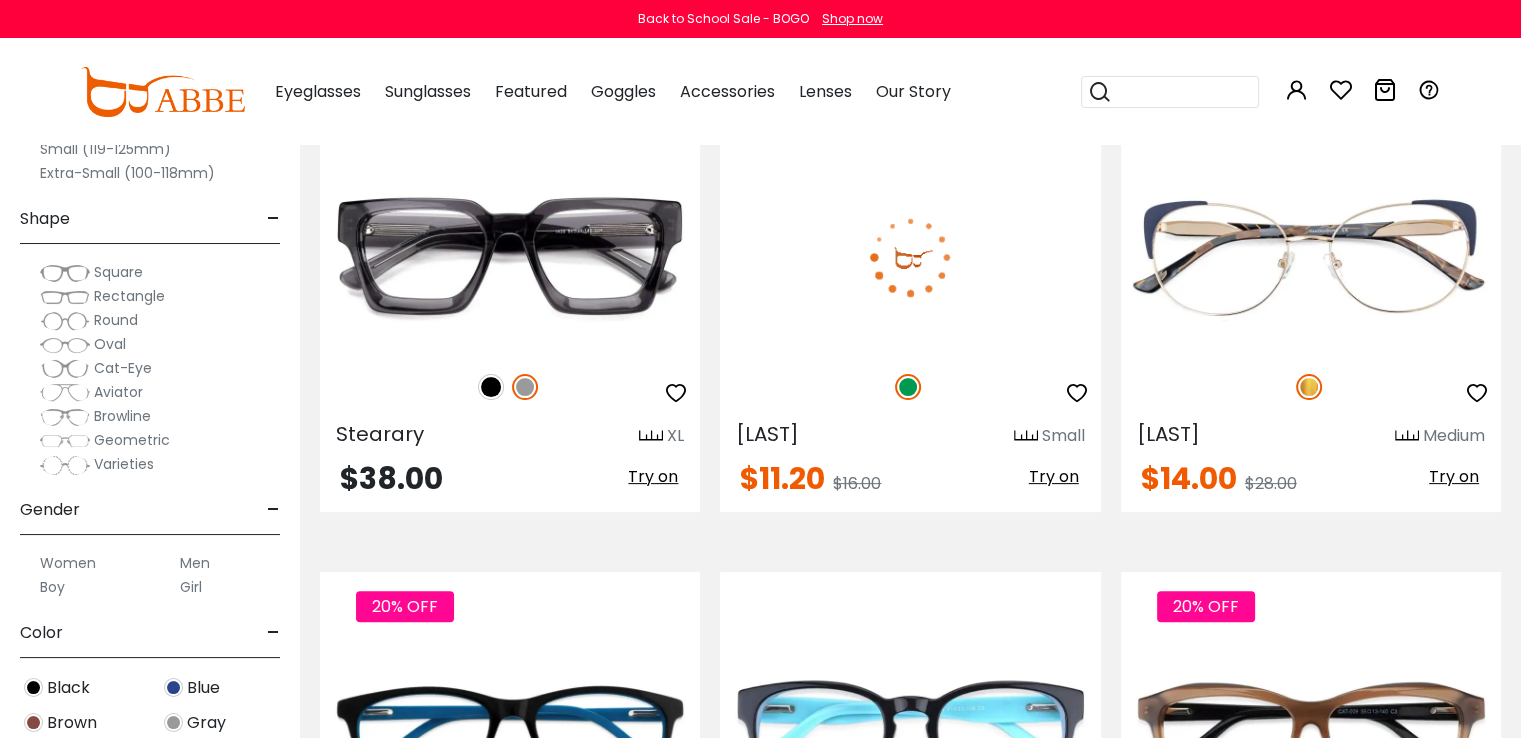 click on "Try on" at bounding box center [1054, 476] 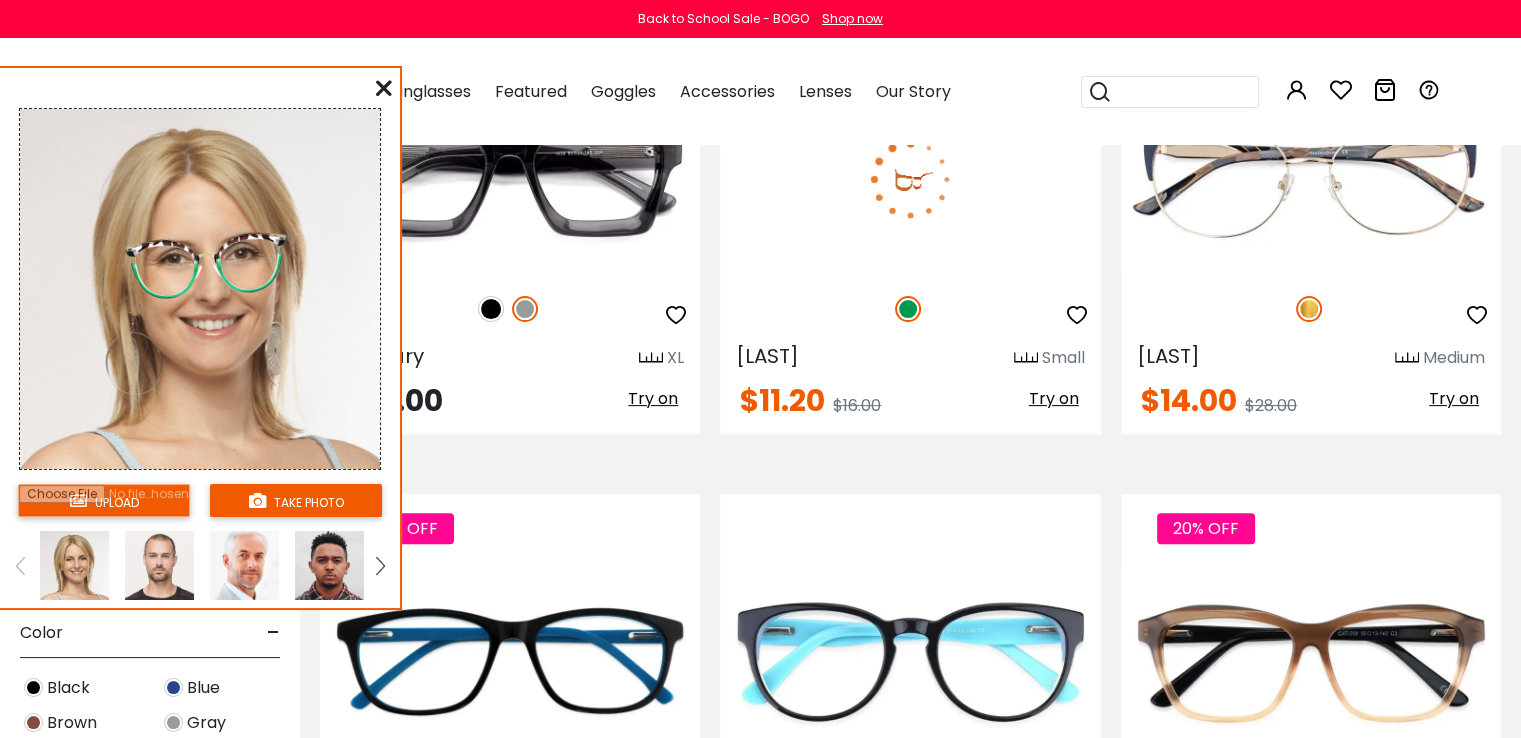 scroll, scrollTop: 600, scrollLeft: 0, axis: vertical 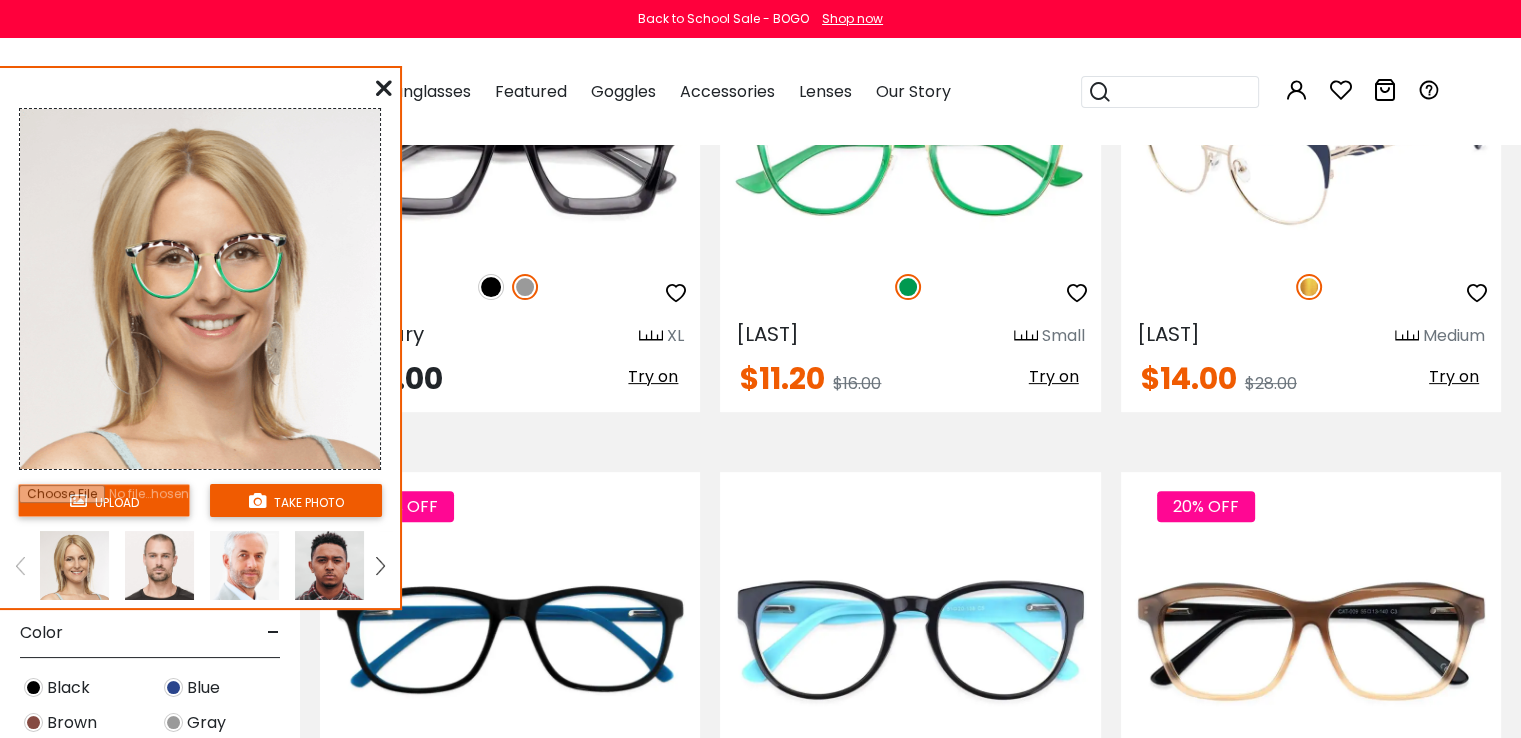 click on "Try on" at bounding box center (1454, 376) 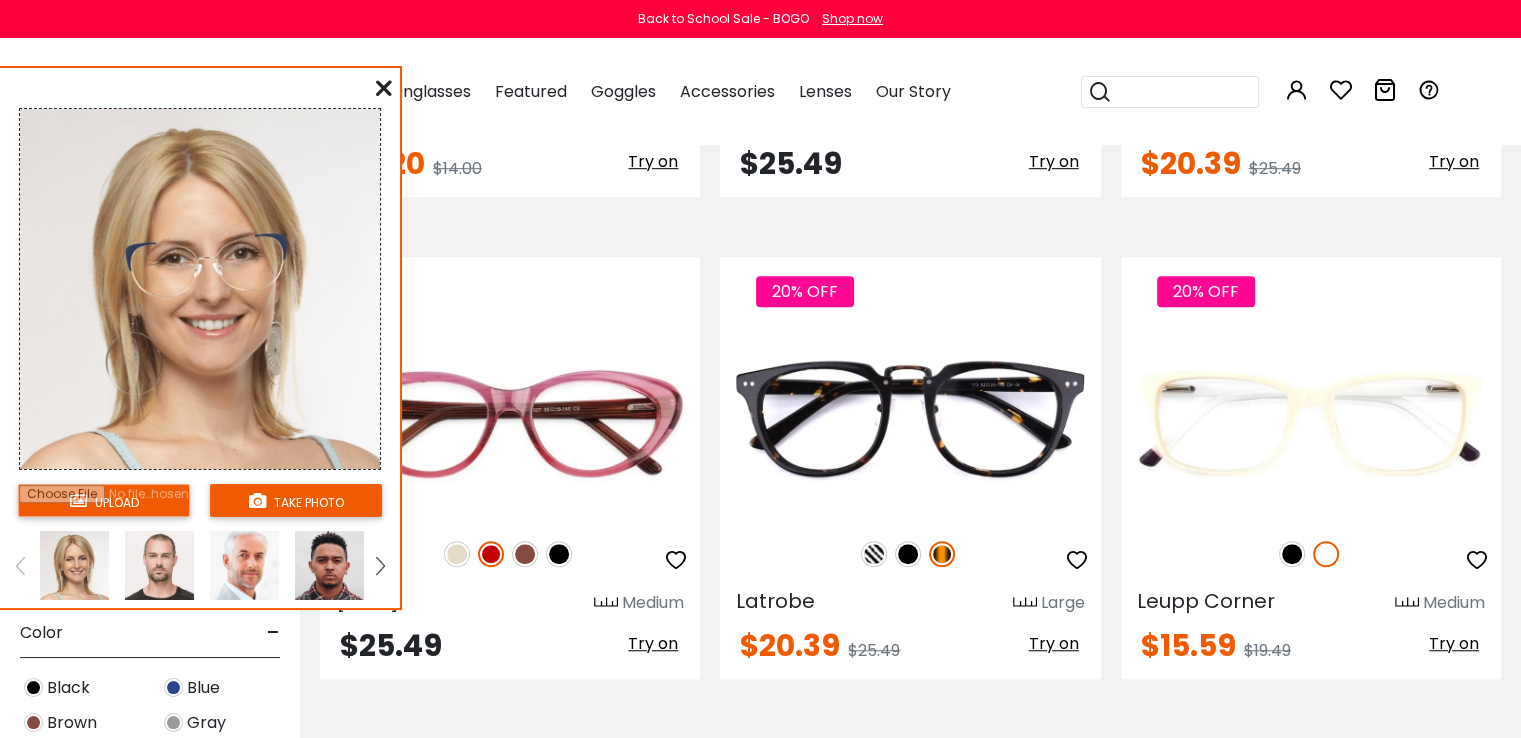scroll, scrollTop: 1300, scrollLeft: 0, axis: vertical 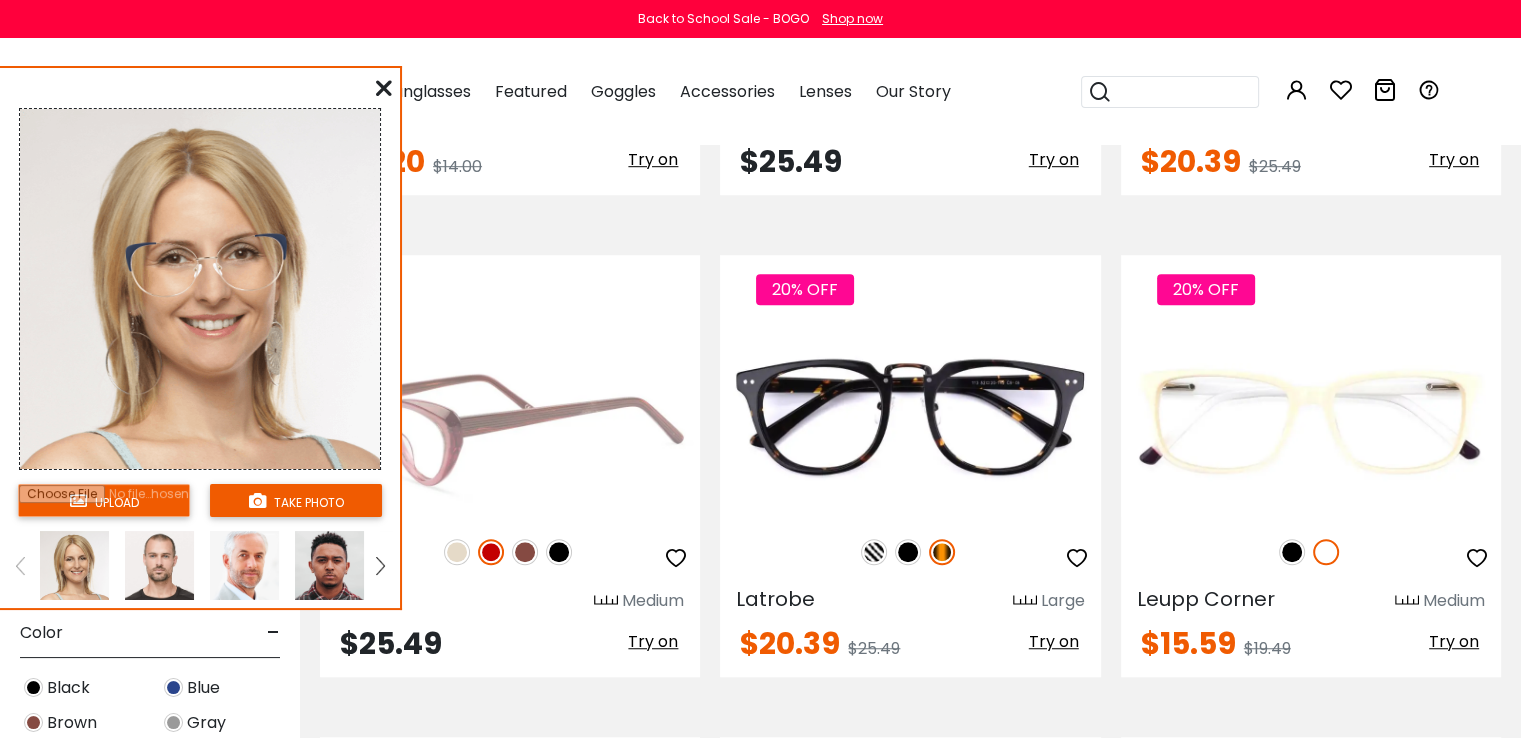 click on "Try on" at bounding box center (653, 641) 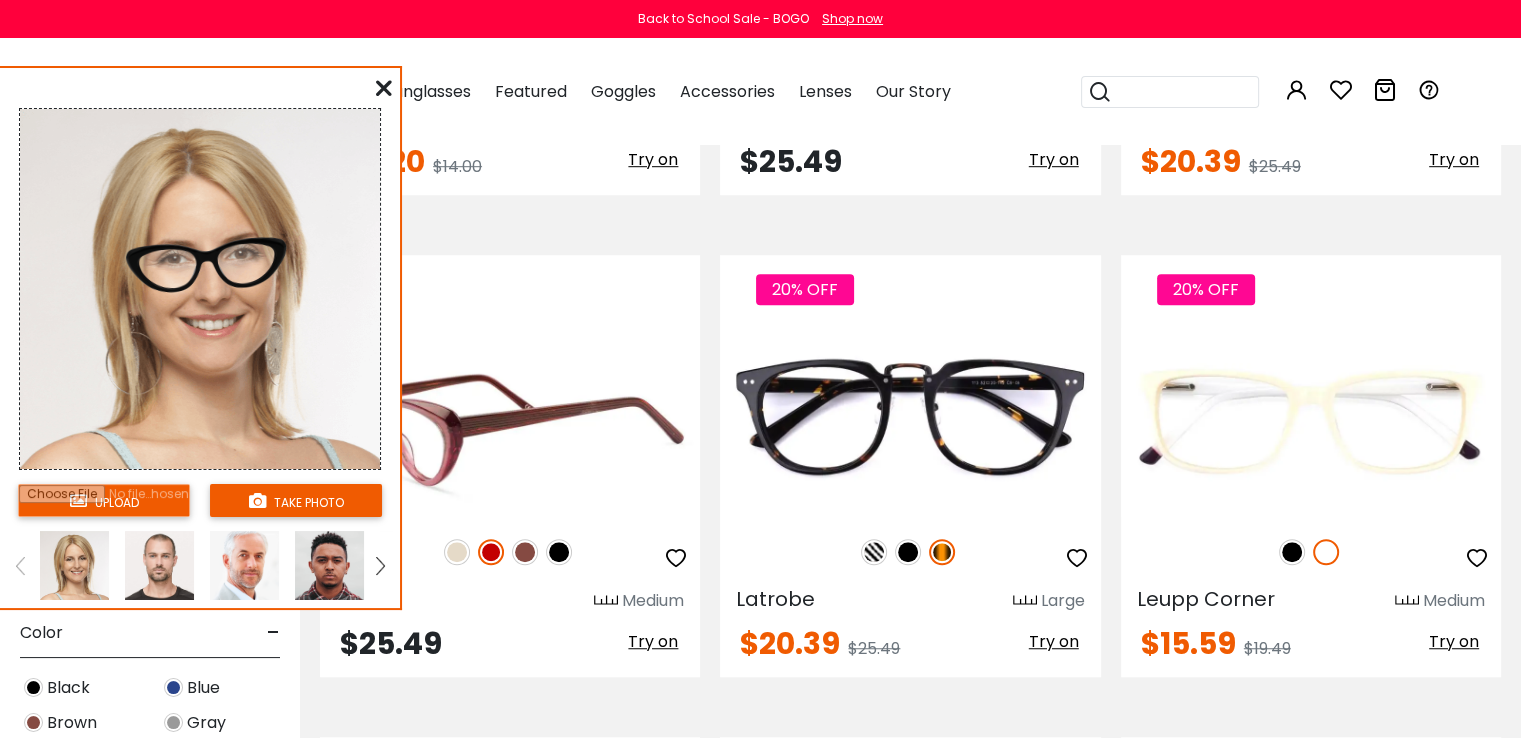 click at bounding box center [491, 552] 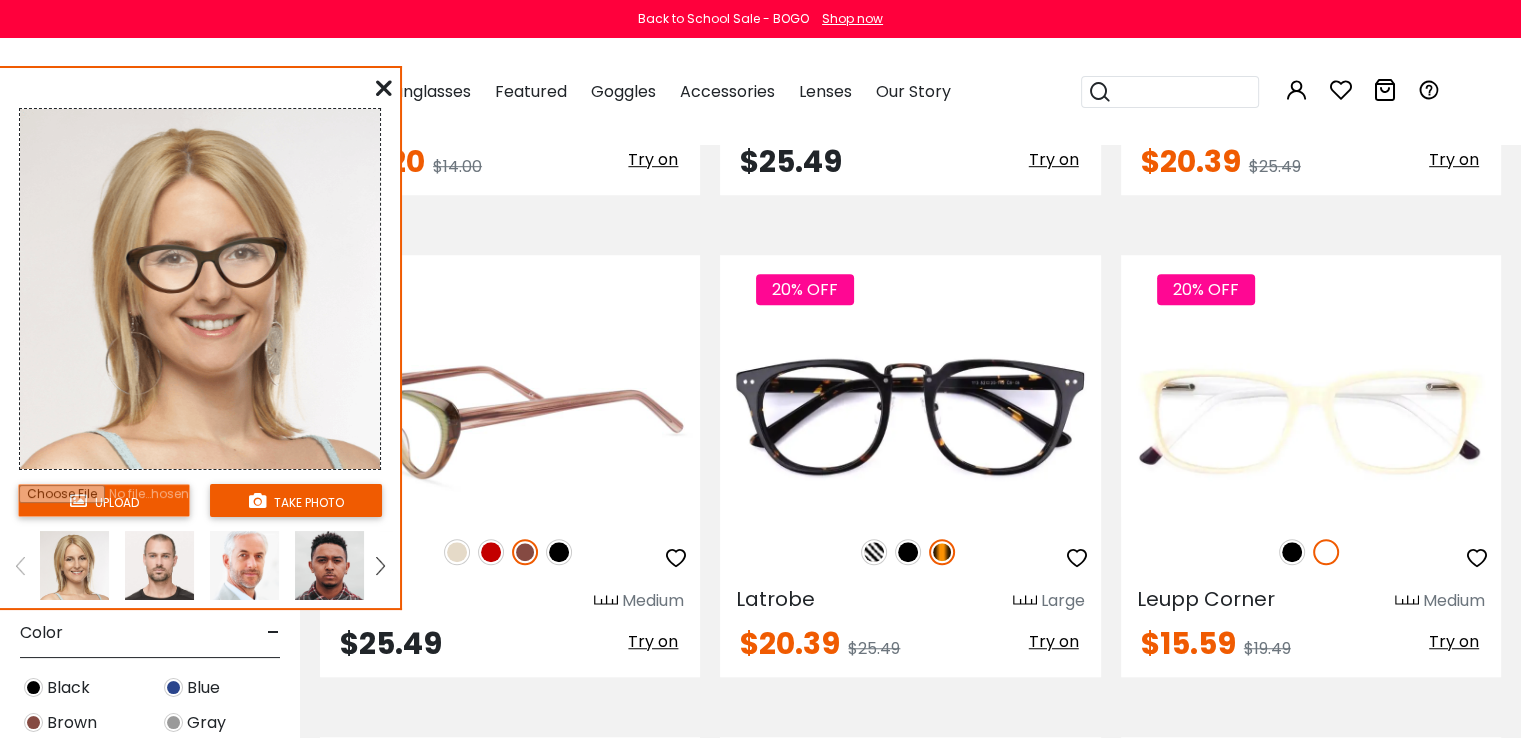 click on "Try on" at bounding box center (653, 641) 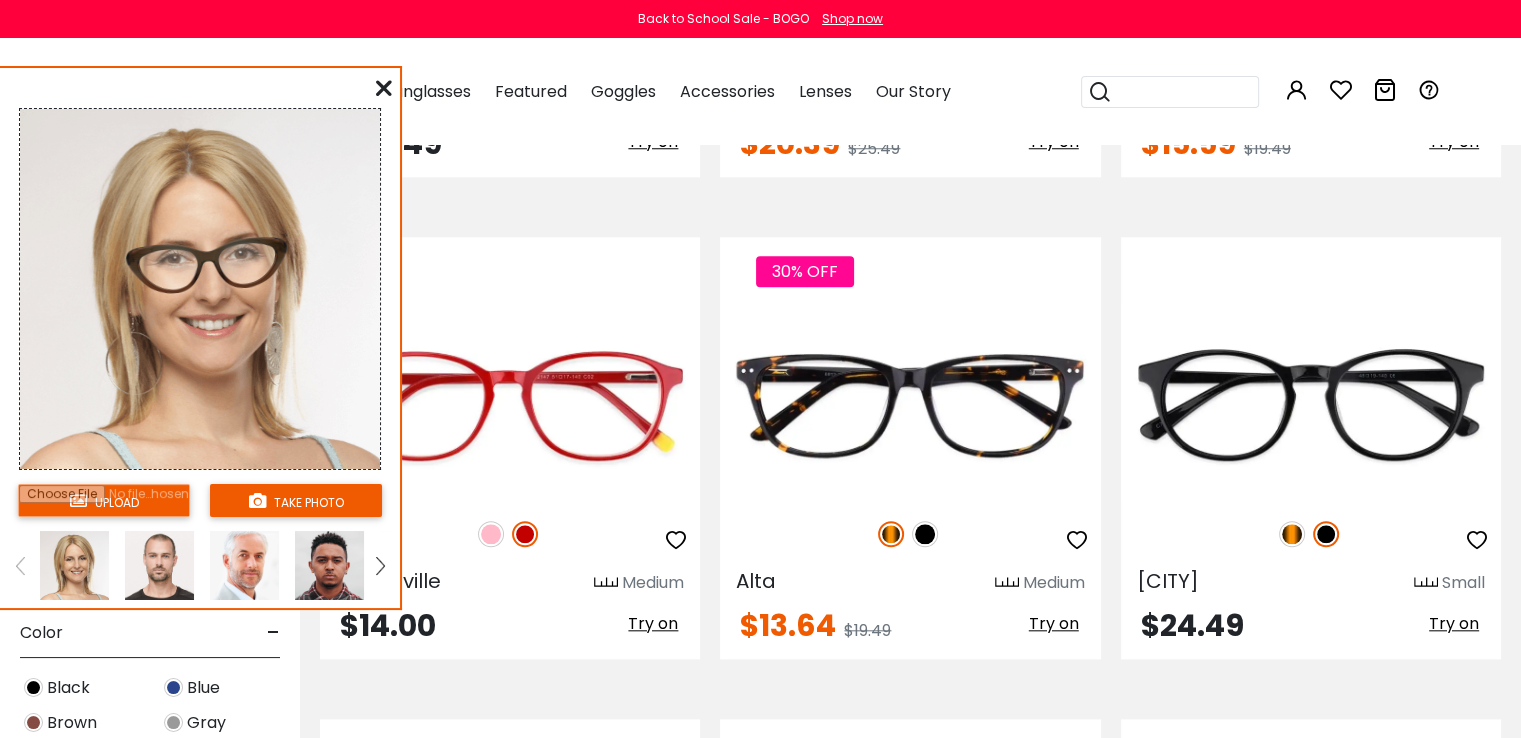 scroll, scrollTop: 1900, scrollLeft: 0, axis: vertical 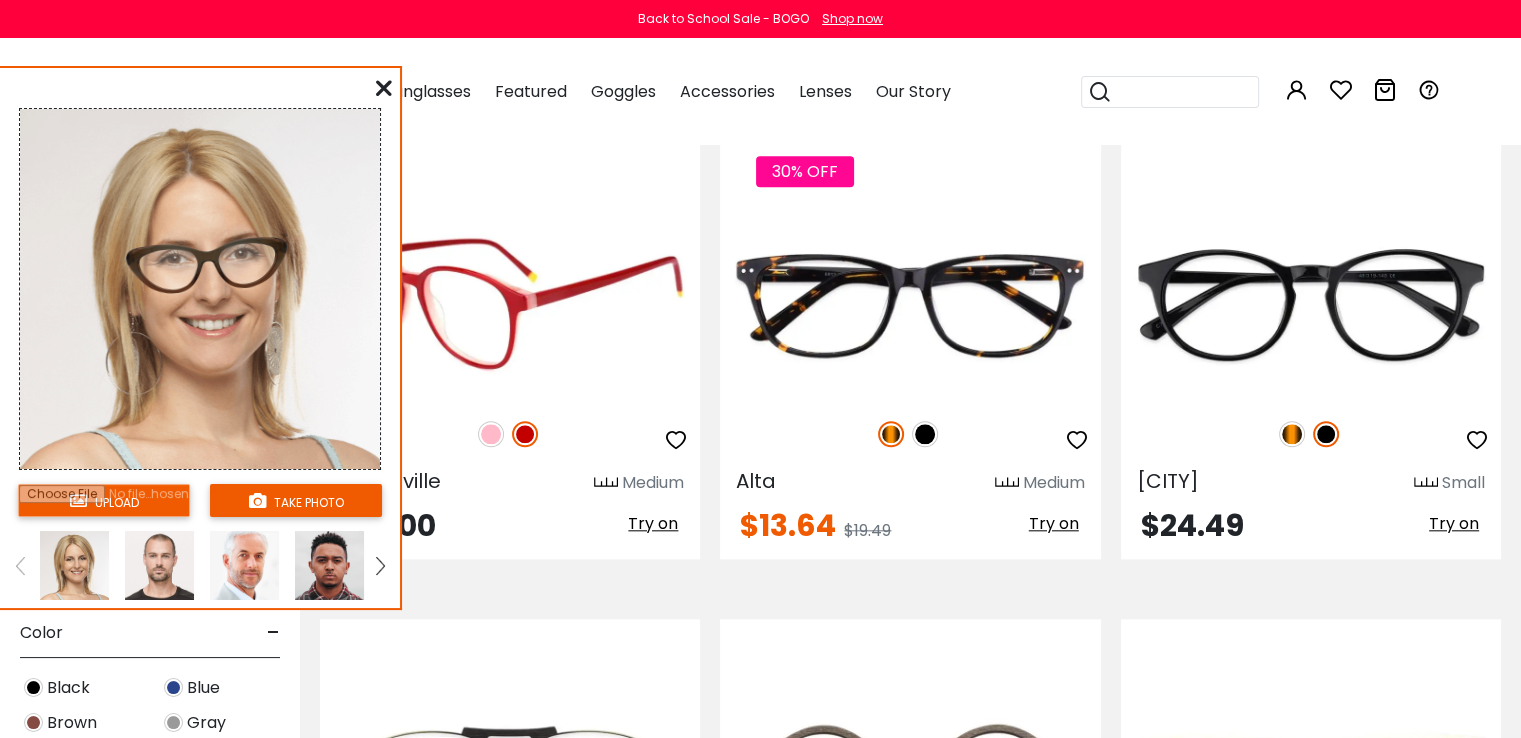 click on "Try on" at bounding box center [653, 523] 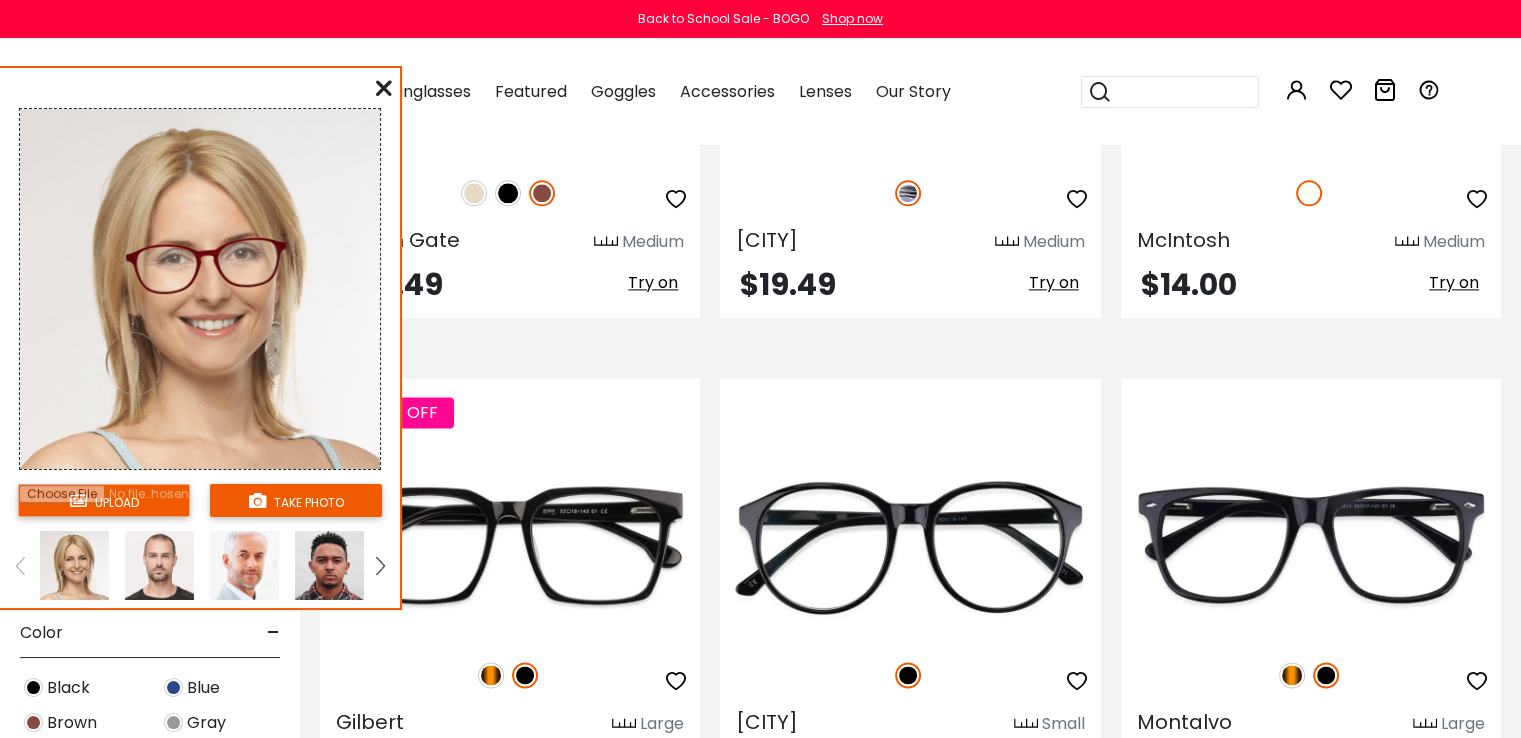 scroll, scrollTop: 2800, scrollLeft: 0, axis: vertical 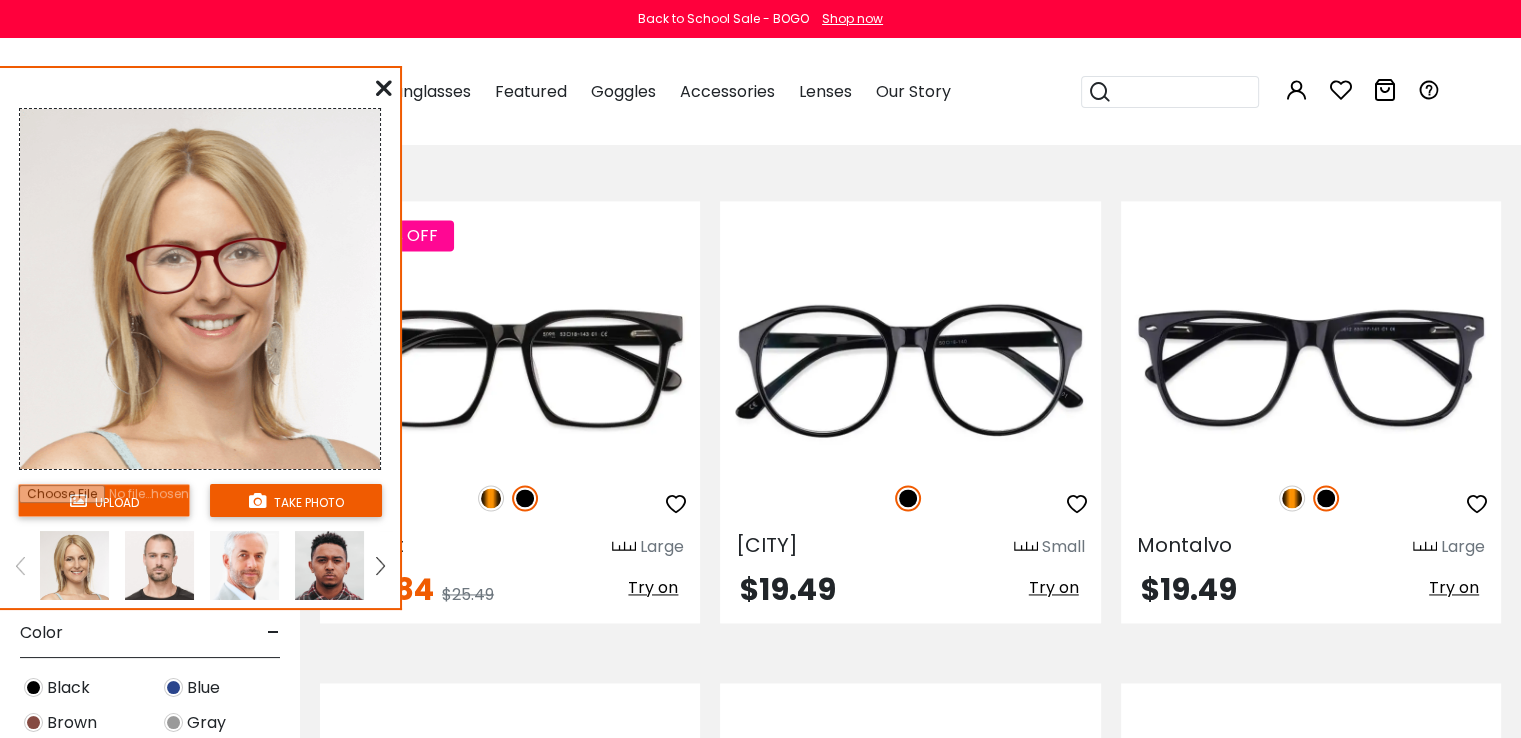 click at bounding box center [384, 88] 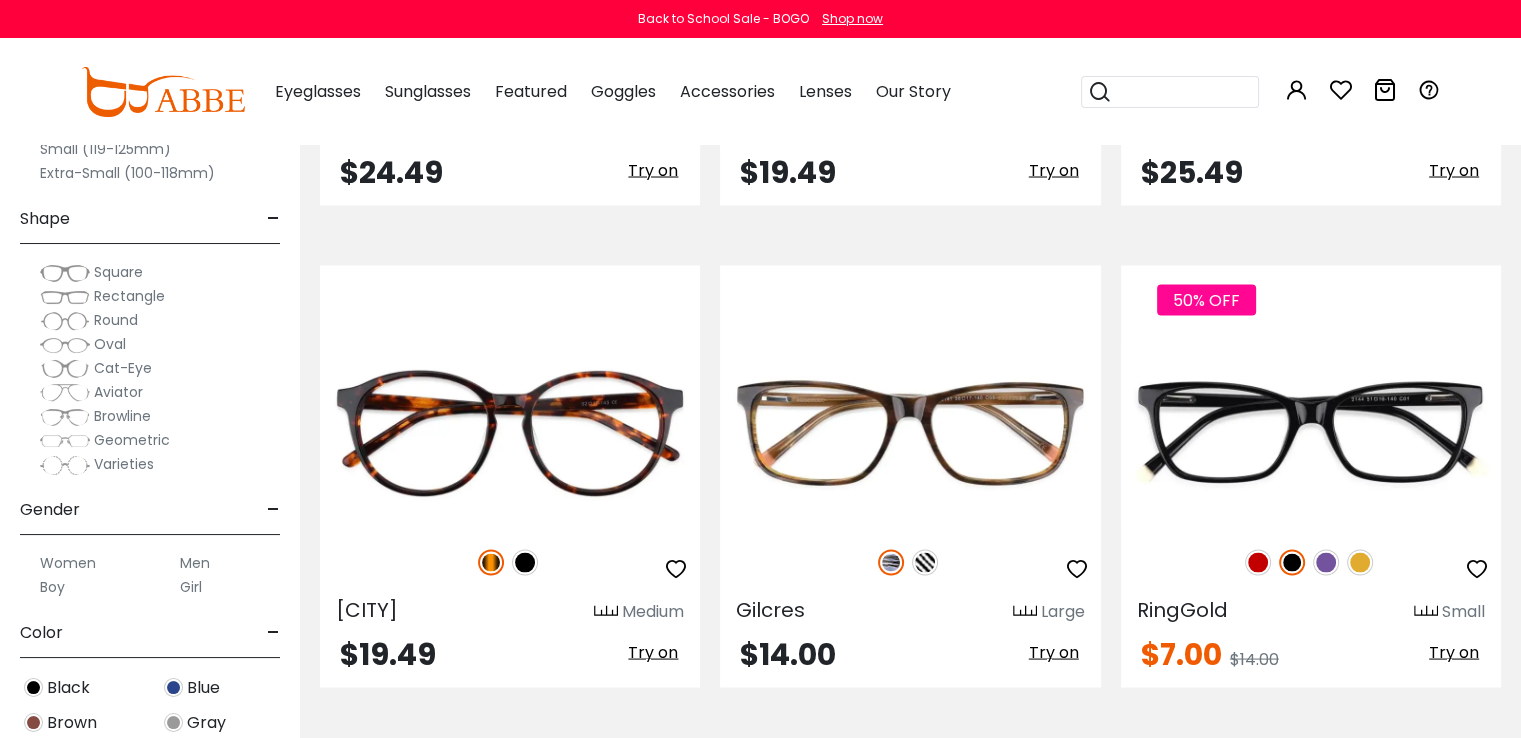 scroll, scrollTop: 3800, scrollLeft: 0, axis: vertical 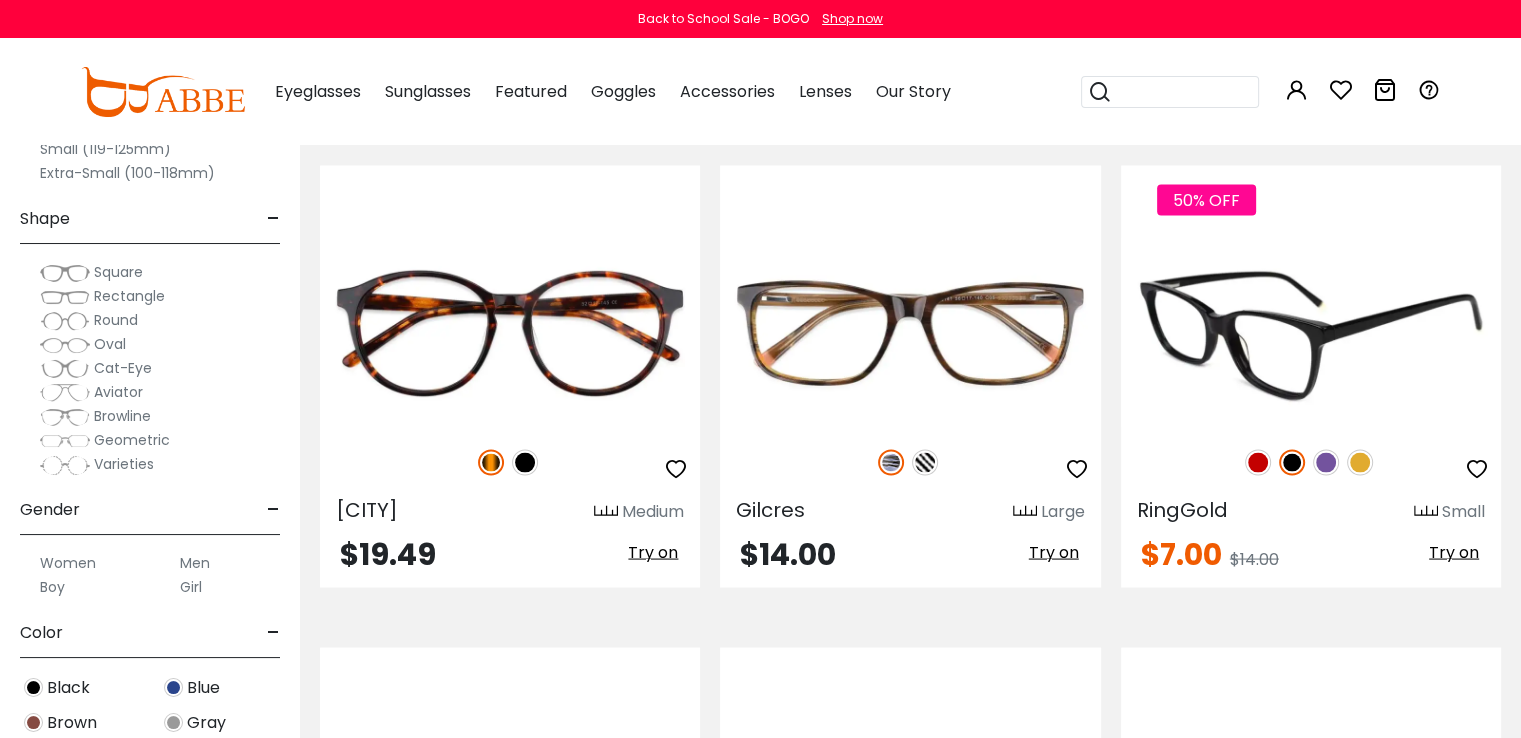 click at bounding box center (1326, 462) 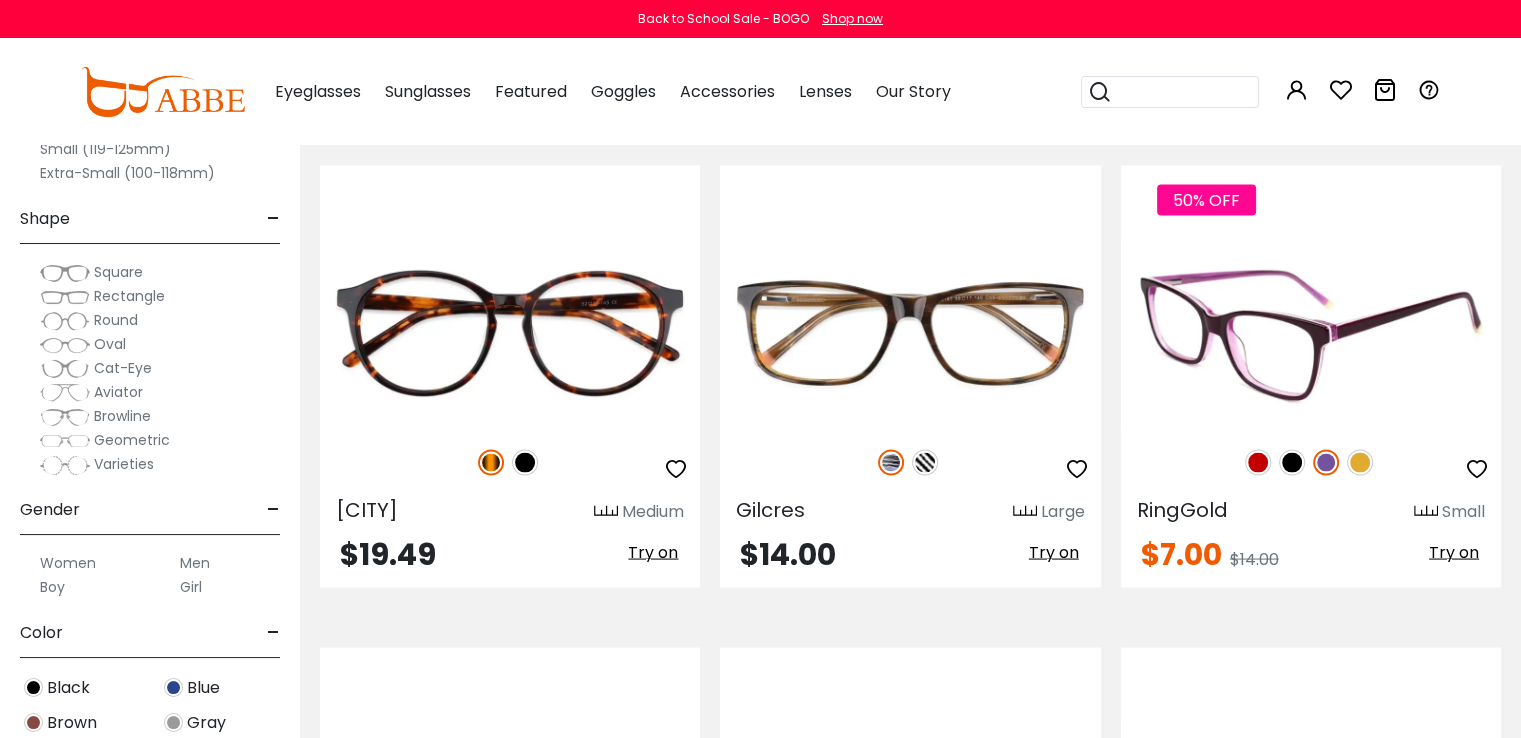 click at bounding box center [1258, 462] 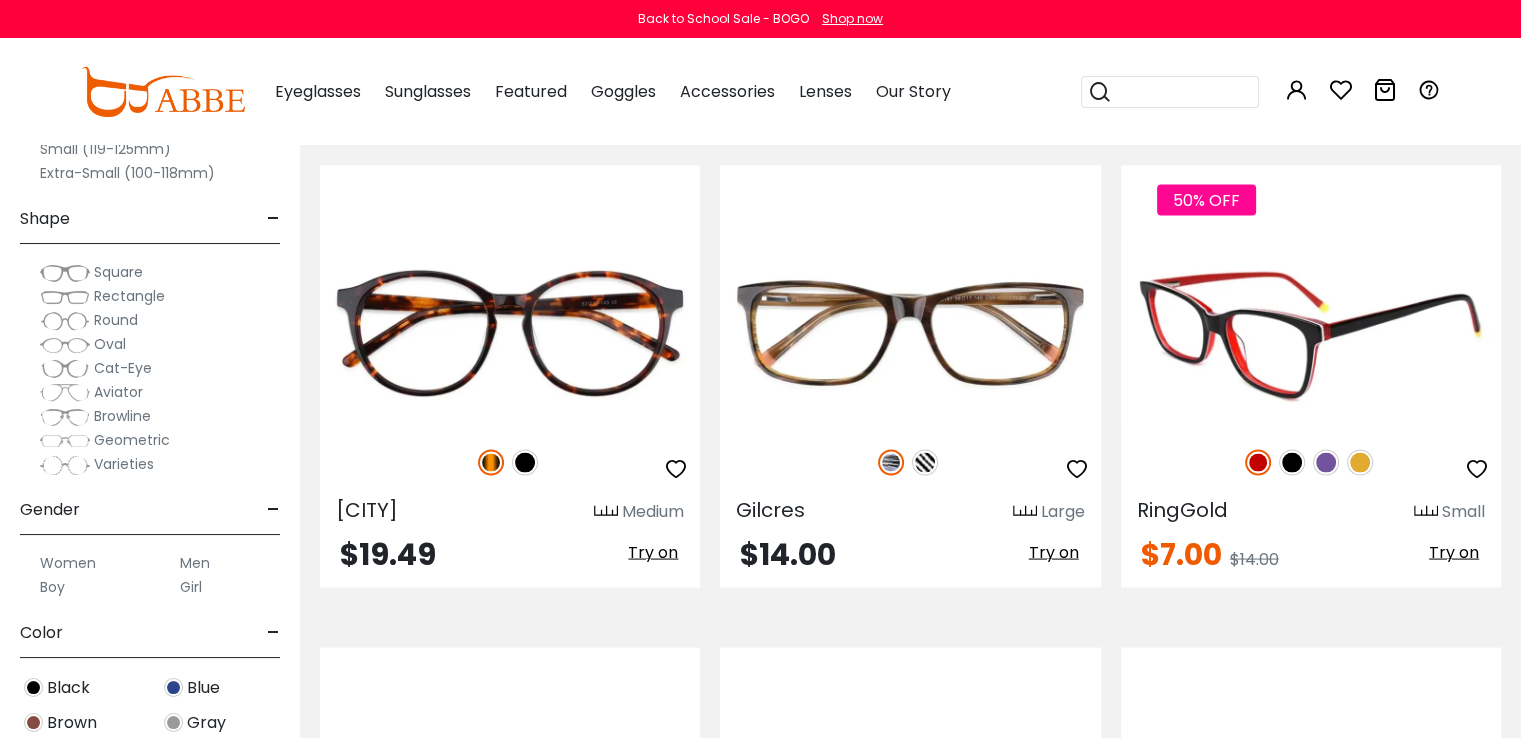 click on "Try on" at bounding box center [1454, 551] 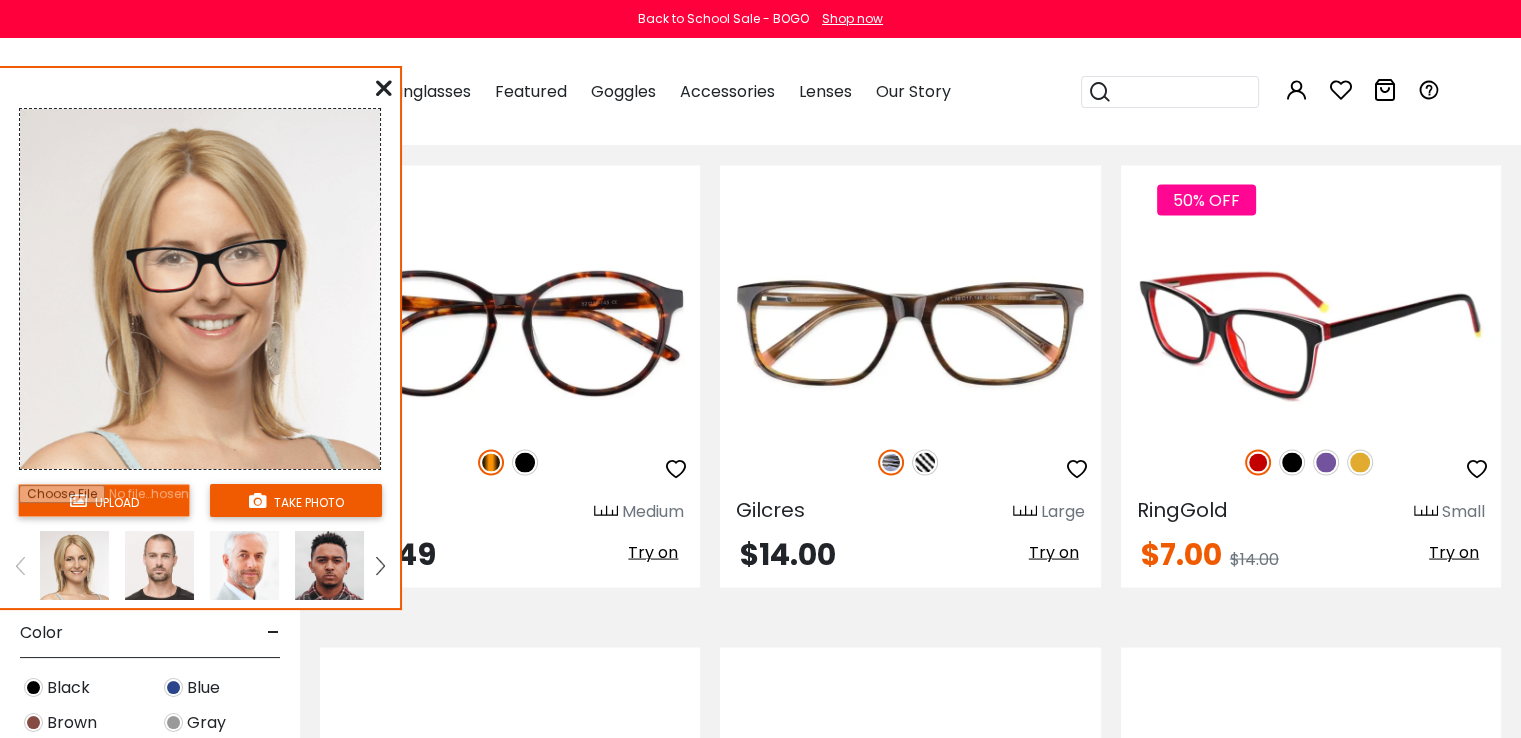 click at bounding box center [1360, 462] 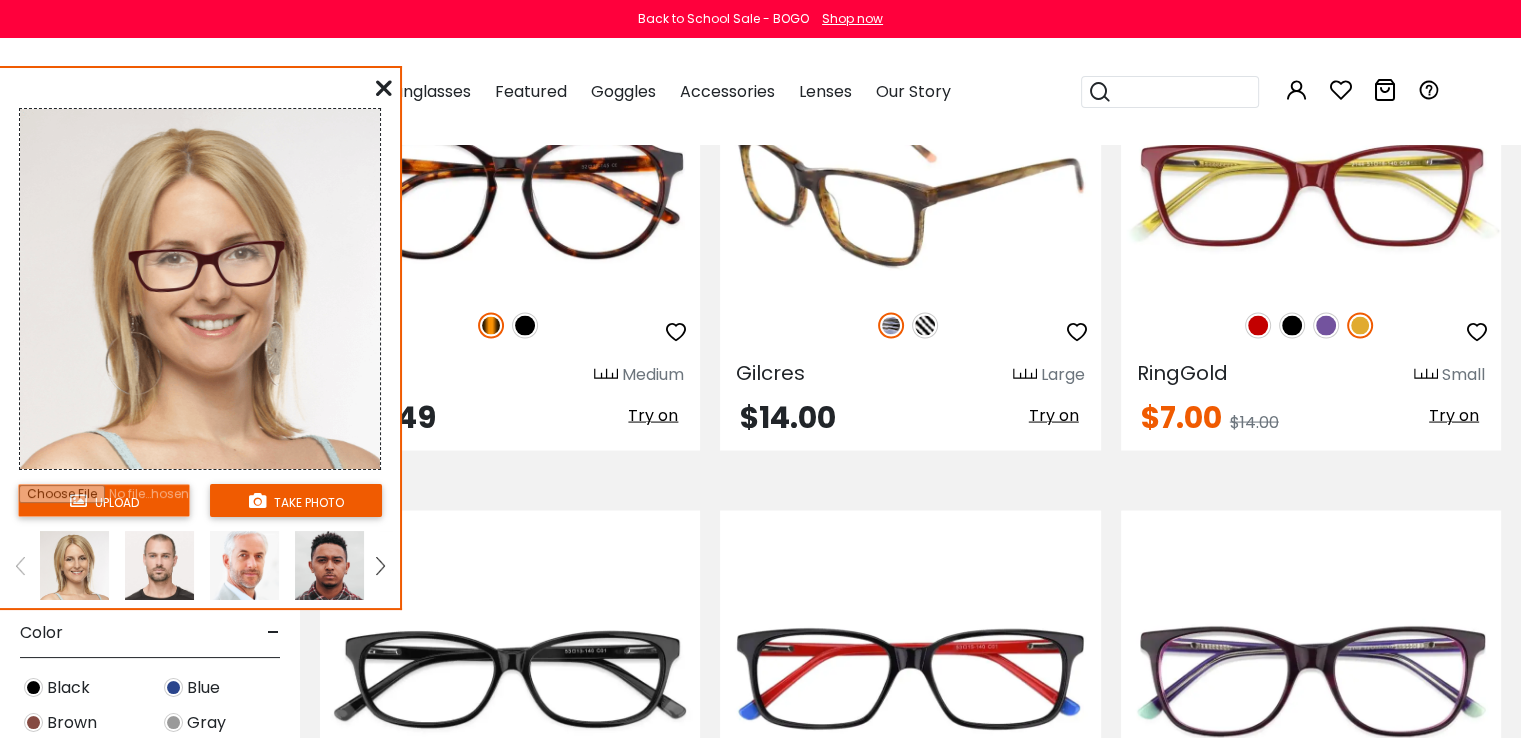 scroll, scrollTop: 4000, scrollLeft: 0, axis: vertical 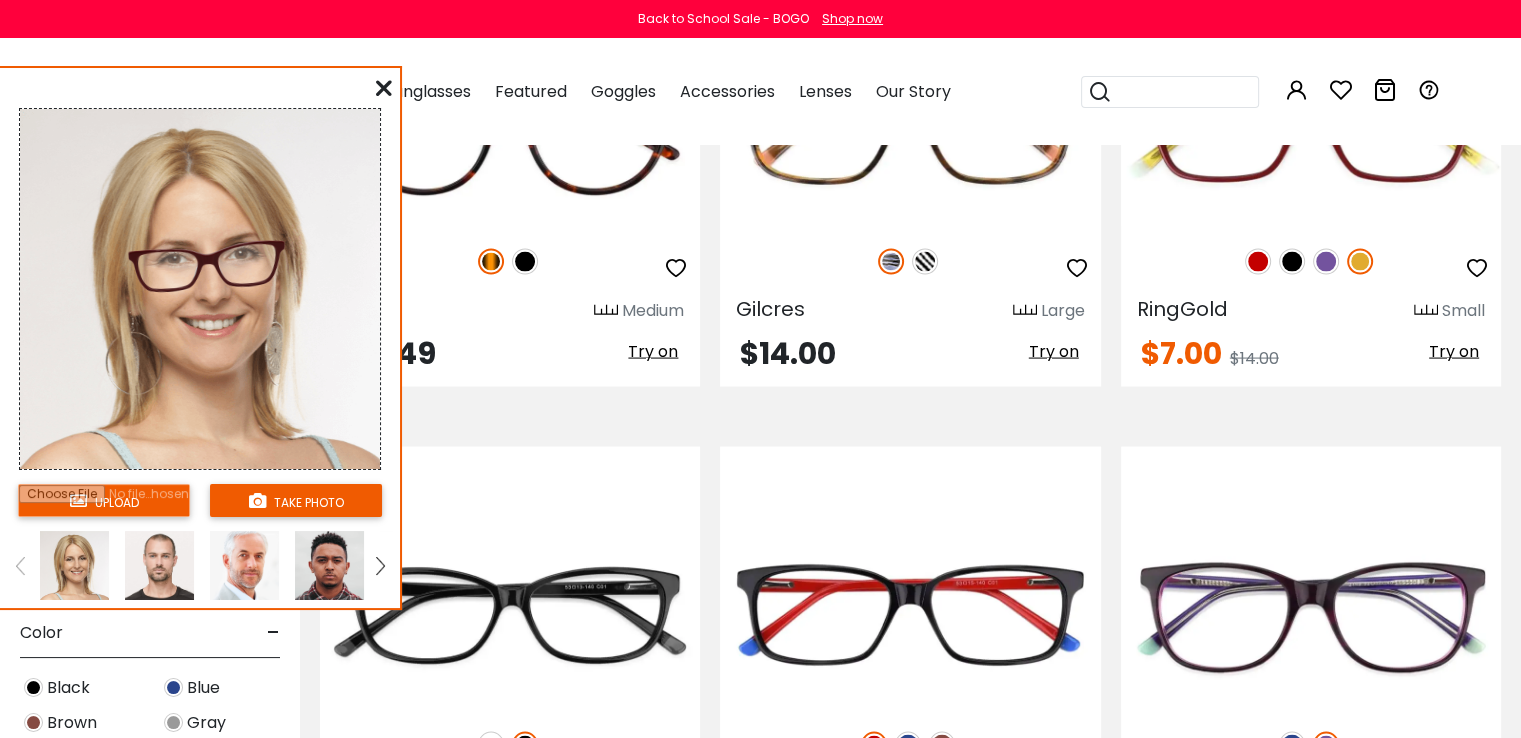 click at bounding box center [384, 88] 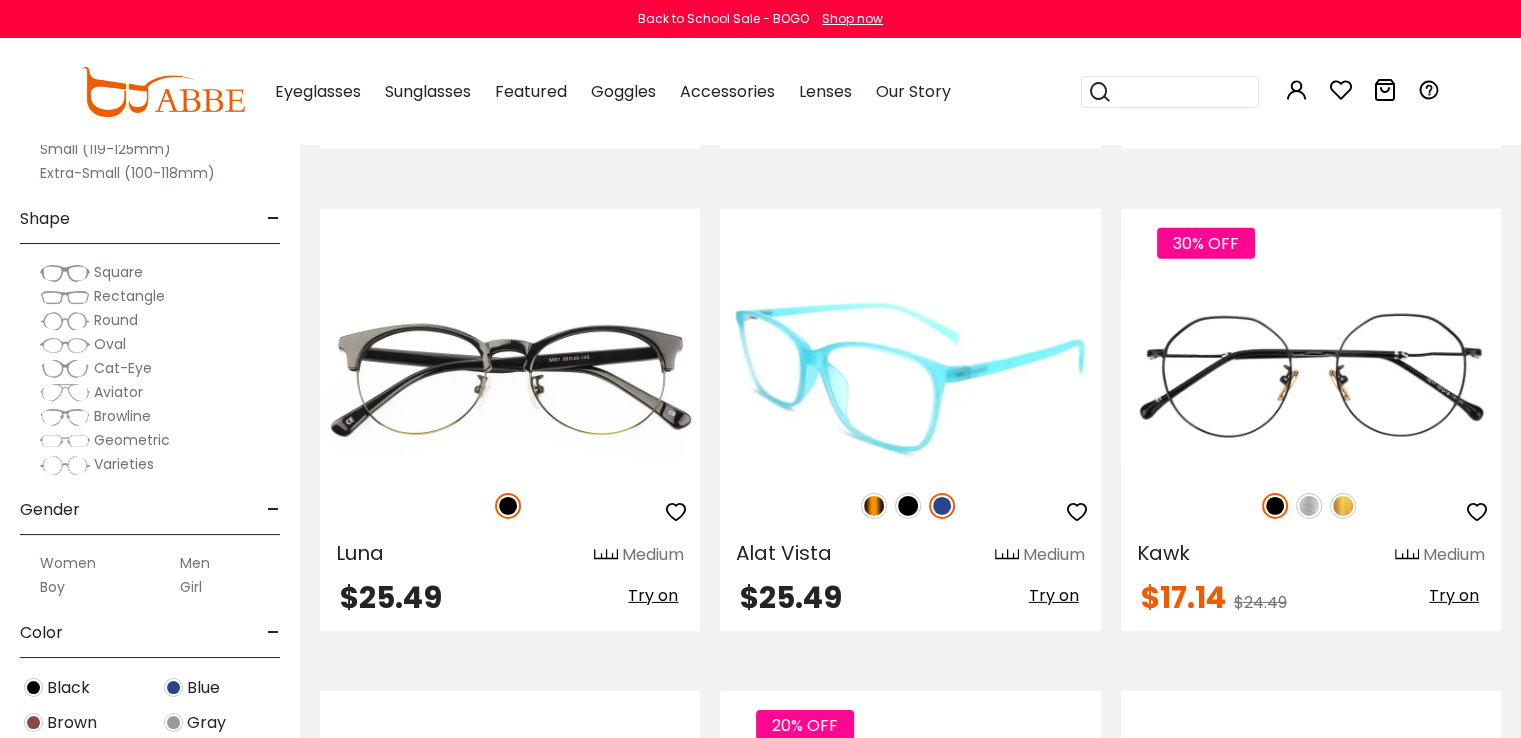 scroll, scrollTop: 6200, scrollLeft: 0, axis: vertical 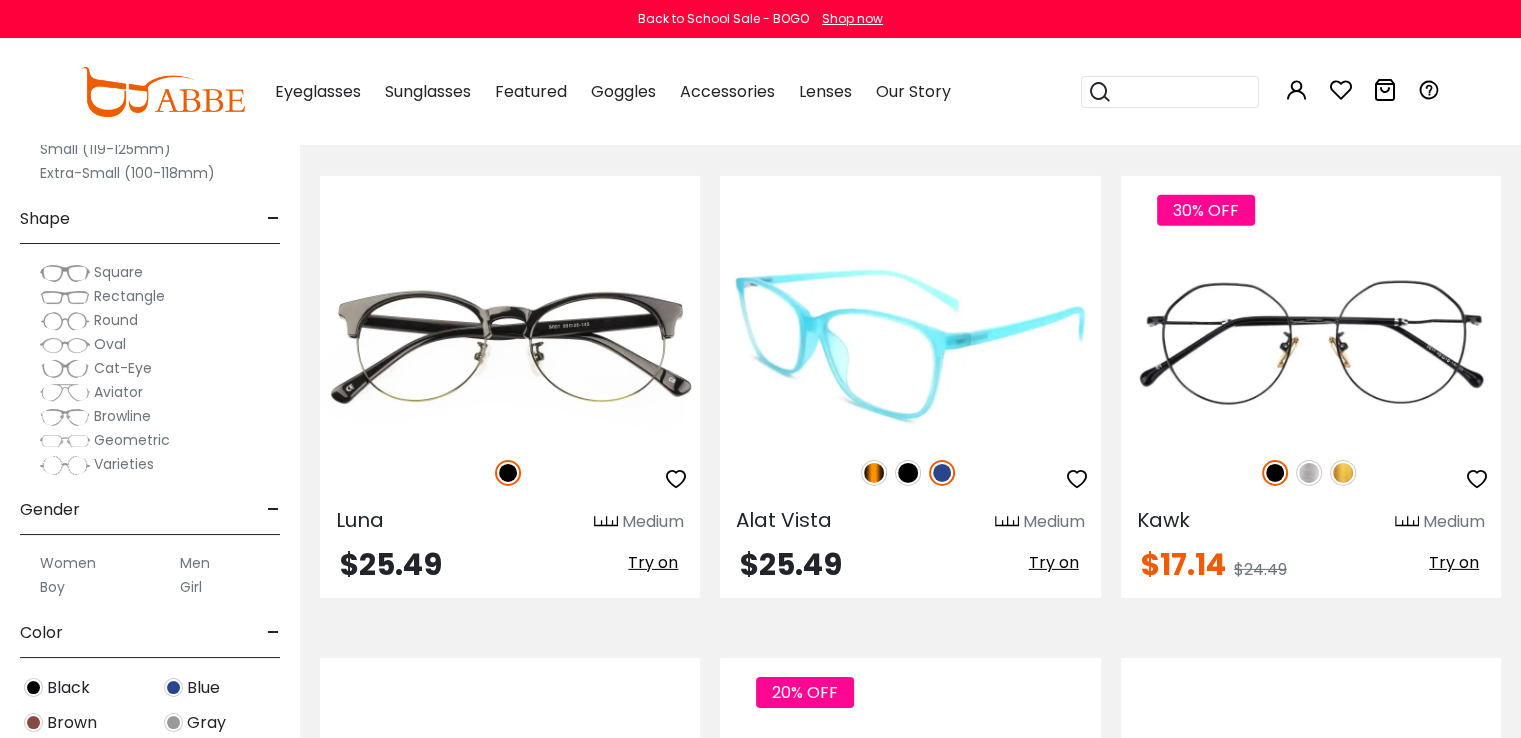click at bounding box center [874, 473] 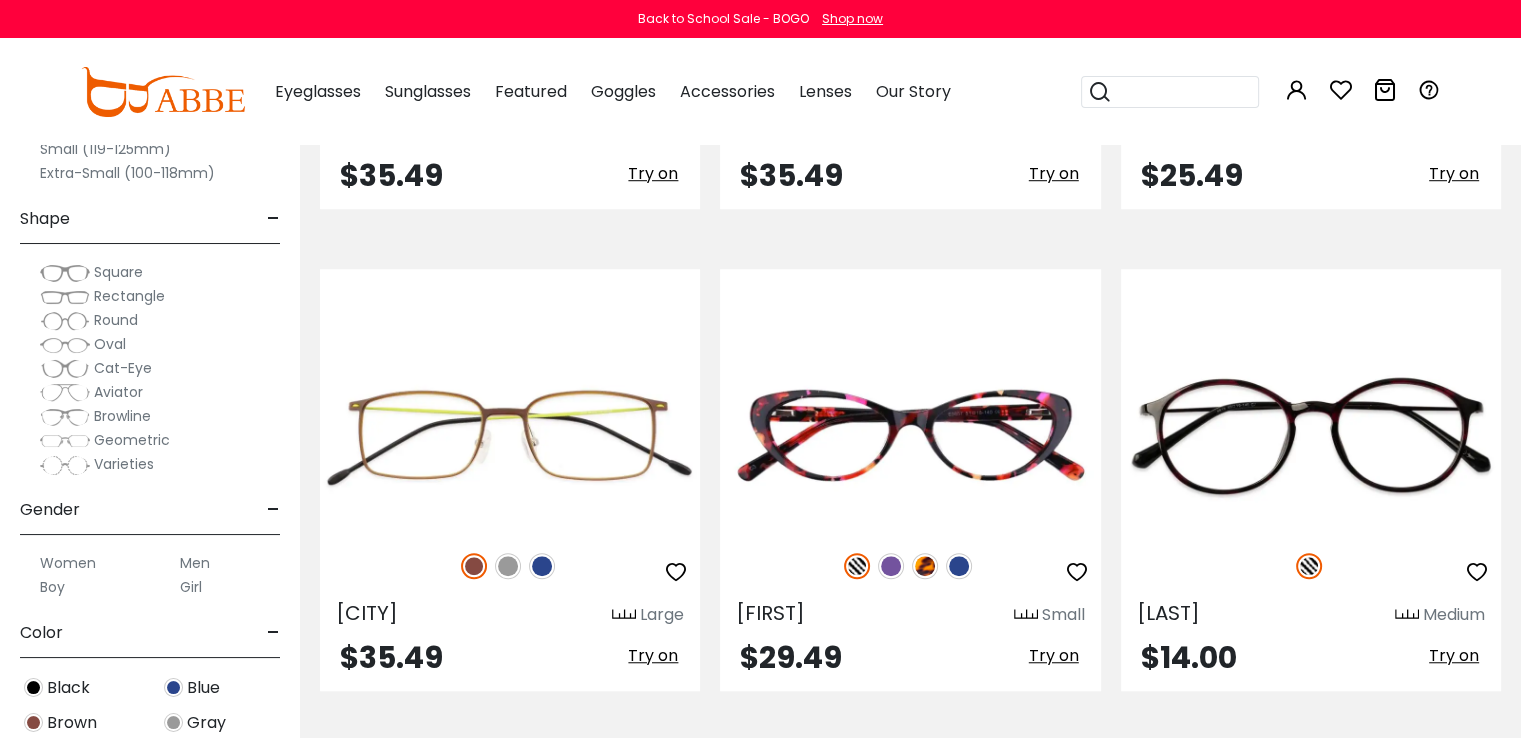 scroll, scrollTop: 9100, scrollLeft: 0, axis: vertical 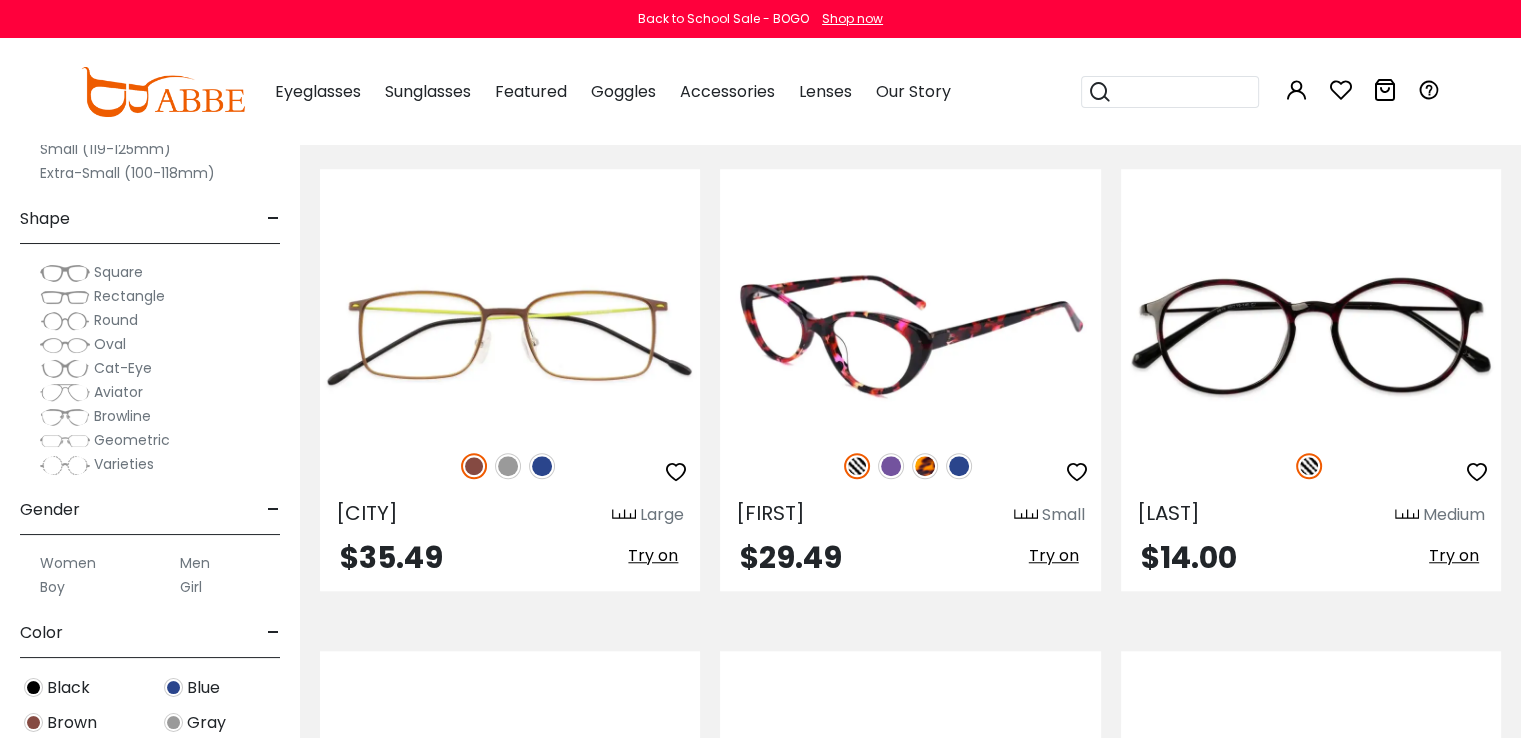 click at bounding box center [891, 466] 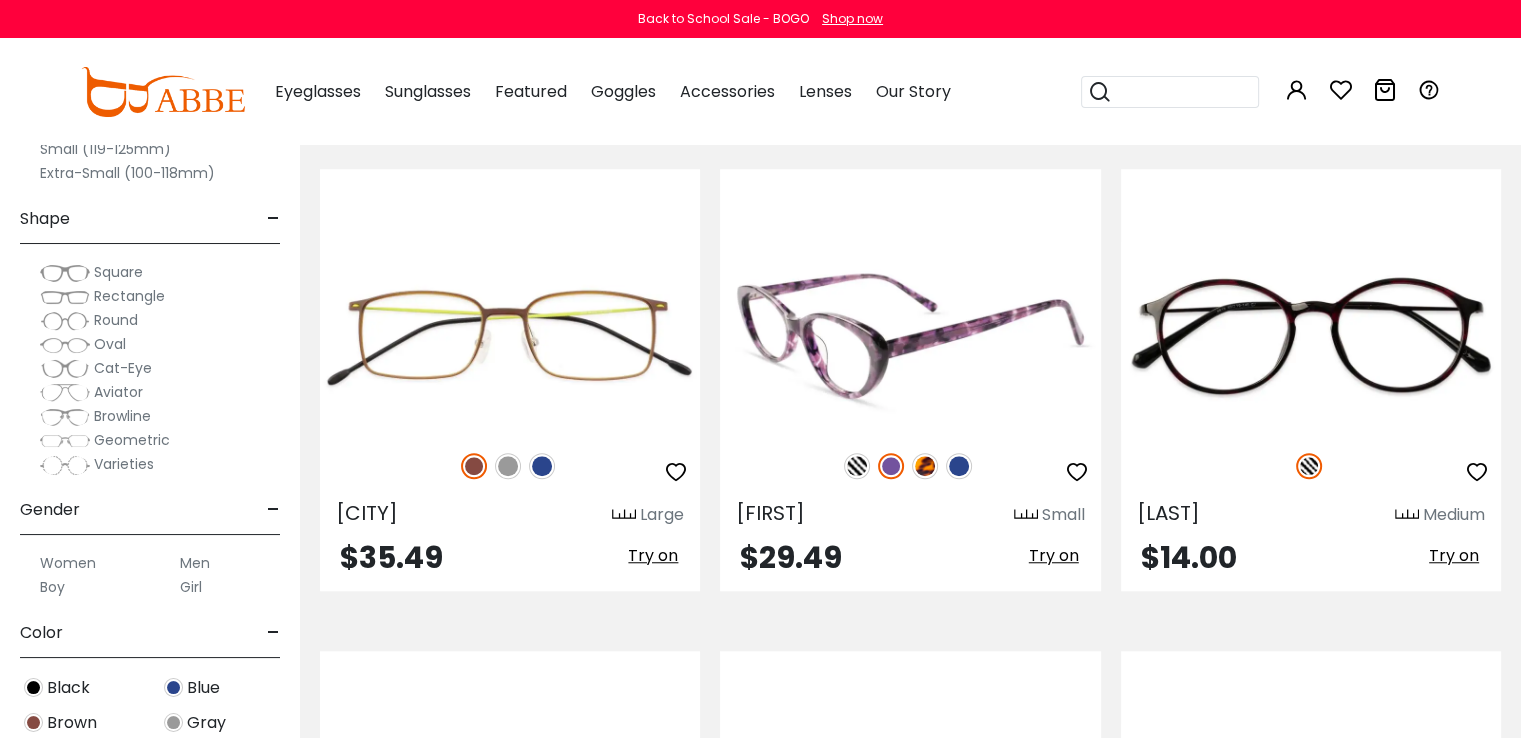 click at bounding box center [925, 466] 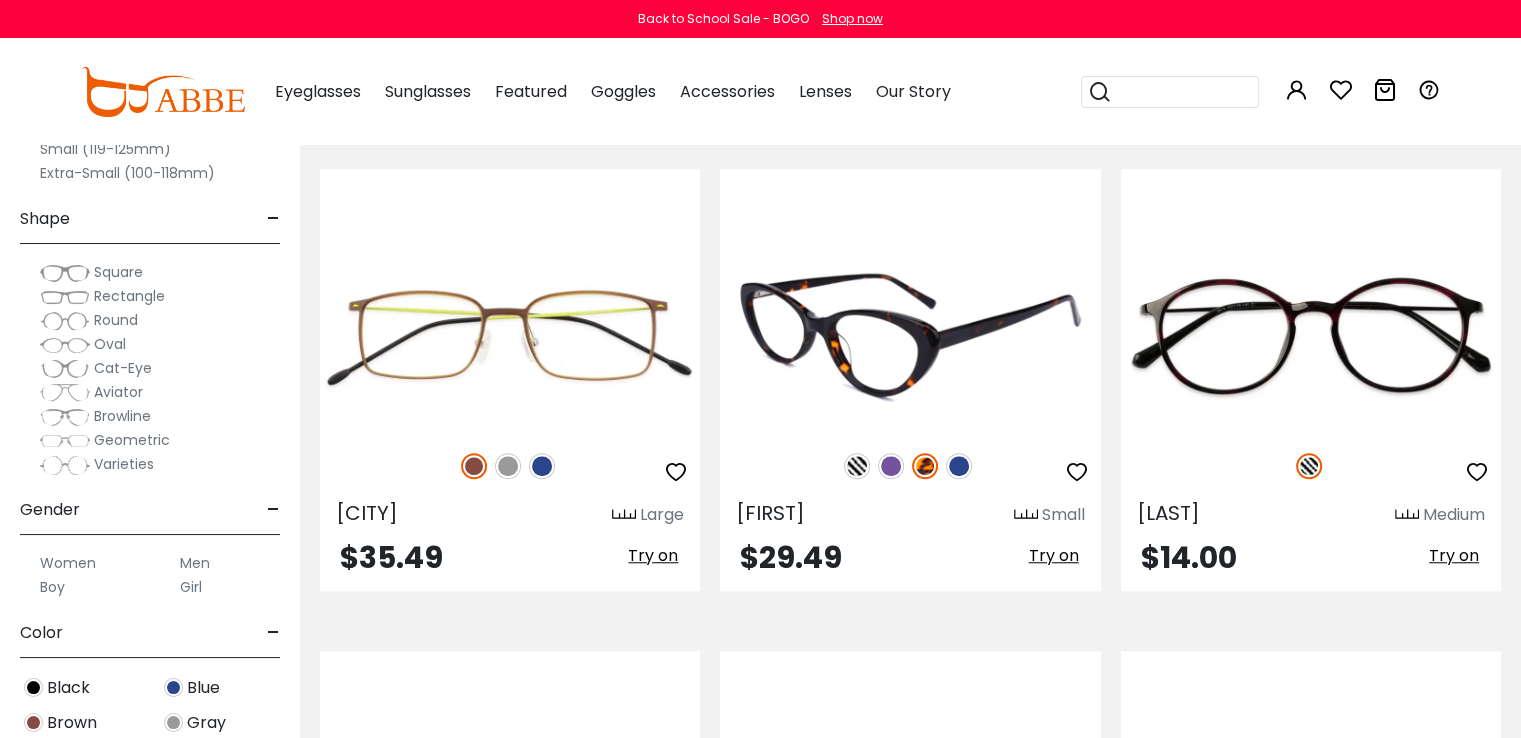 click at bounding box center (959, 466) 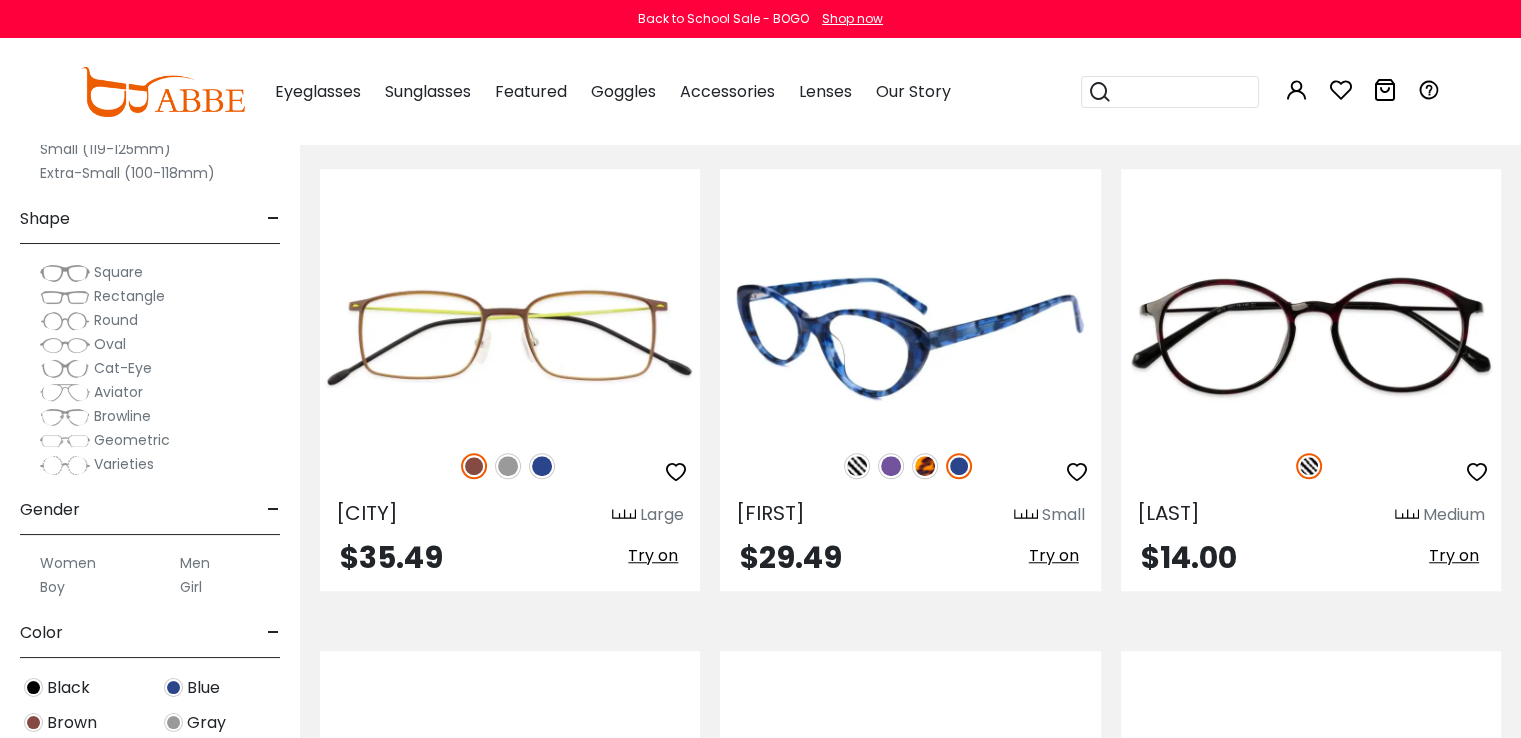 click on "Try on" at bounding box center [1054, 555] 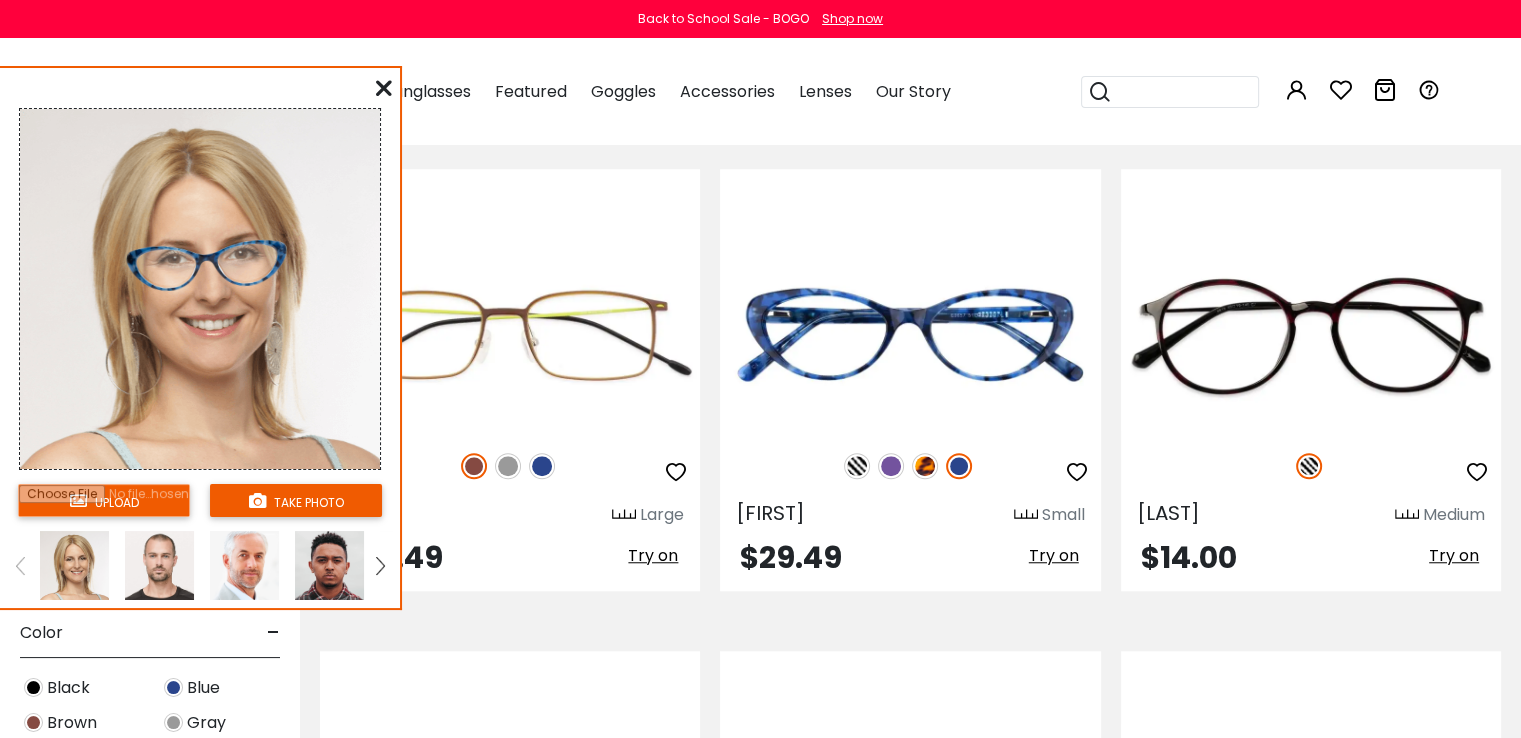 click at bounding box center (384, 88) 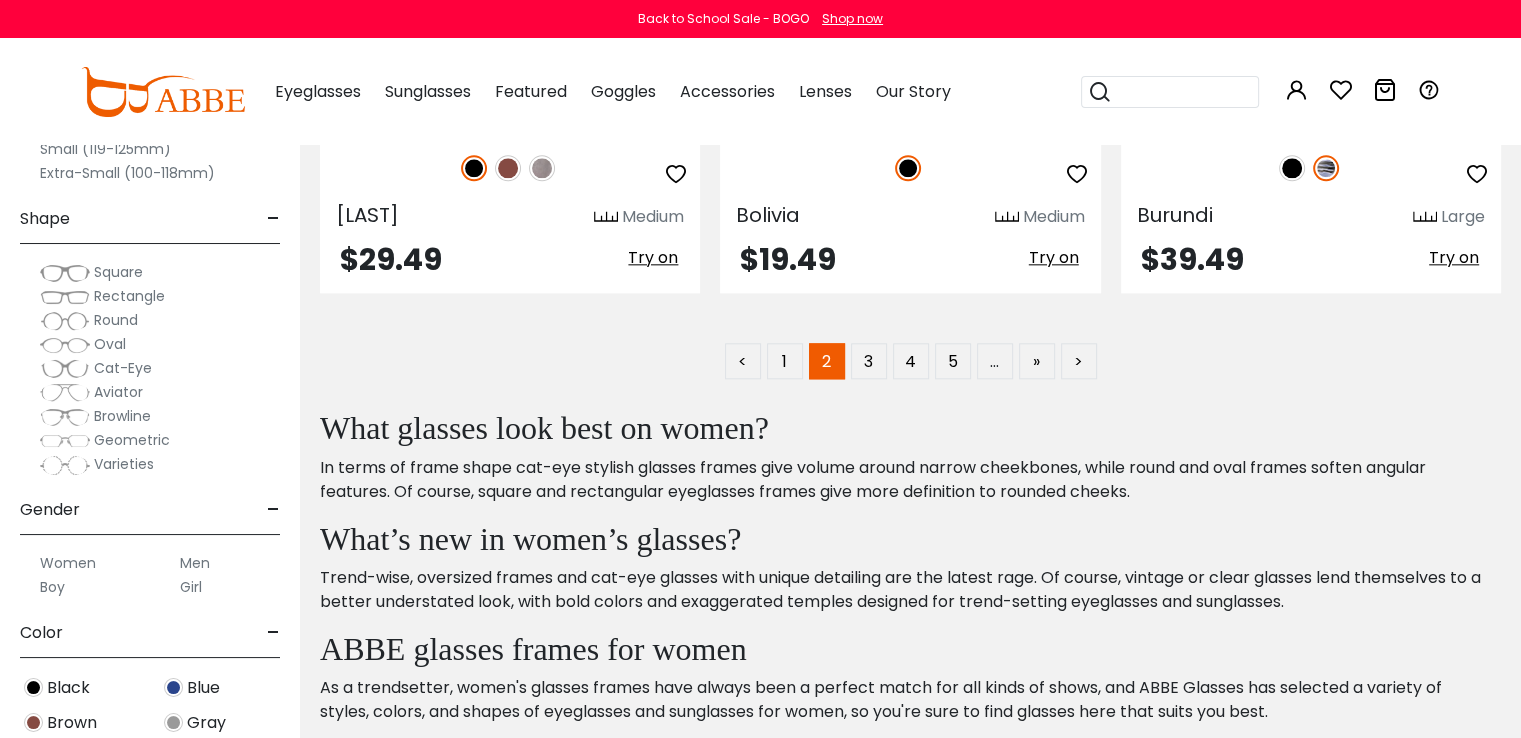 scroll, scrollTop: 9900, scrollLeft: 0, axis: vertical 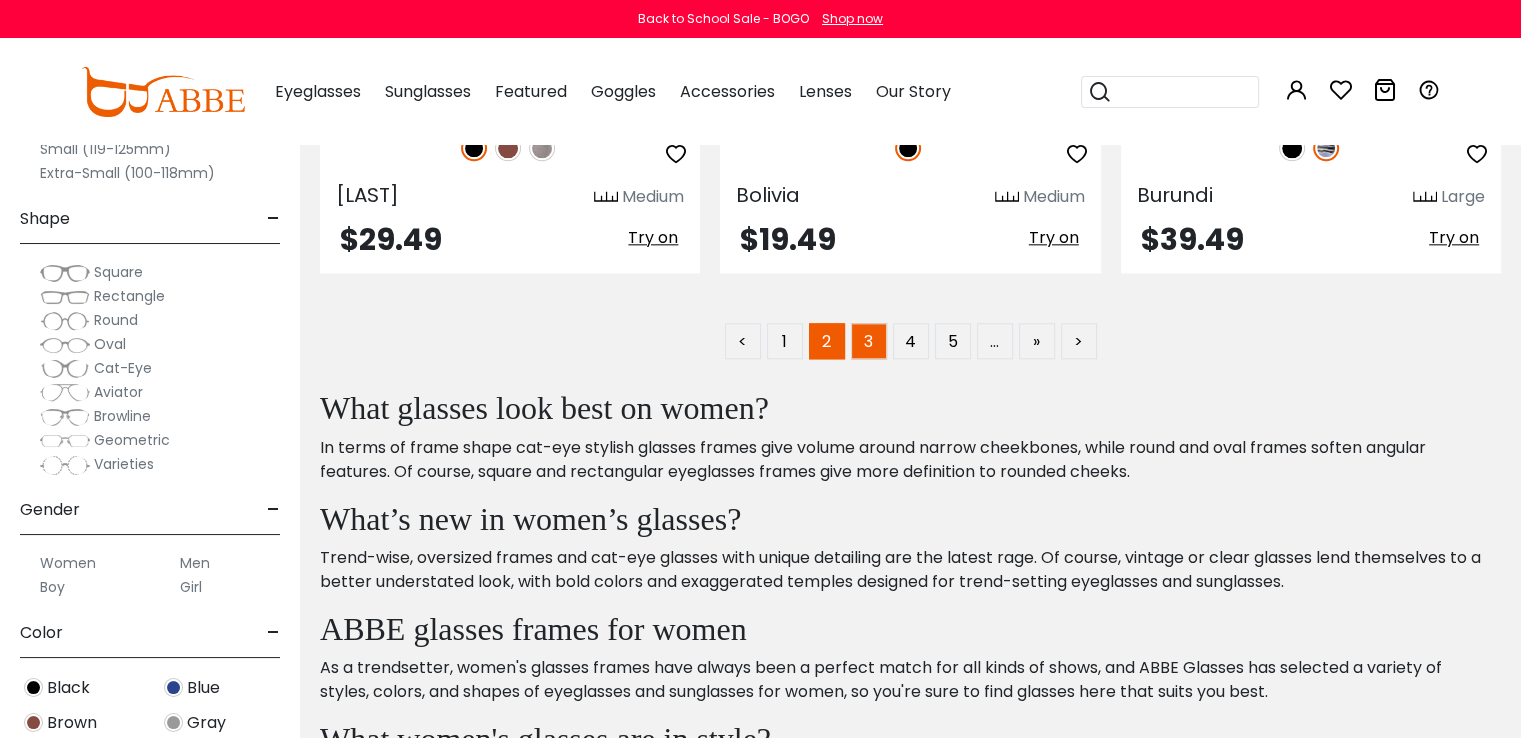 click on "3" at bounding box center (869, 341) 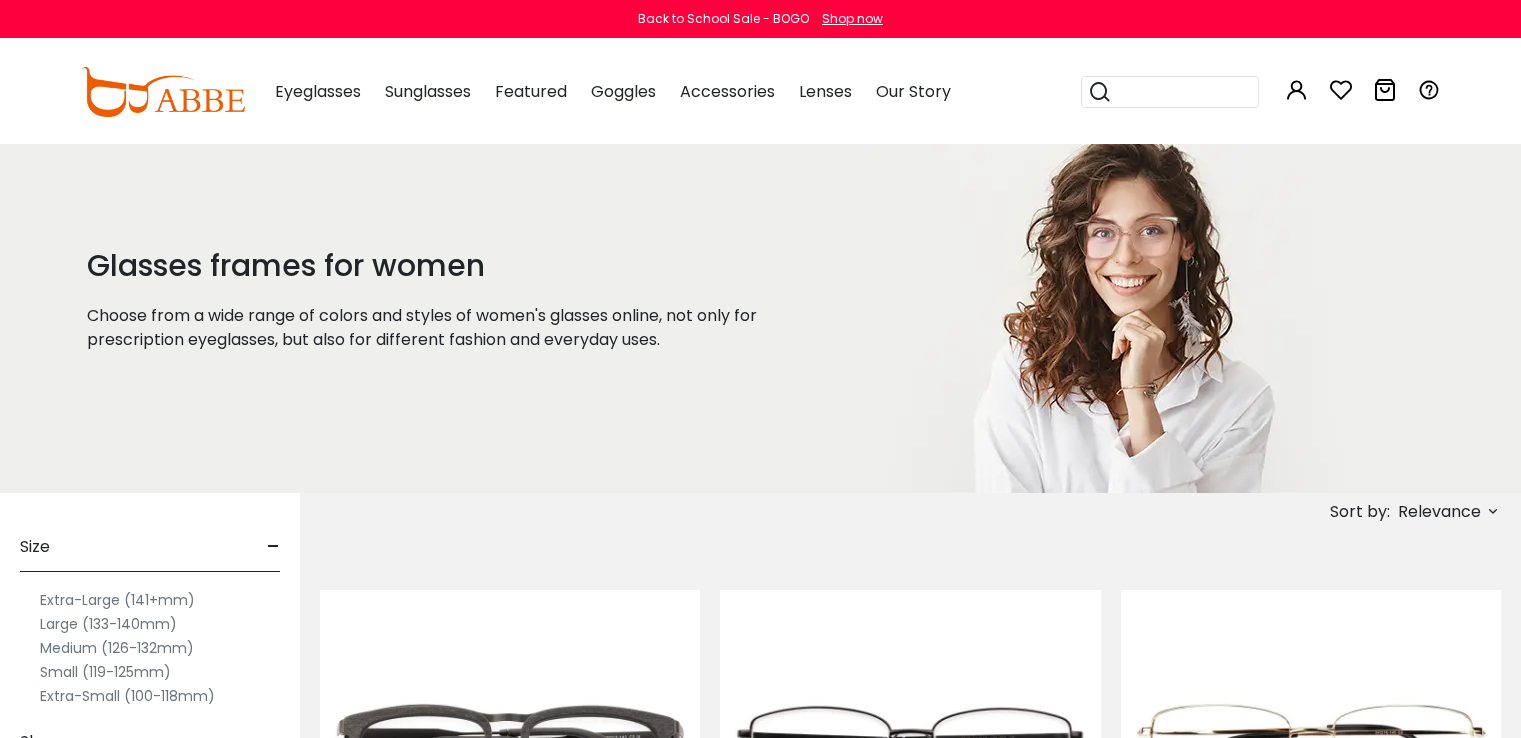 scroll, scrollTop: 0, scrollLeft: 0, axis: both 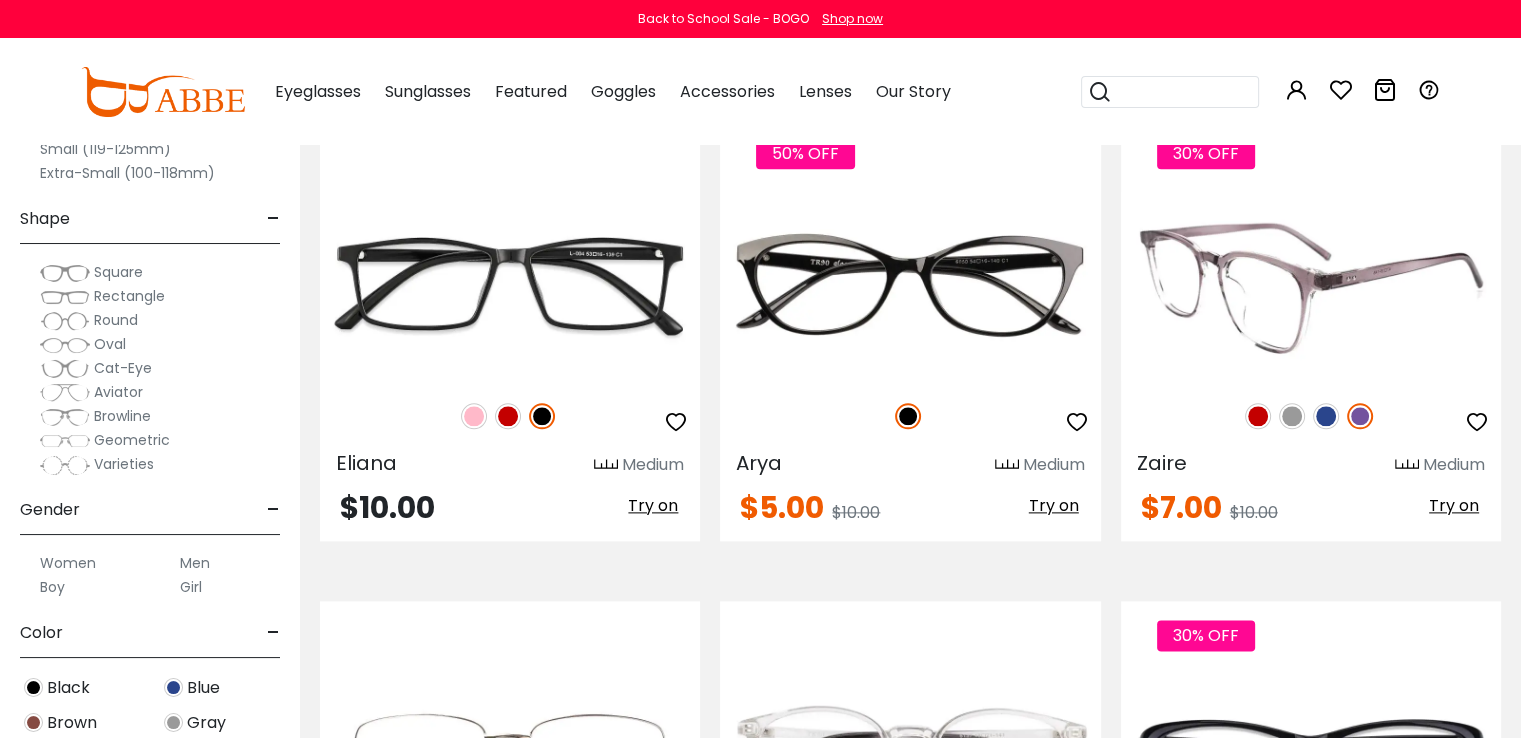 click at bounding box center (1258, 416) 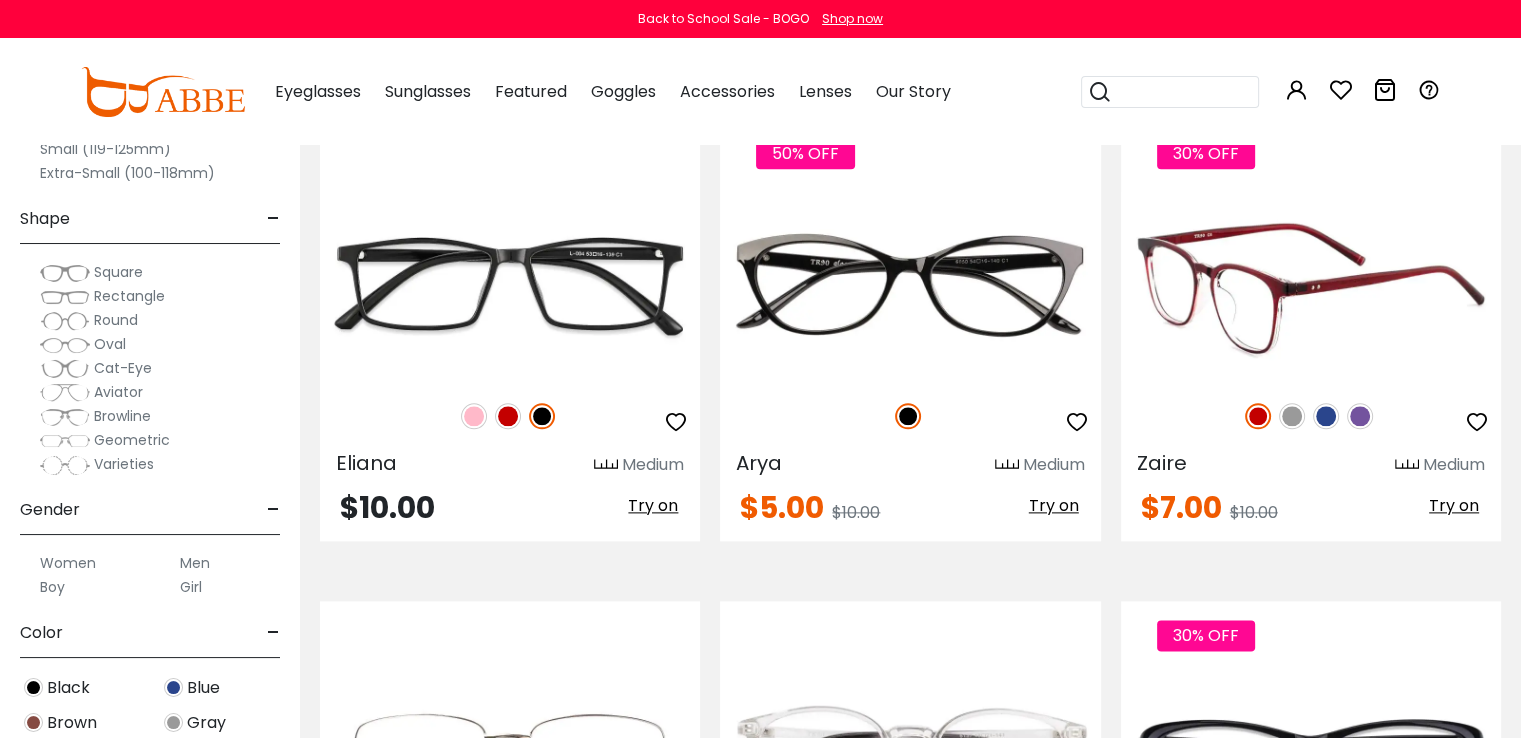 click at bounding box center (1292, 416) 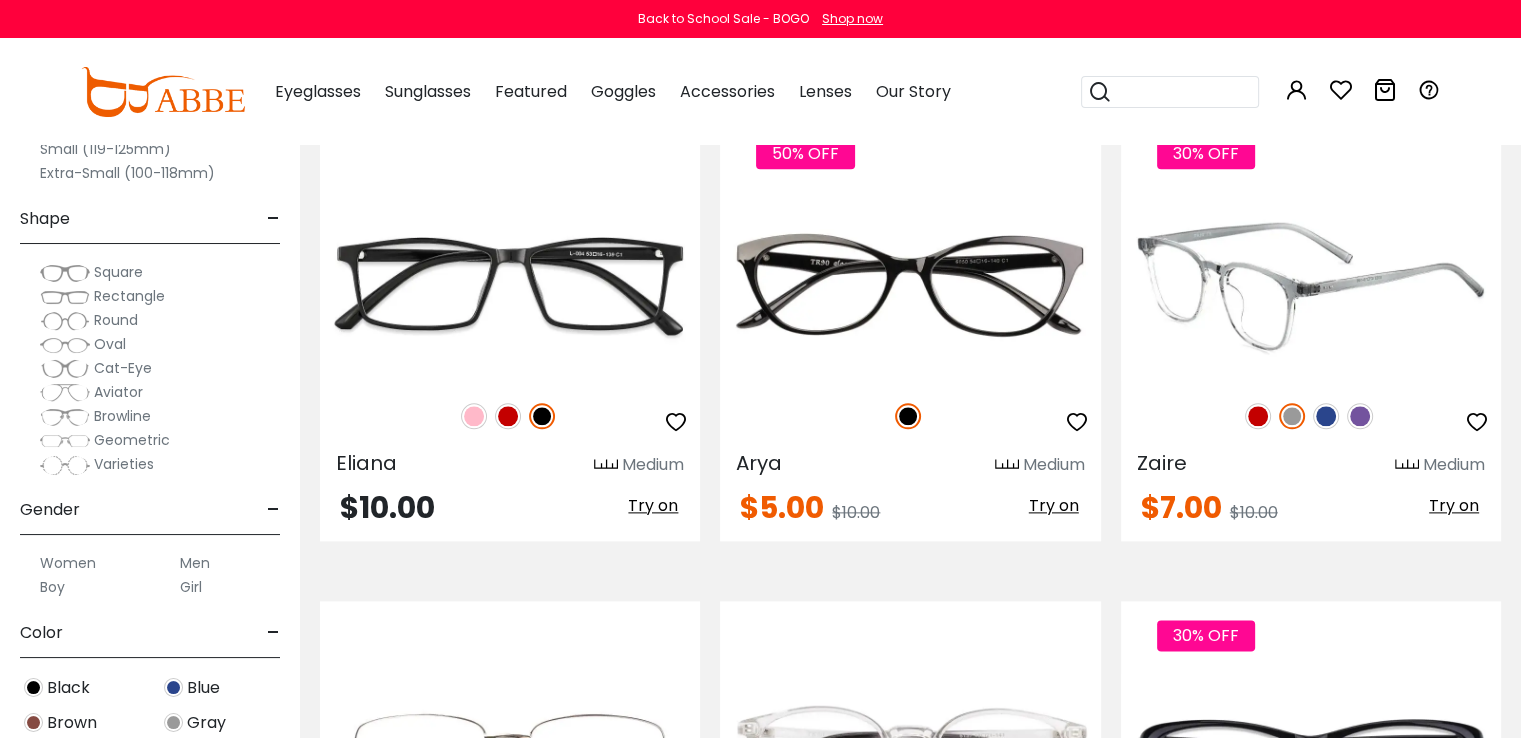 click at bounding box center [1326, 416] 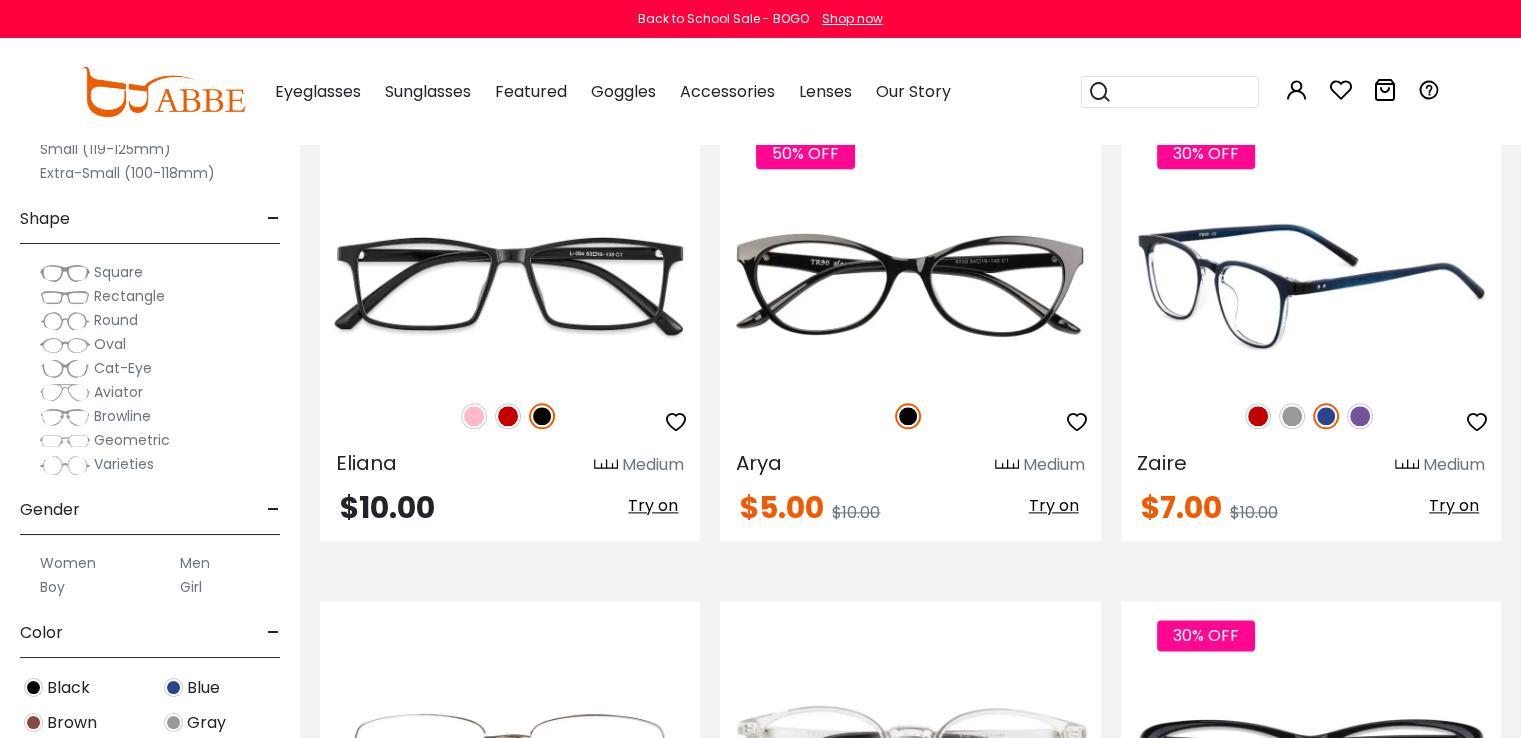 click at bounding box center [1360, 416] 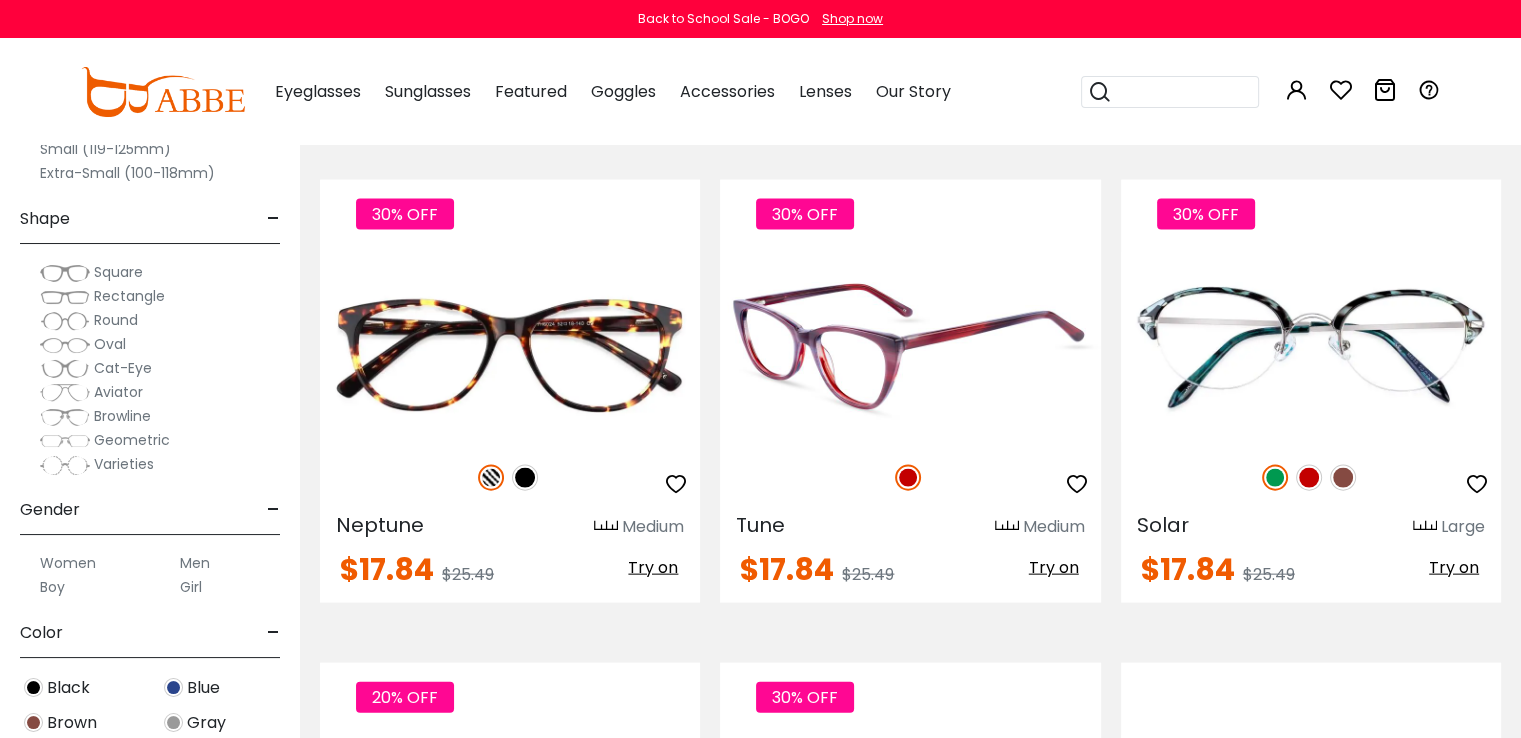 scroll, scrollTop: 4300, scrollLeft: 0, axis: vertical 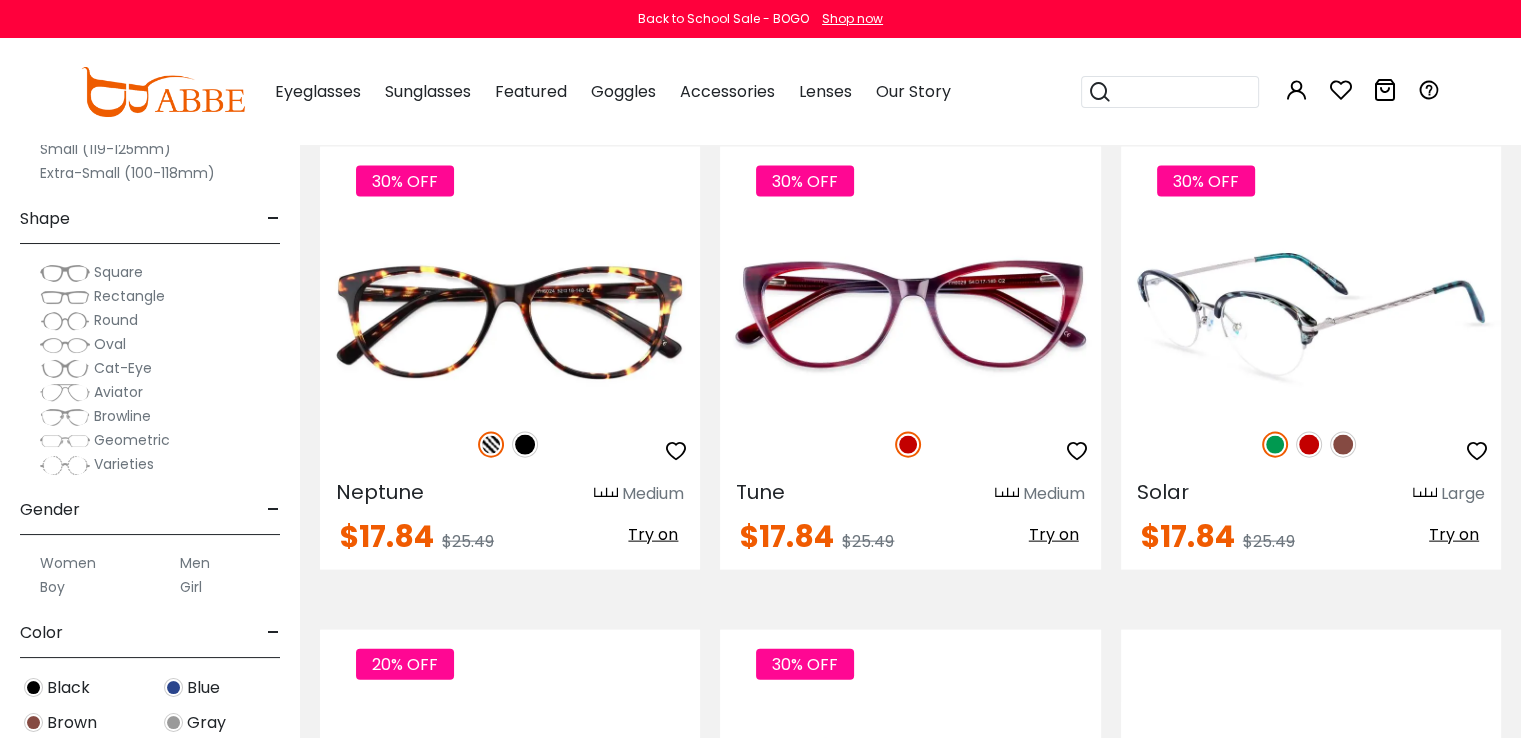 click on "Try on" at bounding box center (1454, 534) 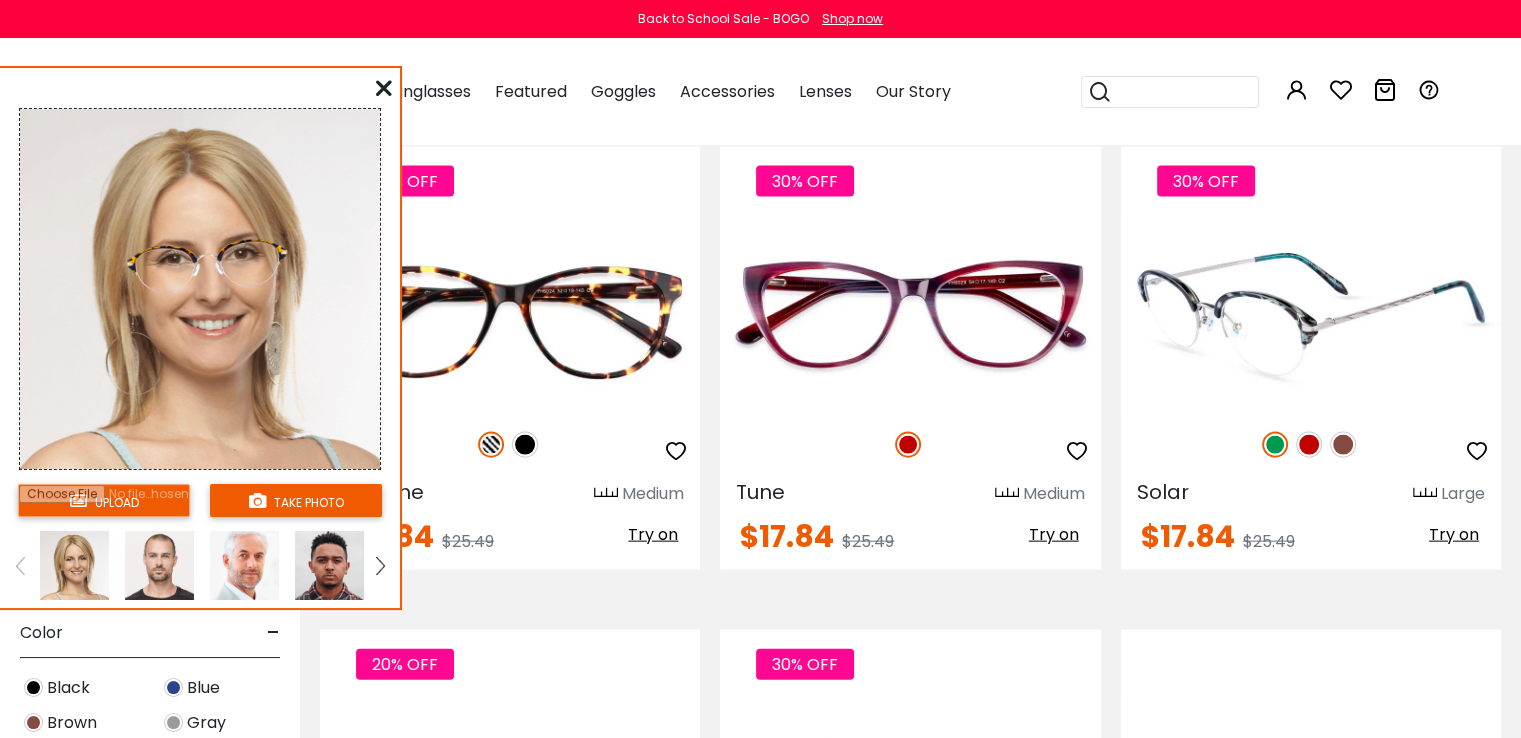 click at bounding box center [1309, 445] 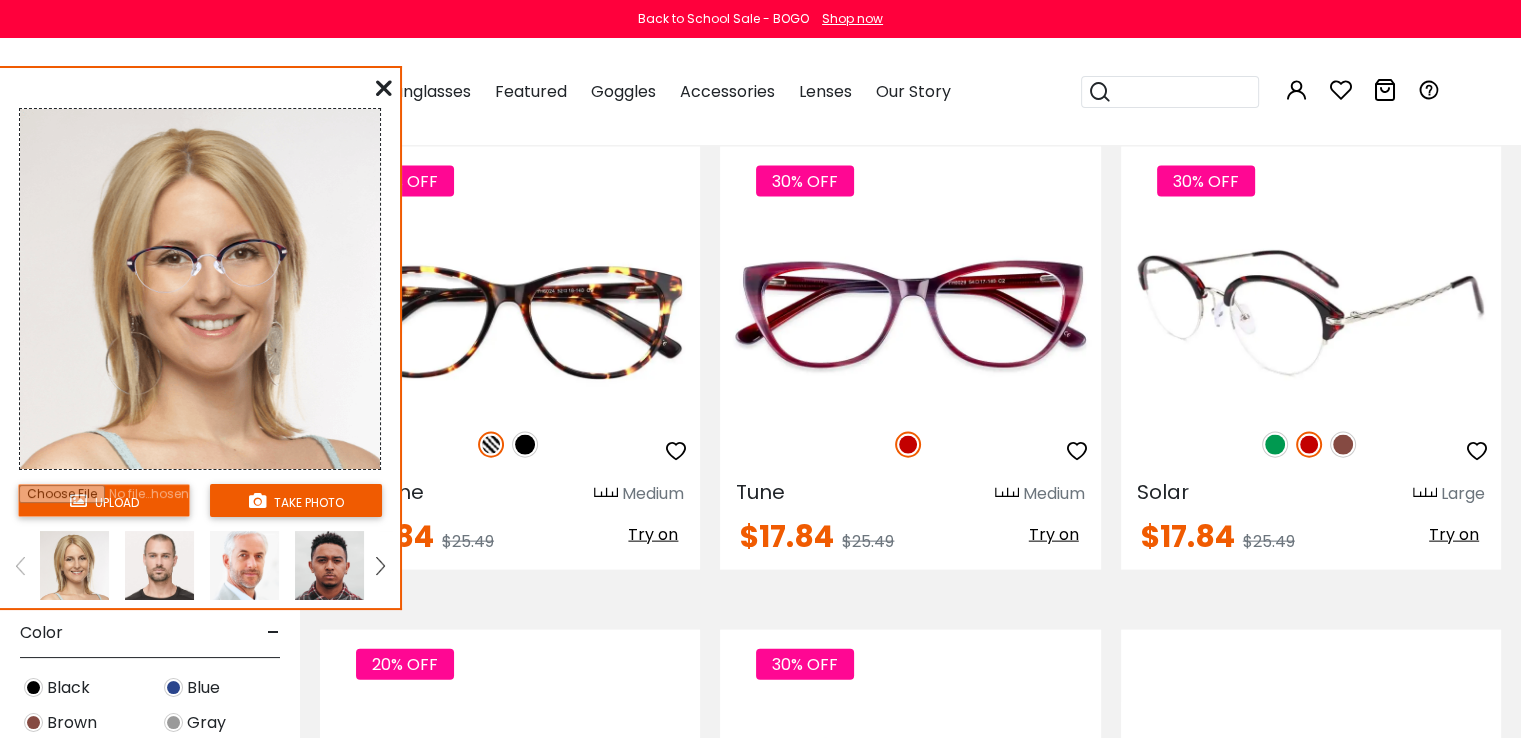 click at bounding box center [1343, 445] 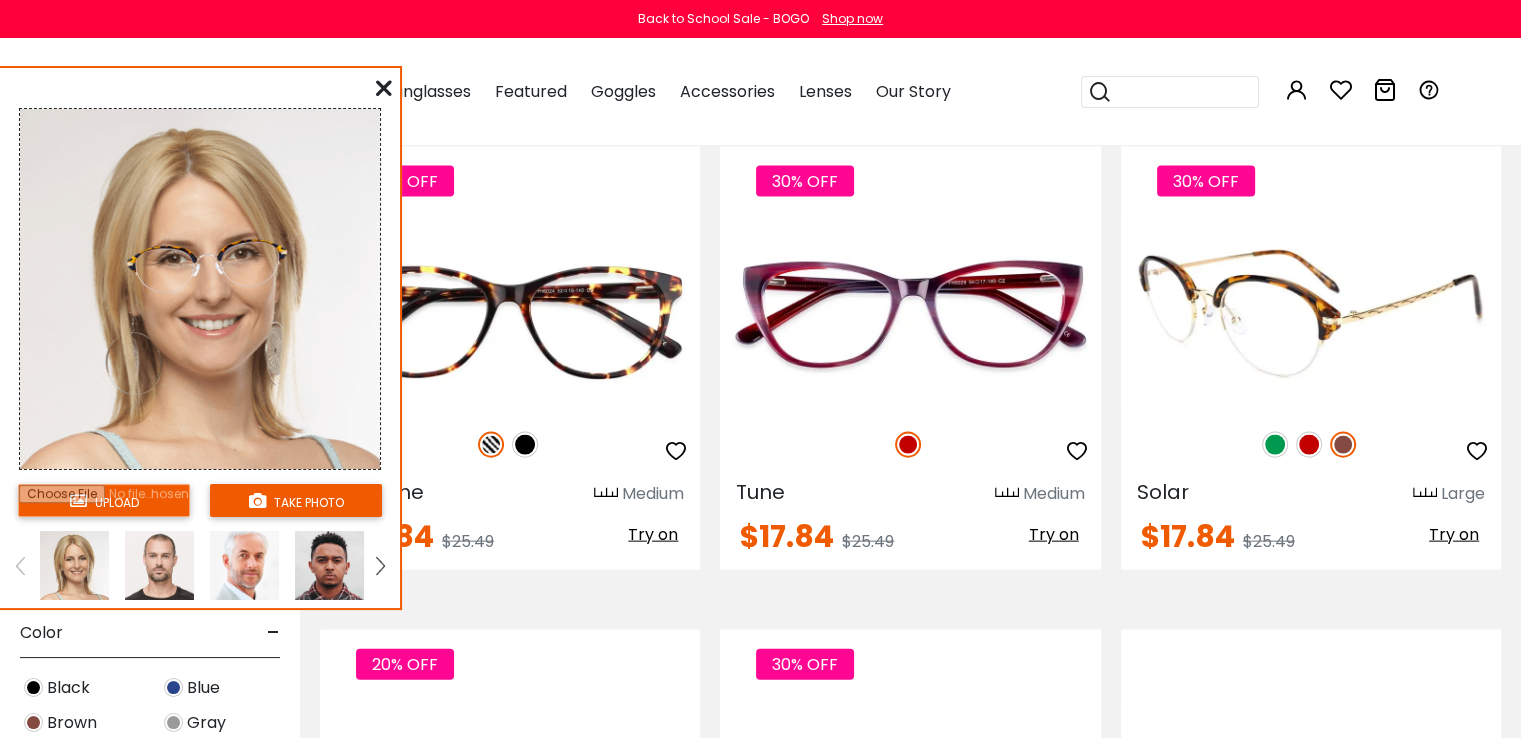 click at bounding box center (1275, 445) 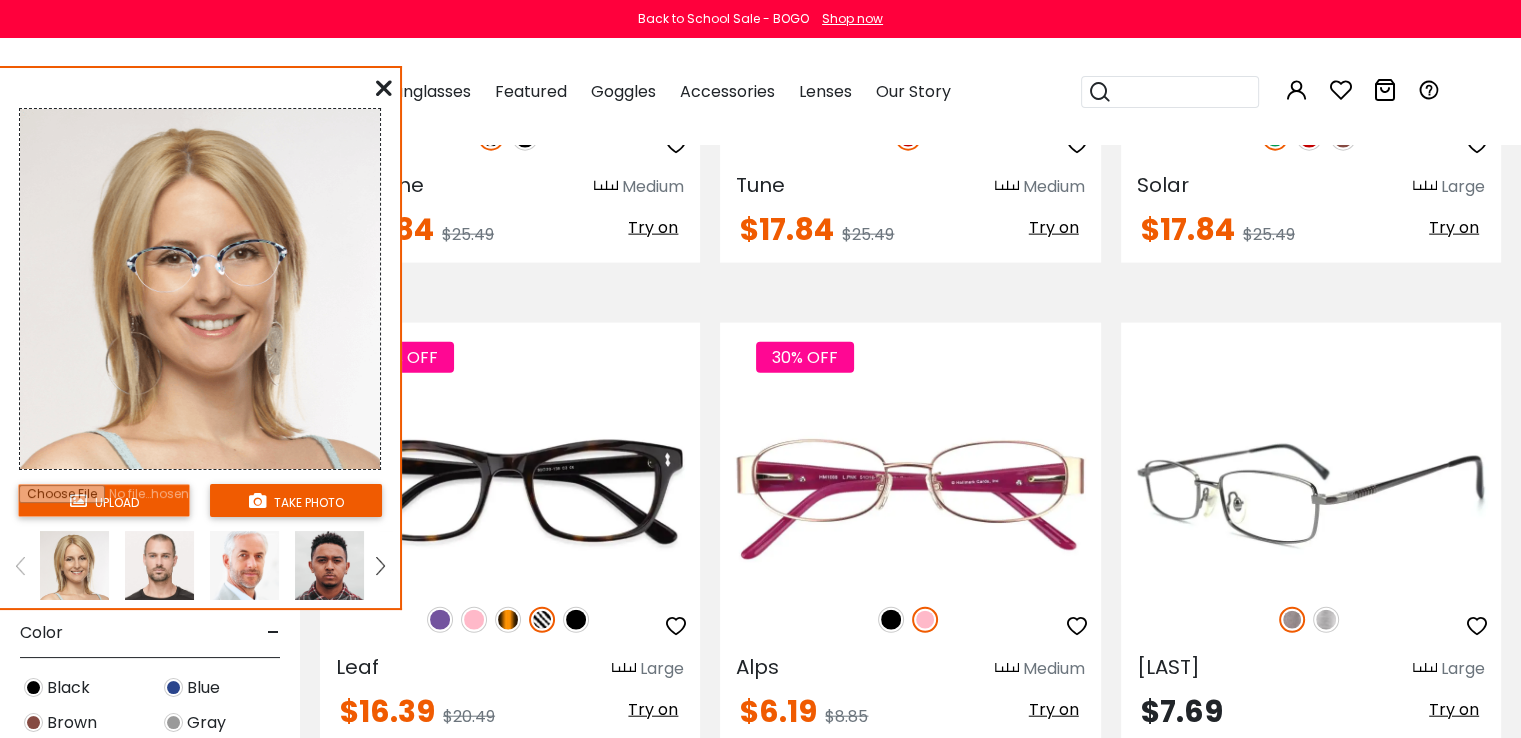 scroll, scrollTop: 4700, scrollLeft: 0, axis: vertical 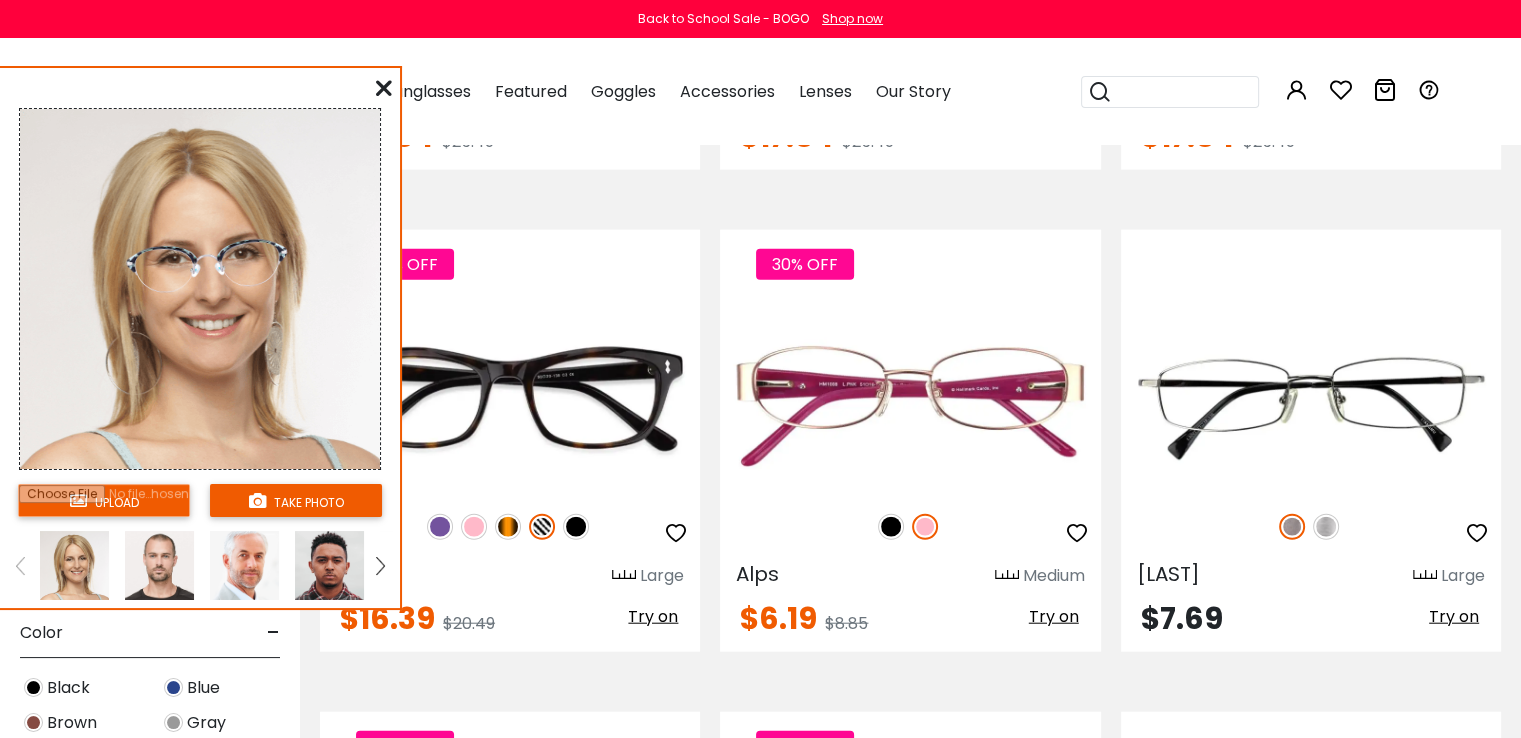 click at bounding box center [384, 88] 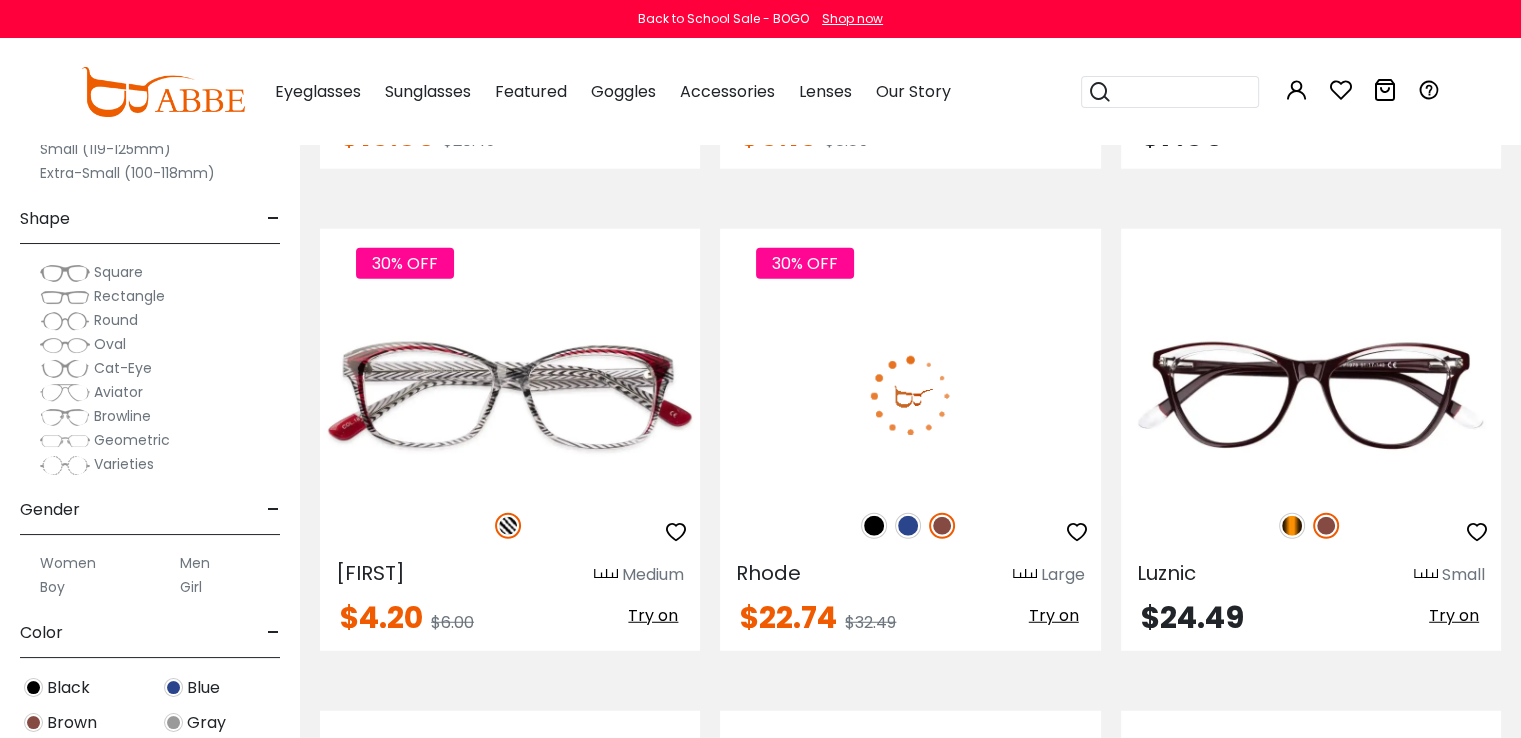 scroll, scrollTop: 5200, scrollLeft: 0, axis: vertical 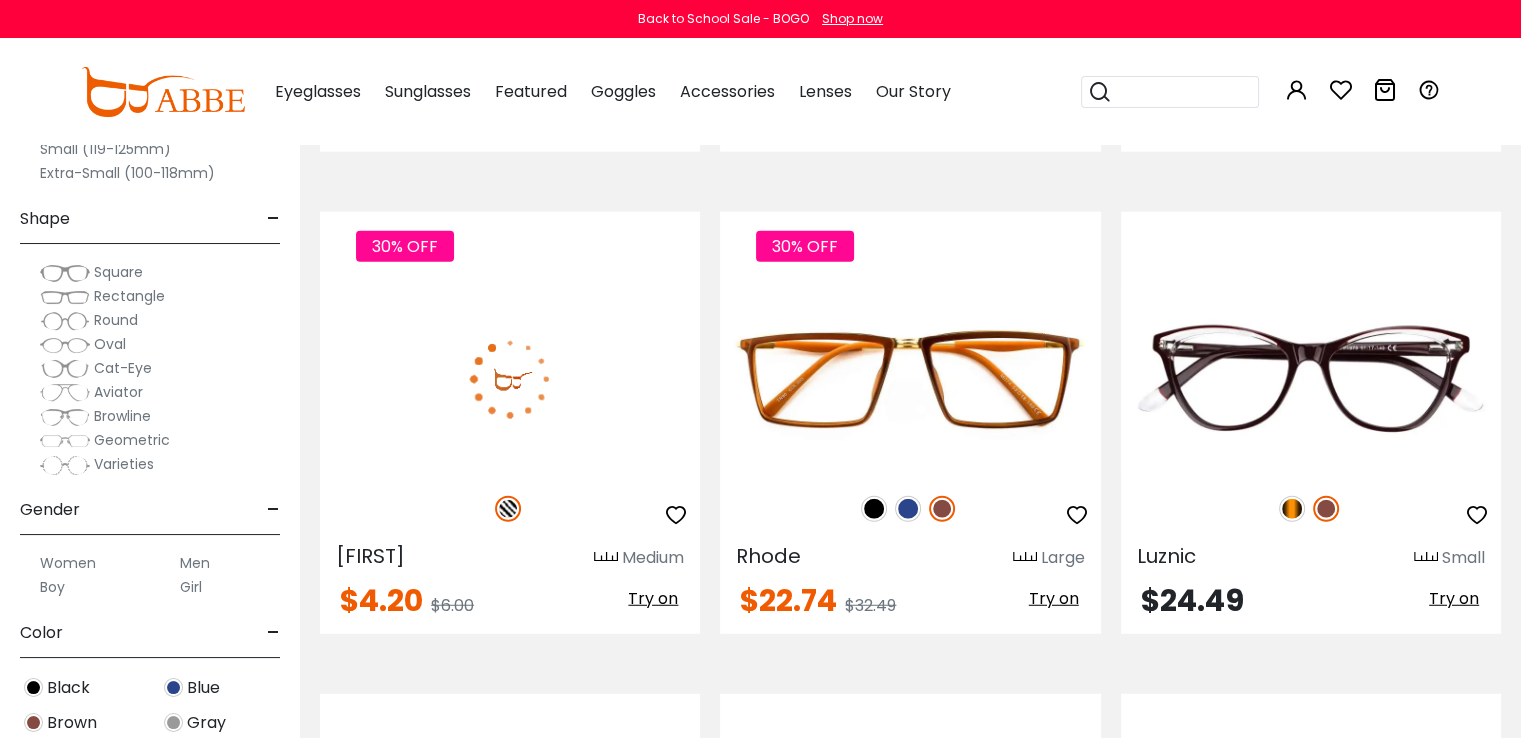 click on "Try on" at bounding box center [653, 598] 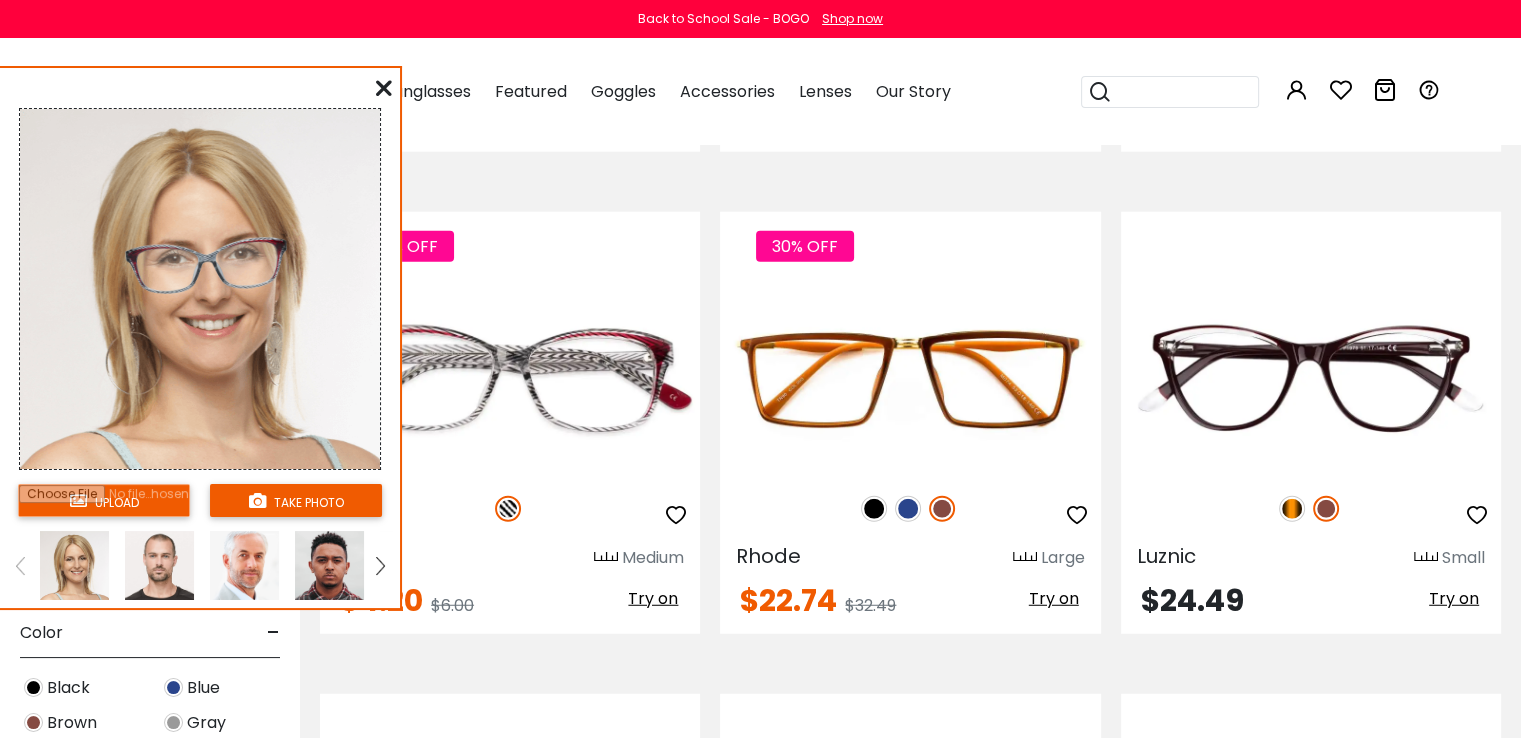 click at bounding box center (384, 88) 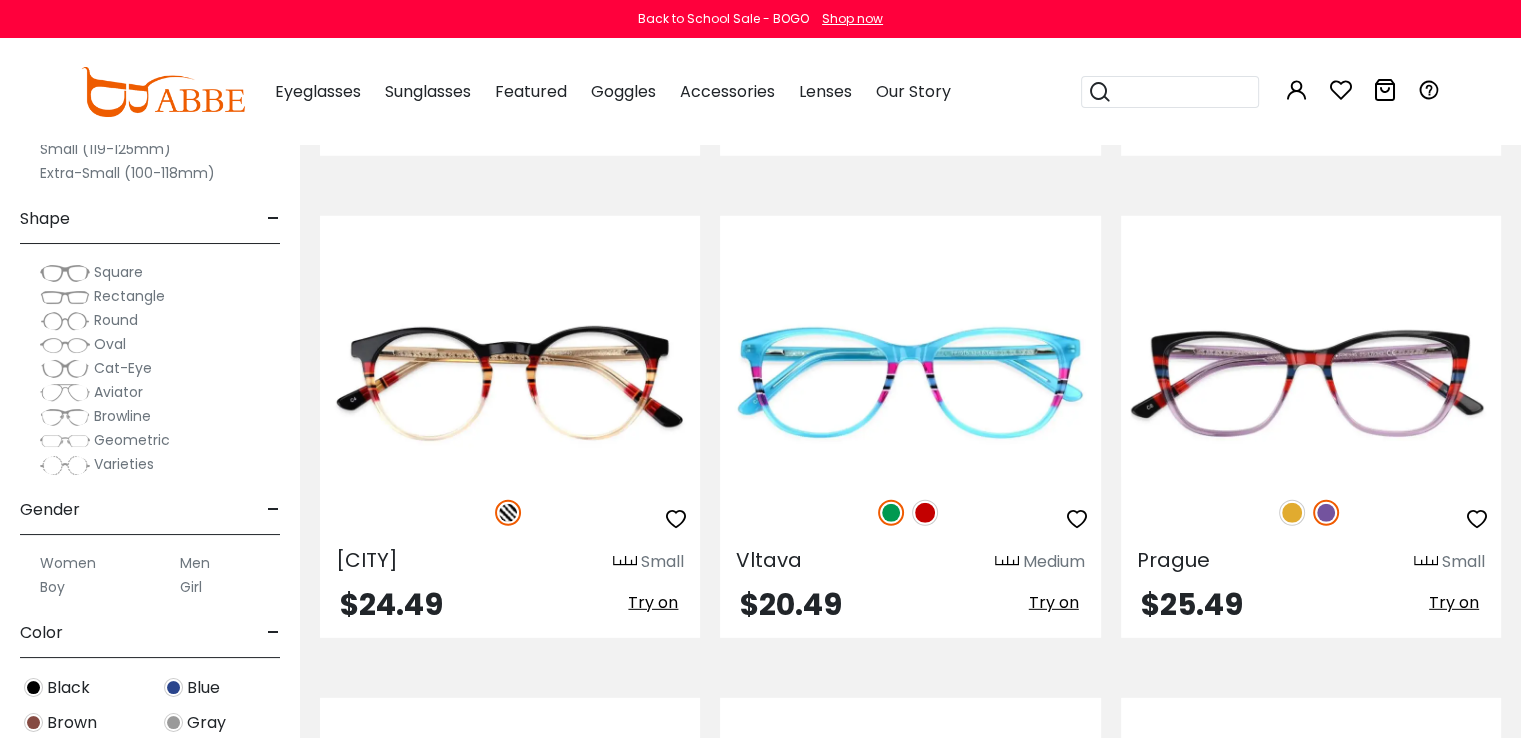 scroll, scrollTop: 5700, scrollLeft: 0, axis: vertical 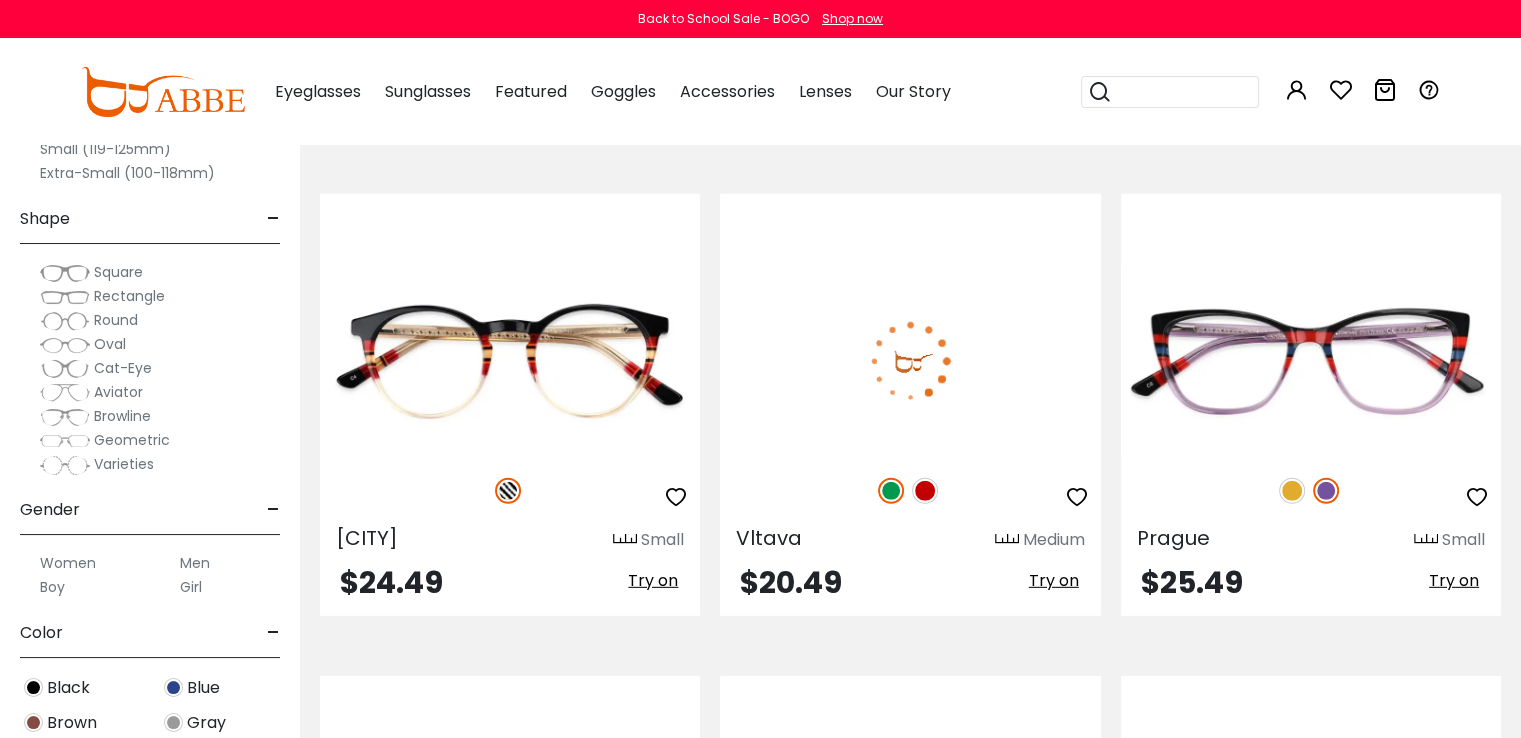 click on "Try on" at bounding box center (1054, 580) 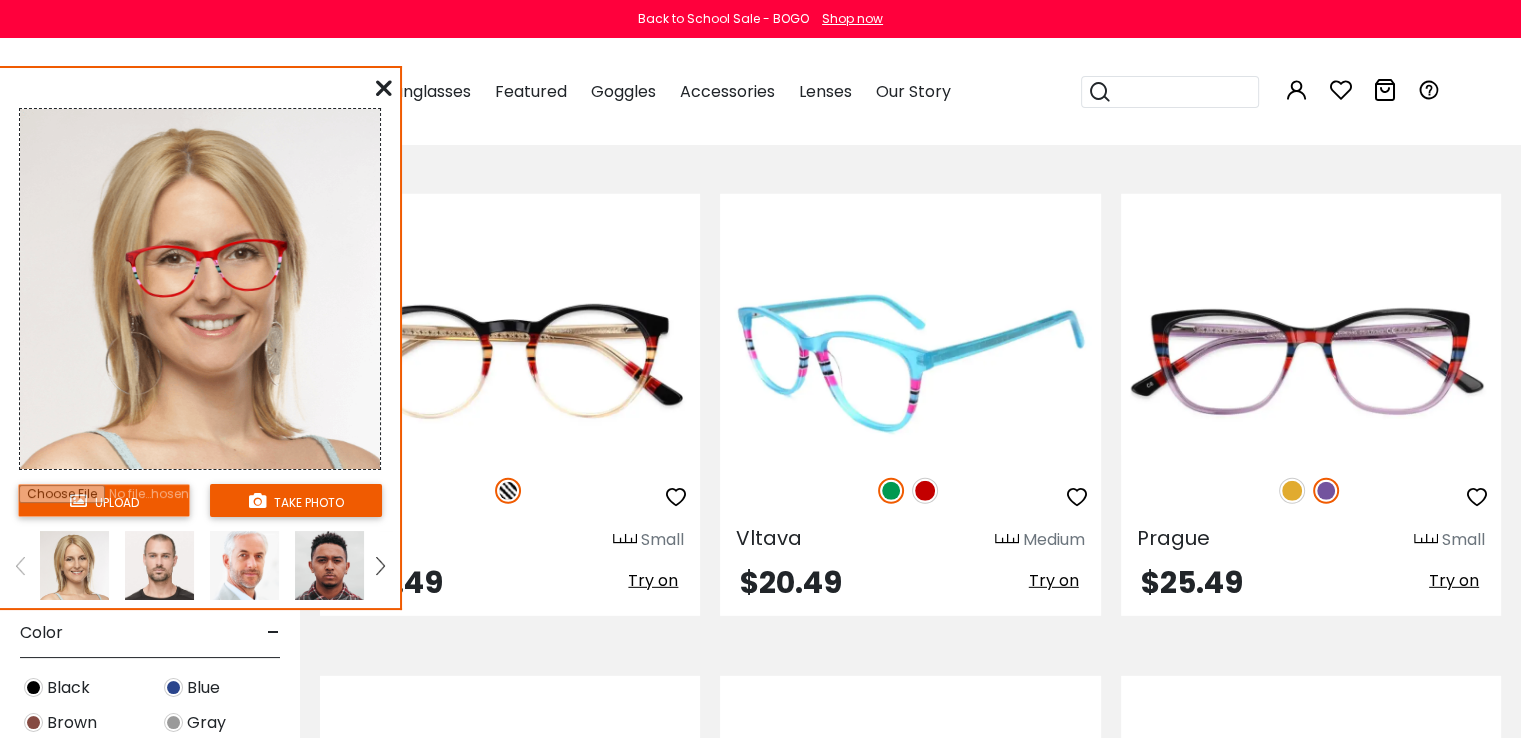 click at bounding box center (925, 491) 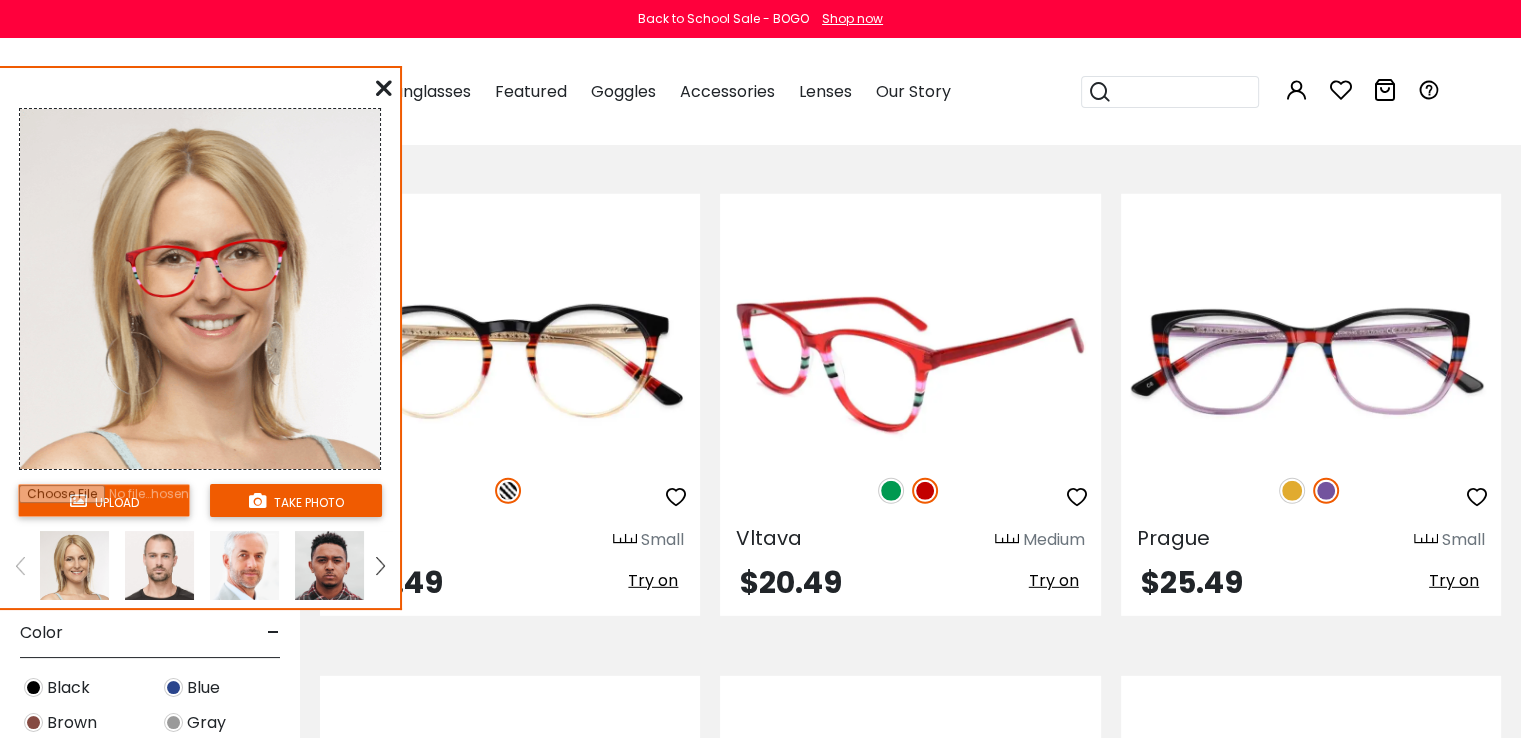 click at bounding box center (891, 491) 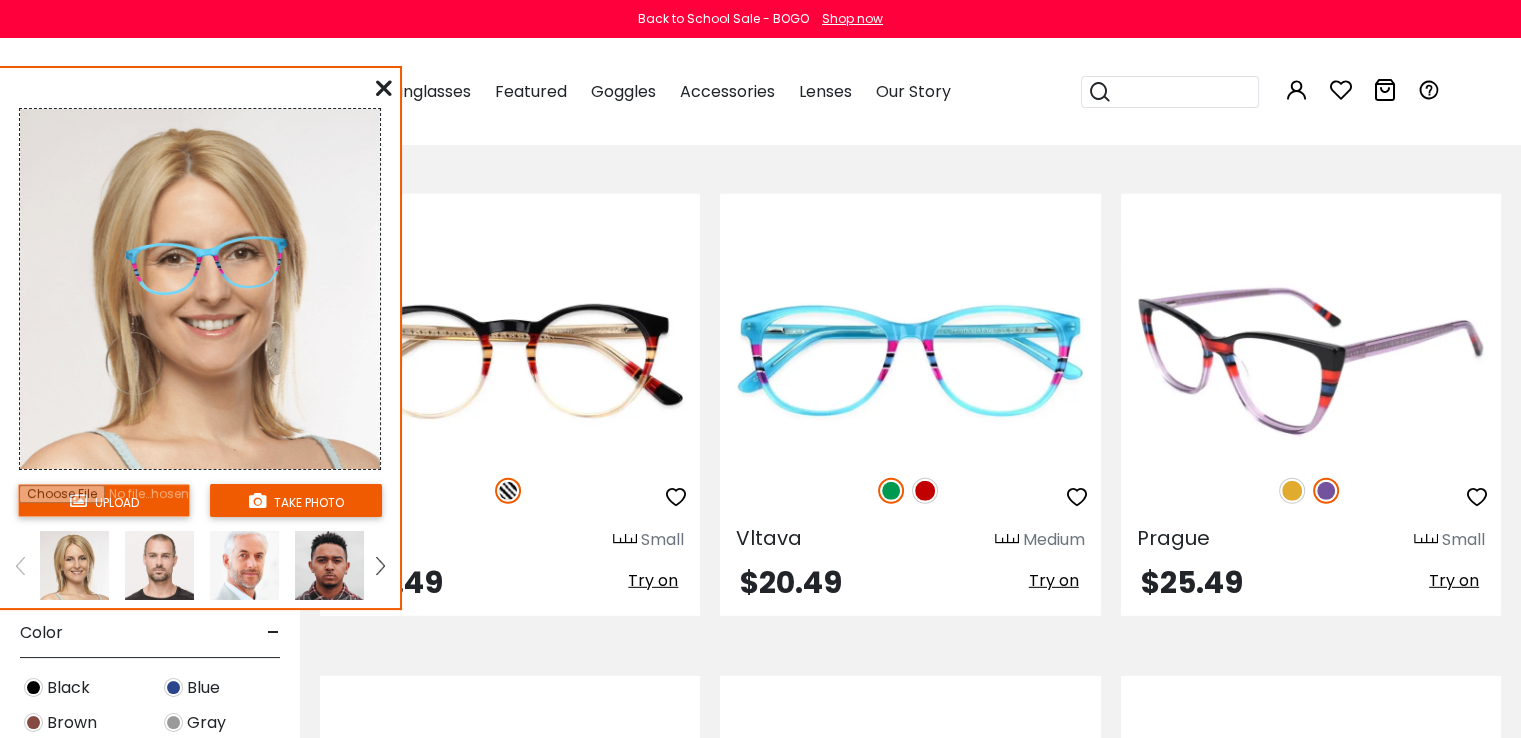 click at bounding box center [1292, 491] 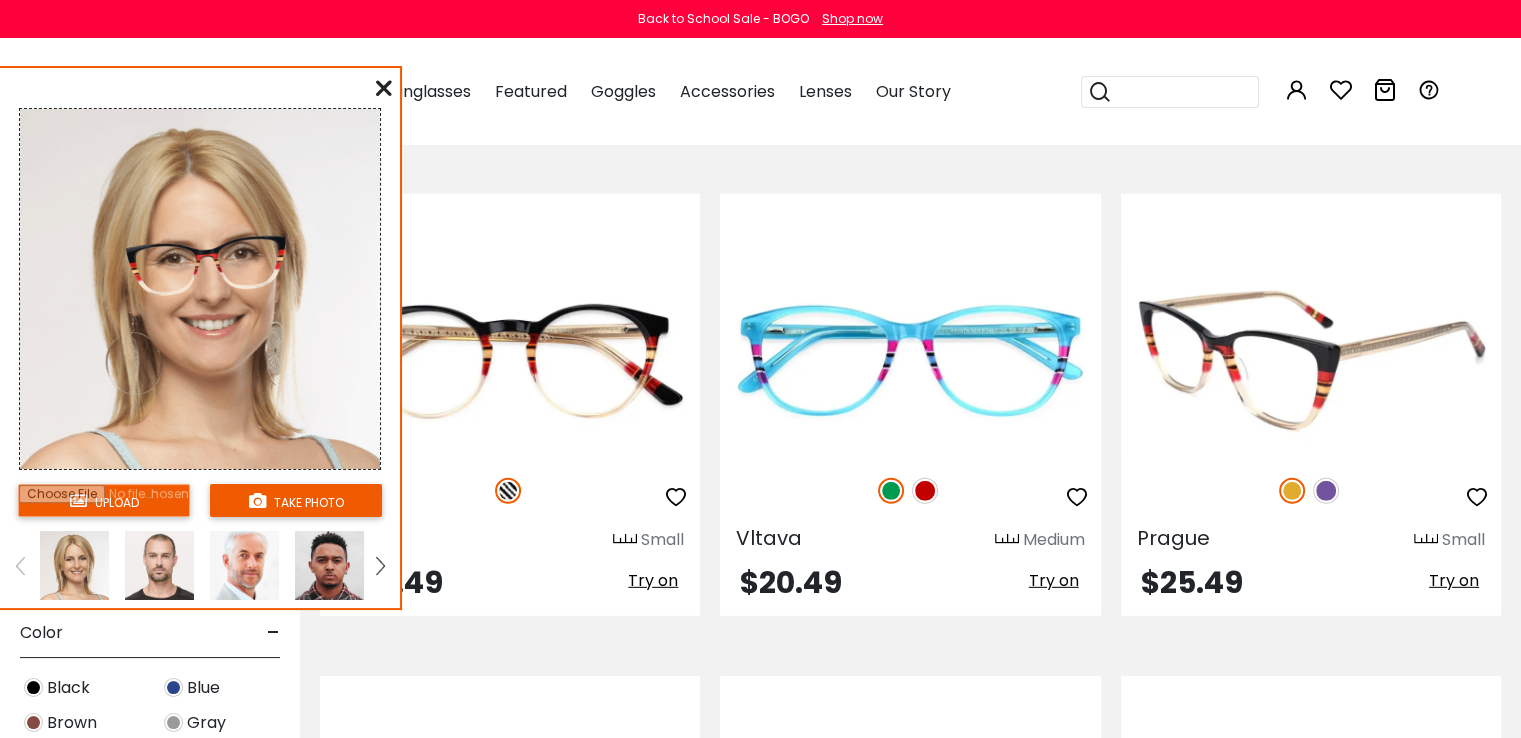 click at bounding box center (1326, 491) 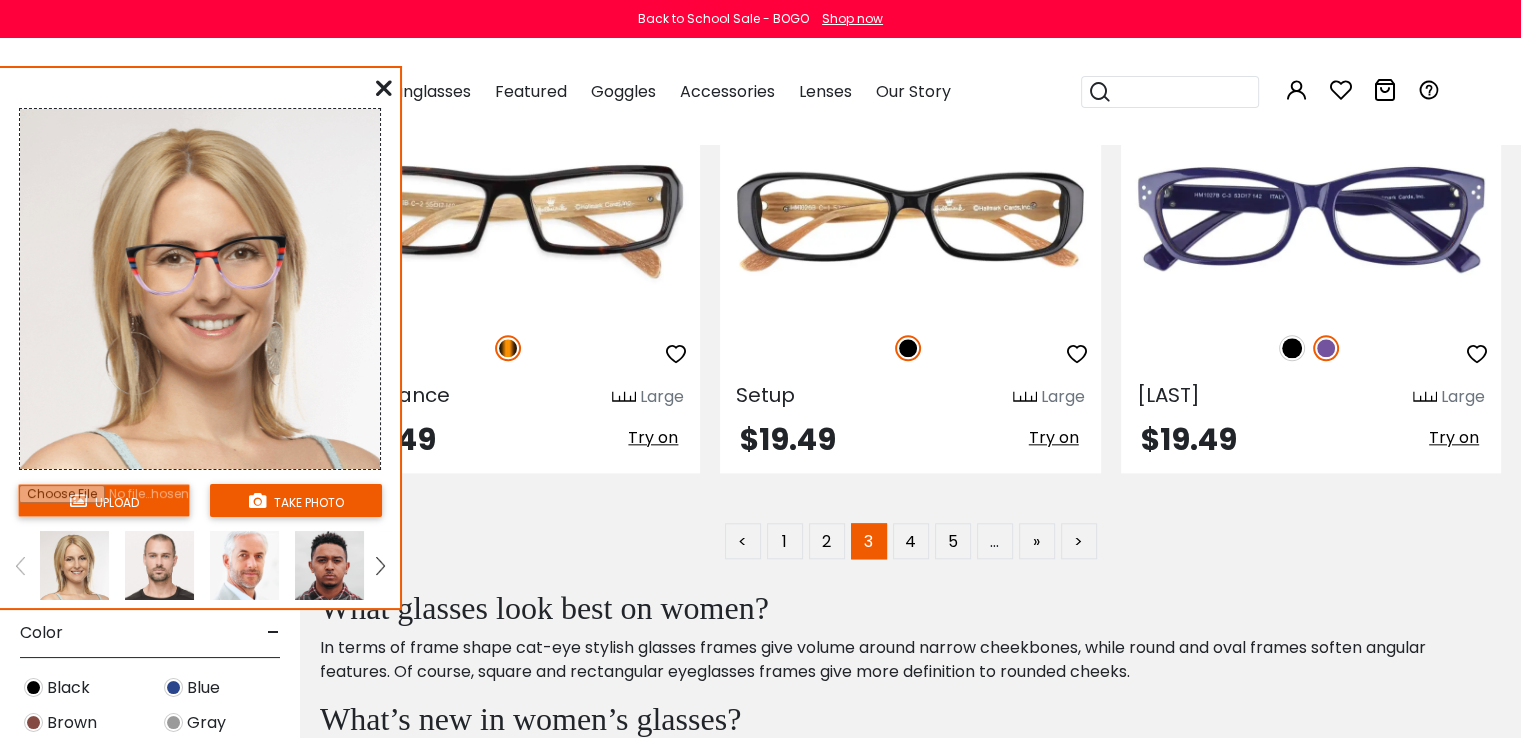 scroll, scrollTop: 9800, scrollLeft: 0, axis: vertical 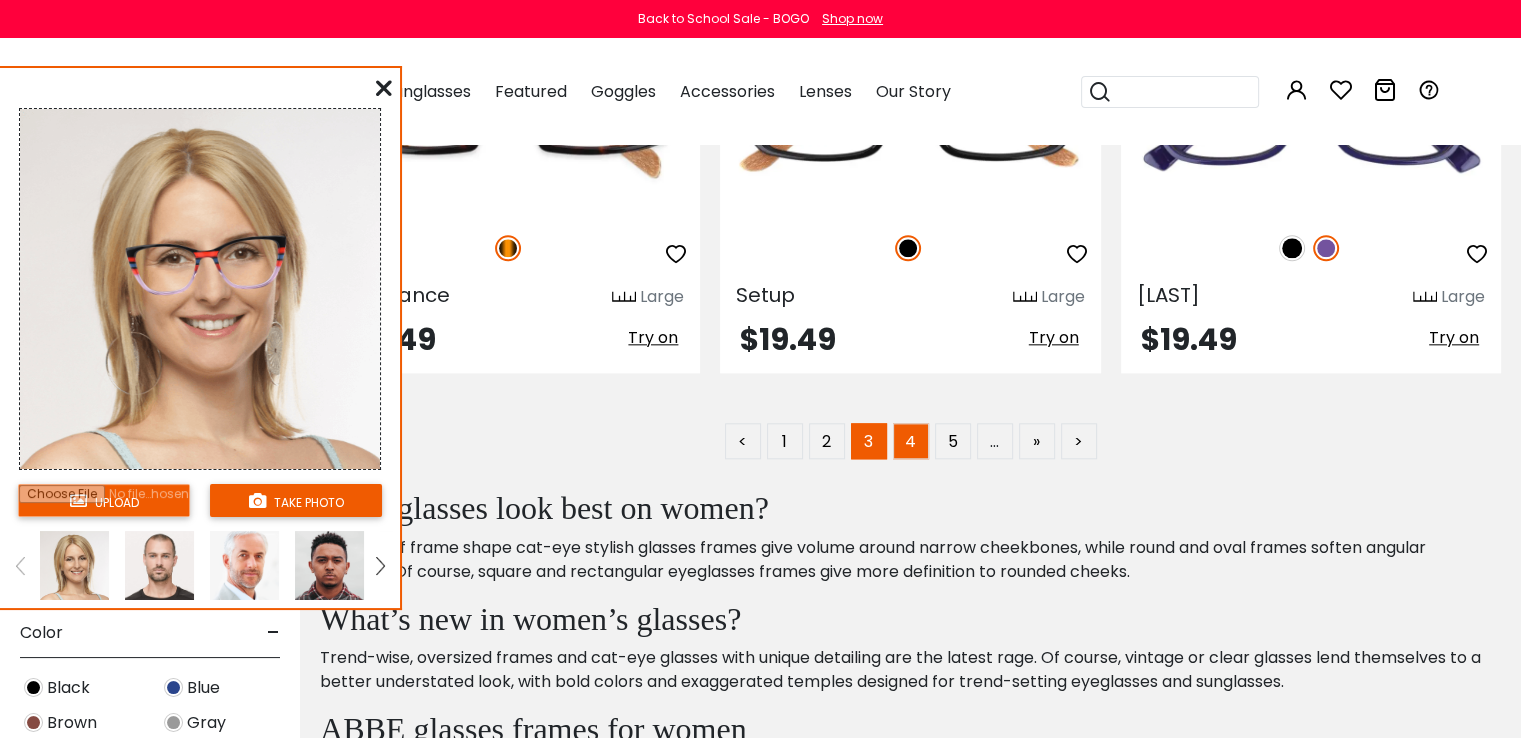 click on "4" at bounding box center (911, 441) 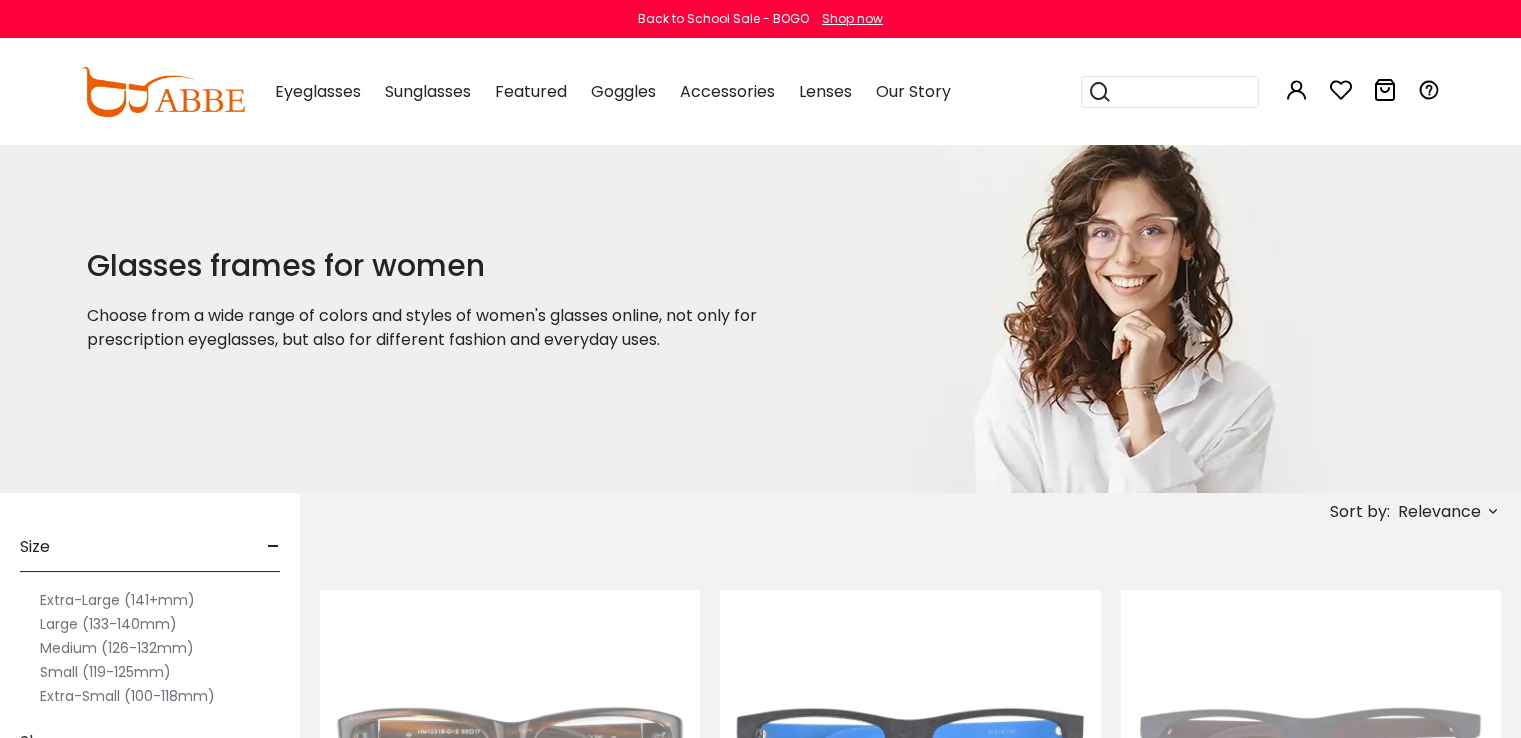 scroll, scrollTop: 0, scrollLeft: 0, axis: both 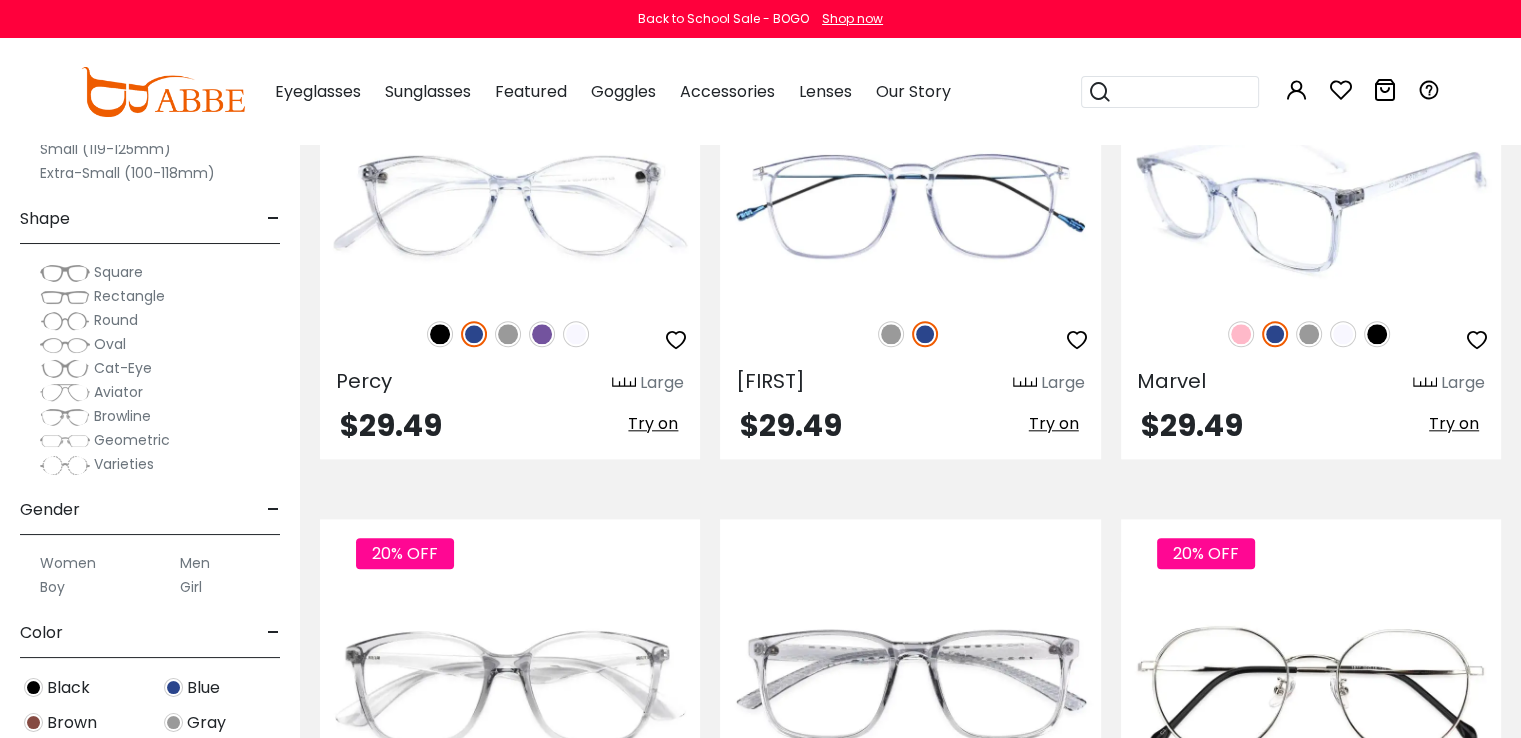 click at bounding box center [1241, 334] 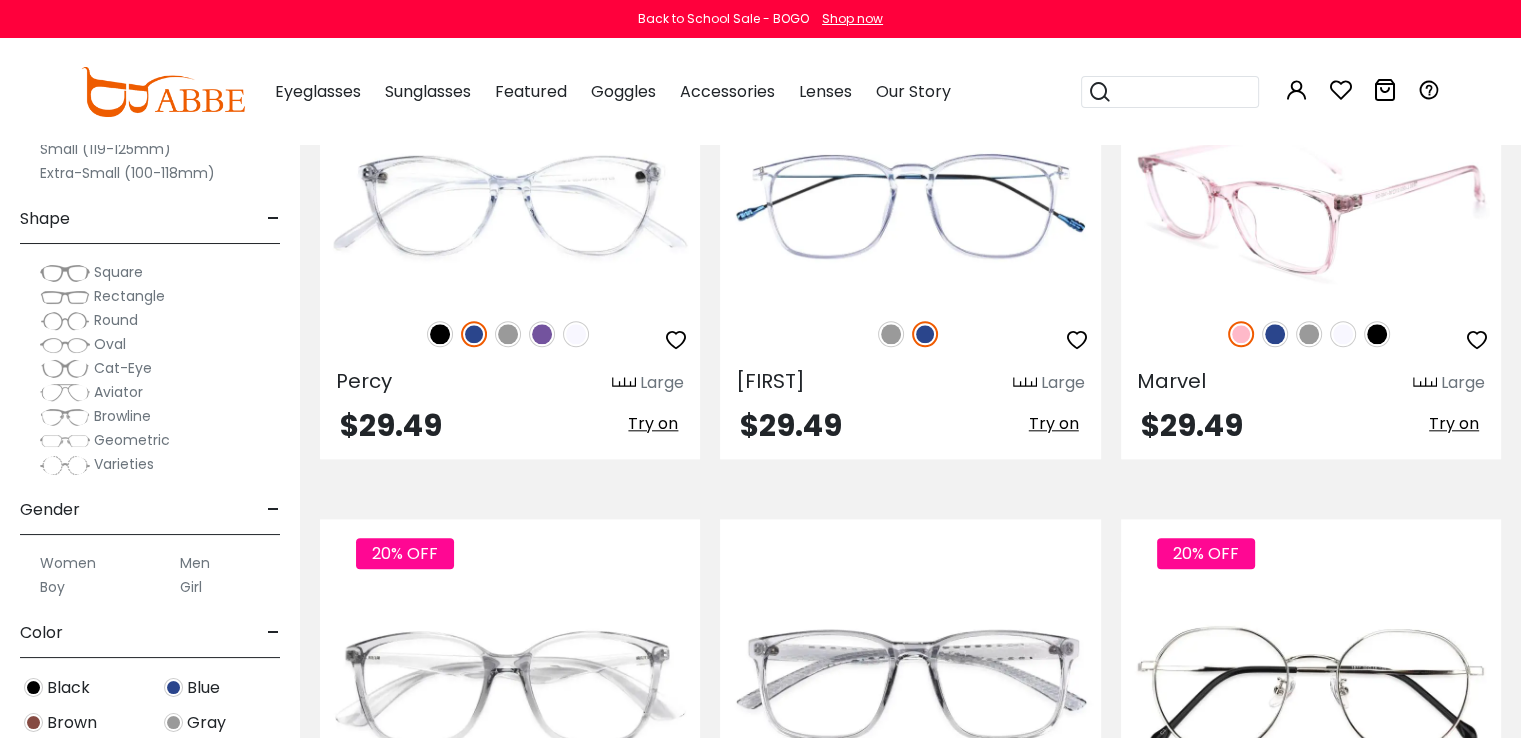 click at bounding box center (1275, 334) 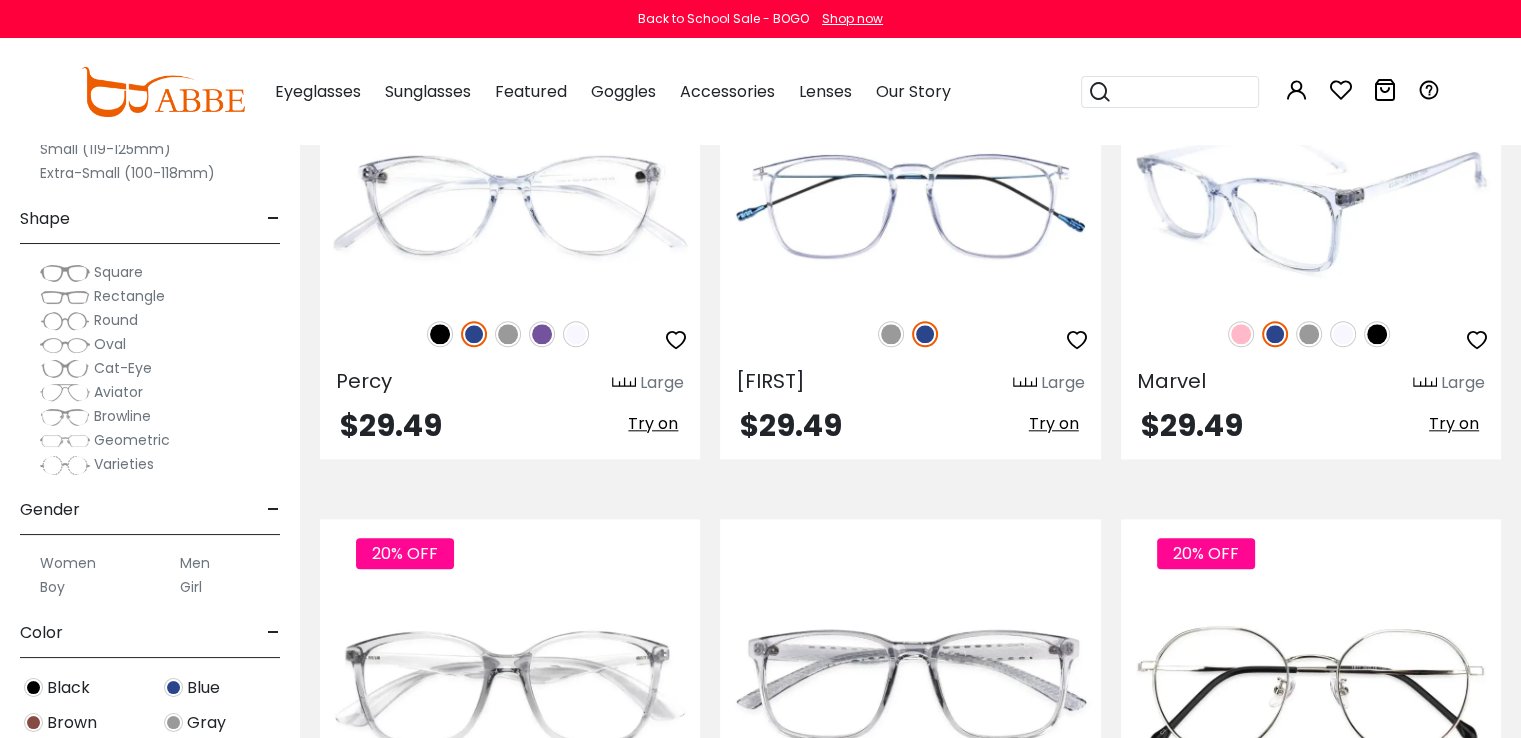 click at bounding box center [1309, 334] 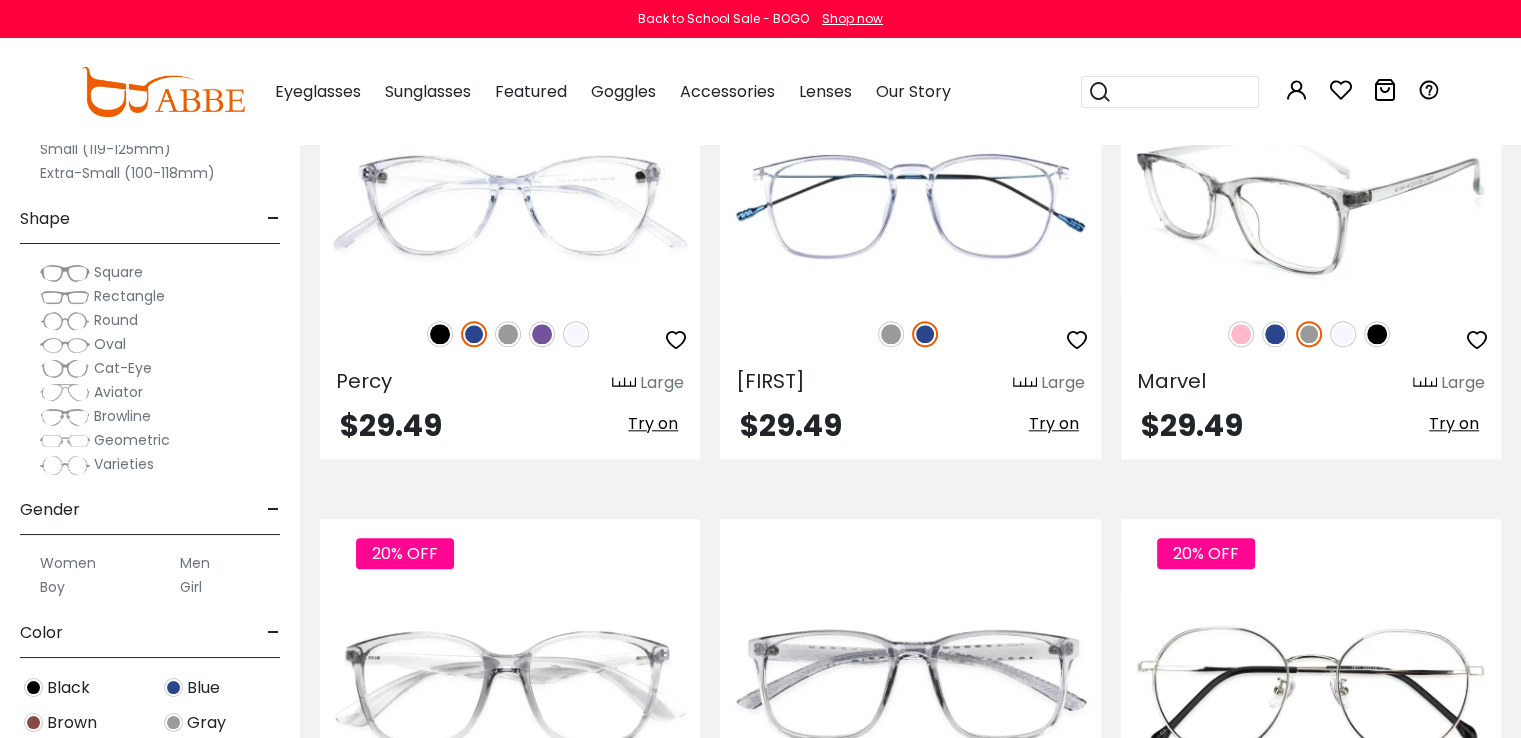 click at bounding box center (1343, 334) 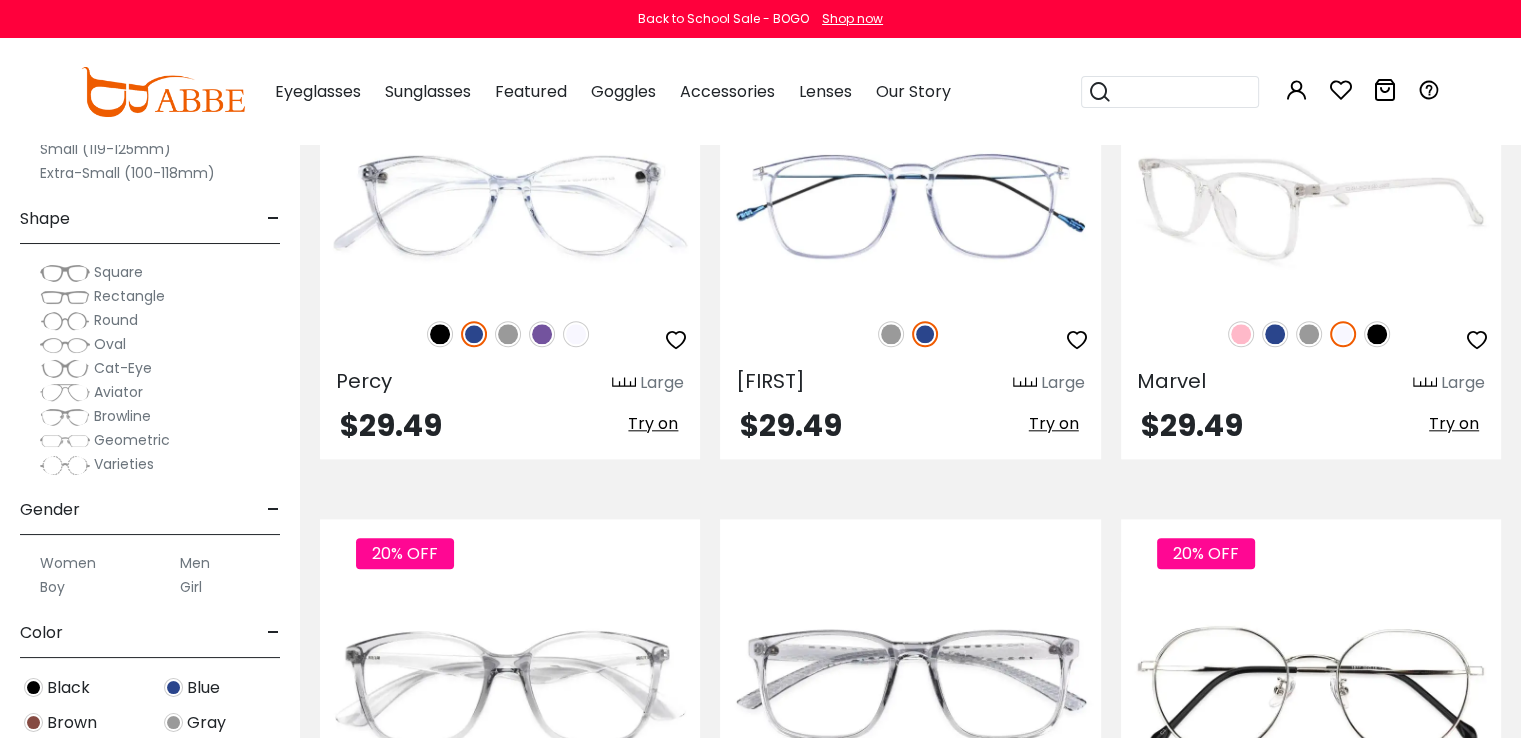 click at bounding box center (1377, 334) 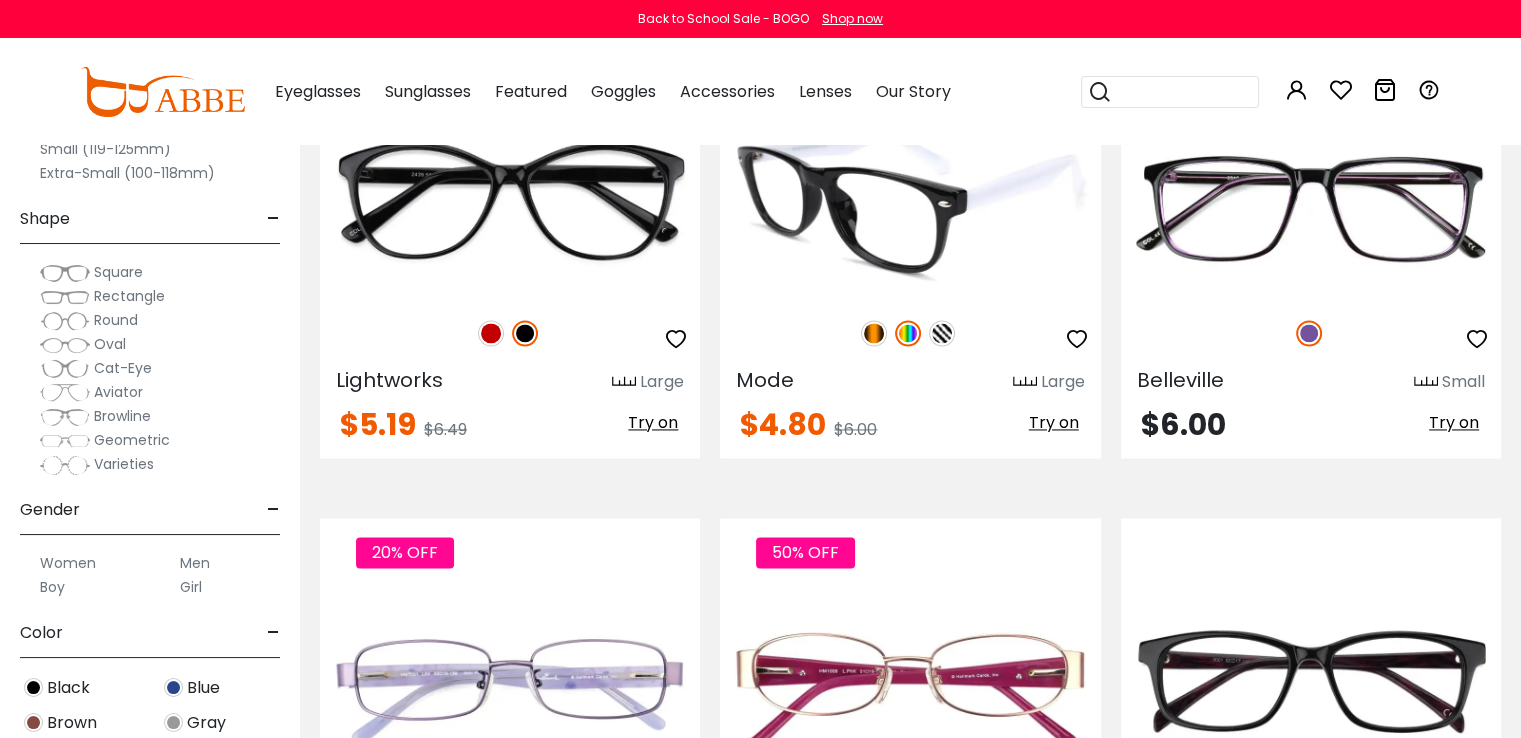 scroll, scrollTop: 3000, scrollLeft: 0, axis: vertical 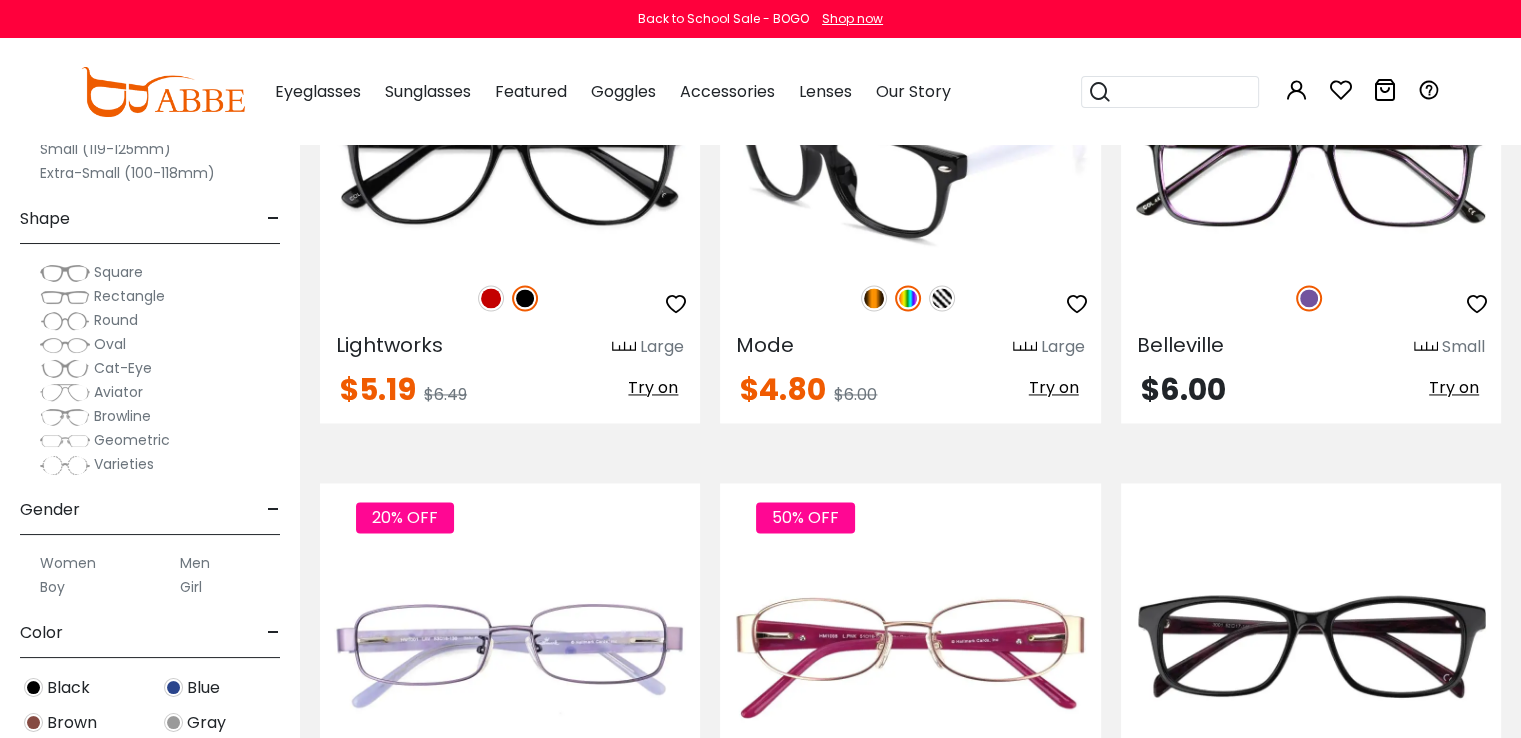 click at bounding box center [942, 298] 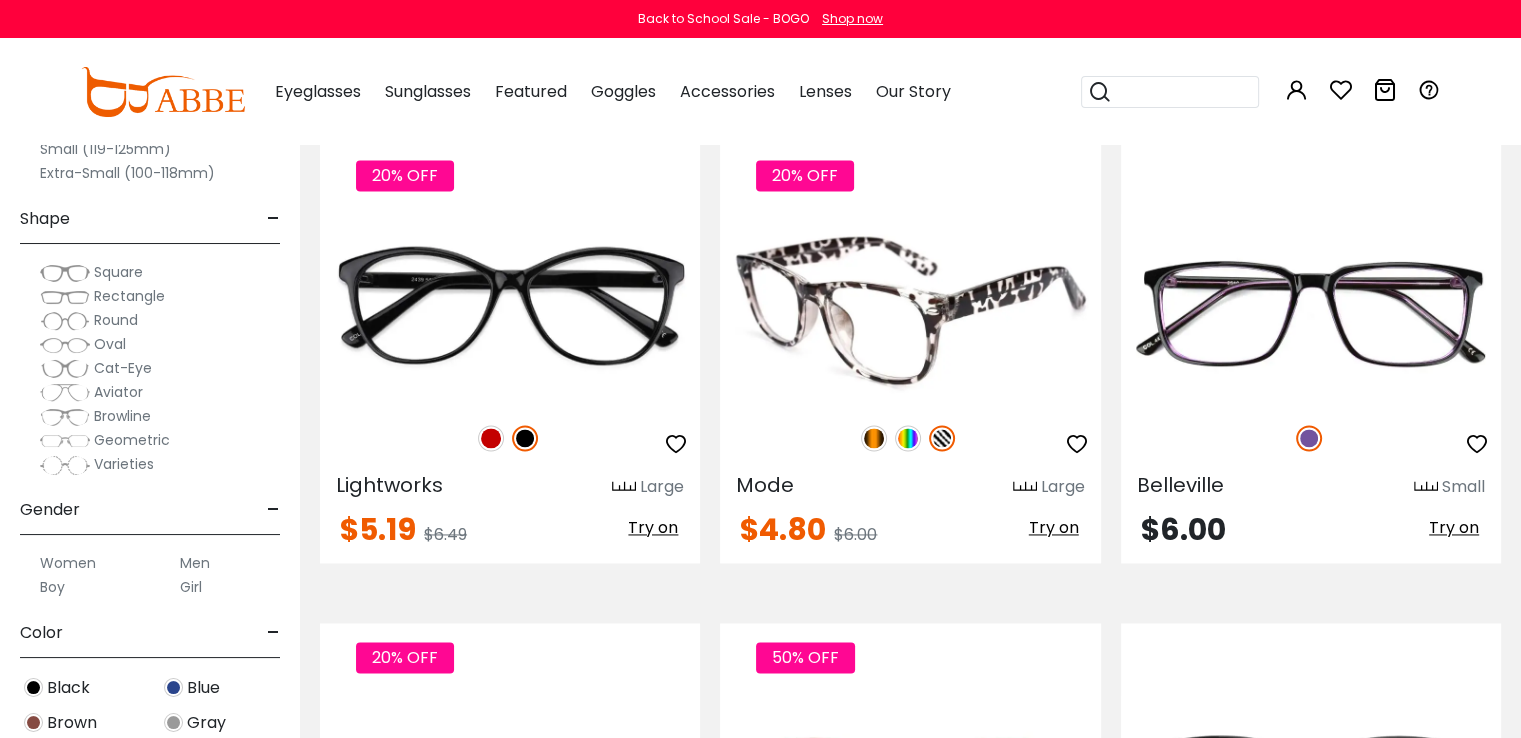 scroll, scrollTop: 2800, scrollLeft: 0, axis: vertical 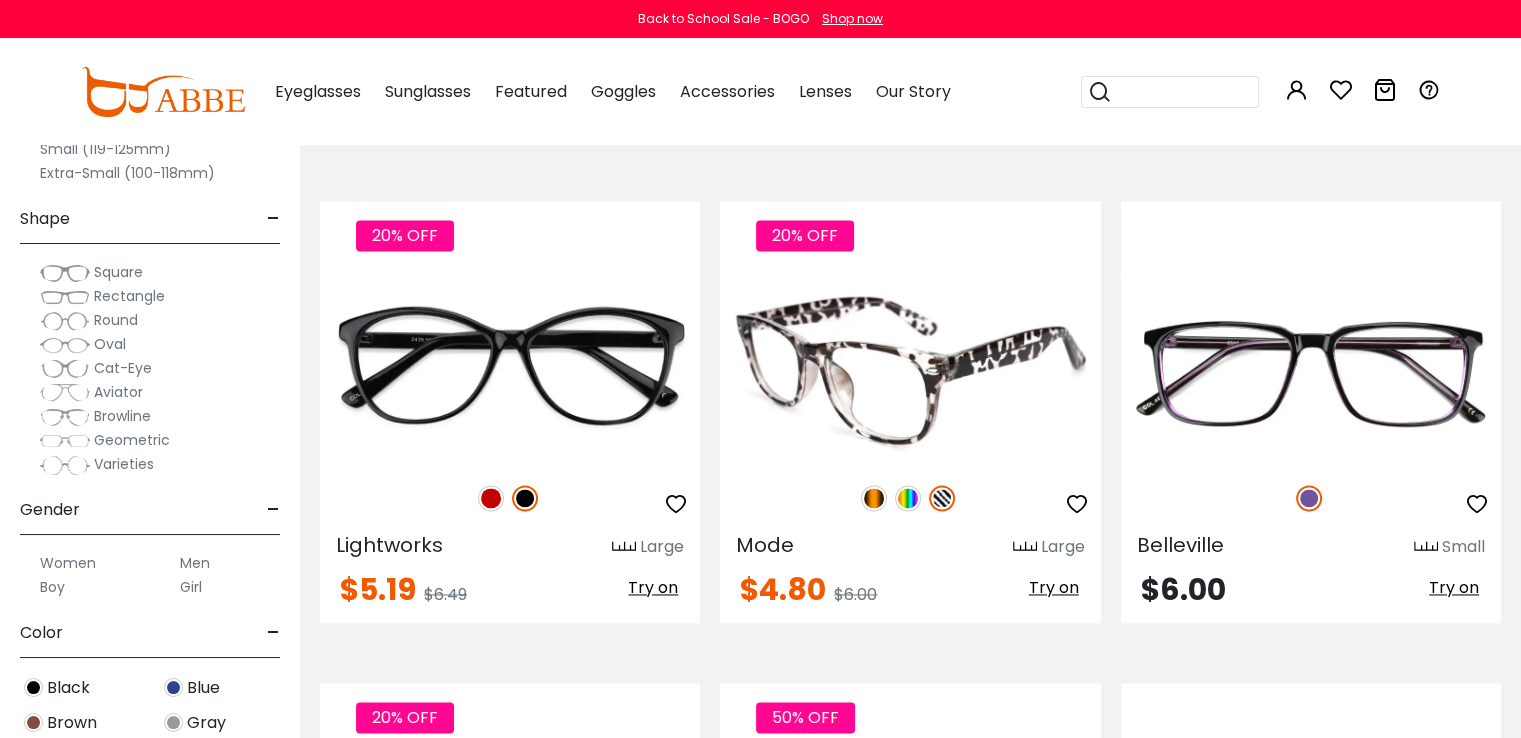 click at bounding box center (874, 498) 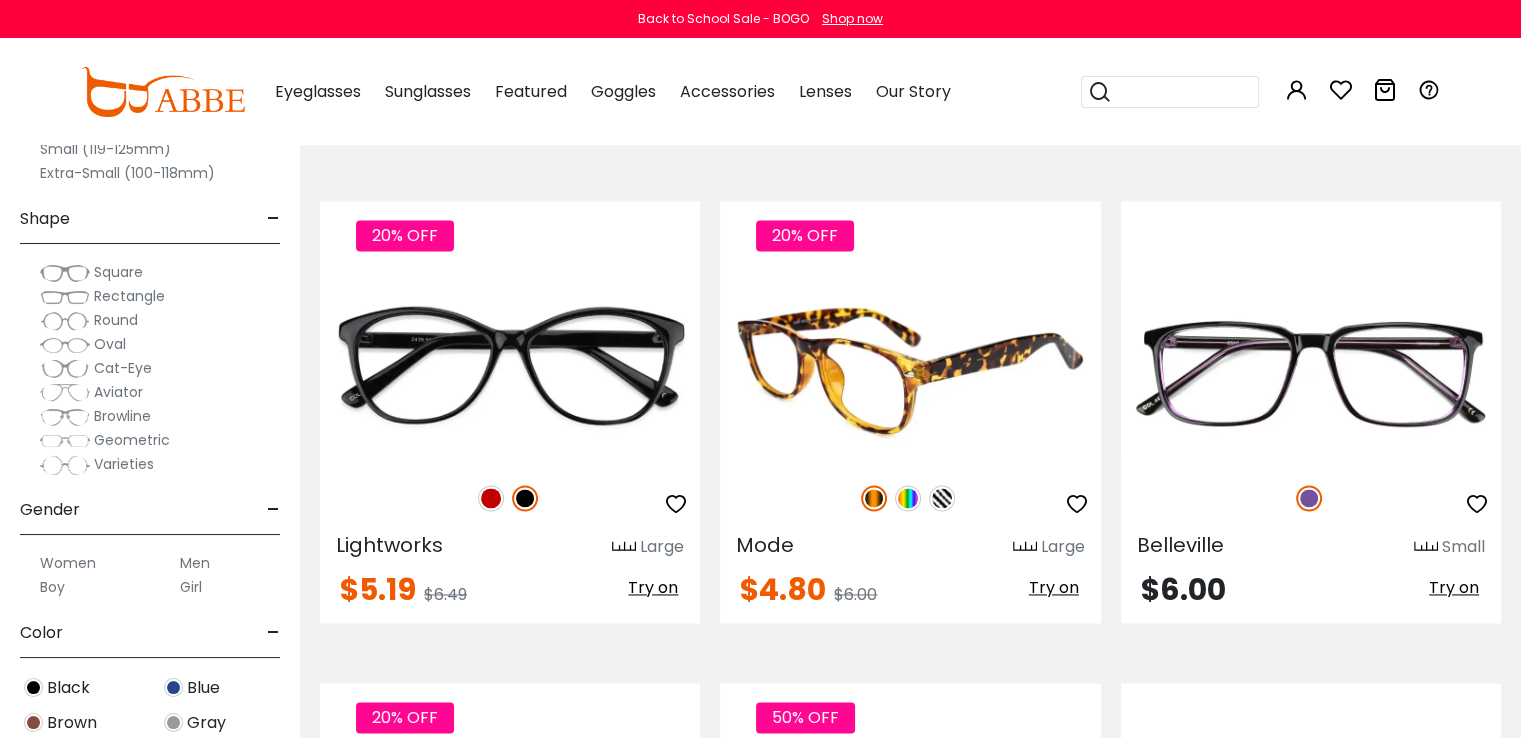 click at bounding box center [908, 498] 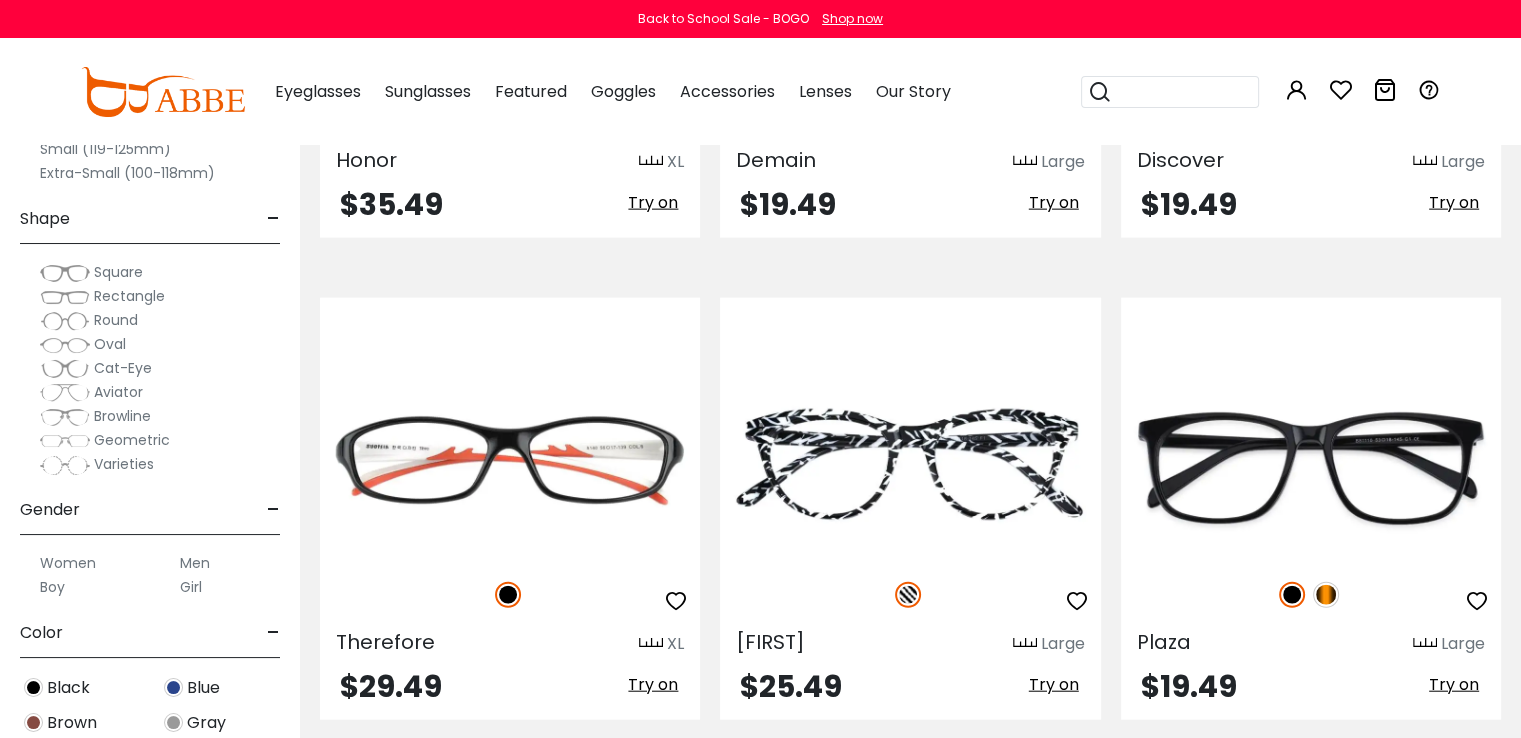 scroll, scrollTop: 4700, scrollLeft: 0, axis: vertical 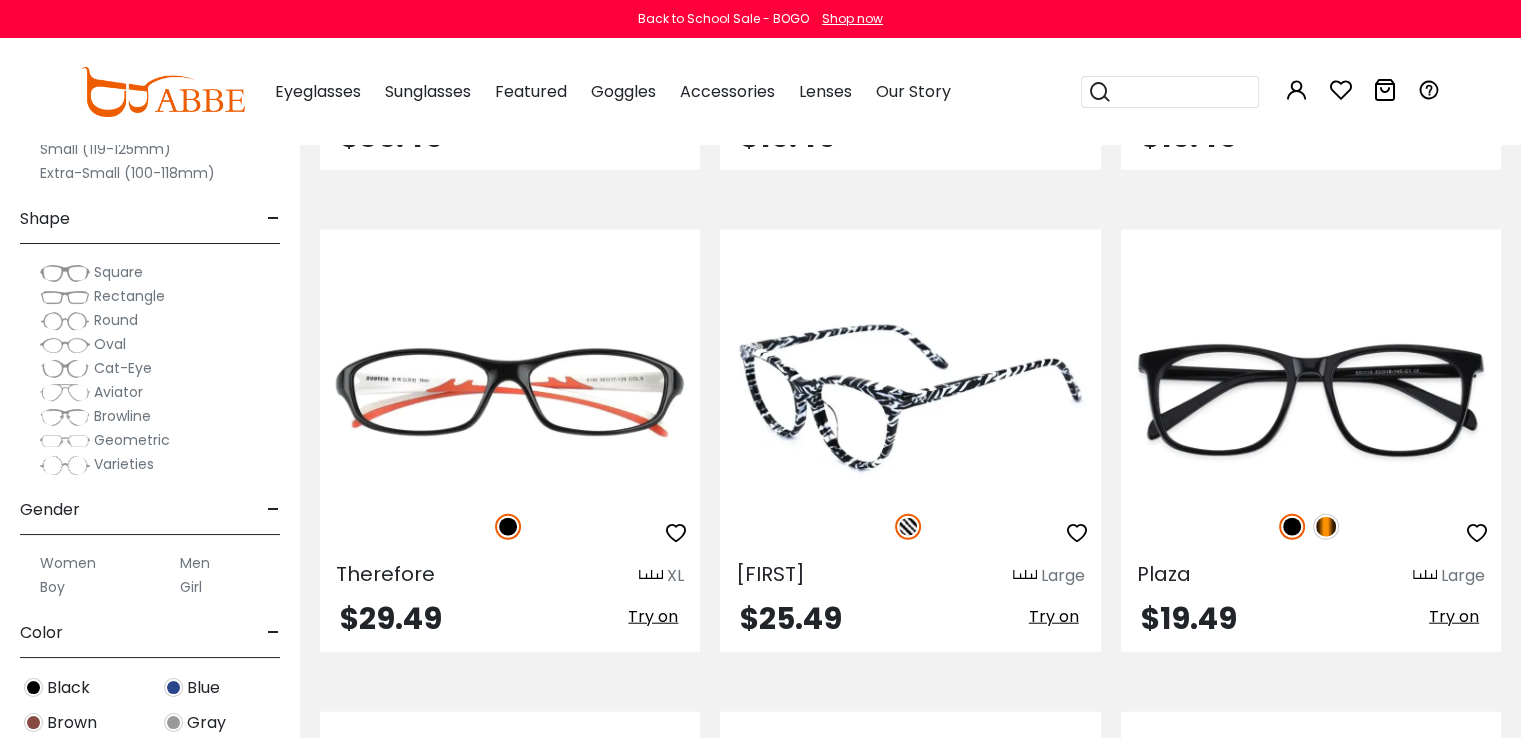click on "Try on" at bounding box center (1054, 616) 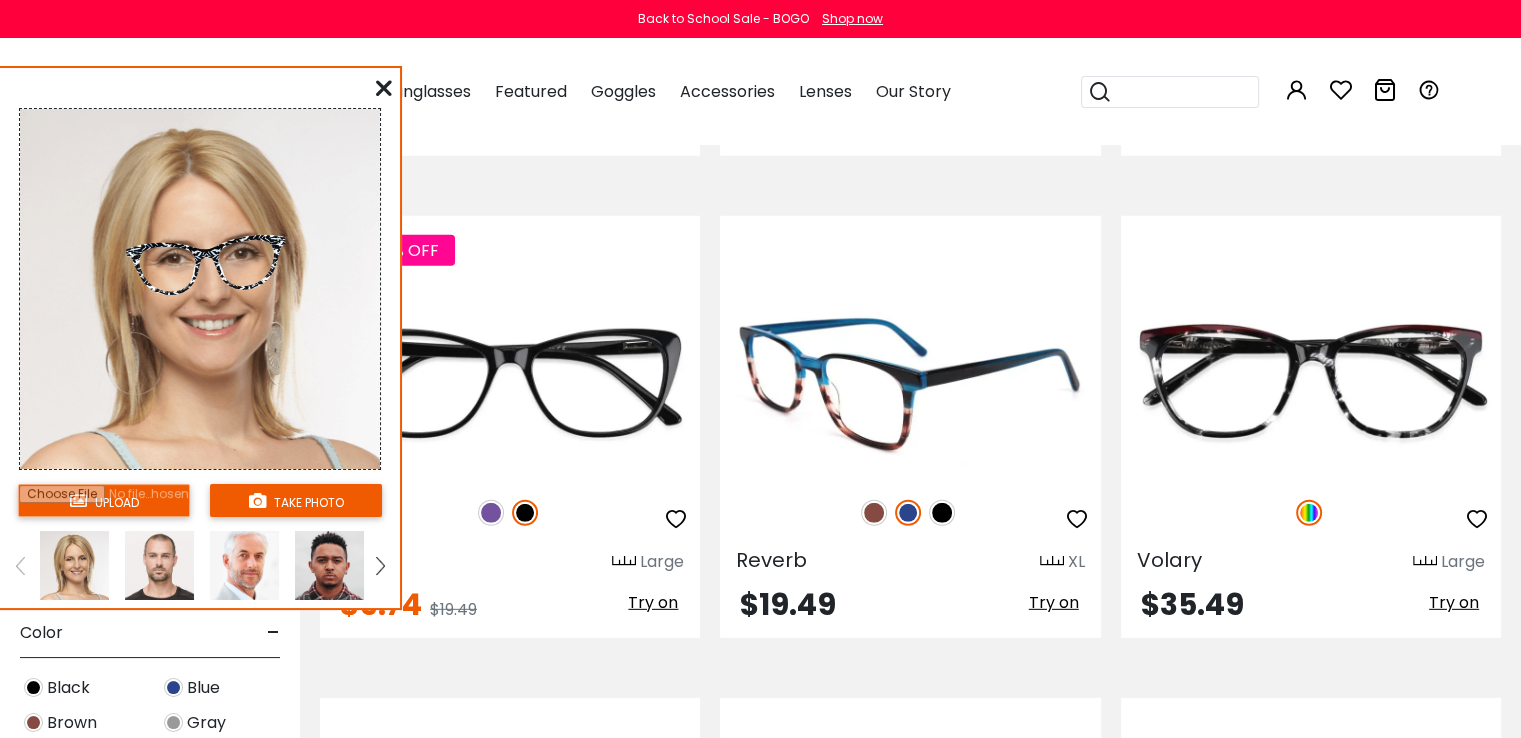 scroll, scrollTop: 5700, scrollLeft: 0, axis: vertical 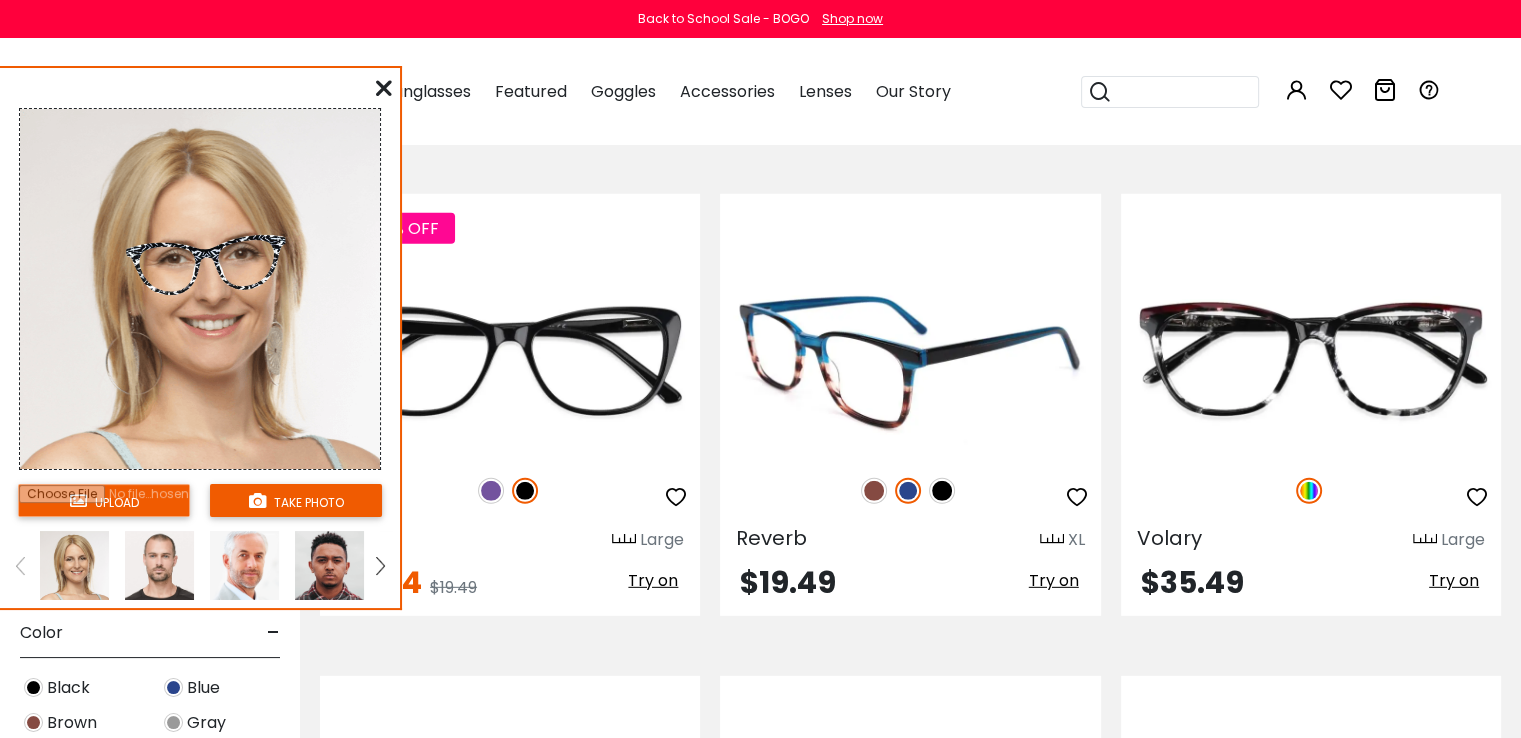 click on "Try on" at bounding box center [1054, 580] 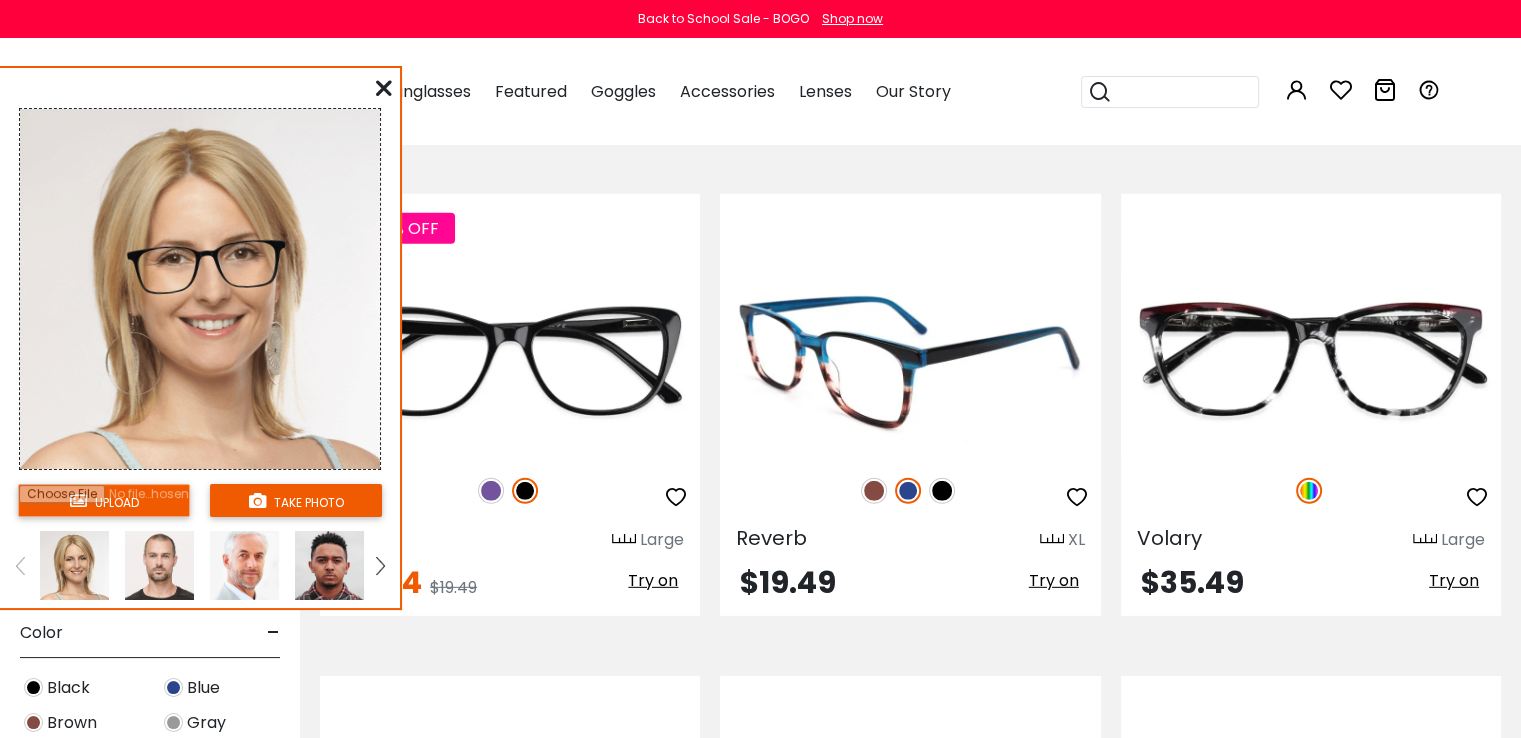 click at bounding box center (874, 491) 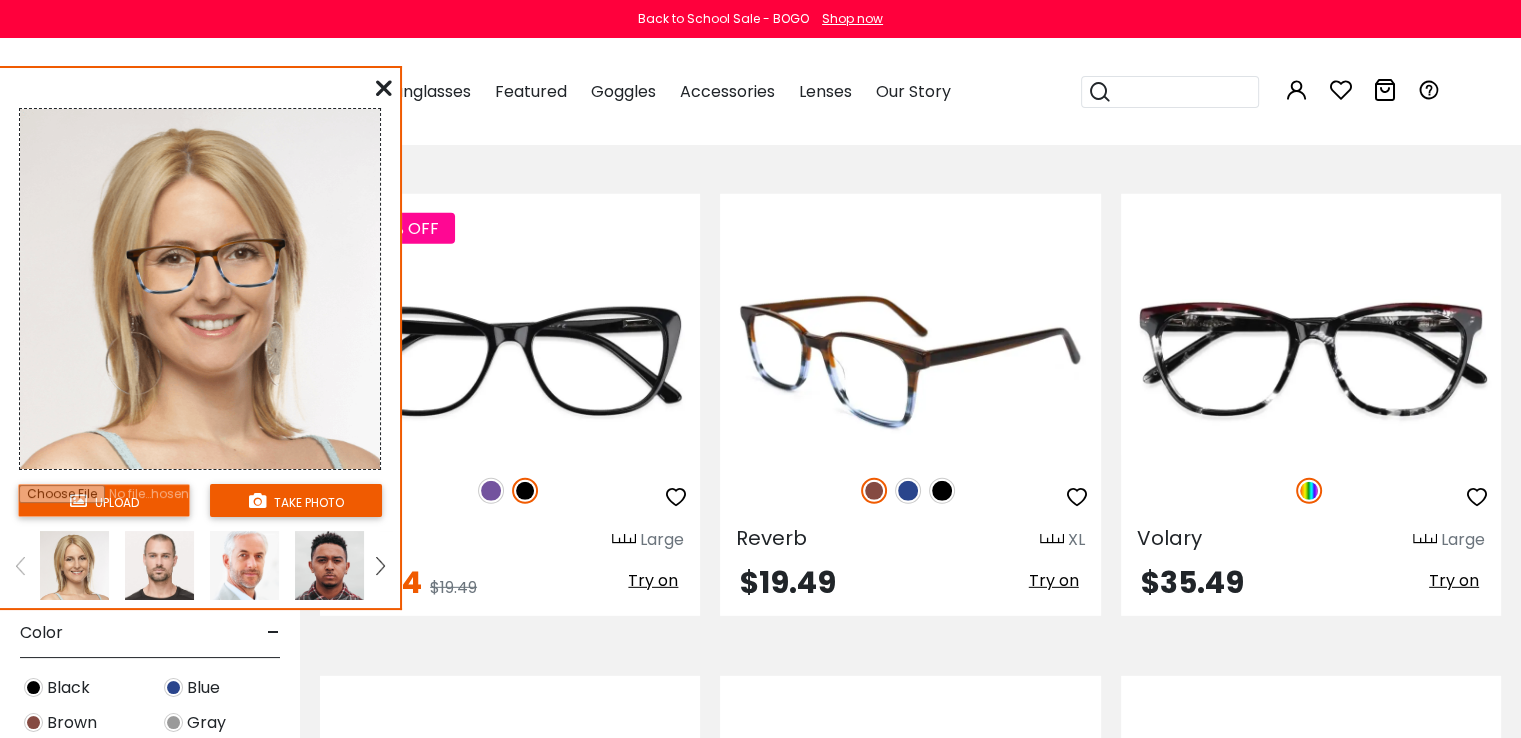 click at bounding box center (942, 491) 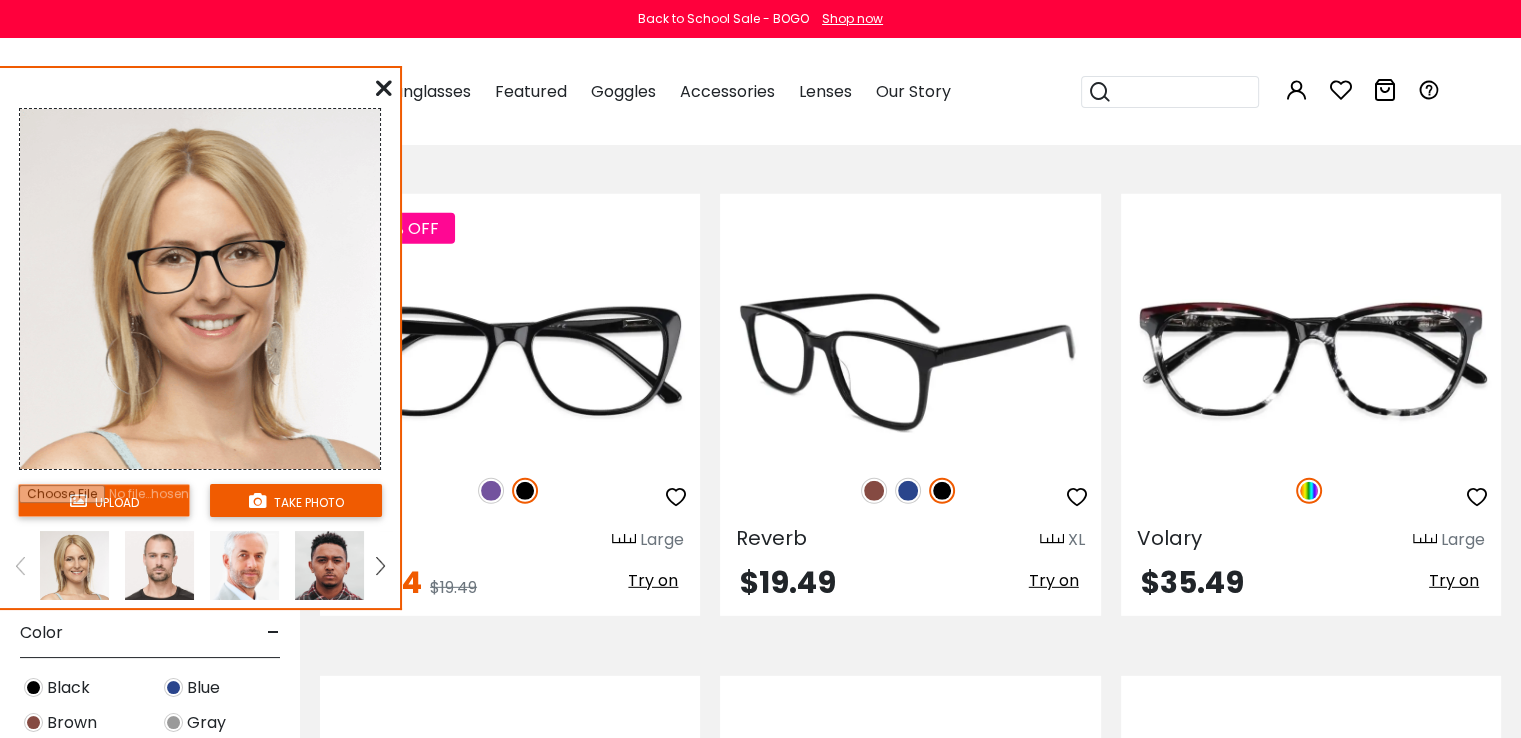 click at bounding box center (908, 491) 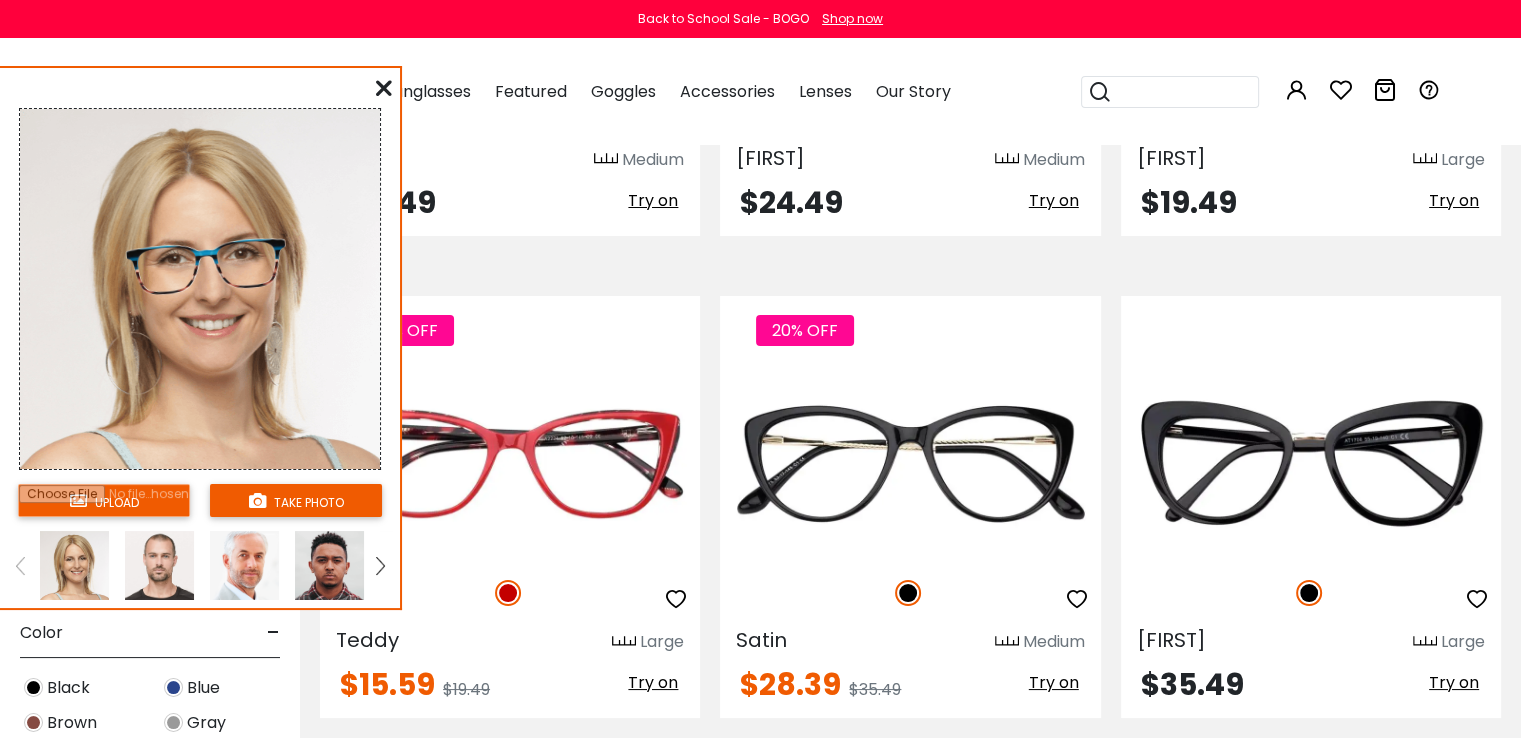 scroll, scrollTop: 7600, scrollLeft: 0, axis: vertical 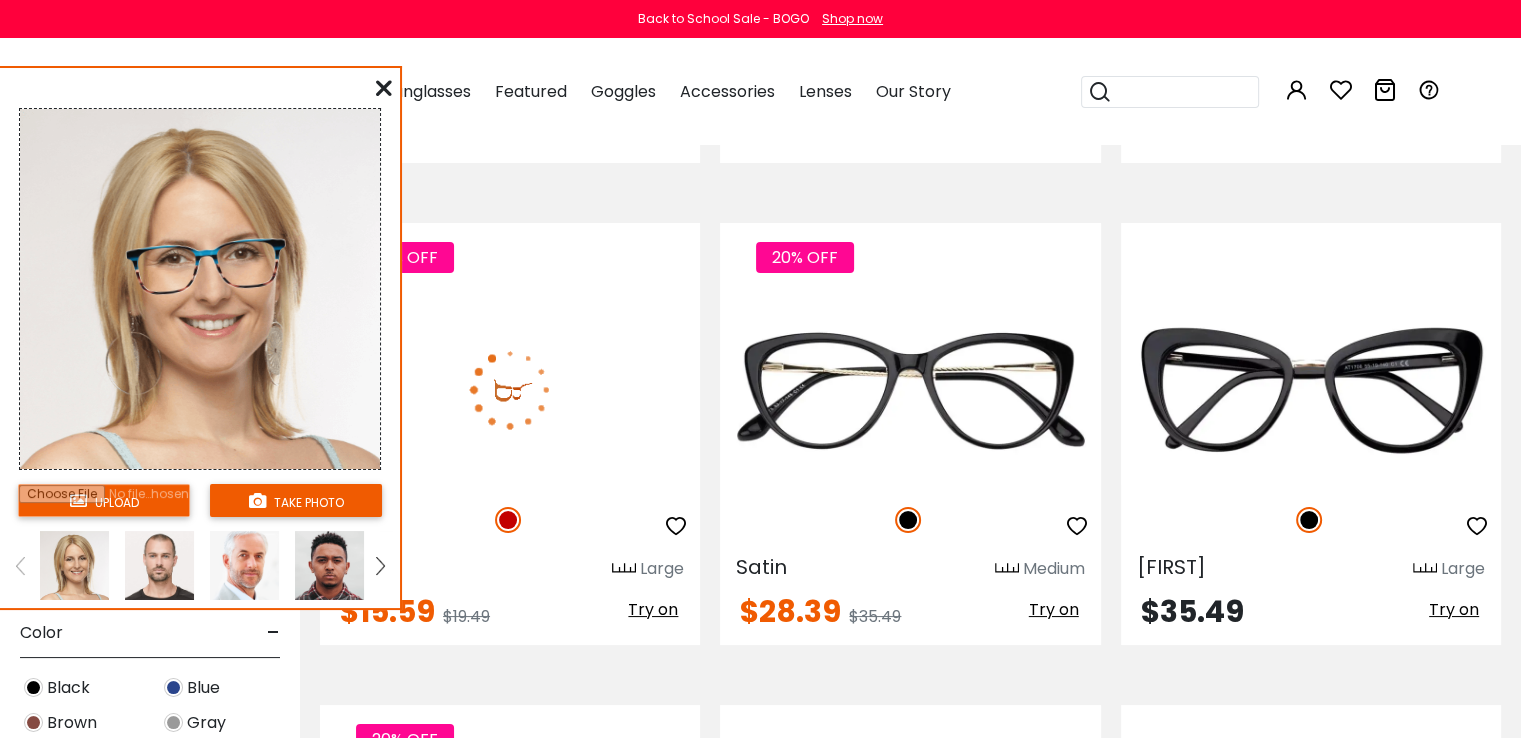 click on "Try on" at bounding box center (653, 609) 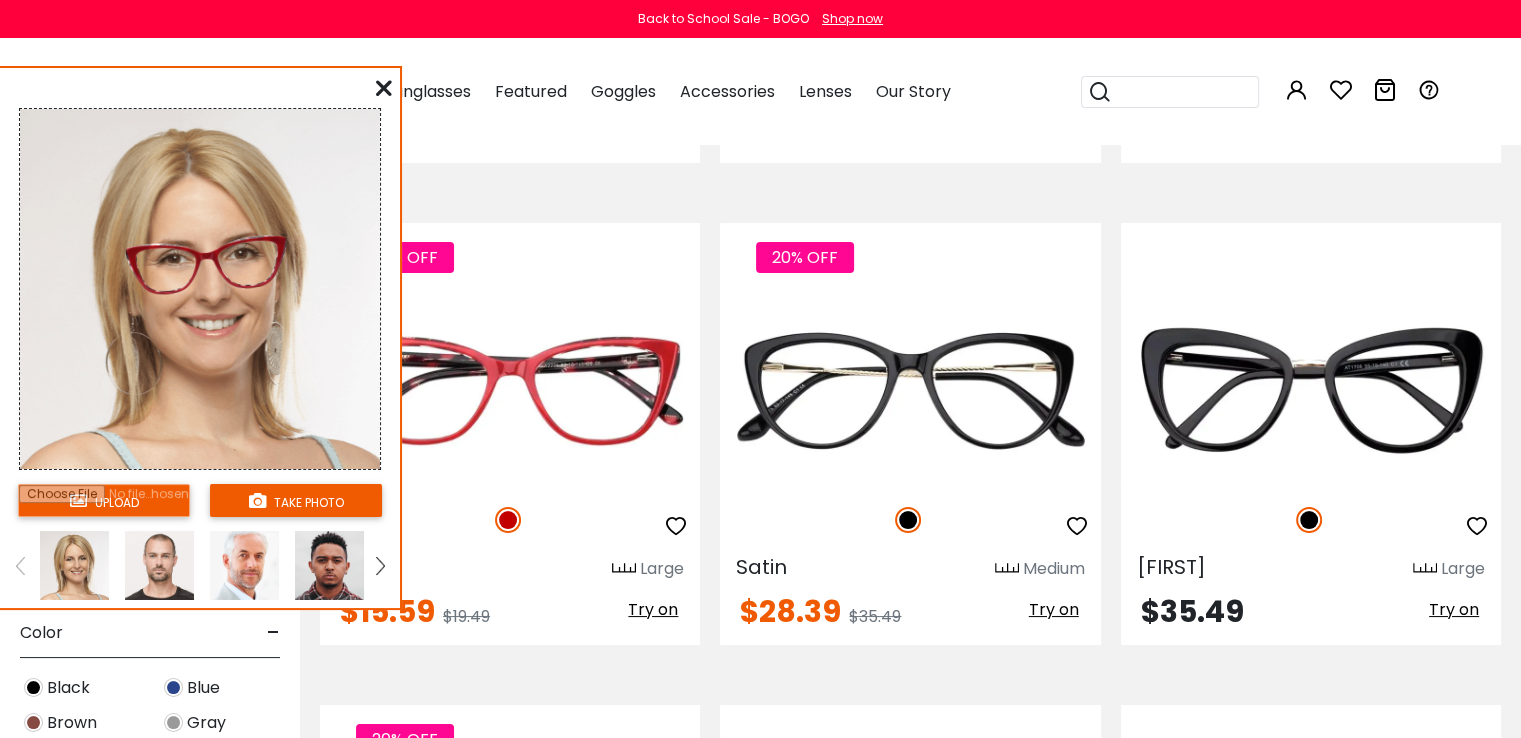 click on "upload take photo" at bounding box center (200, 342) 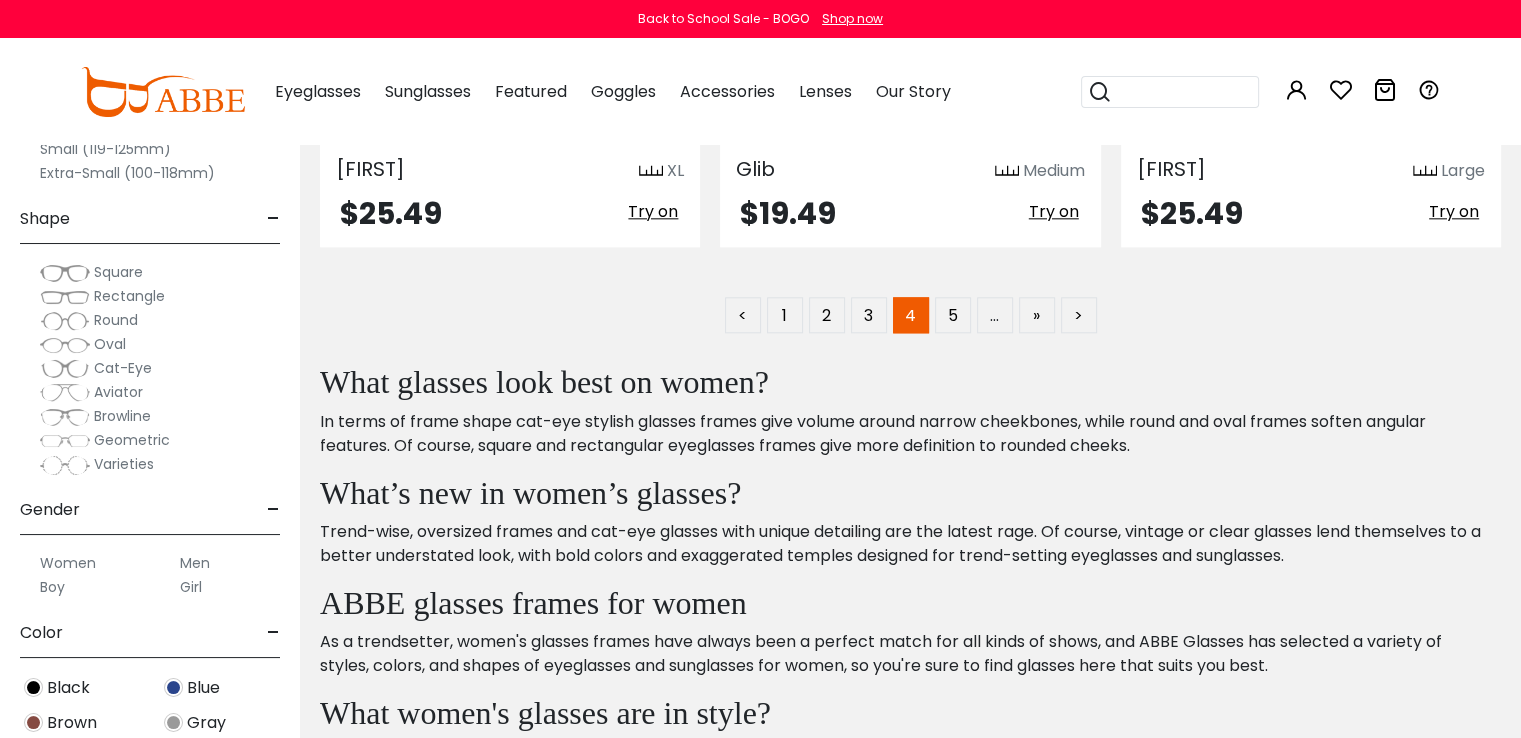scroll, scrollTop: 10000, scrollLeft: 0, axis: vertical 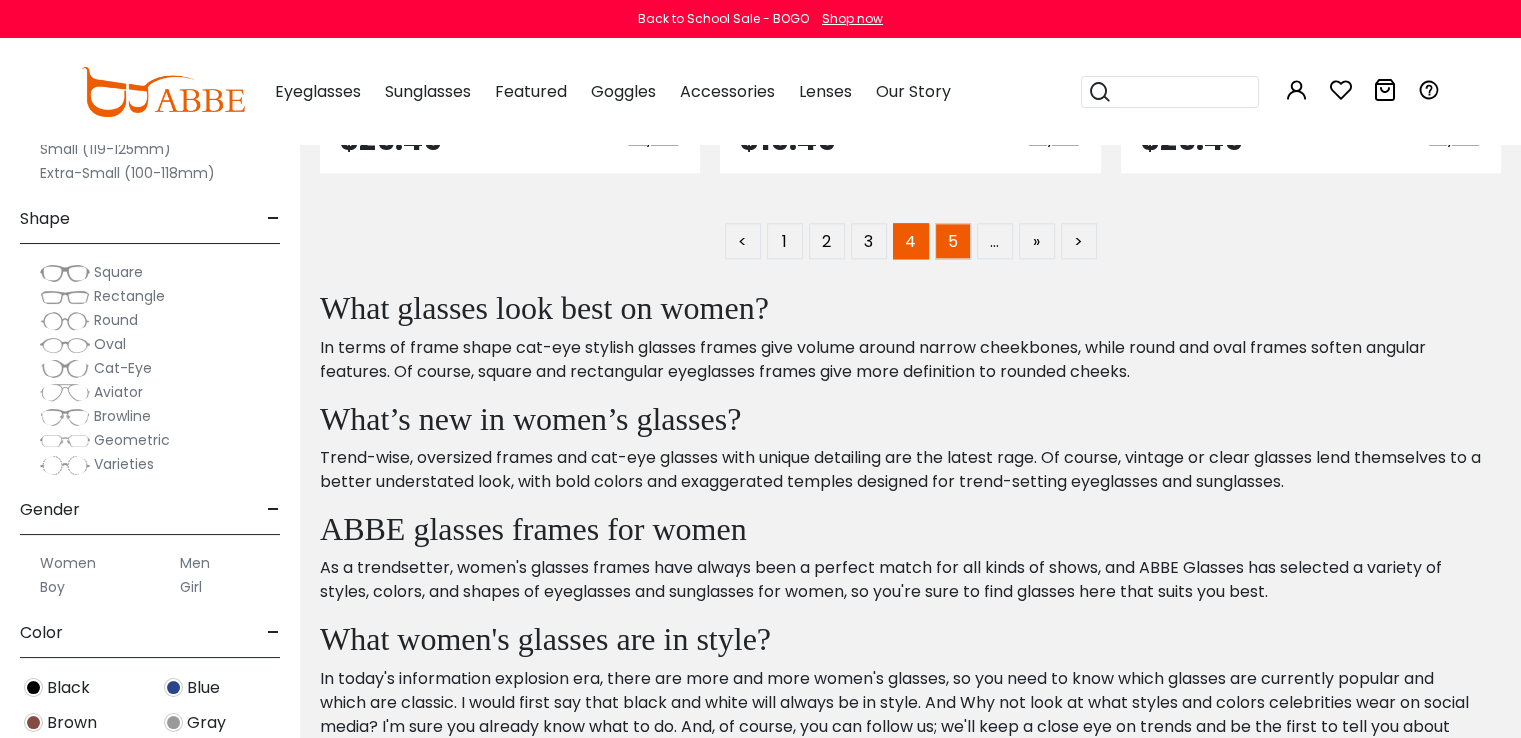 click on "5" at bounding box center [953, 241] 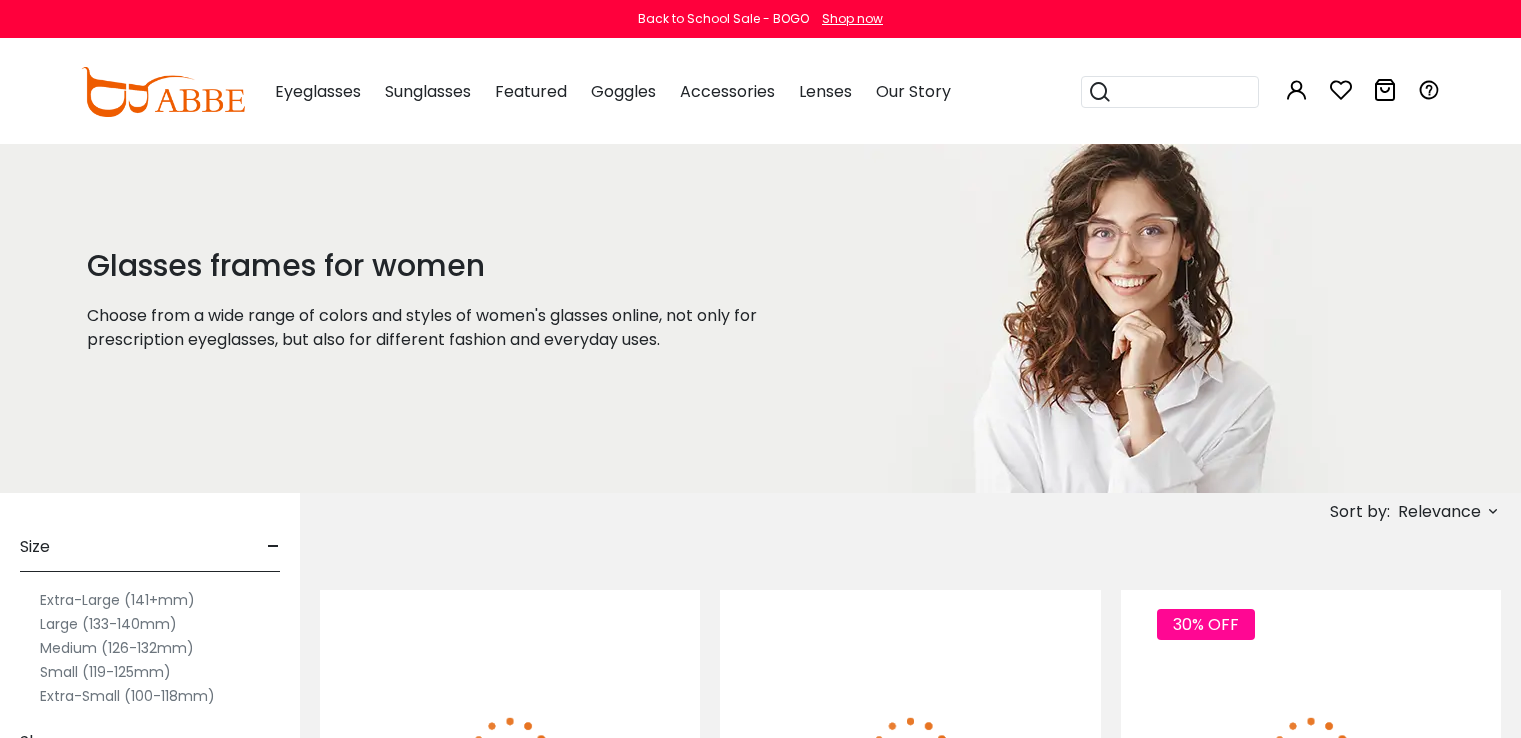 scroll, scrollTop: 0, scrollLeft: 0, axis: both 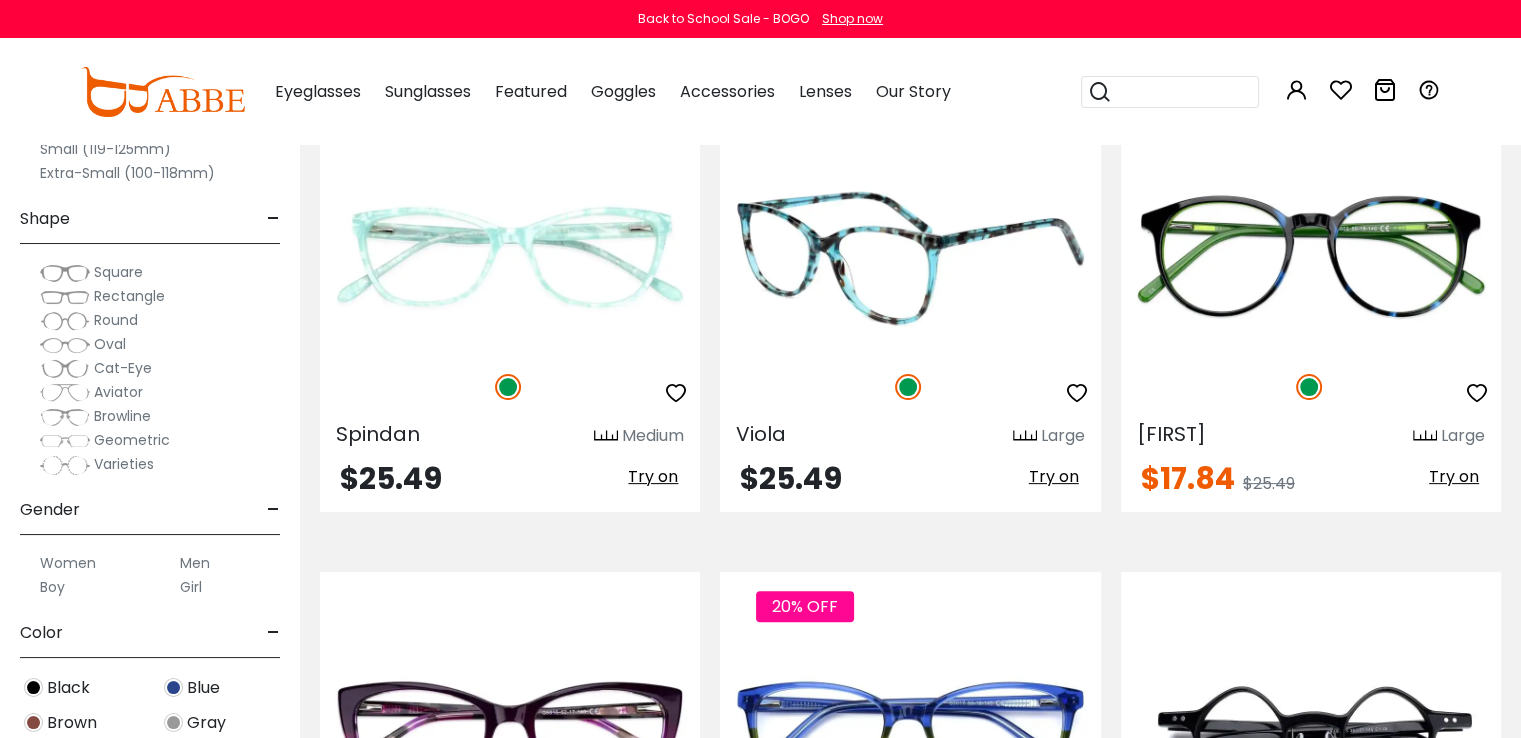 click on "Try on" at bounding box center [1054, 476] 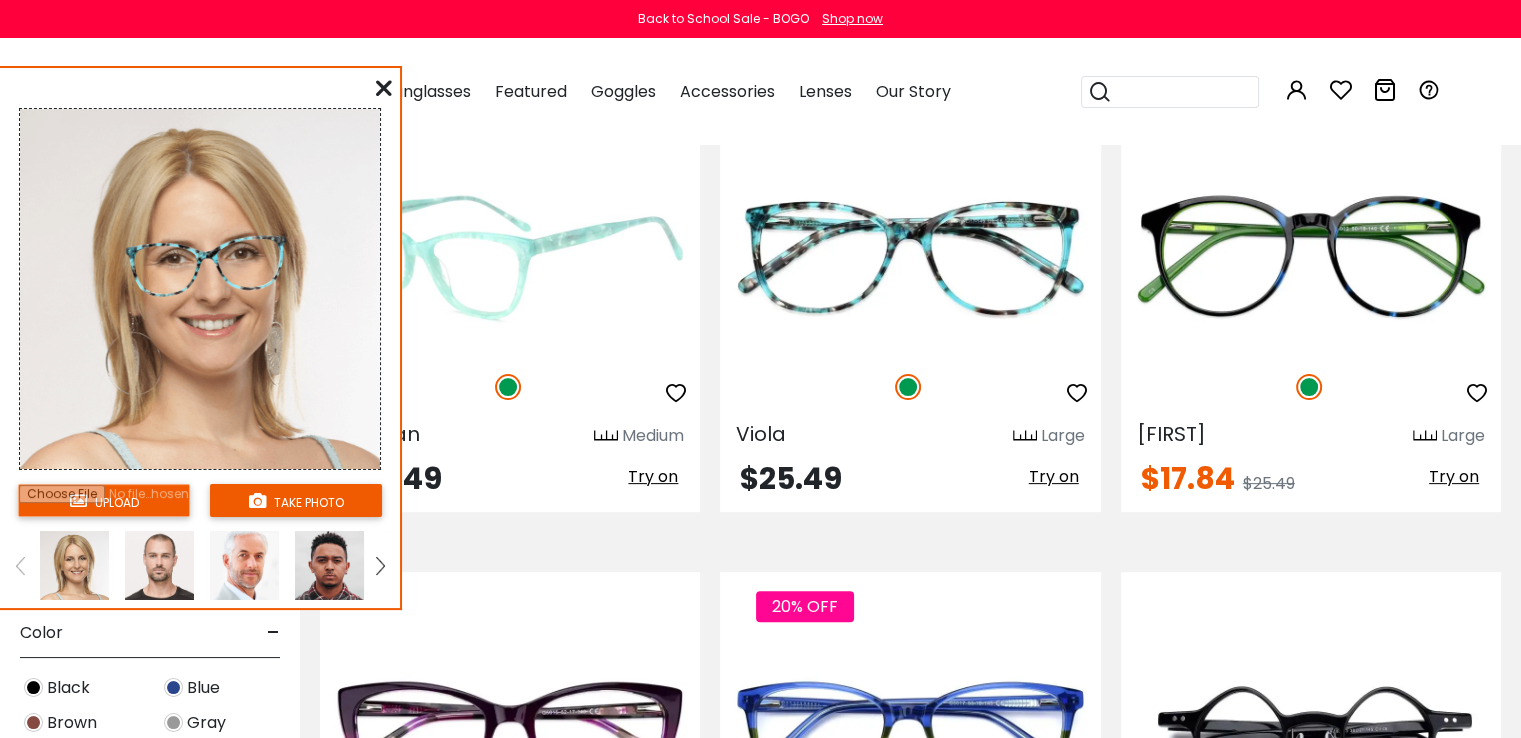 click on "Try on" at bounding box center [653, 476] 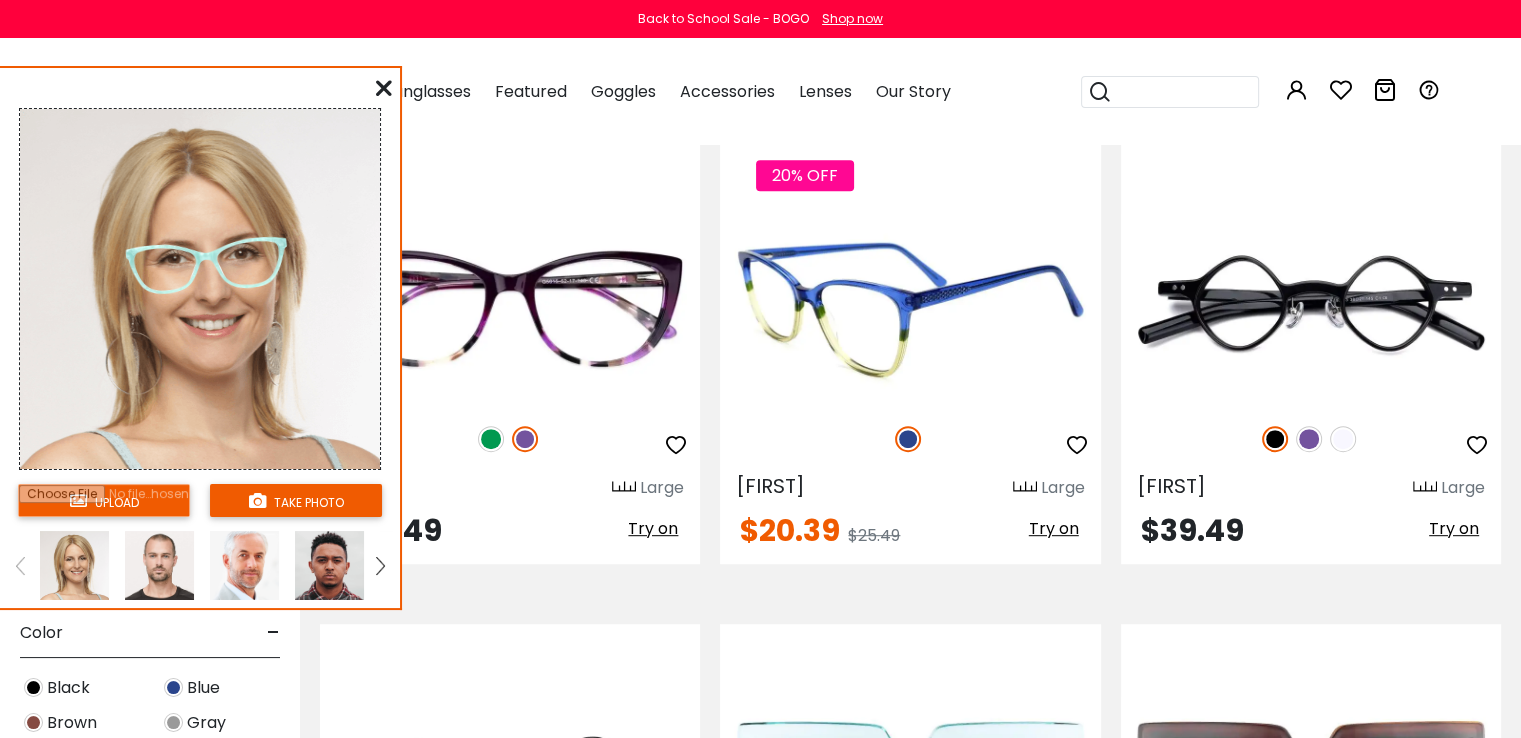 scroll, scrollTop: 1000, scrollLeft: 0, axis: vertical 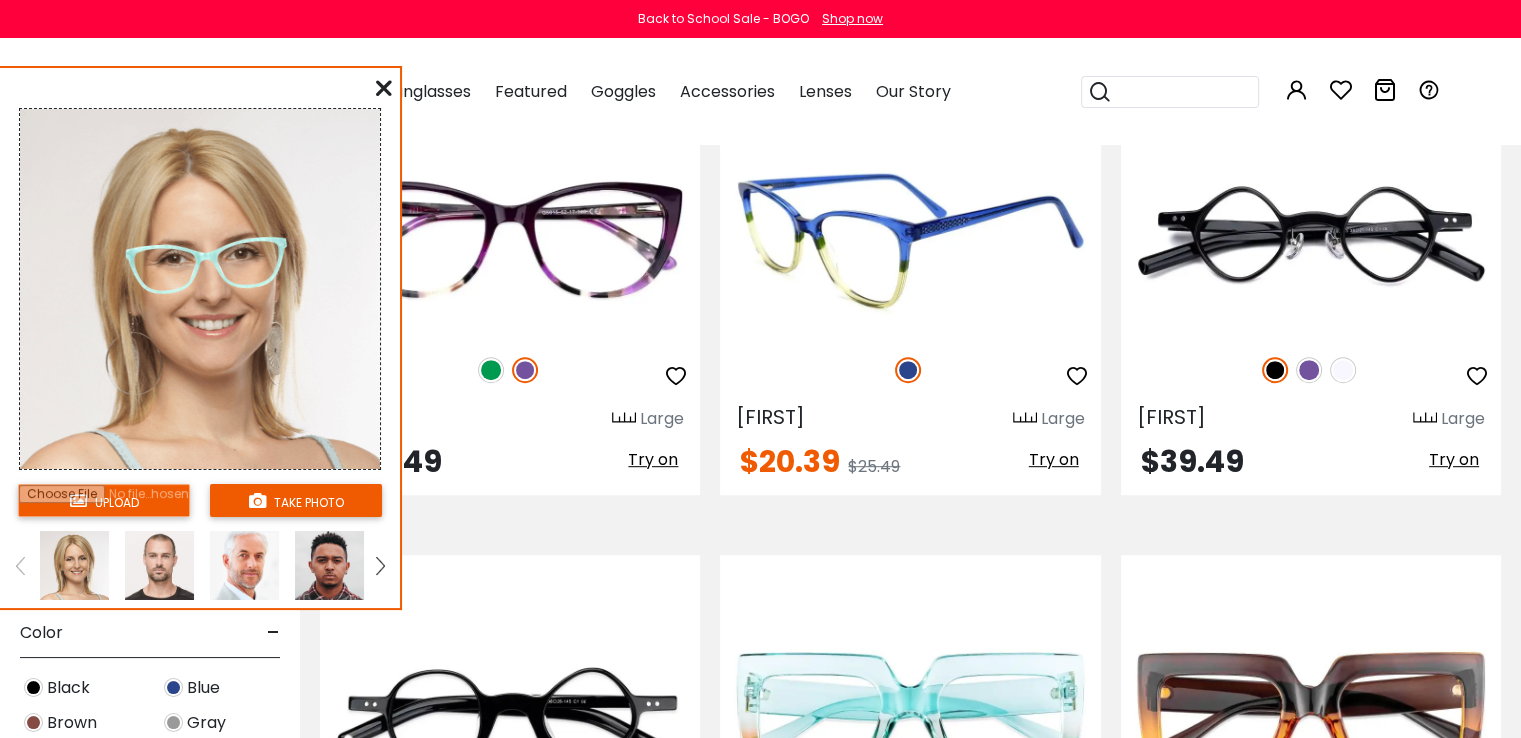 click on "Try on" at bounding box center [1054, 459] 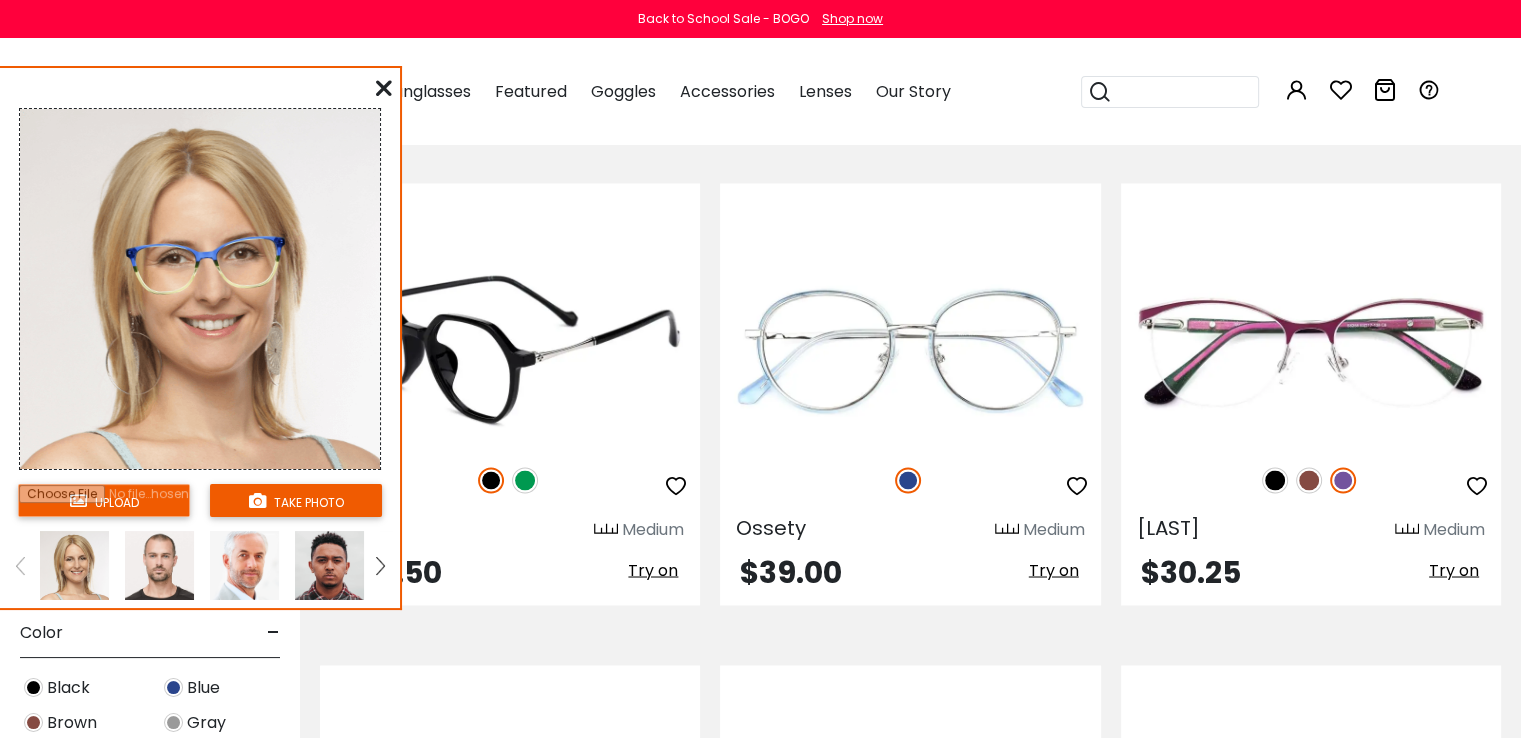 scroll, scrollTop: 3400, scrollLeft: 0, axis: vertical 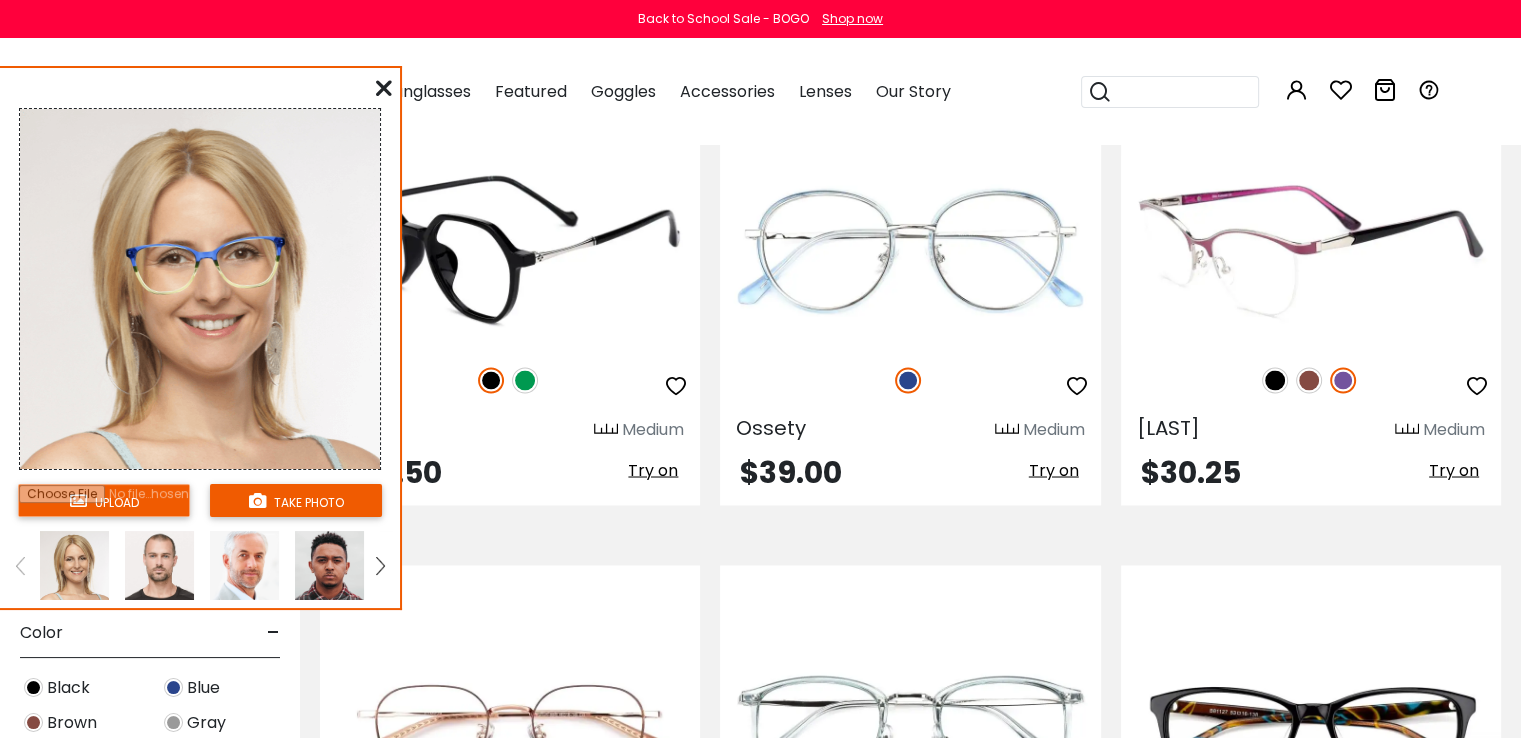 click on "Try on" at bounding box center (1454, 469) 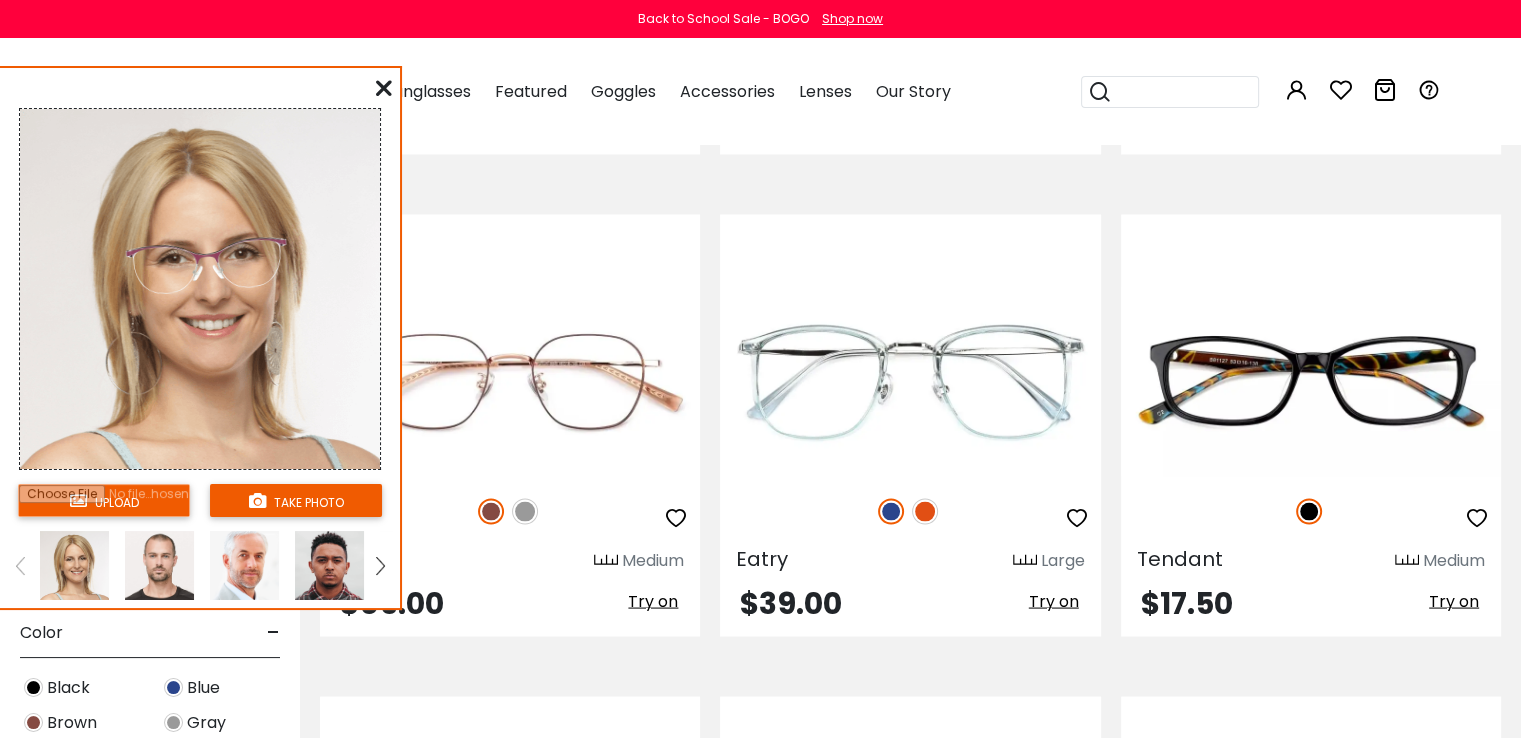 scroll, scrollTop: 3800, scrollLeft: 0, axis: vertical 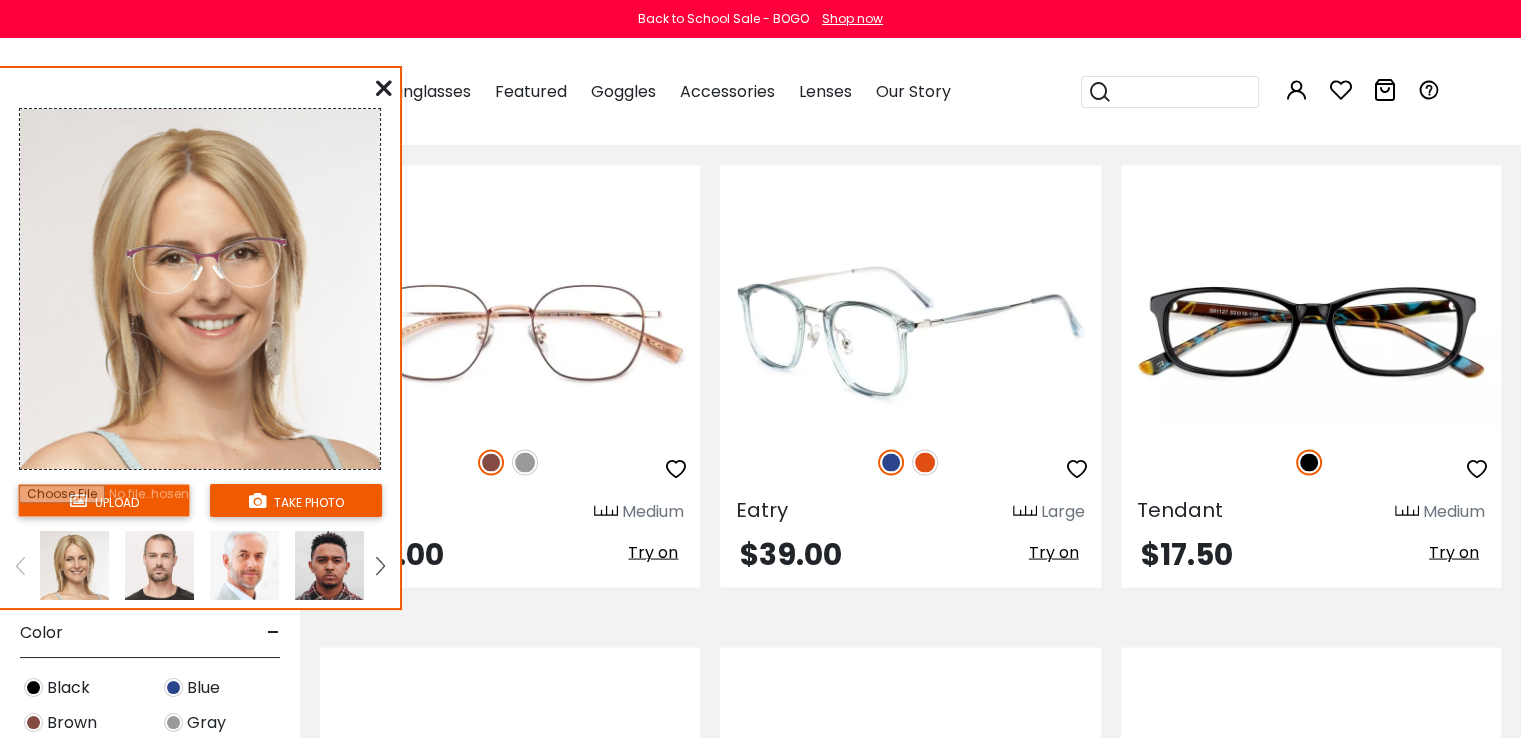 click on "Try on" at bounding box center (1054, 551) 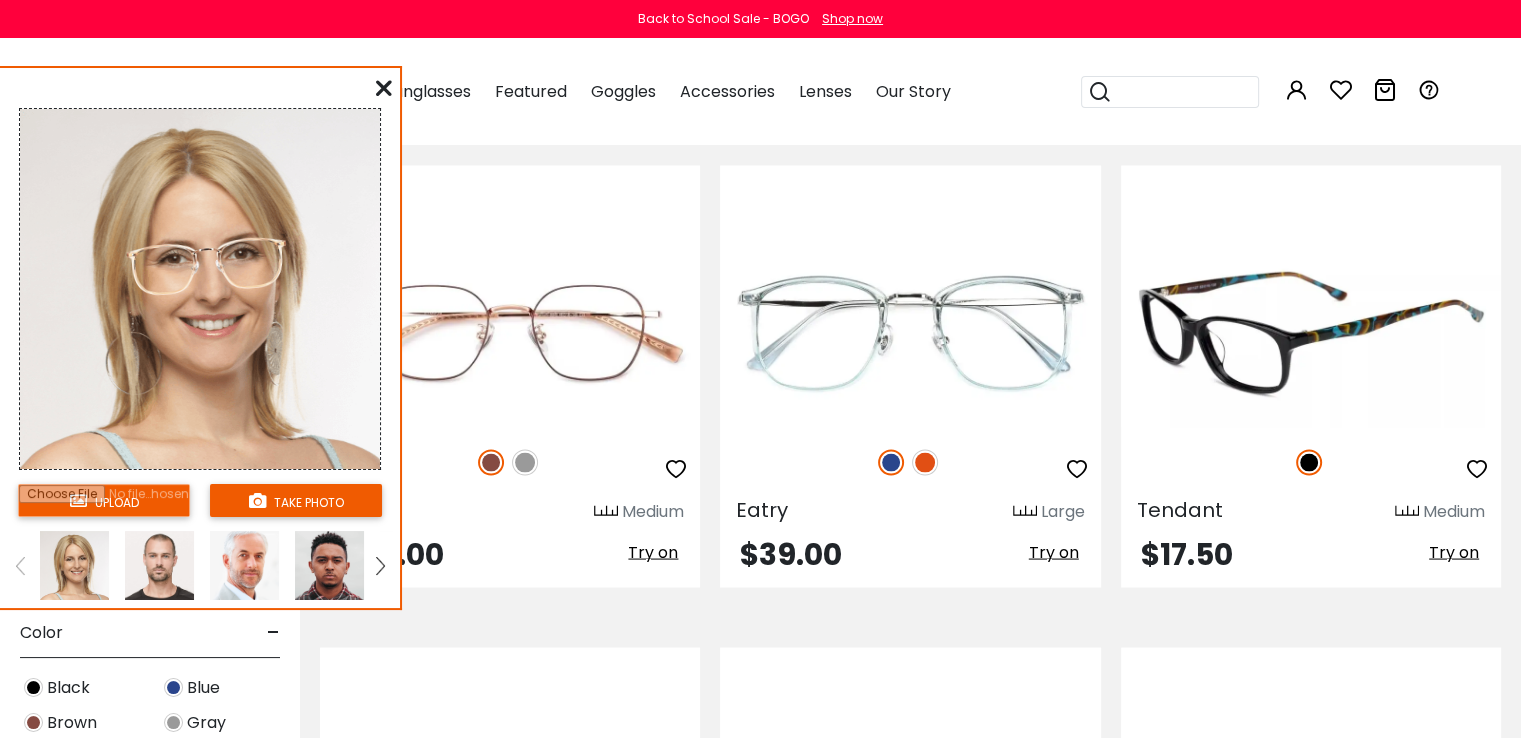 click on "Try on" at bounding box center [1454, 551] 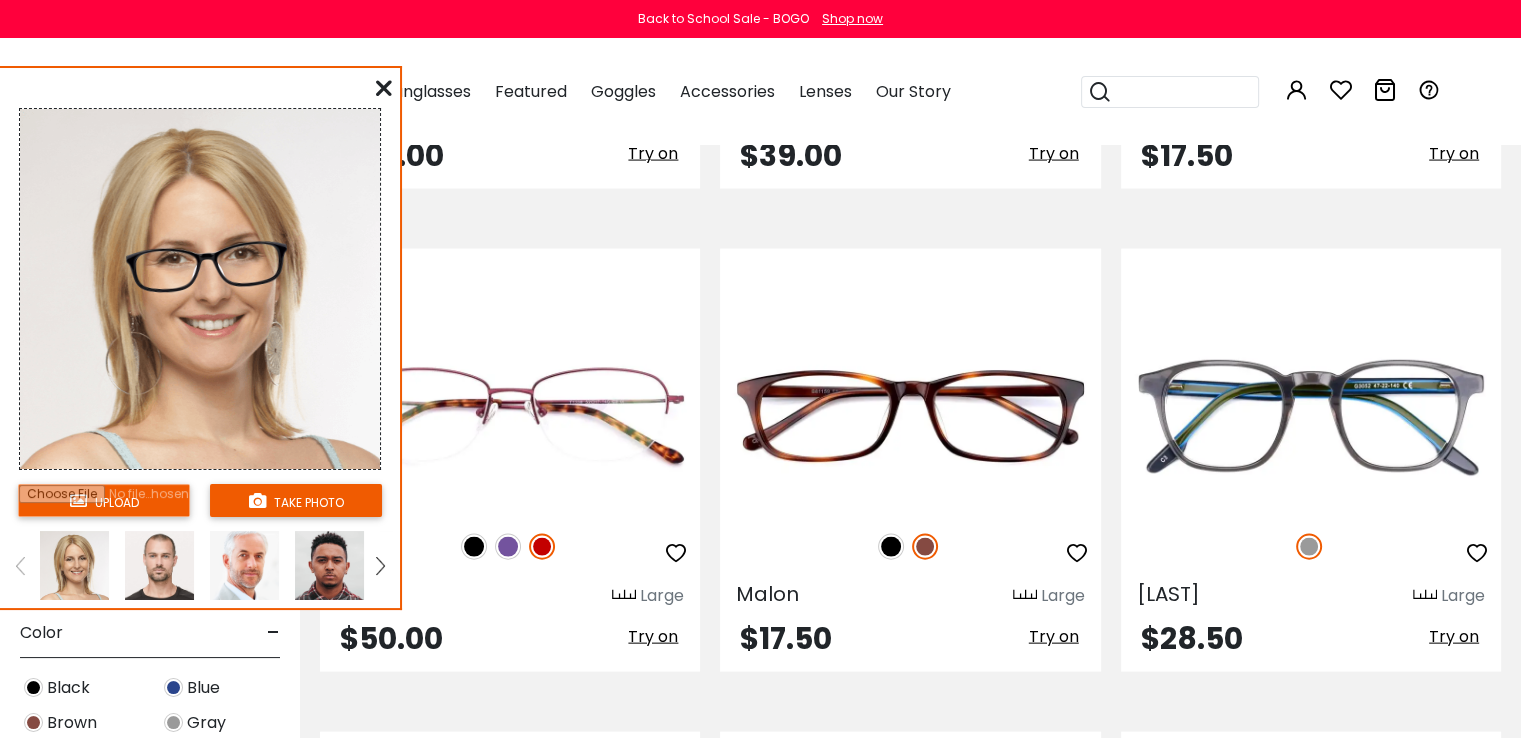 scroll, scrollTop: 4200, scrollLeft: 0, axis: vertical 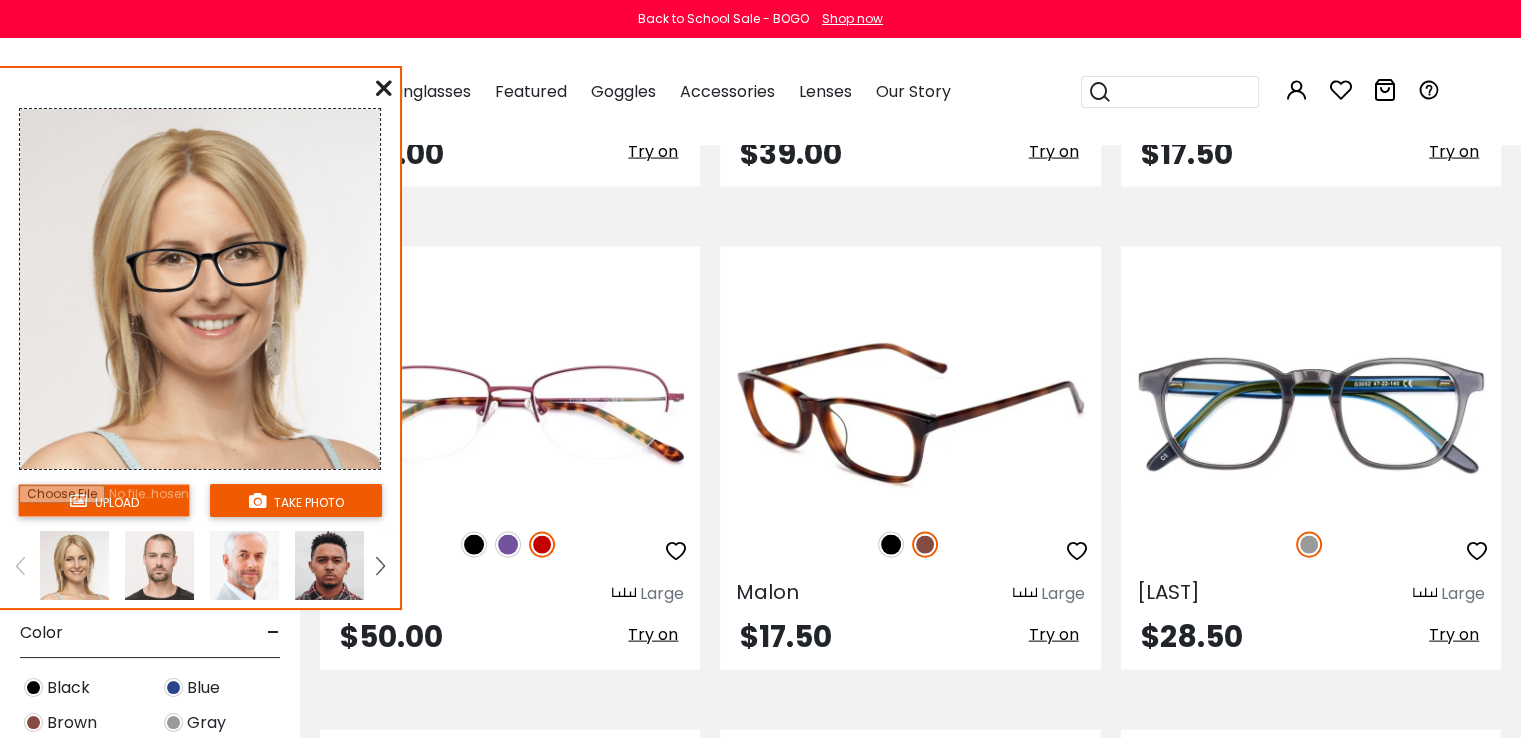 click on "Try on" at bounding box center (1054, 634) 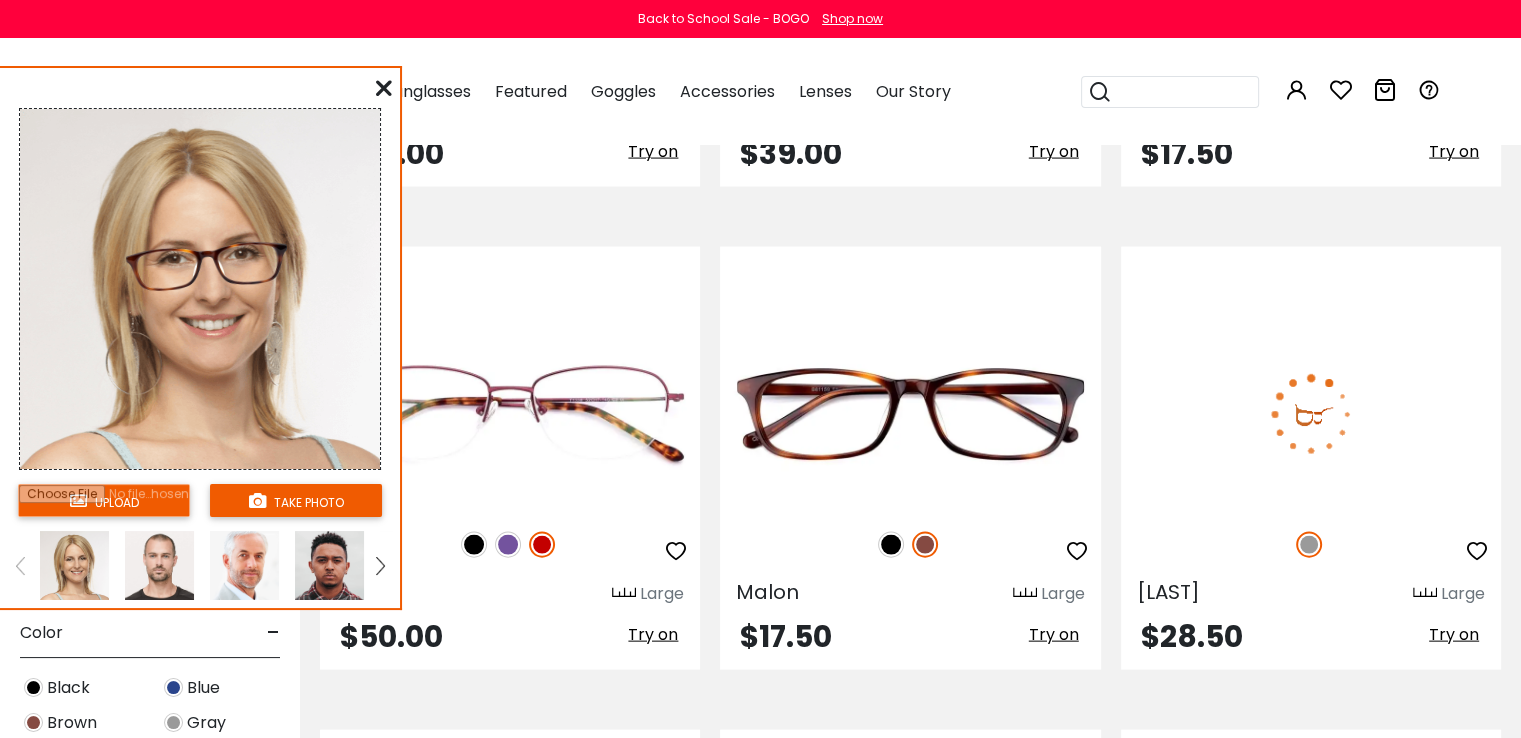 click on "Try on" at bounding box center [1454, 634] 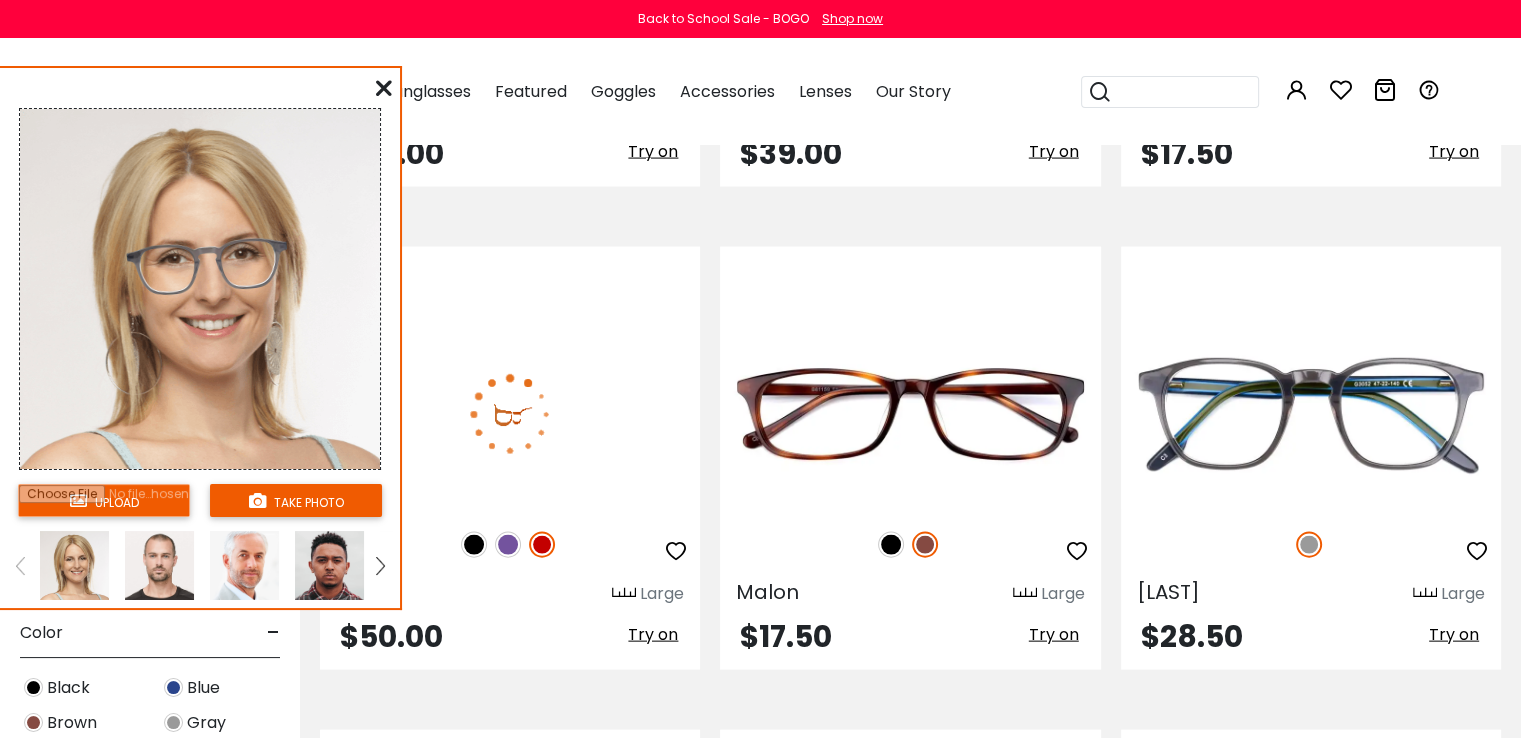 click on "Try on" at bounding box center [653, 634] 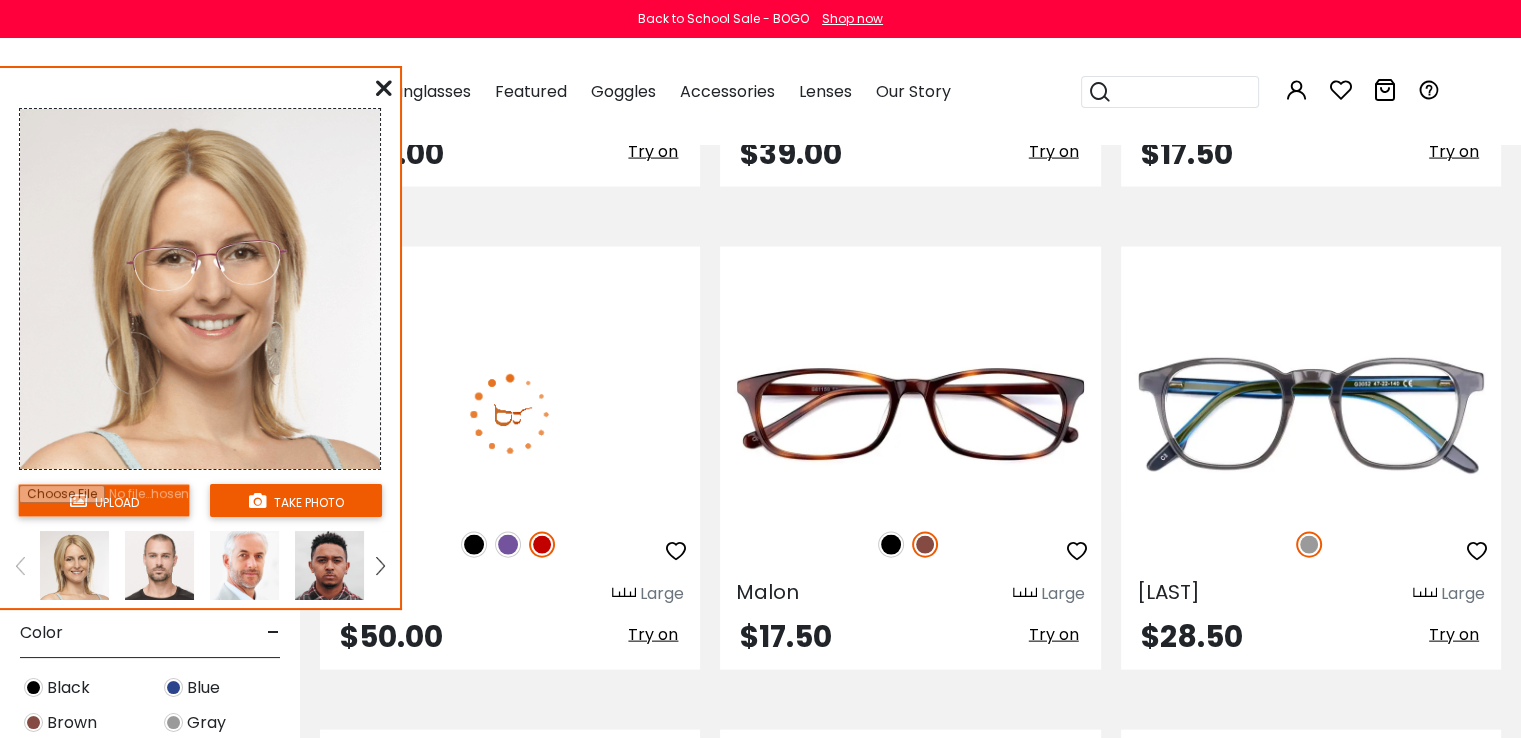 click at bounding box center [508, 545] 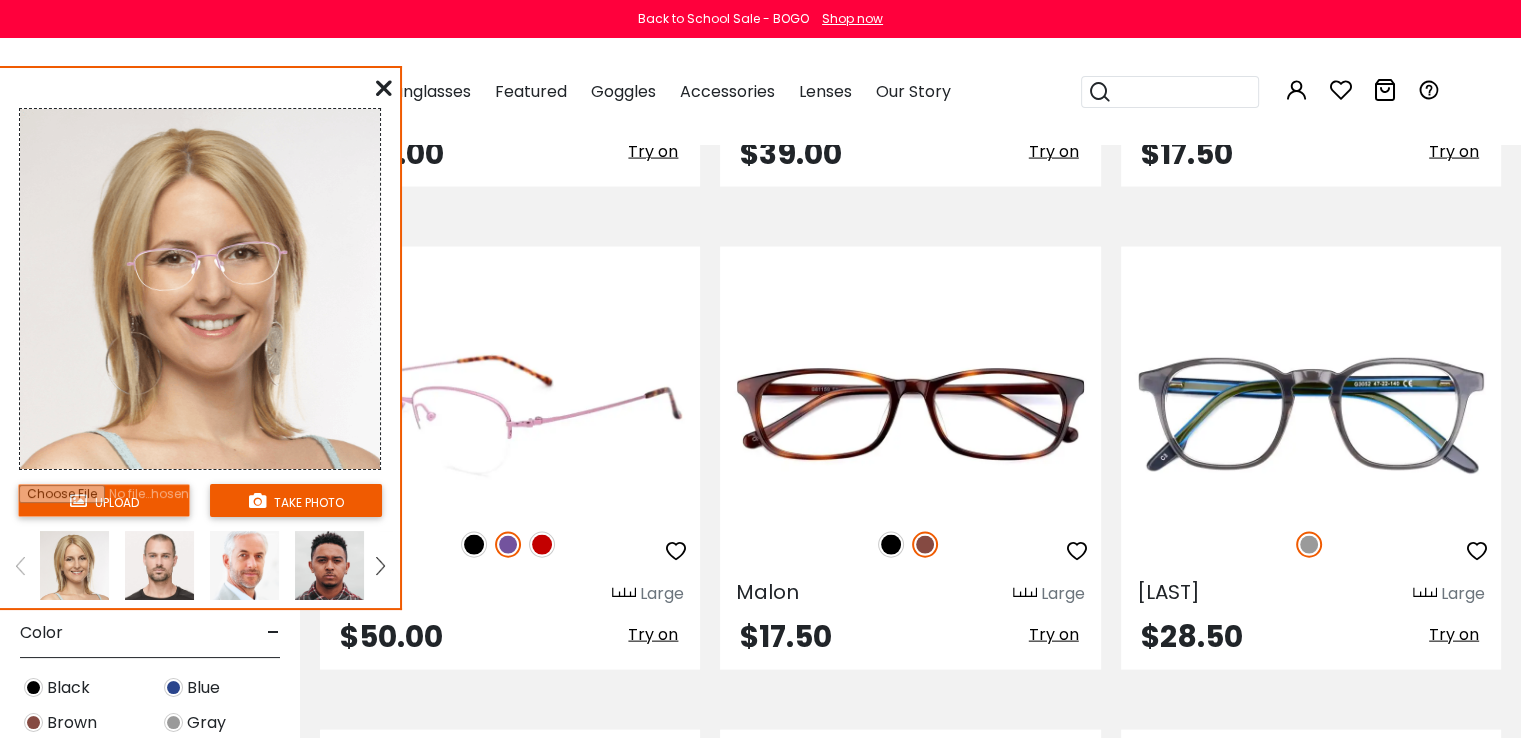 click at bounding box center (474, 545) 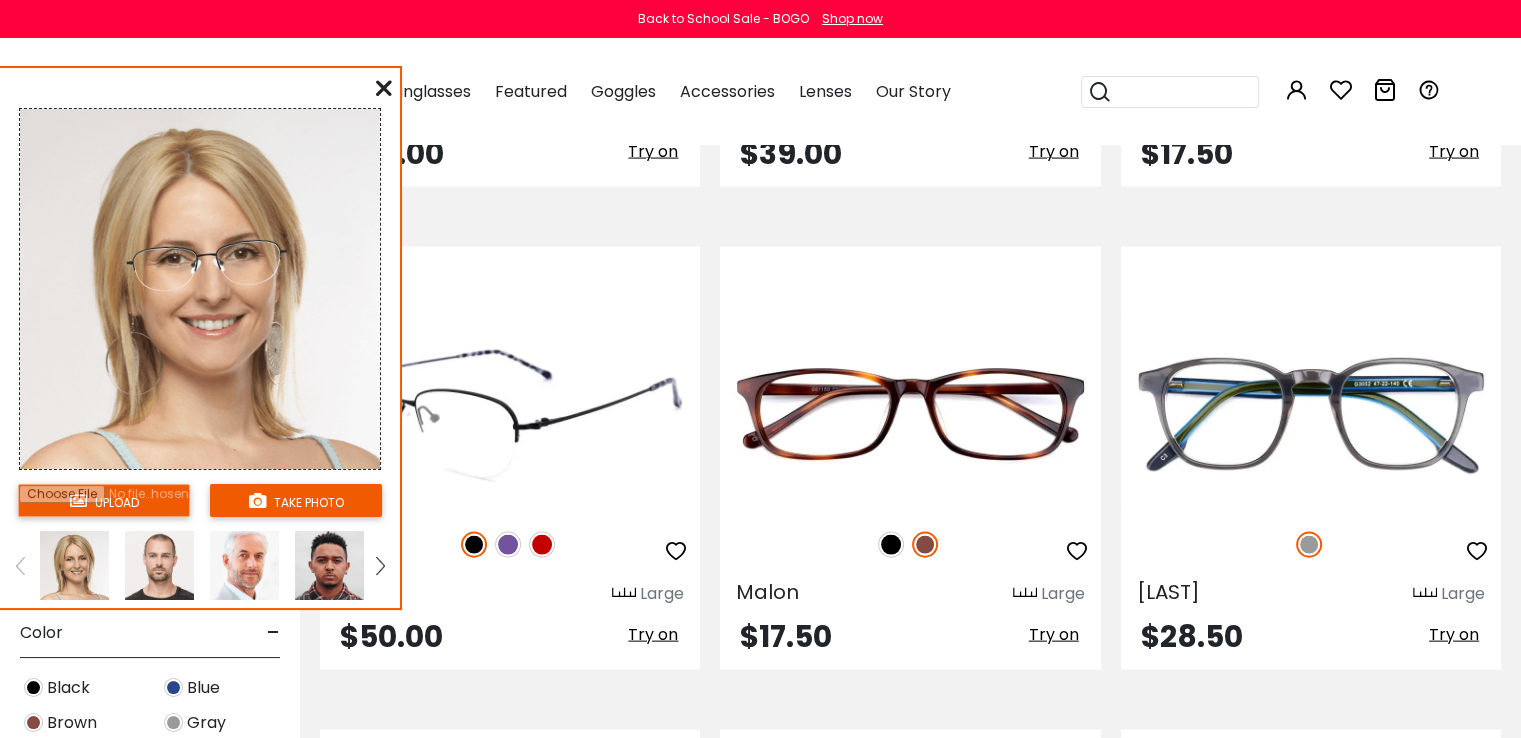 click at bounding box center (542, 545) 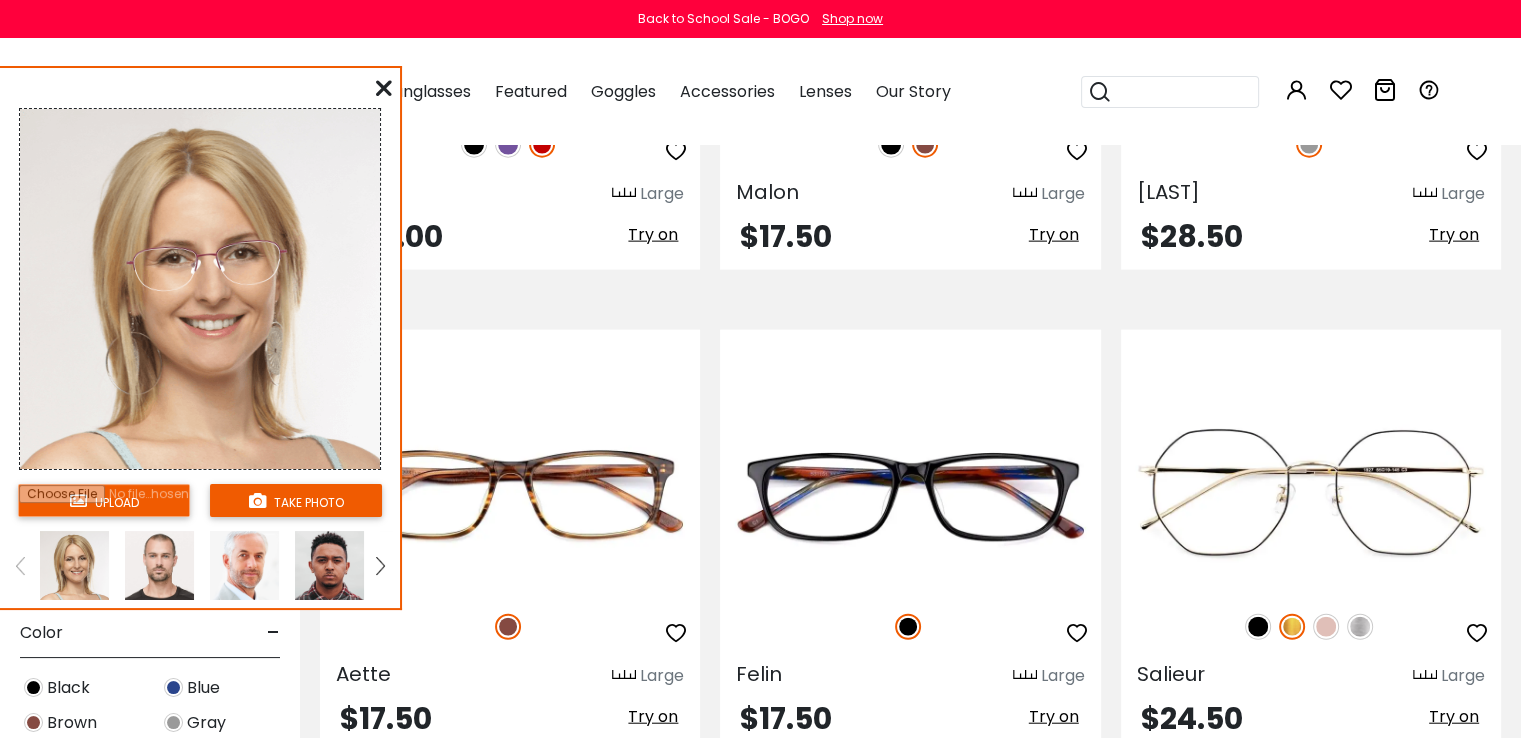 scroll, scrollTop: 4700, scrollLeft: 0, axis: vertical 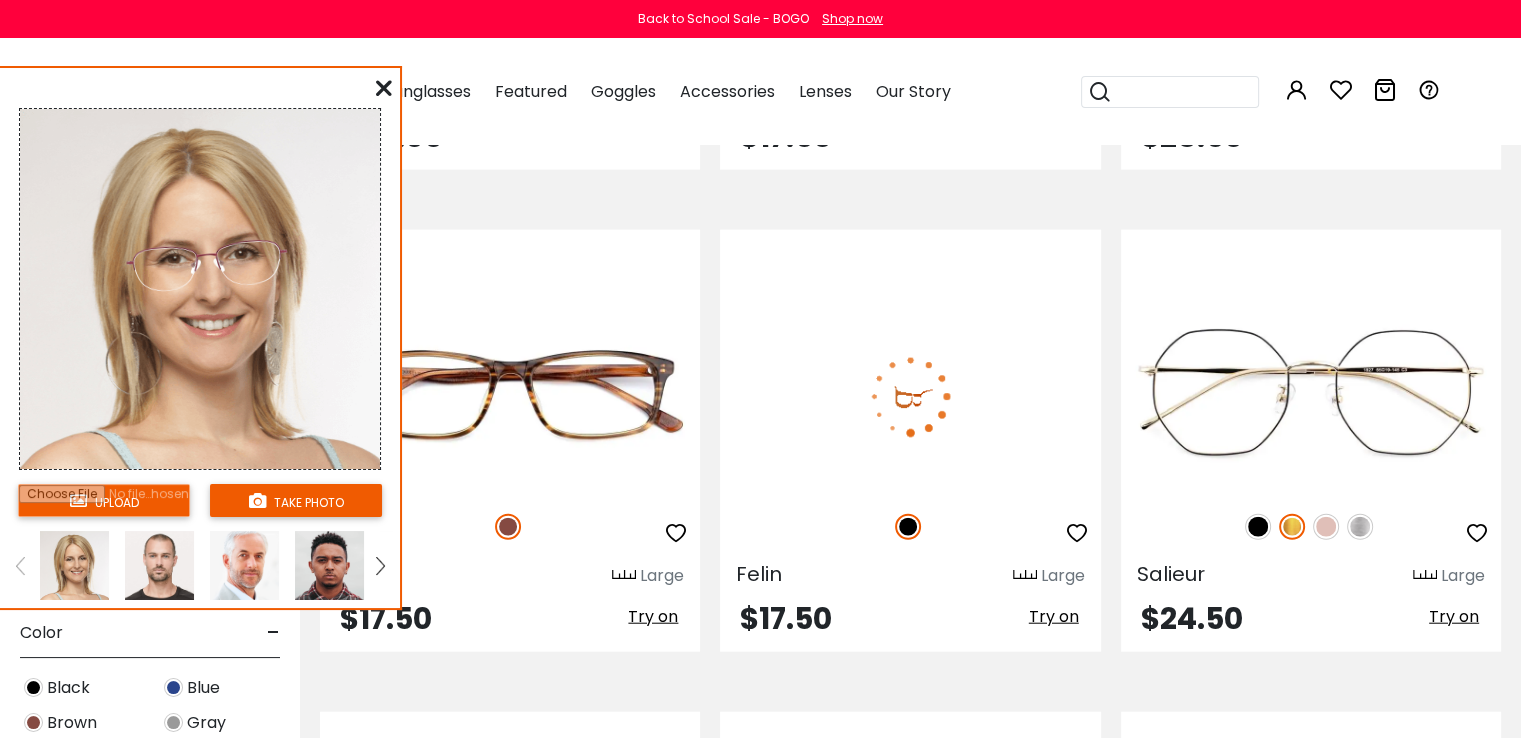 click on "Try on" at bounding box center [1054, 616] 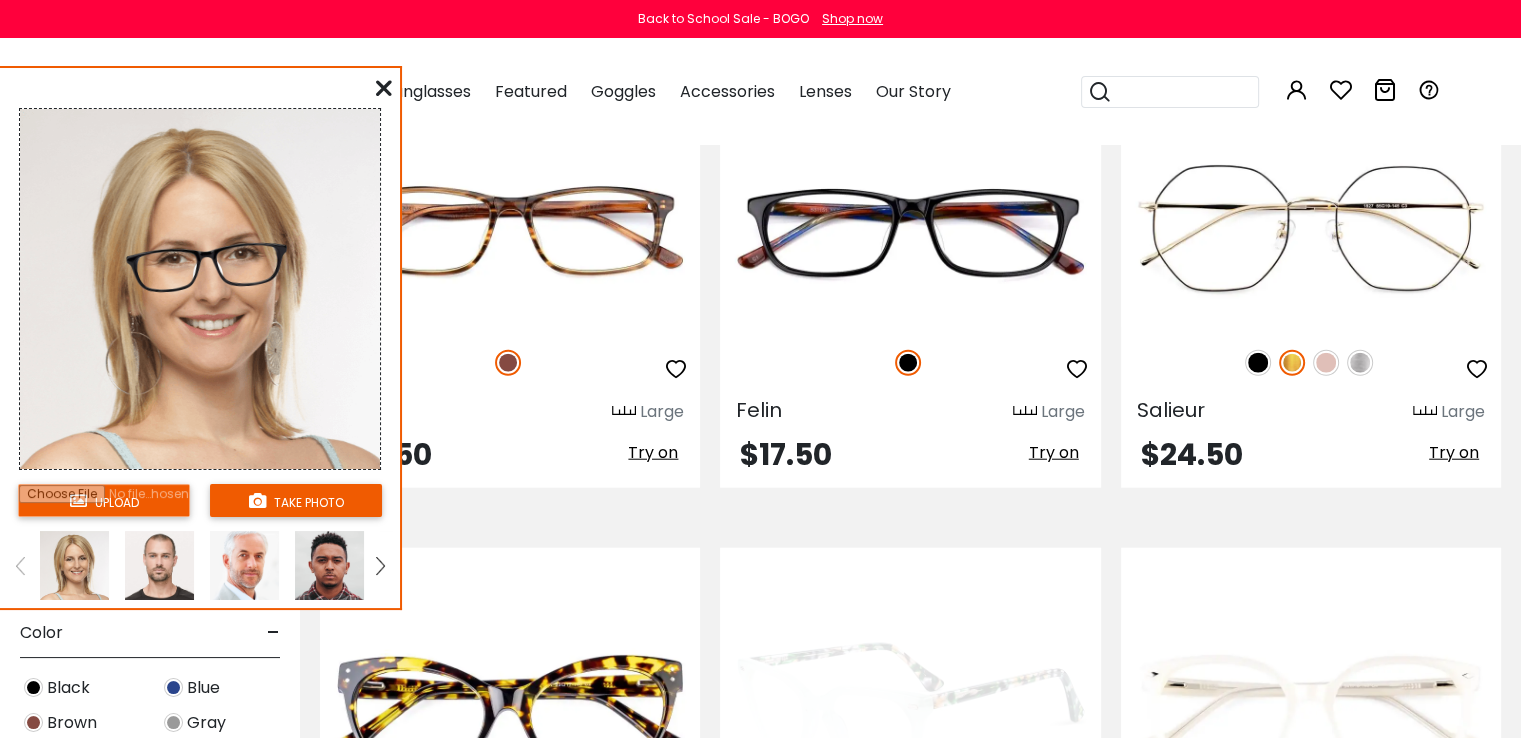 scroll, scrollTop: 5200, scrollLeft: 0, axis: vertical 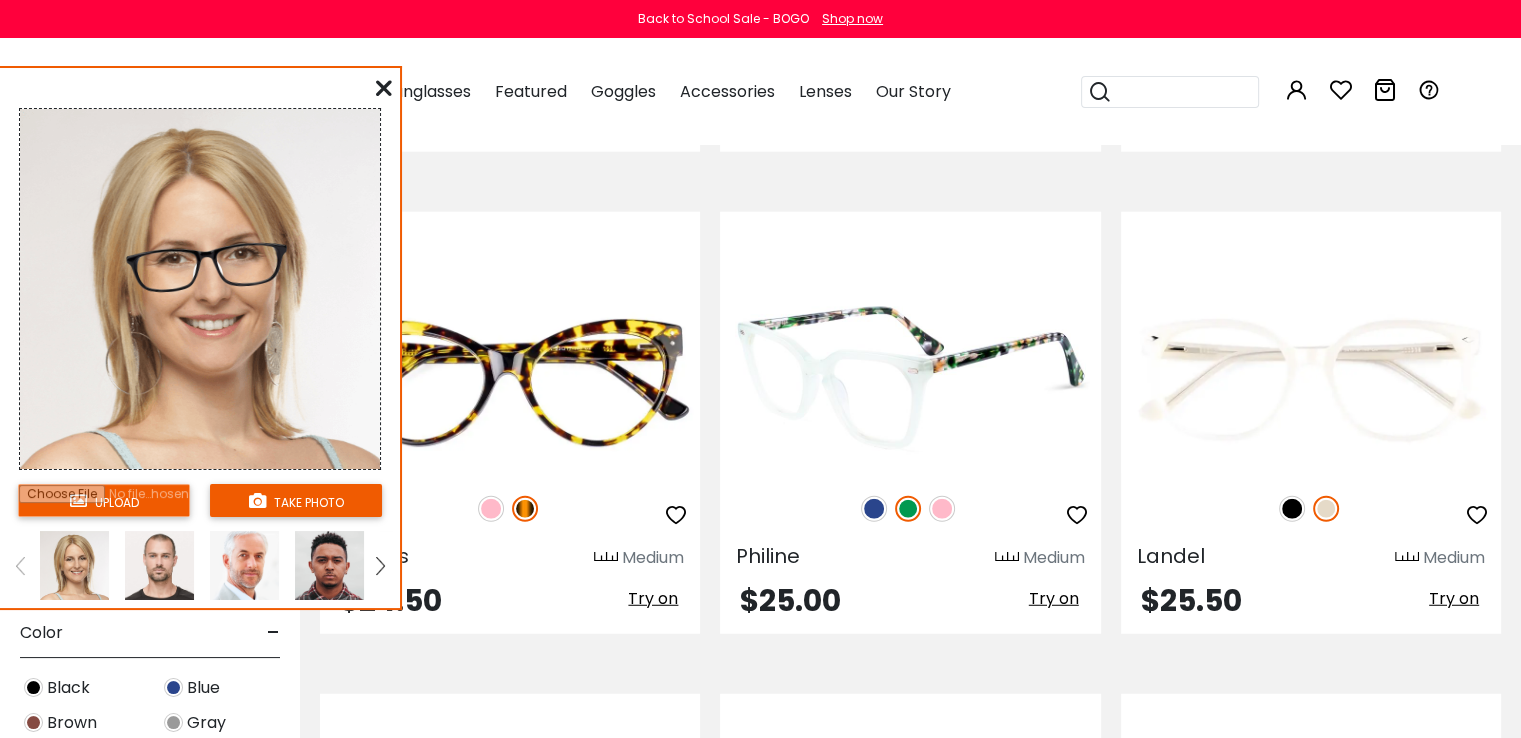 click on "Try on" at bounding box center [1054, 598] 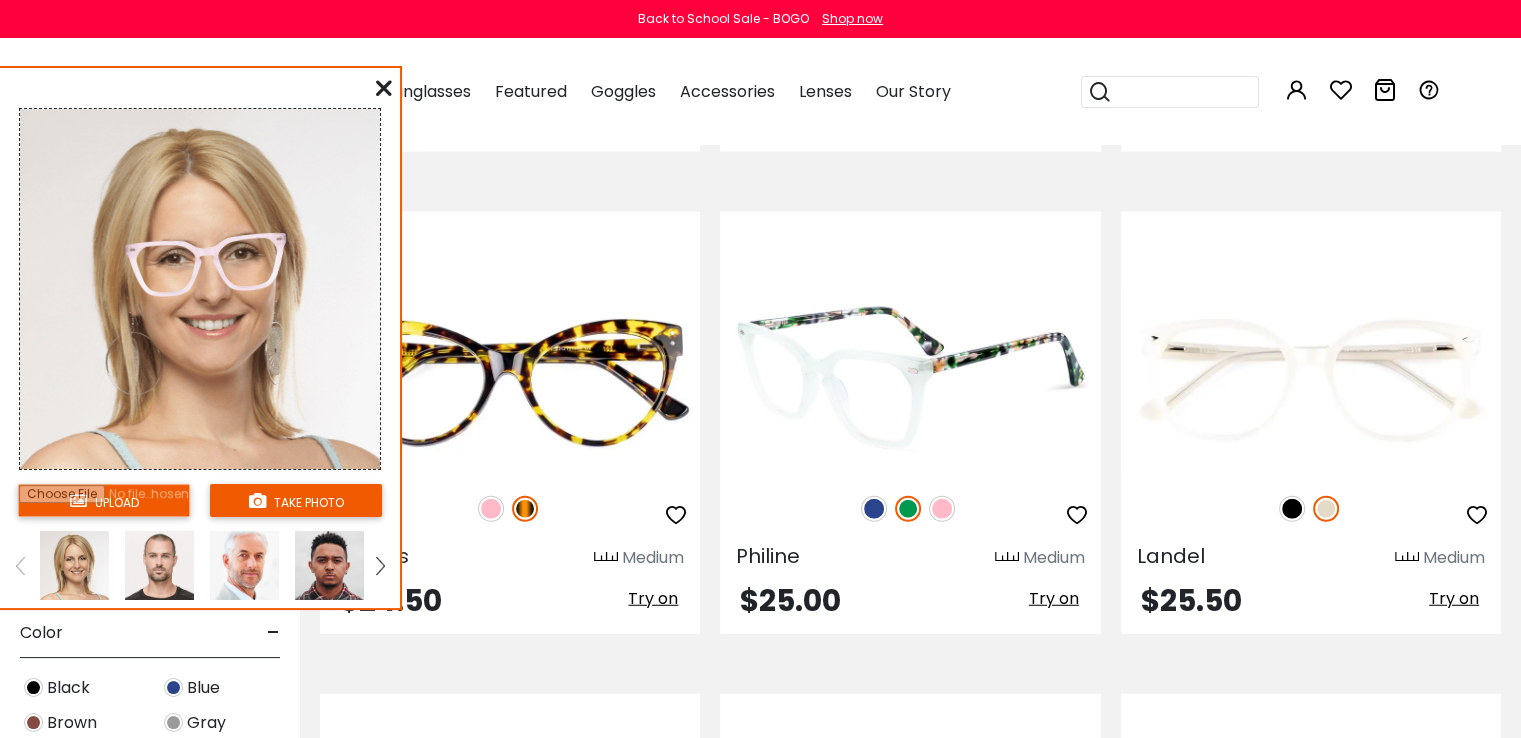 click at bounding box center (942, 509) 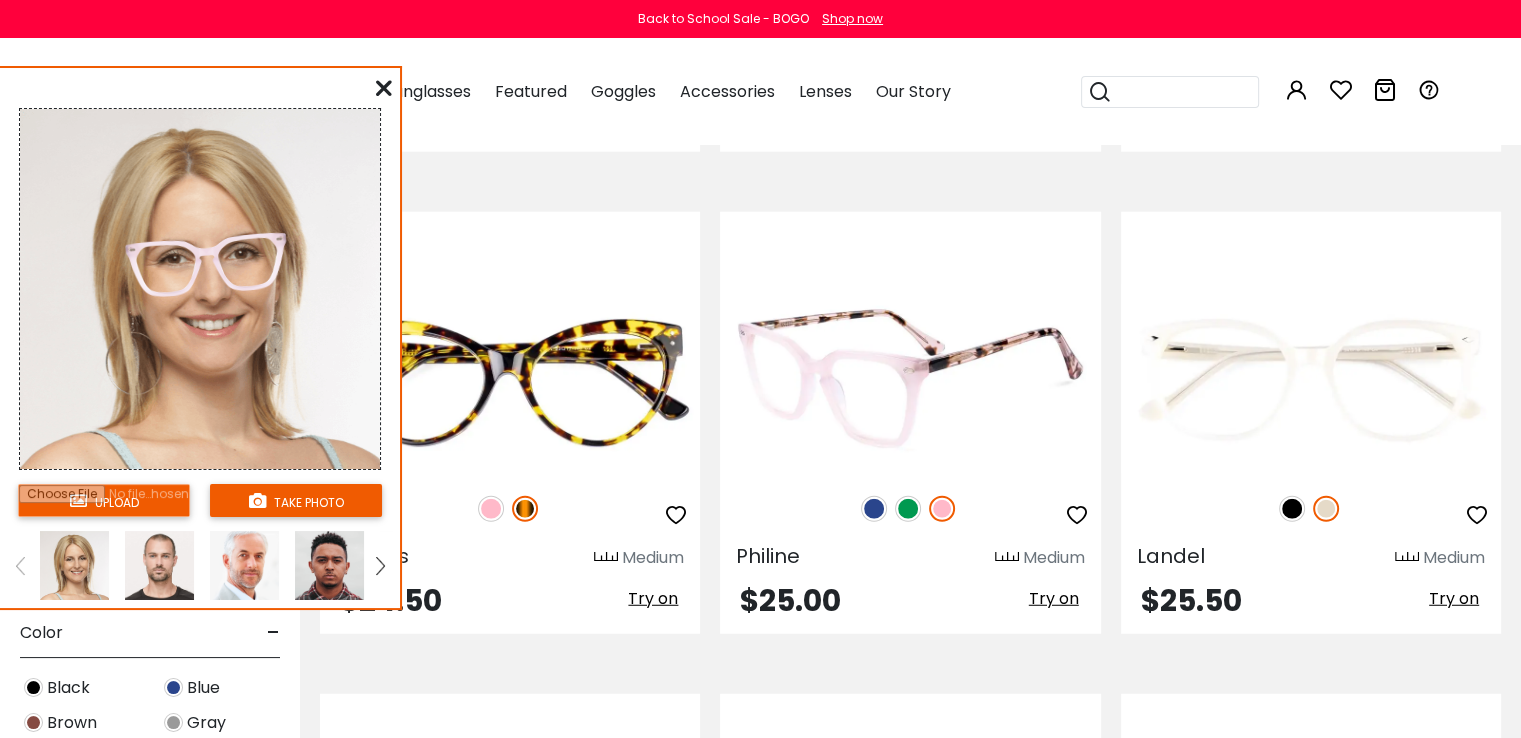 click at bounding box center (874, 509) 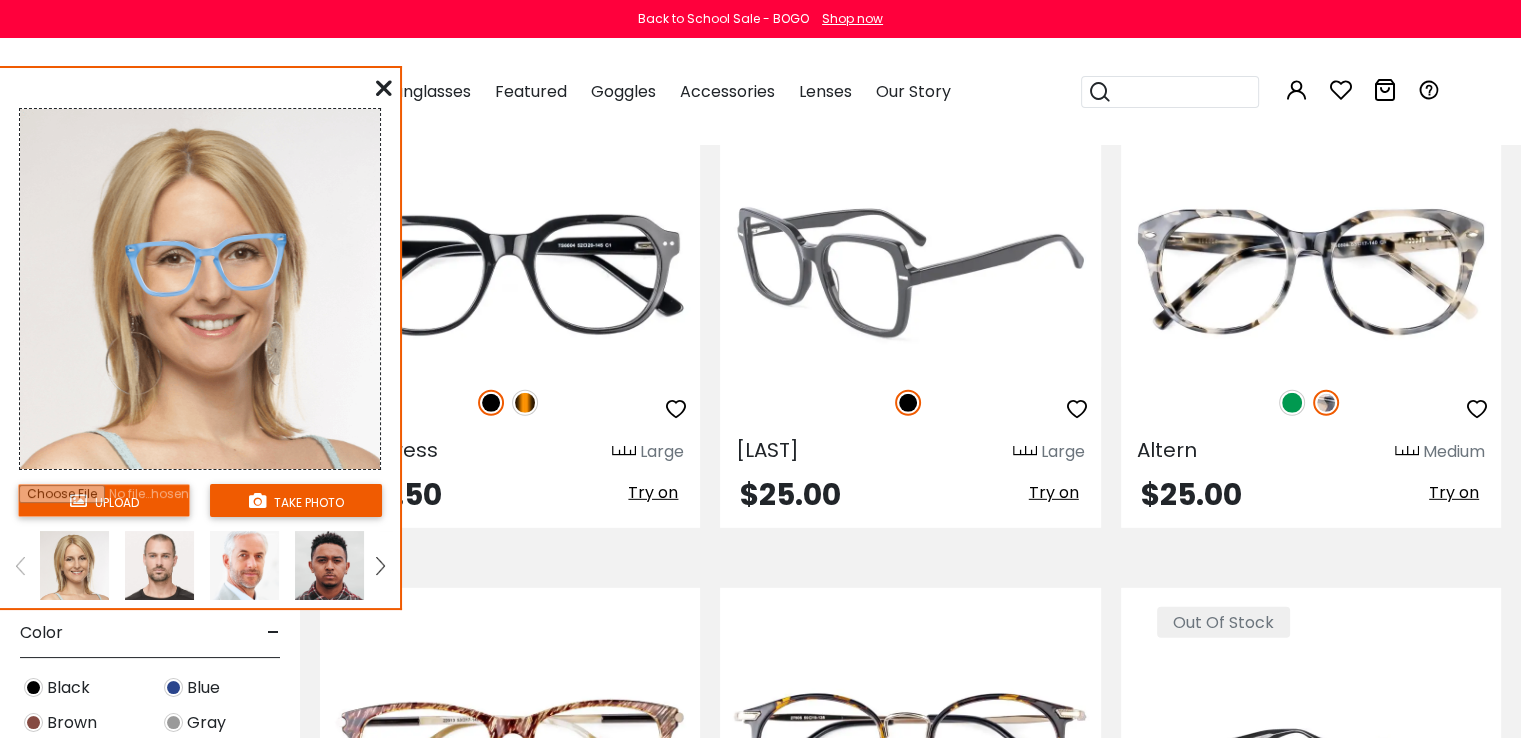 scroll, scrollTop: 5800, scrollLeft: 0, axis: vertical 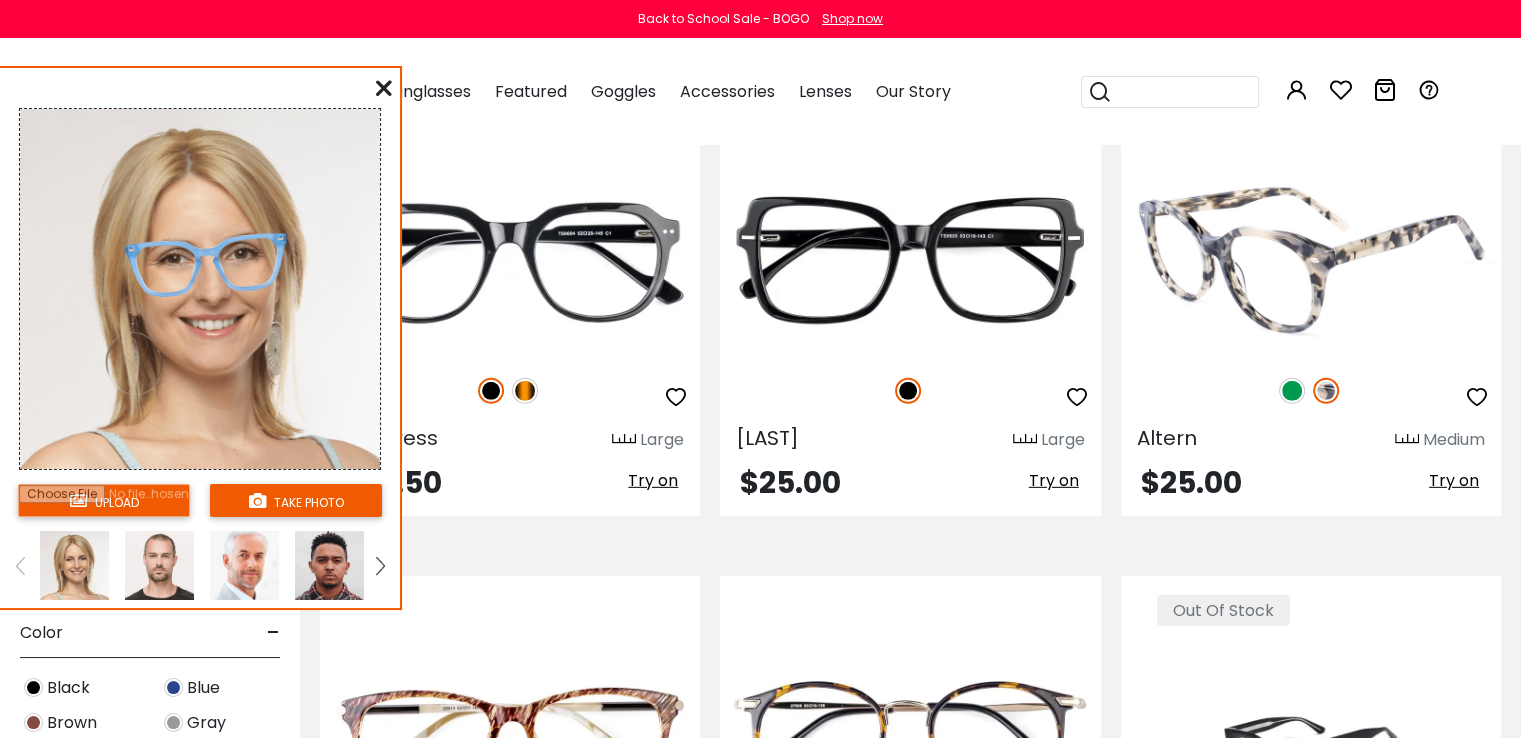 click on "Try on" at bounding box center [1454, 480] 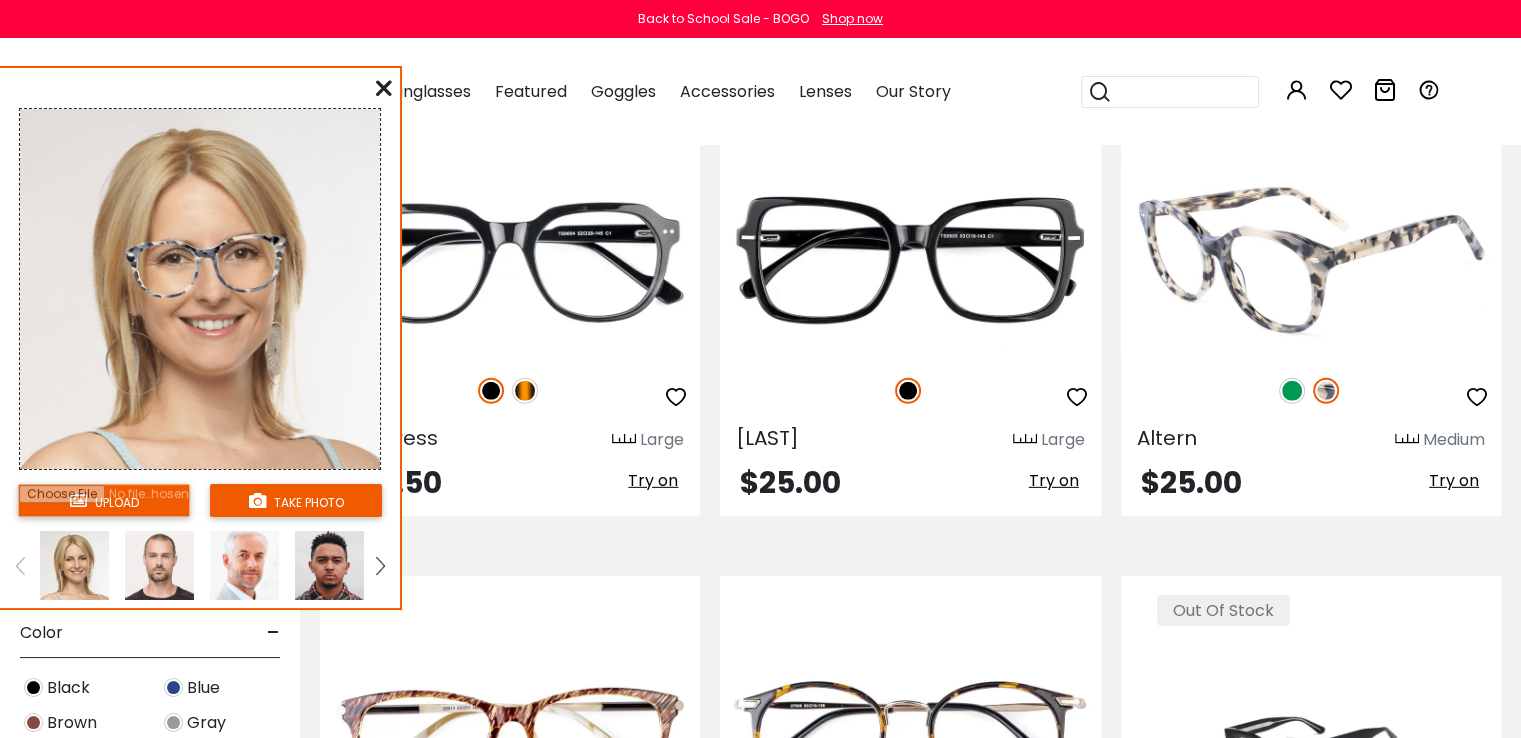 click at bounding box center (1292, 391) 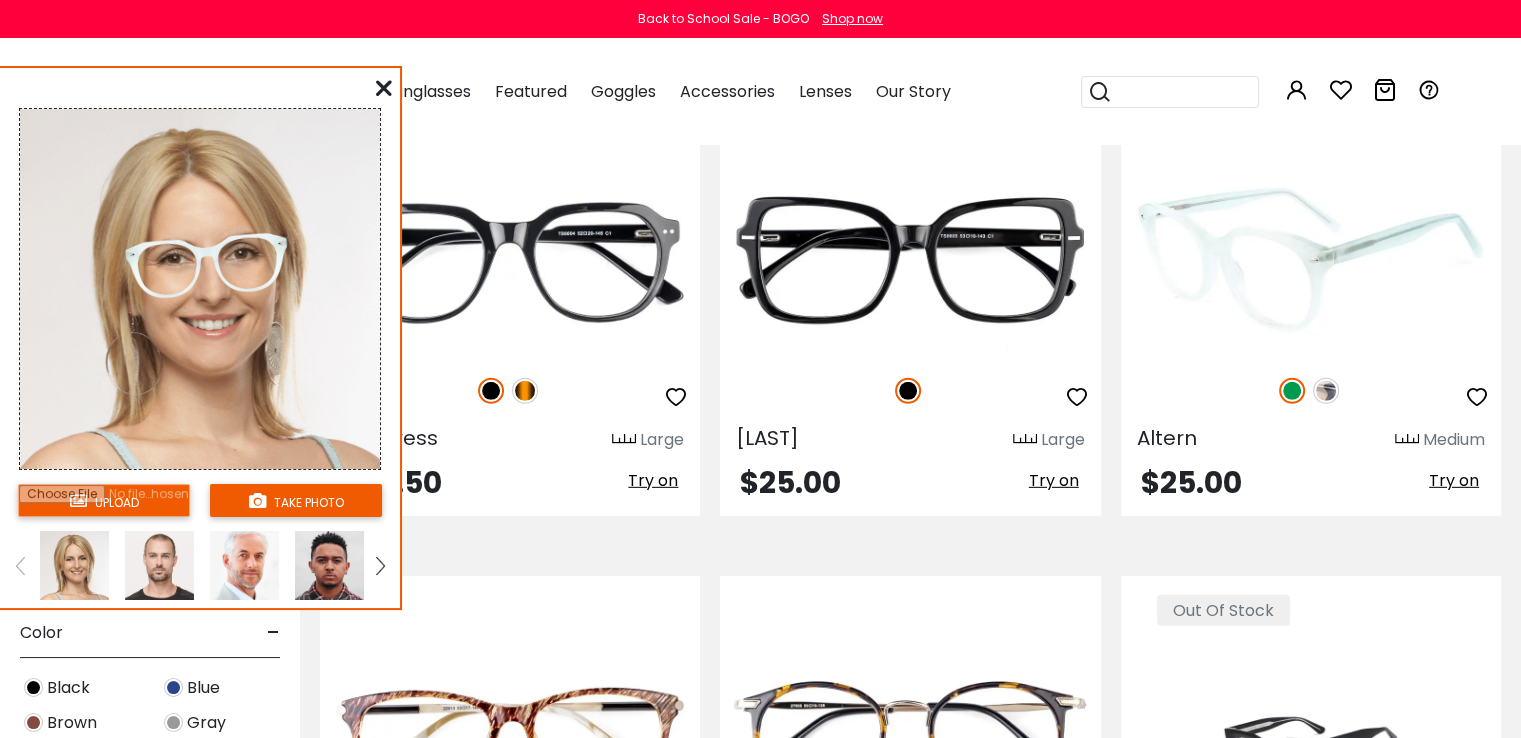 click at bounding box center (1326, 391) 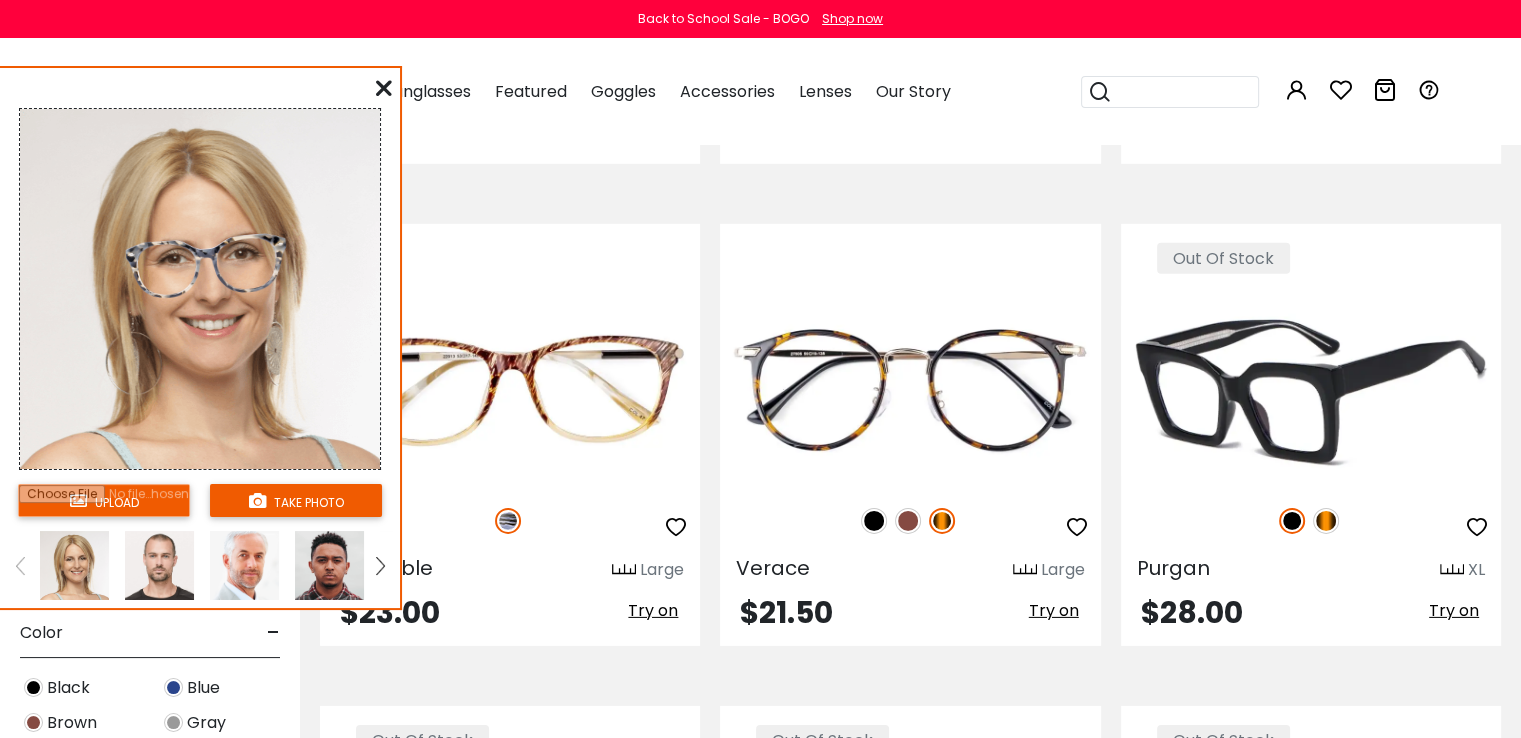 scroll, scrollTop: 6300, scrollLeft: 0, axis: vertical 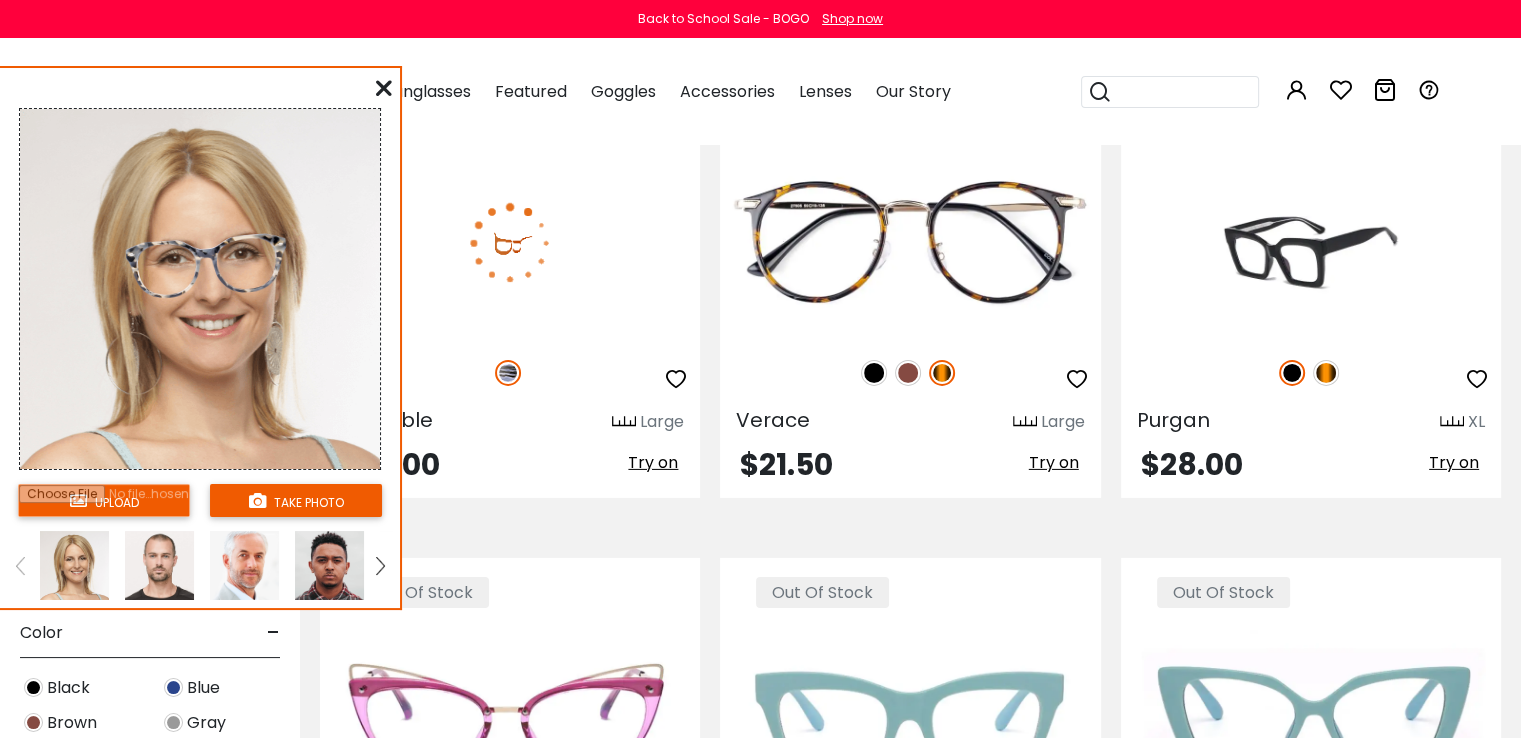 click on "Try on" at bounding box center [653, 462] 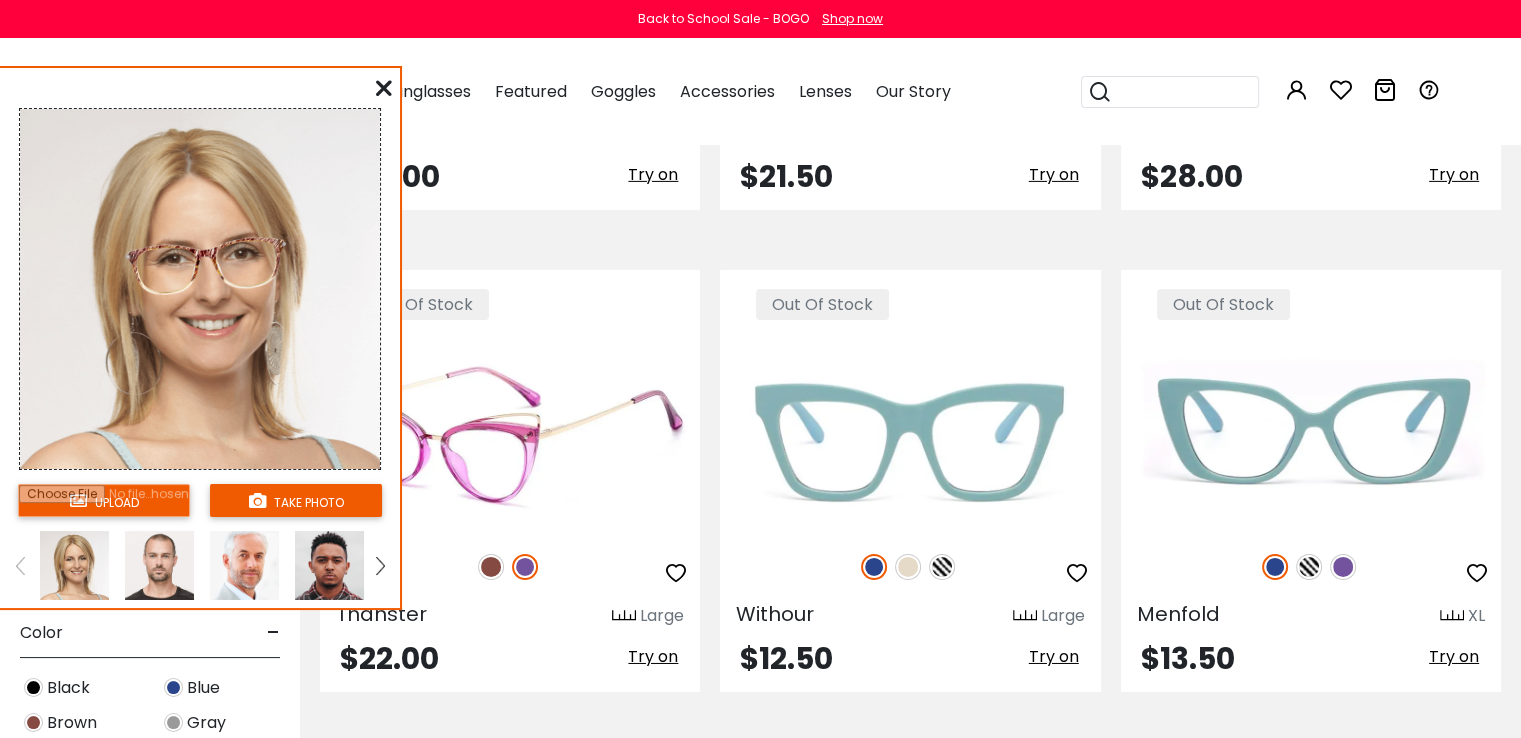 scroll, scrollTop: 6600, scrollLeft: 0, axis: vertical 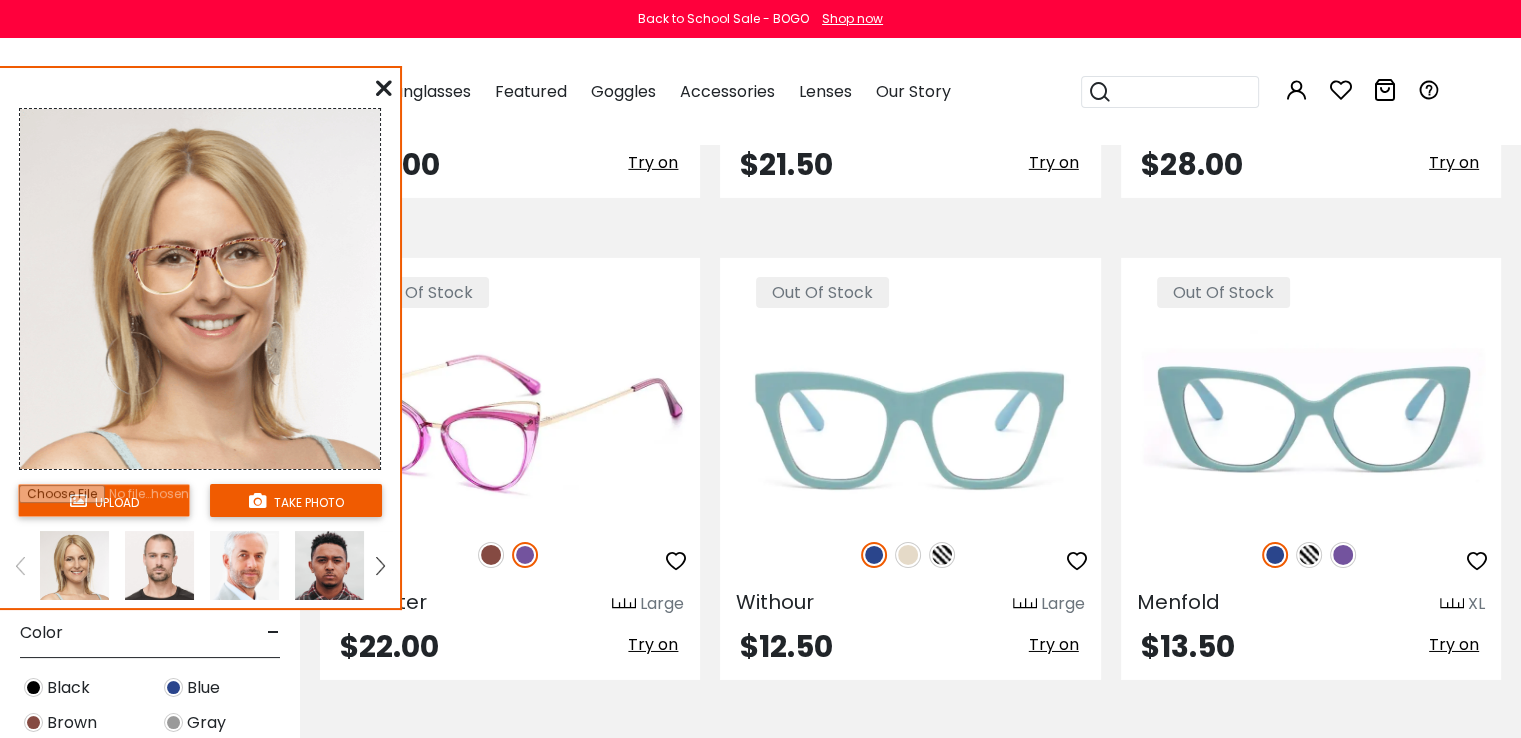 click on "Try on" at bounding box center [653, 644] 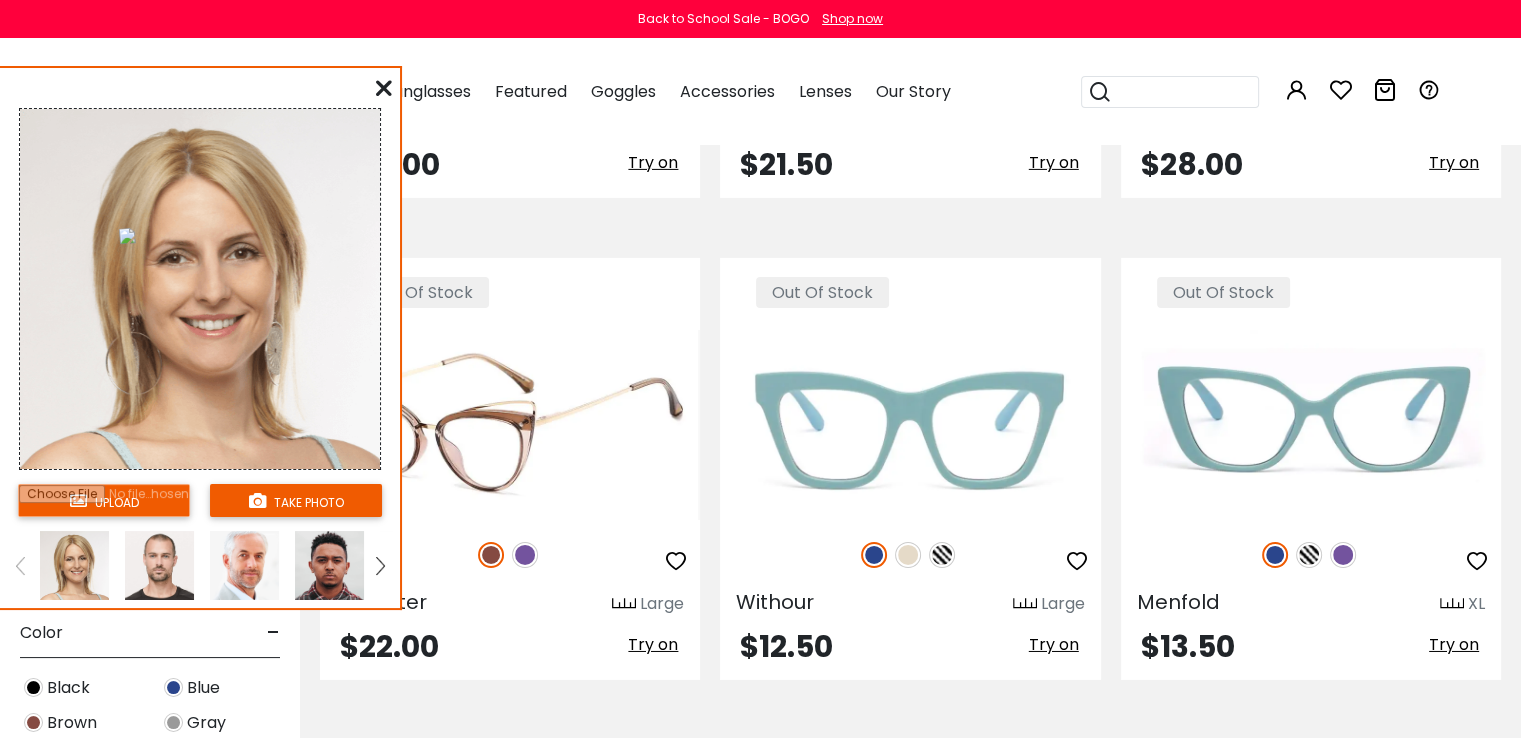 click on "Try on" at bounding box center (653, 644) 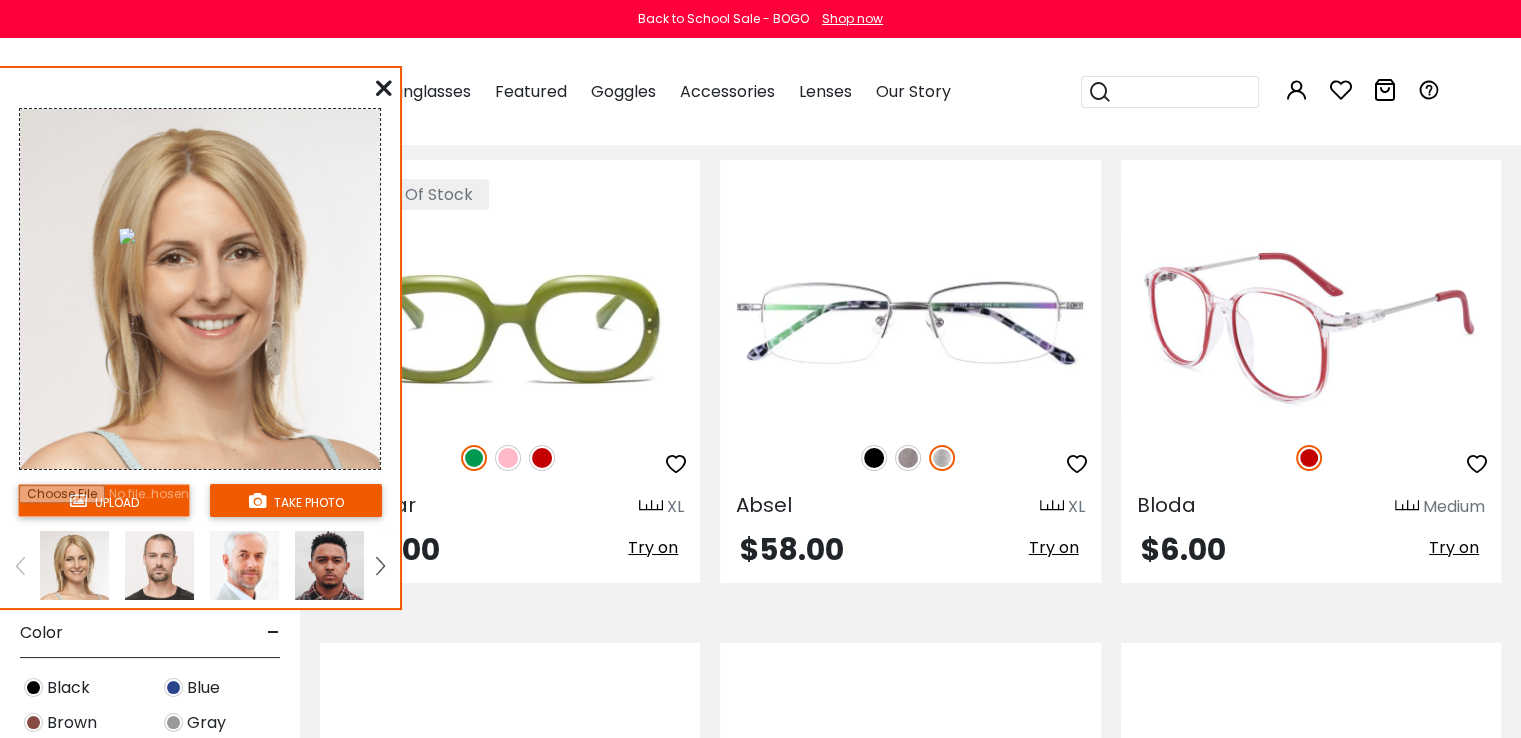 scroll, scrollTop: 7200, scrollLeft: 0, axis: vertical 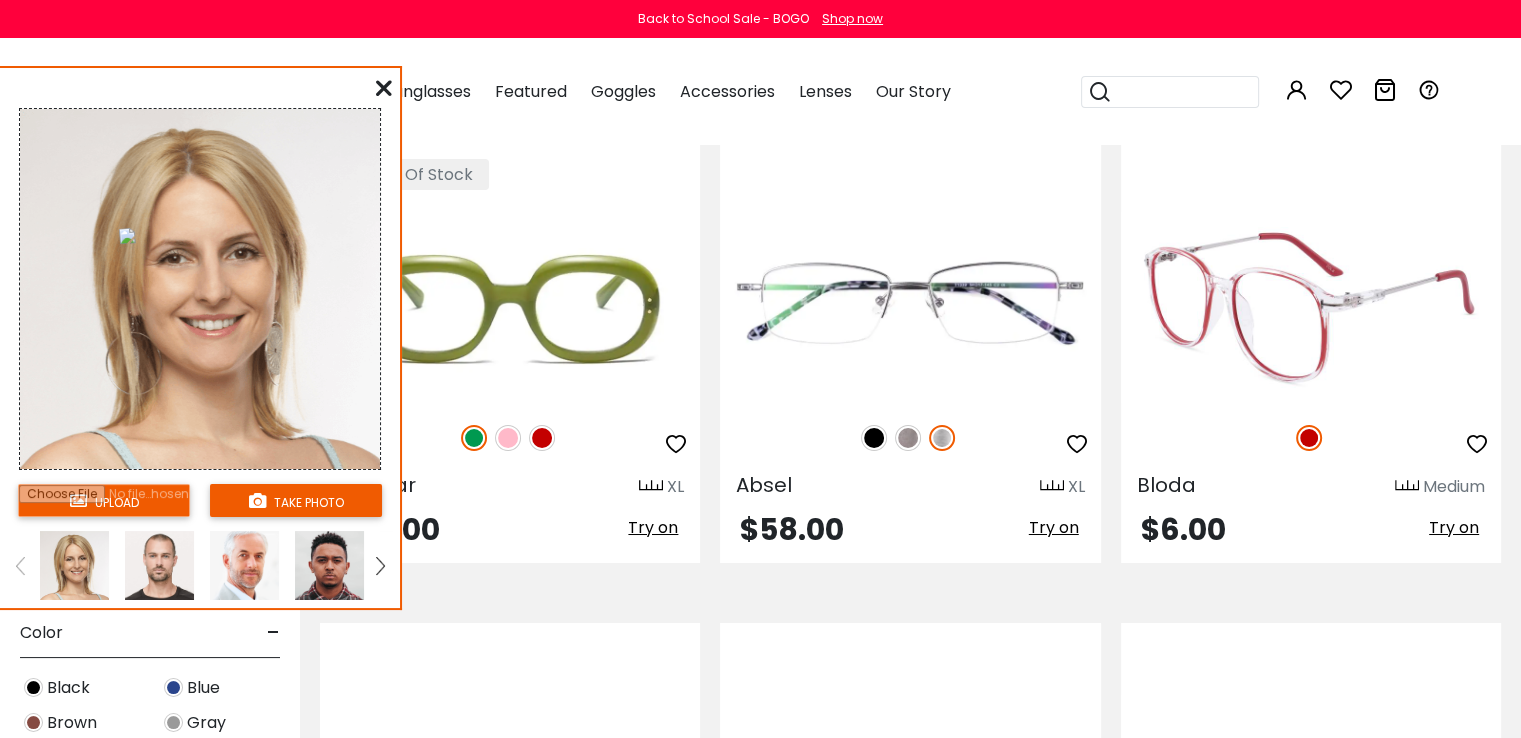 click on "Try on" at bounding box center (1454, 527) 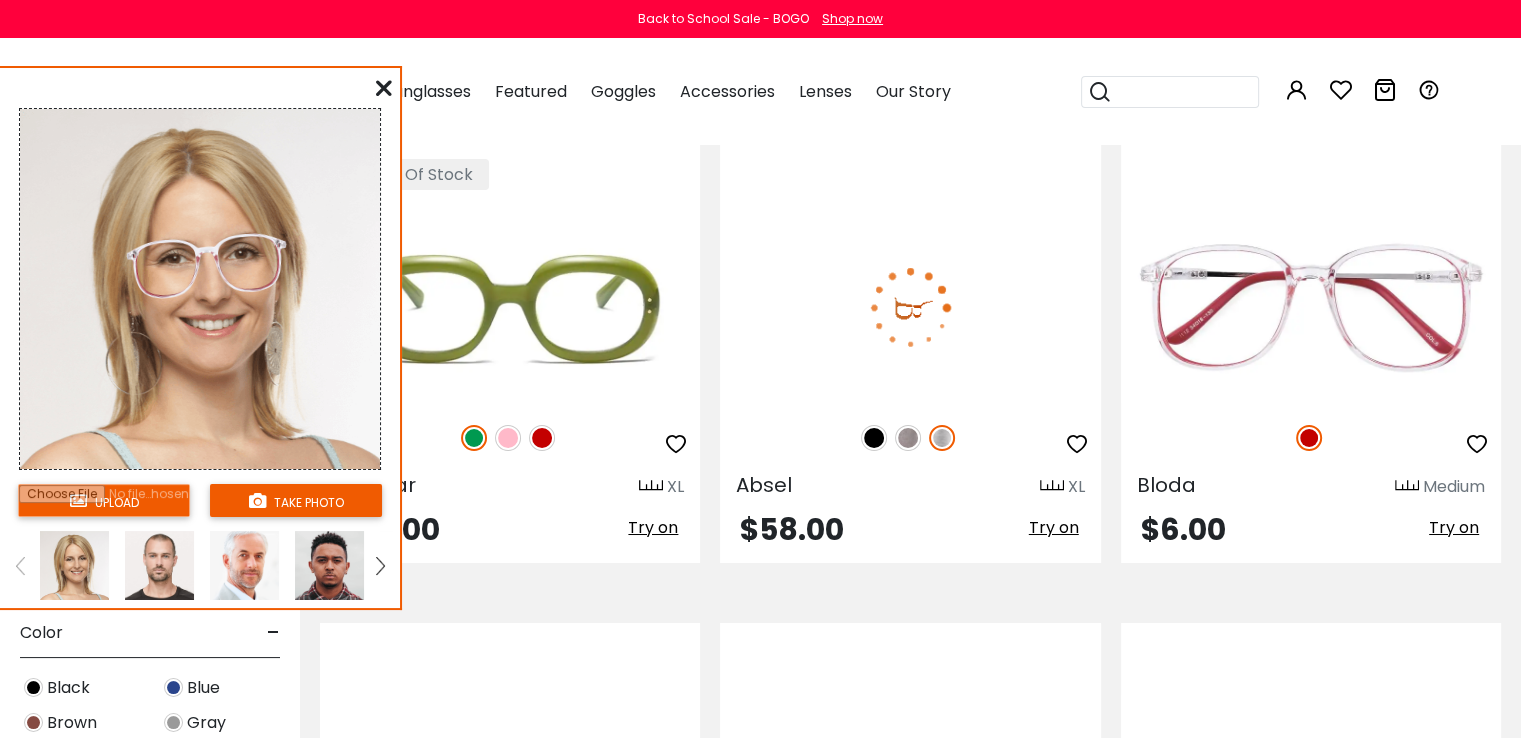 click on "Try on" at bounding box center (1054, 527) 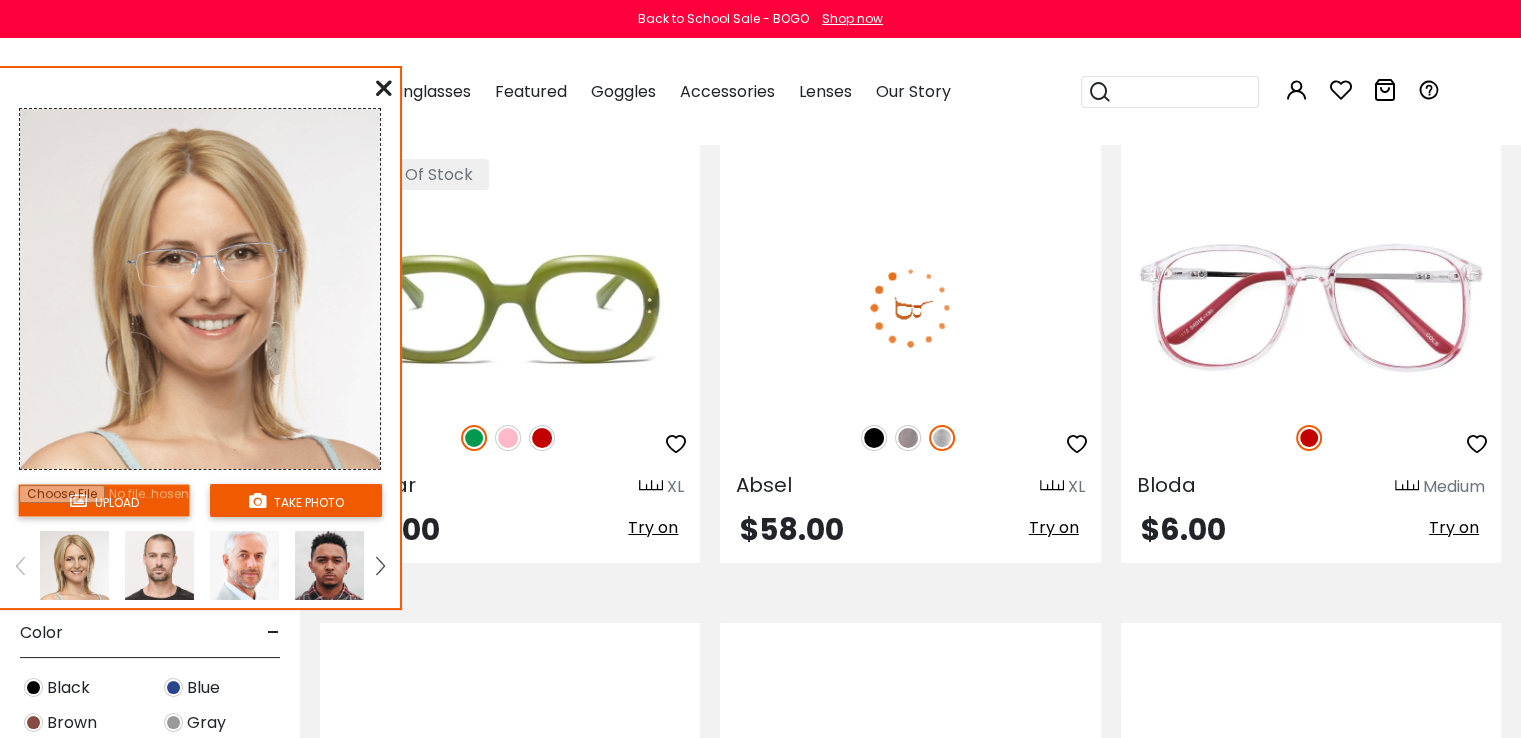 click on "Try on" at bounding box center (1054, 527) 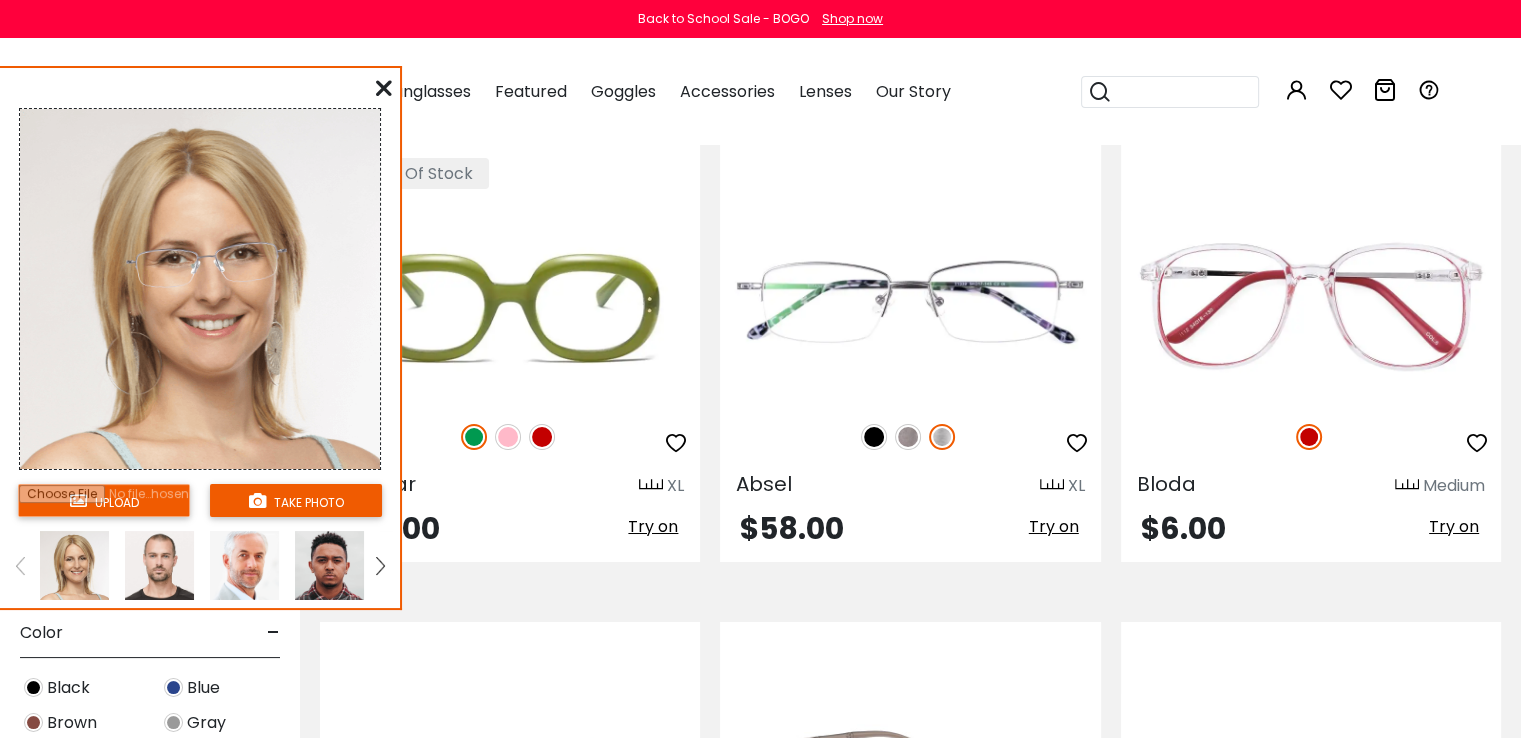 scroll, scrollTop: 7600, scrollLeft: 0, axis: vertical 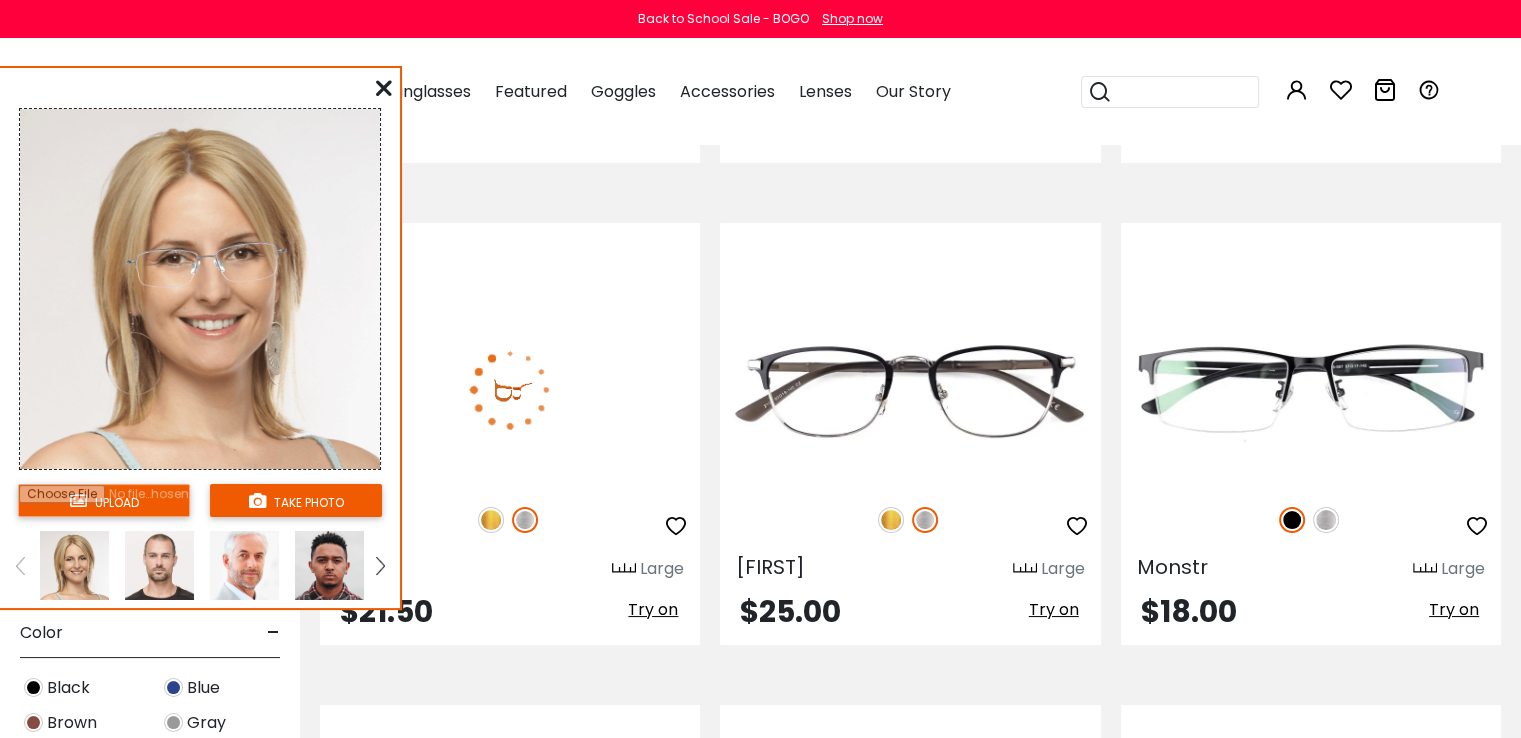 click on "Try on" at bounding box center (653, 609) 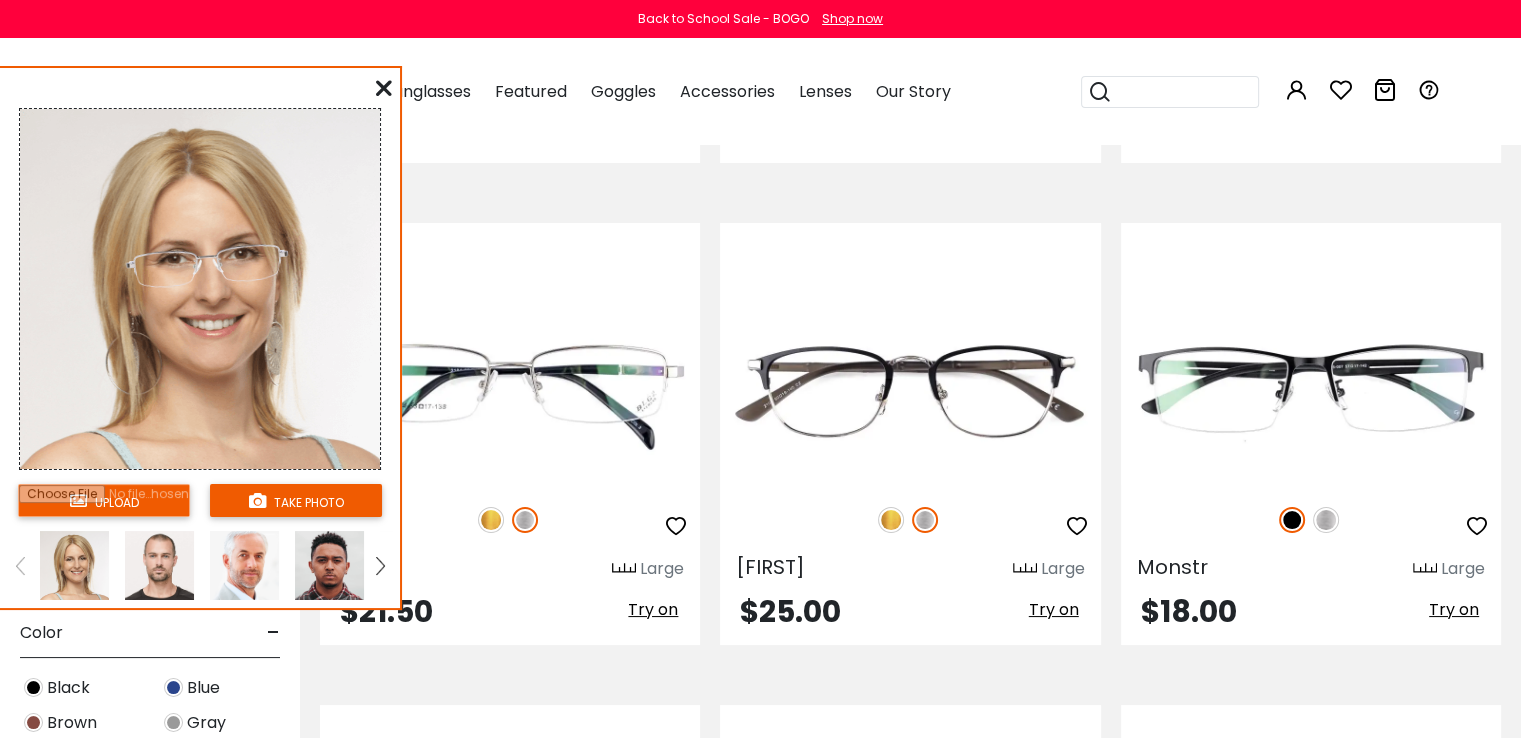 click on "upload take photo" at bounding box center (200, 342) 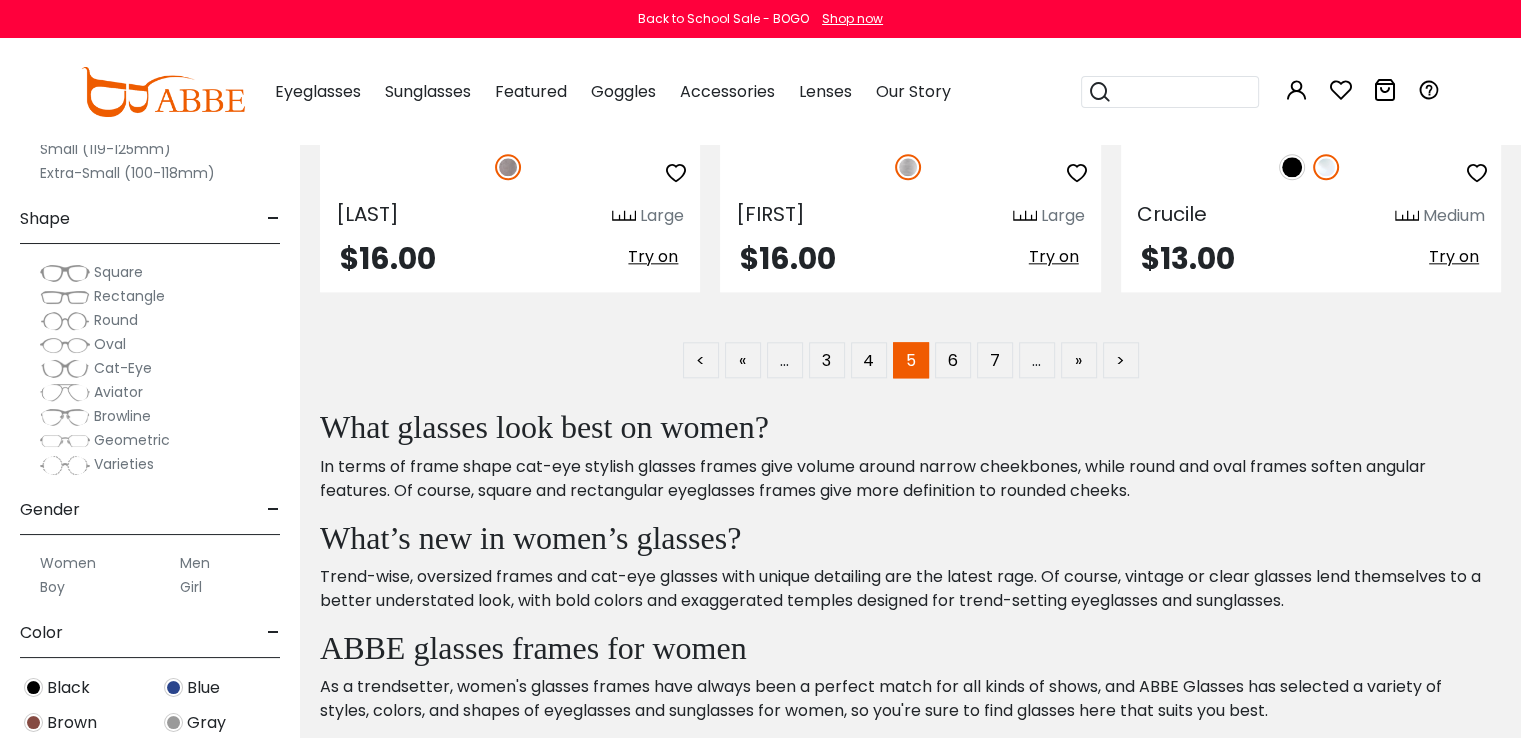 scroll, scrollTop: 9900, scrollLeft: 0, axis: vertical 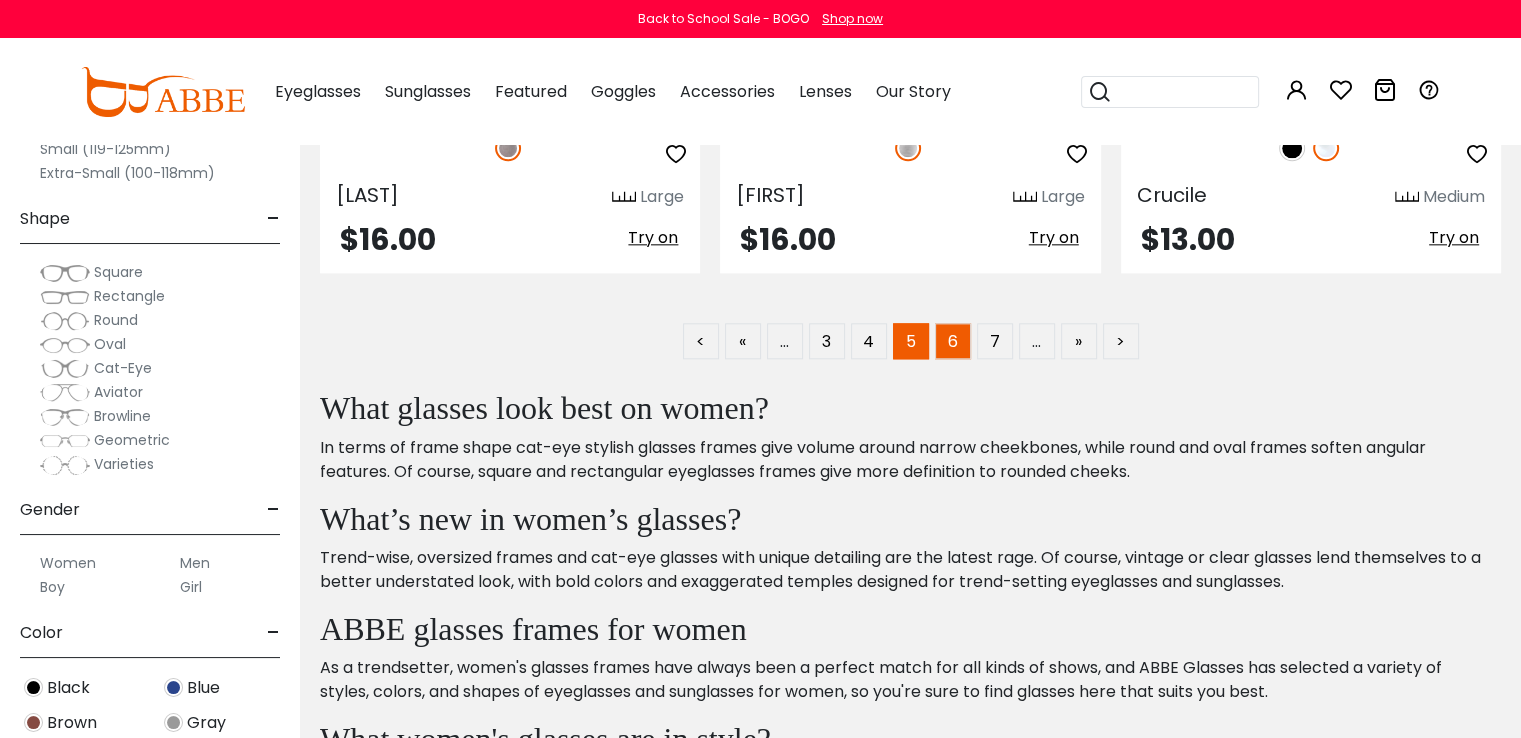 click on "6" at bounding box center (953, 341) 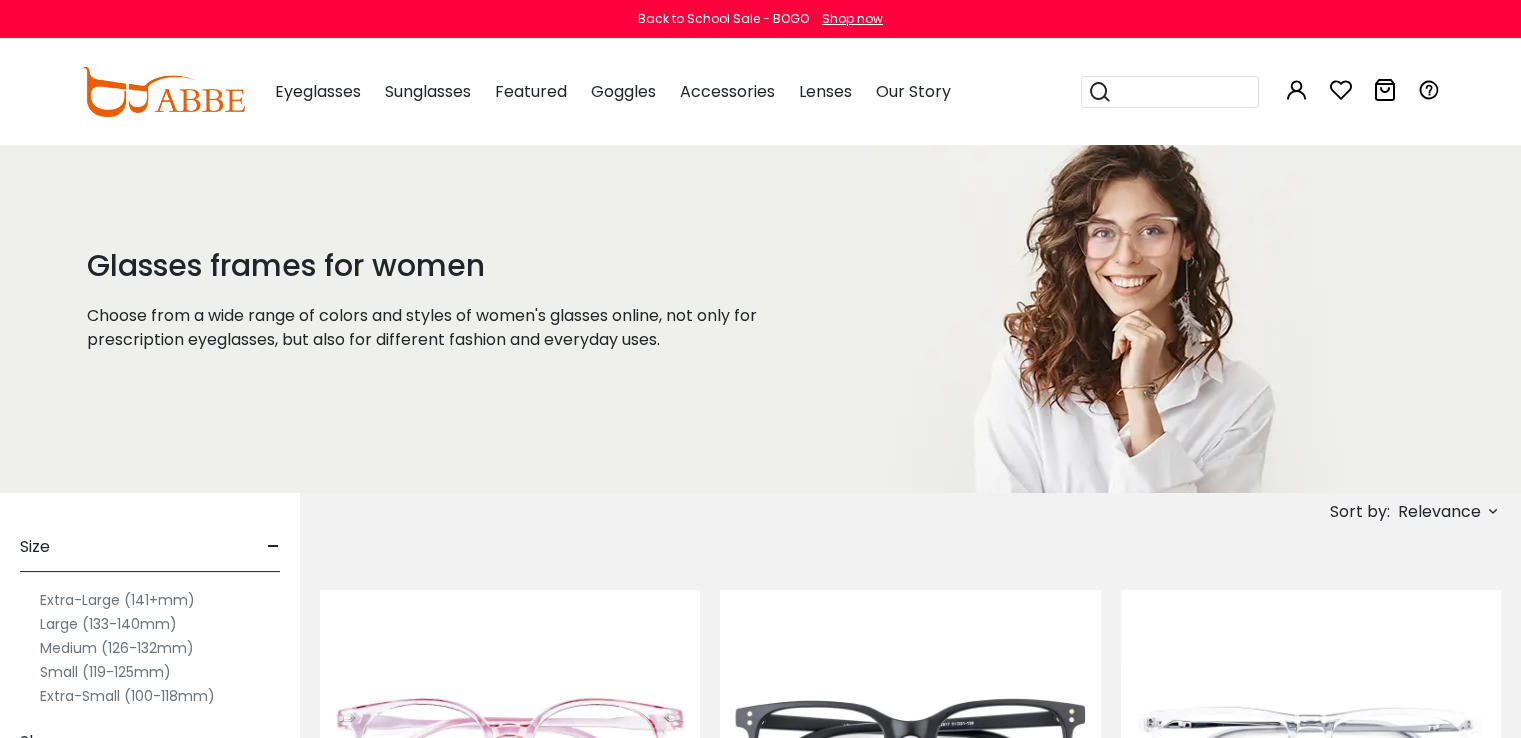 scroll, scrollTop: 0, scrollLeft: 0, axis: both 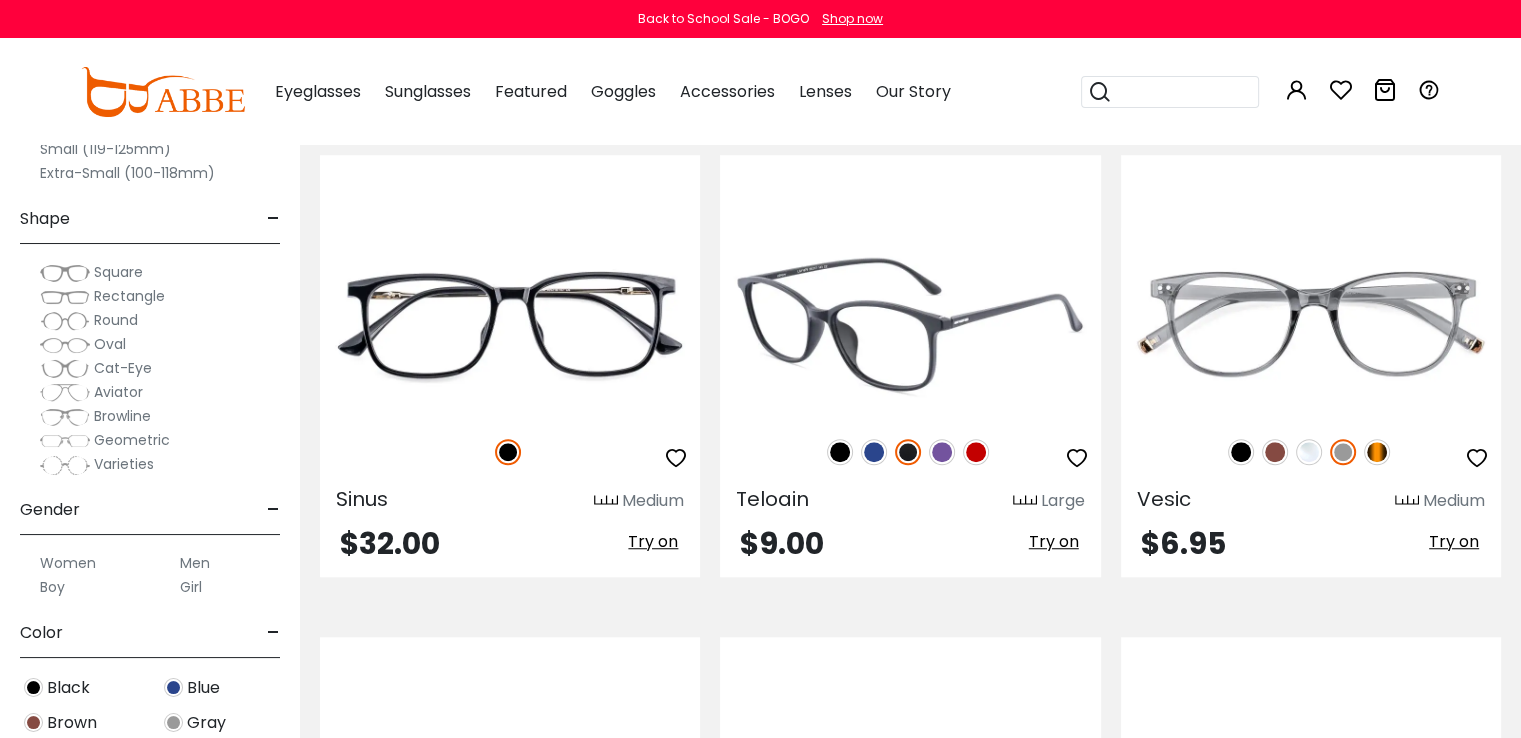 click at bounding box center (976, 452) 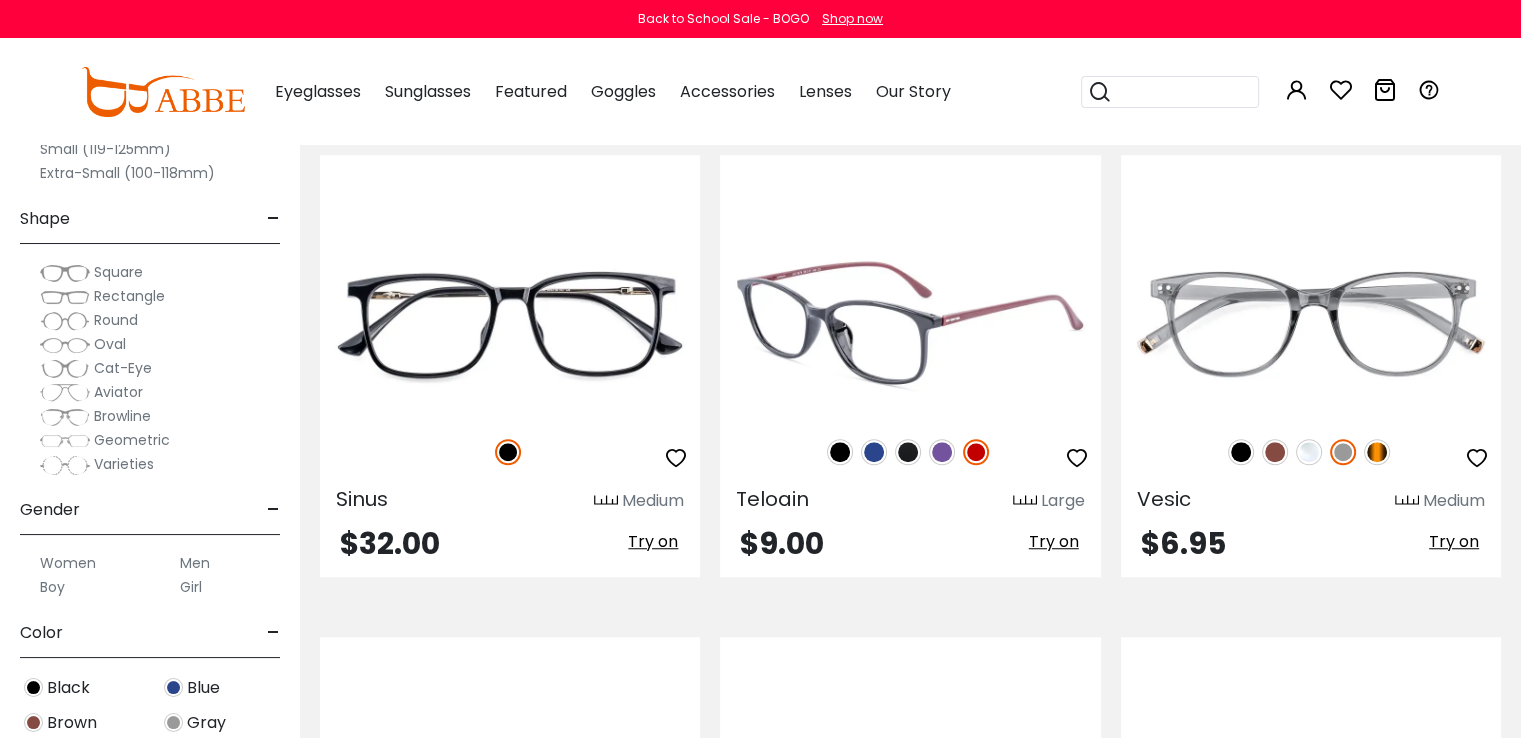 click at bounding box center [942, 452] 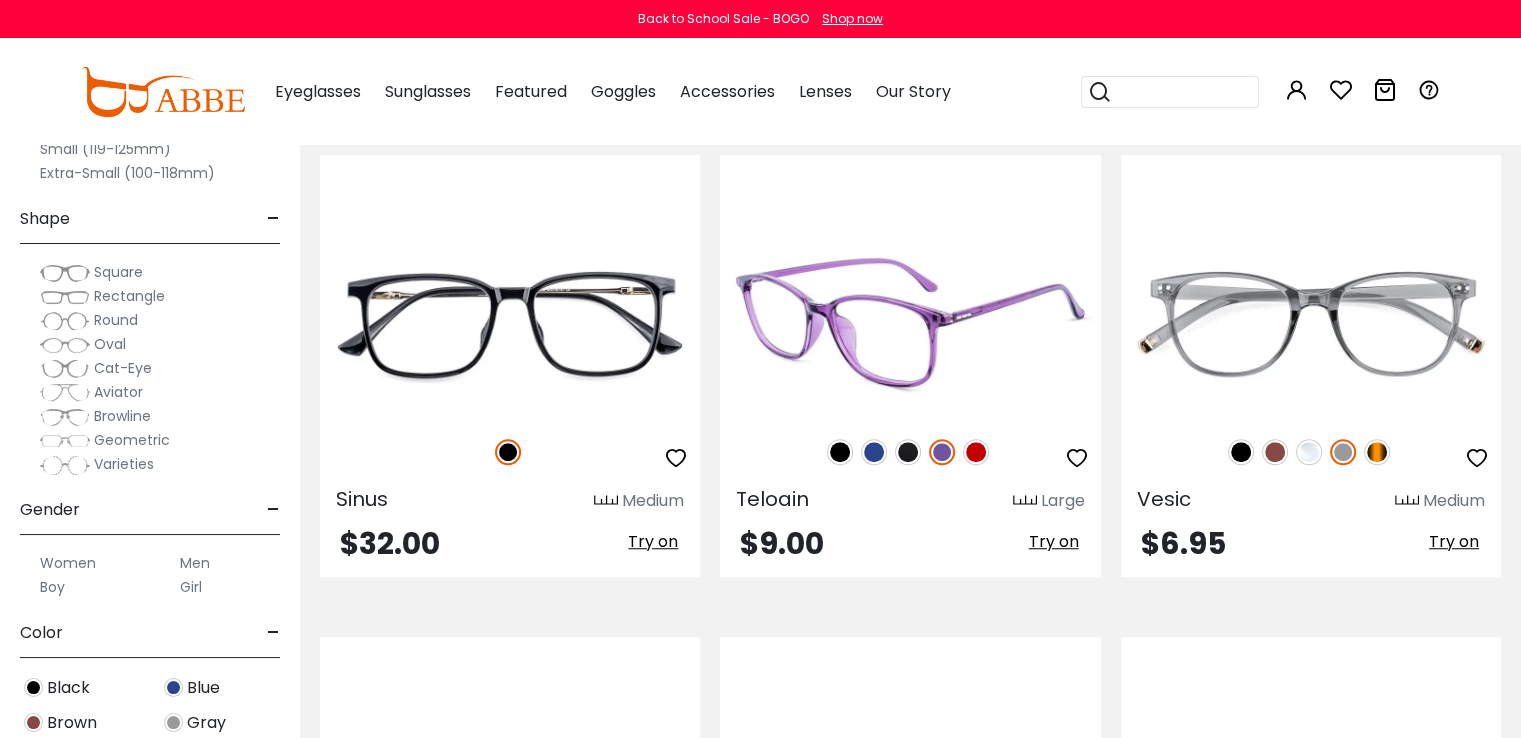click at bounding box center (874, 452) 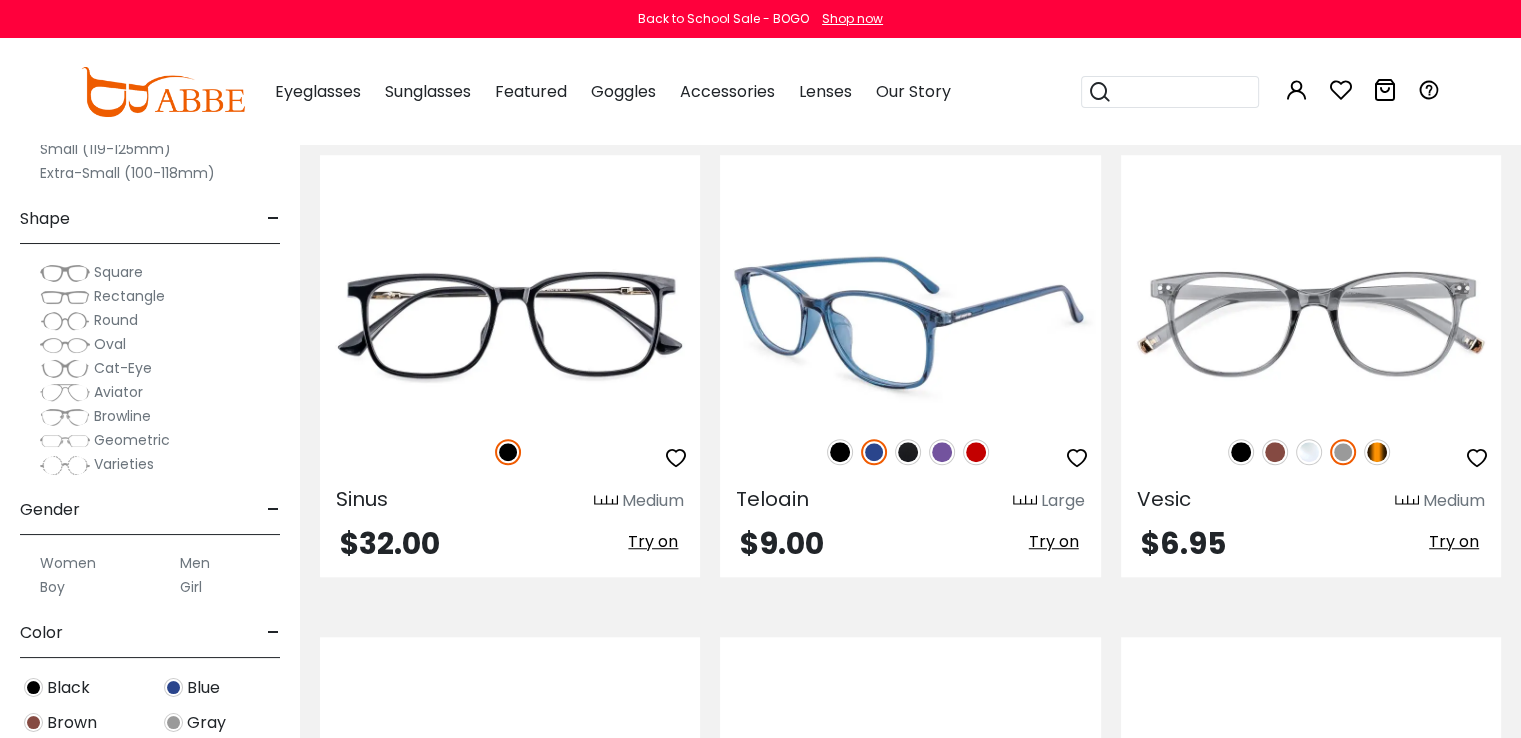 click on "Try on" at bounding box center (1054, 541) 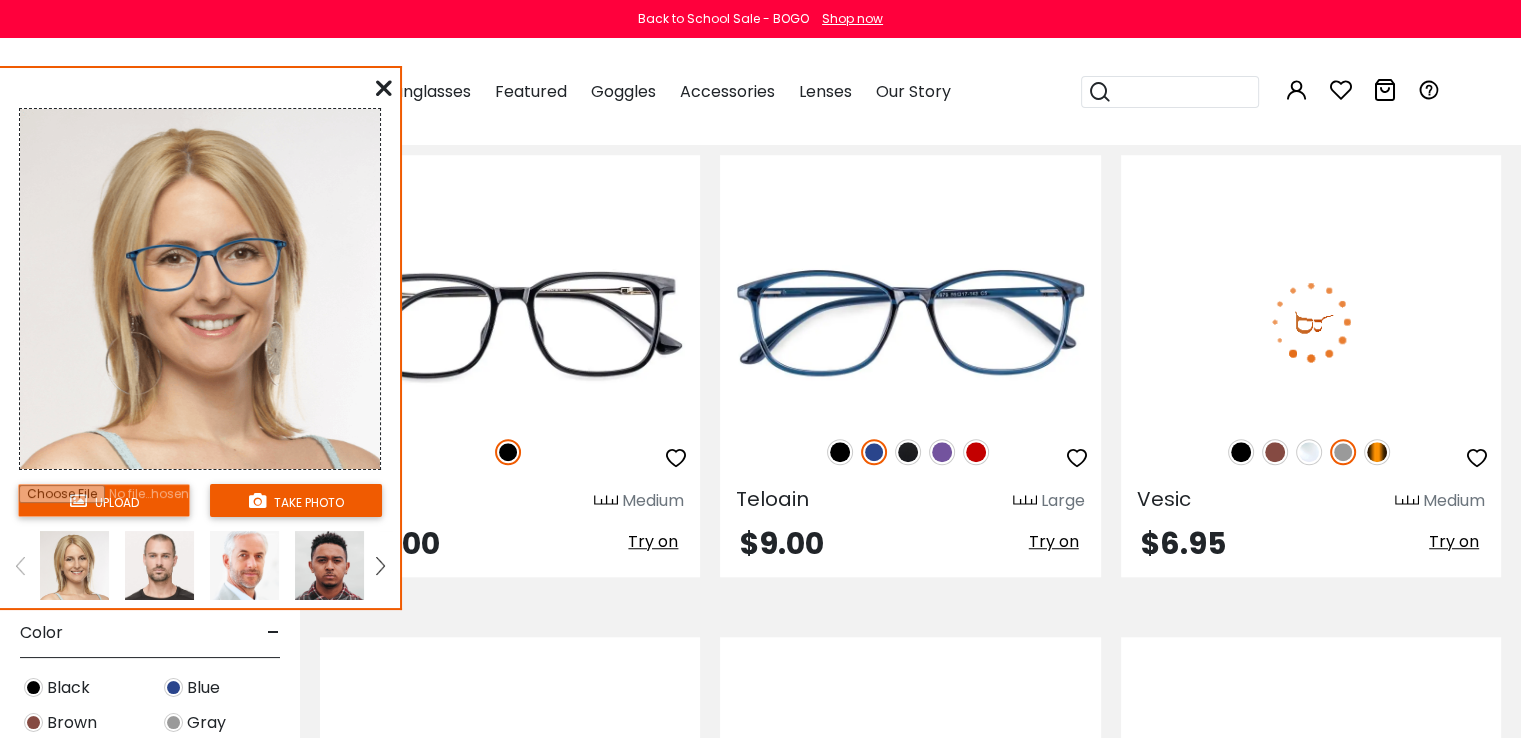click at bounding box center (1275, 452) 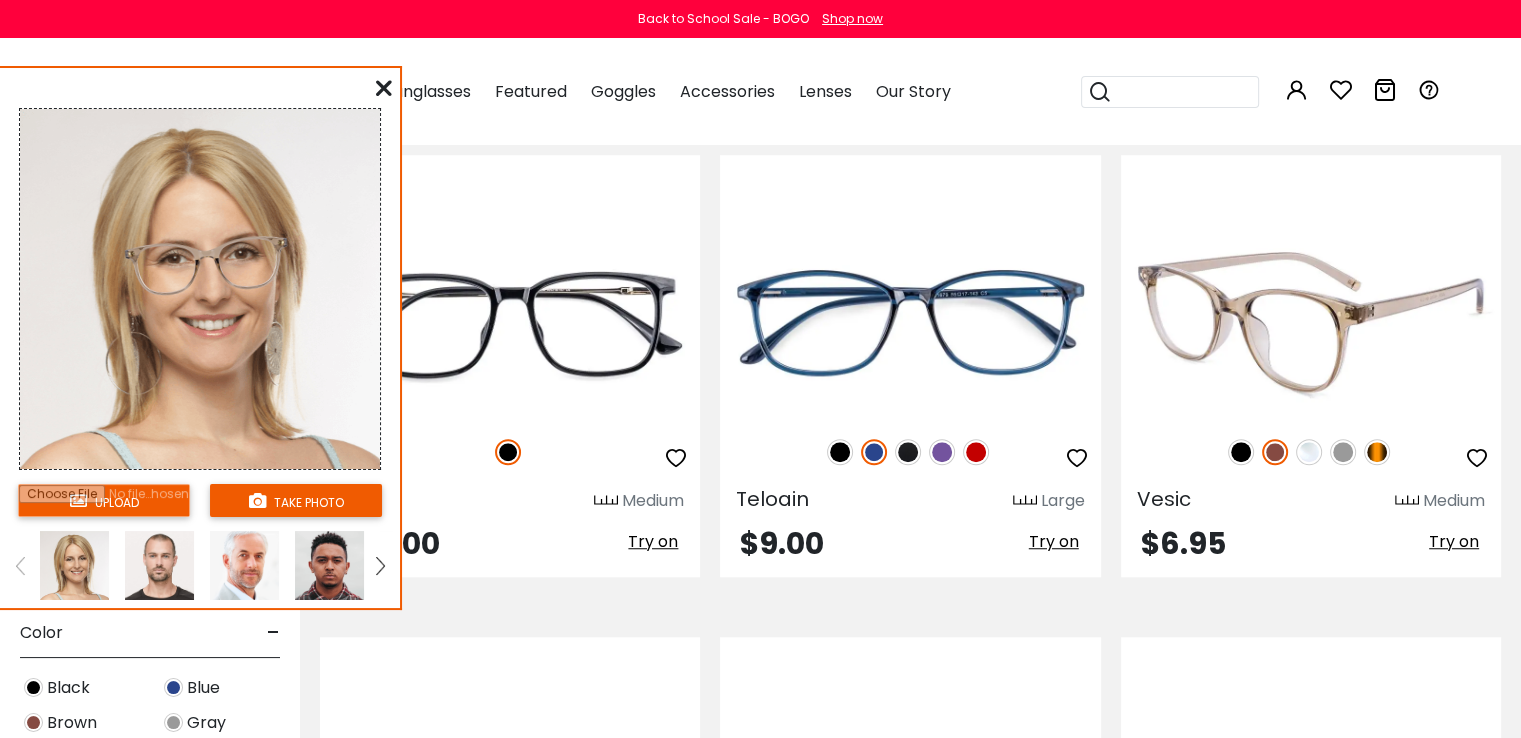 click at bounding box center (1309, 452) 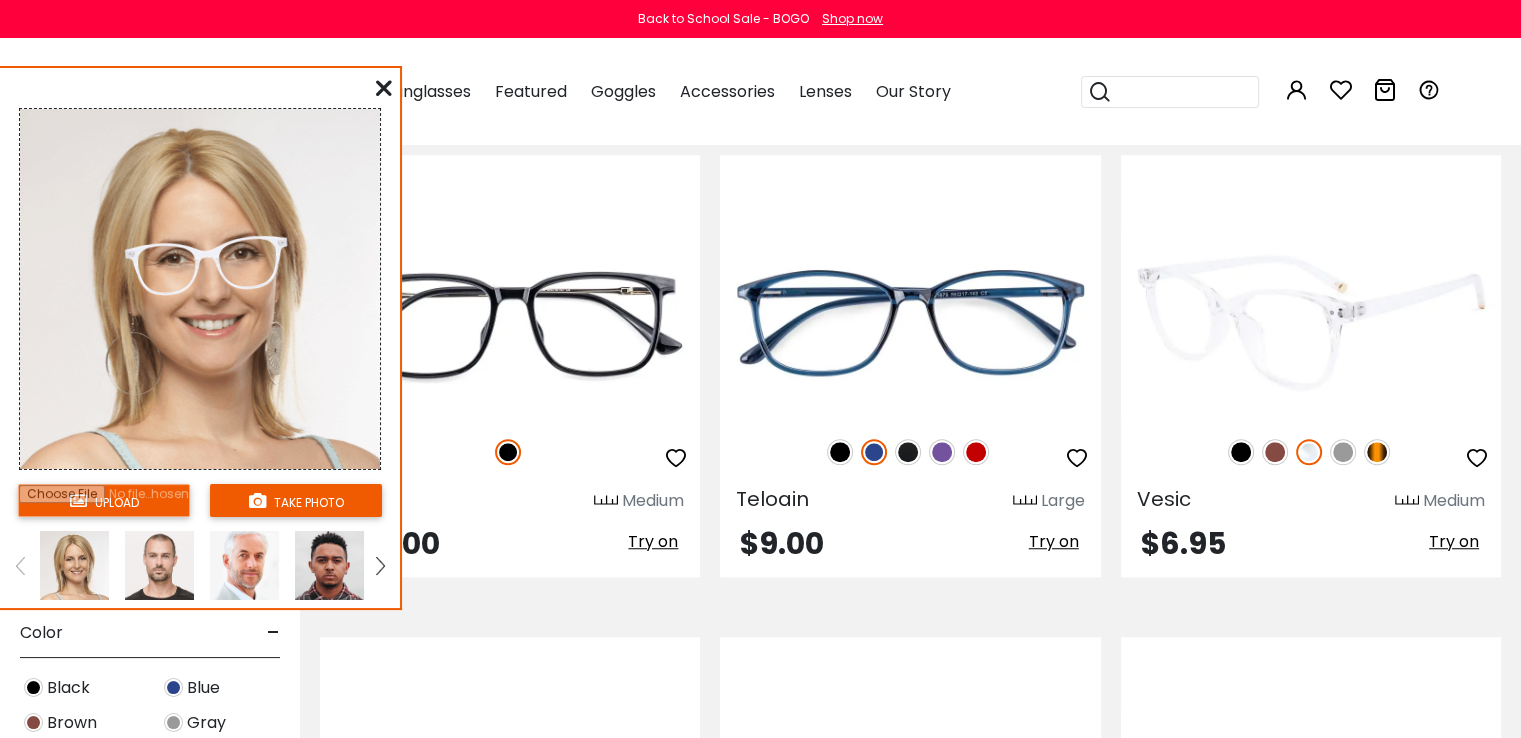 click at bounding box center (1343, 452) 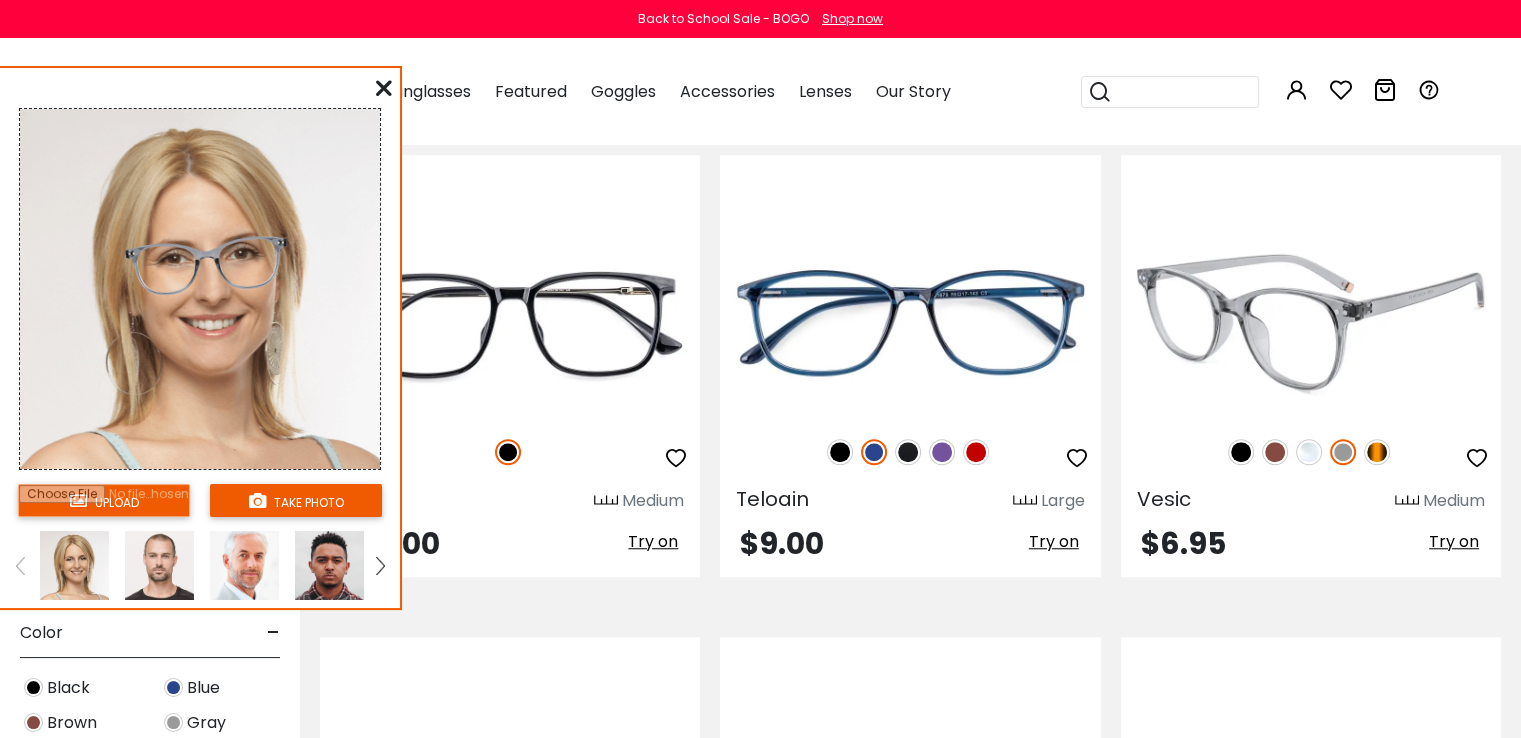 click at bounding box center [1377, 452] 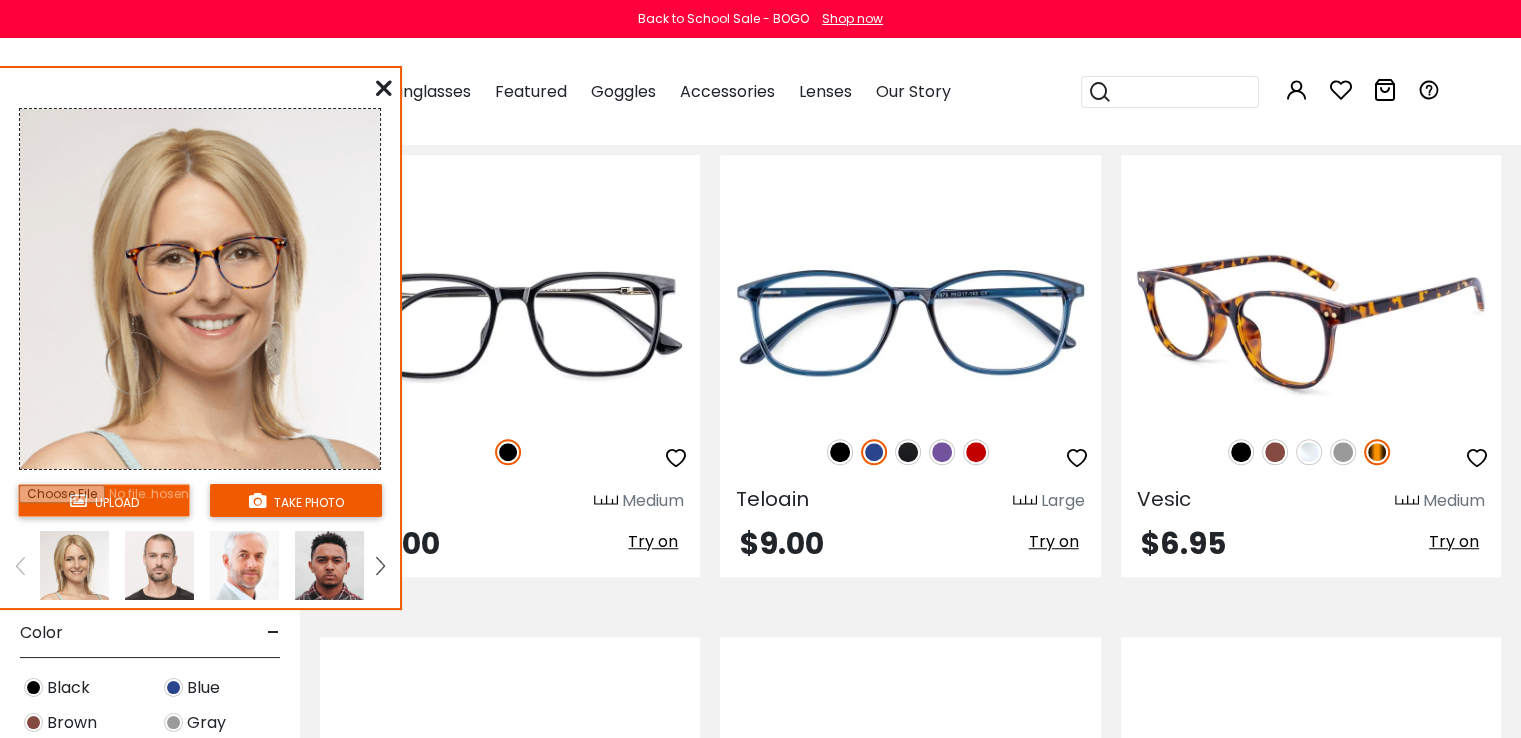 click at bounding box center [1275, 452] 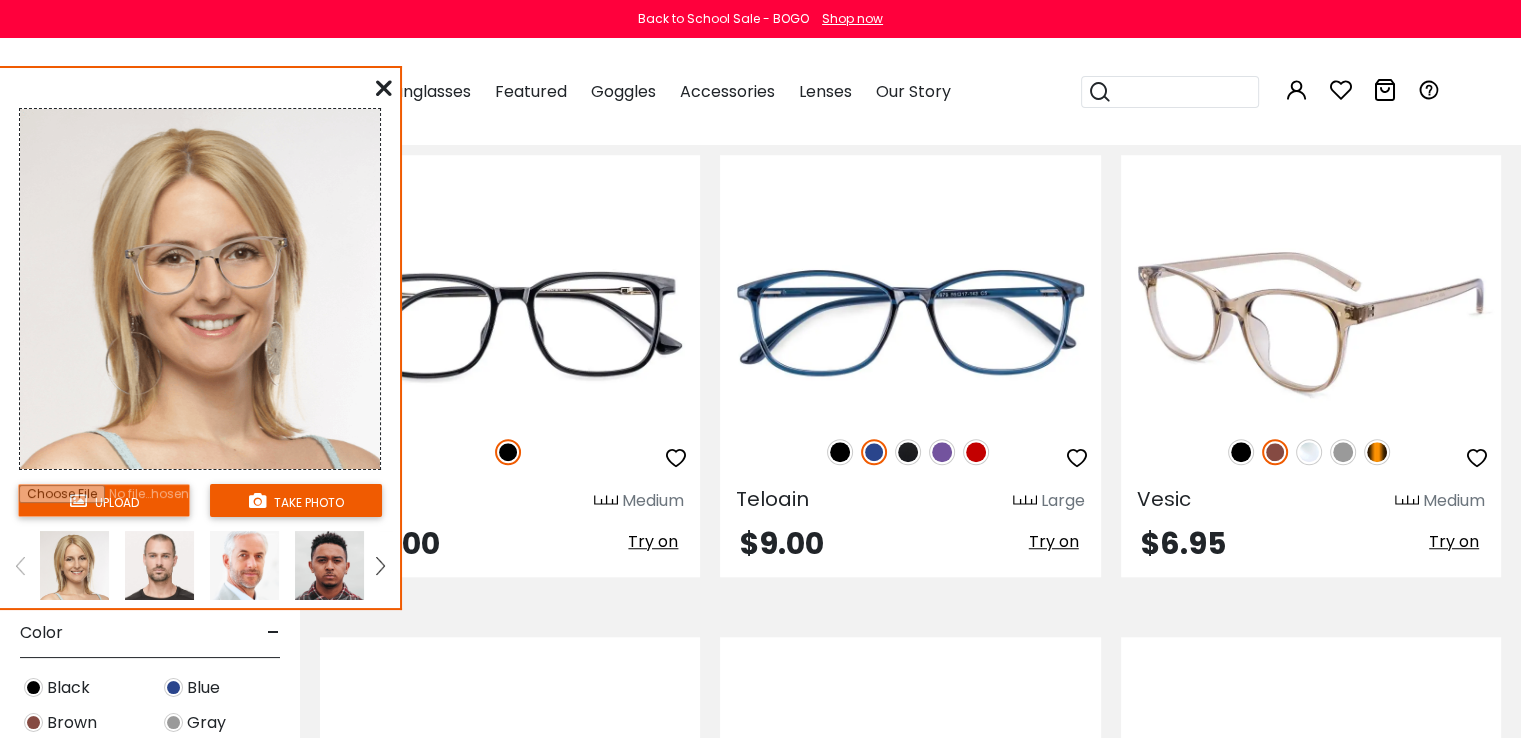click on "Try on" at bounding box center [1454, 541] 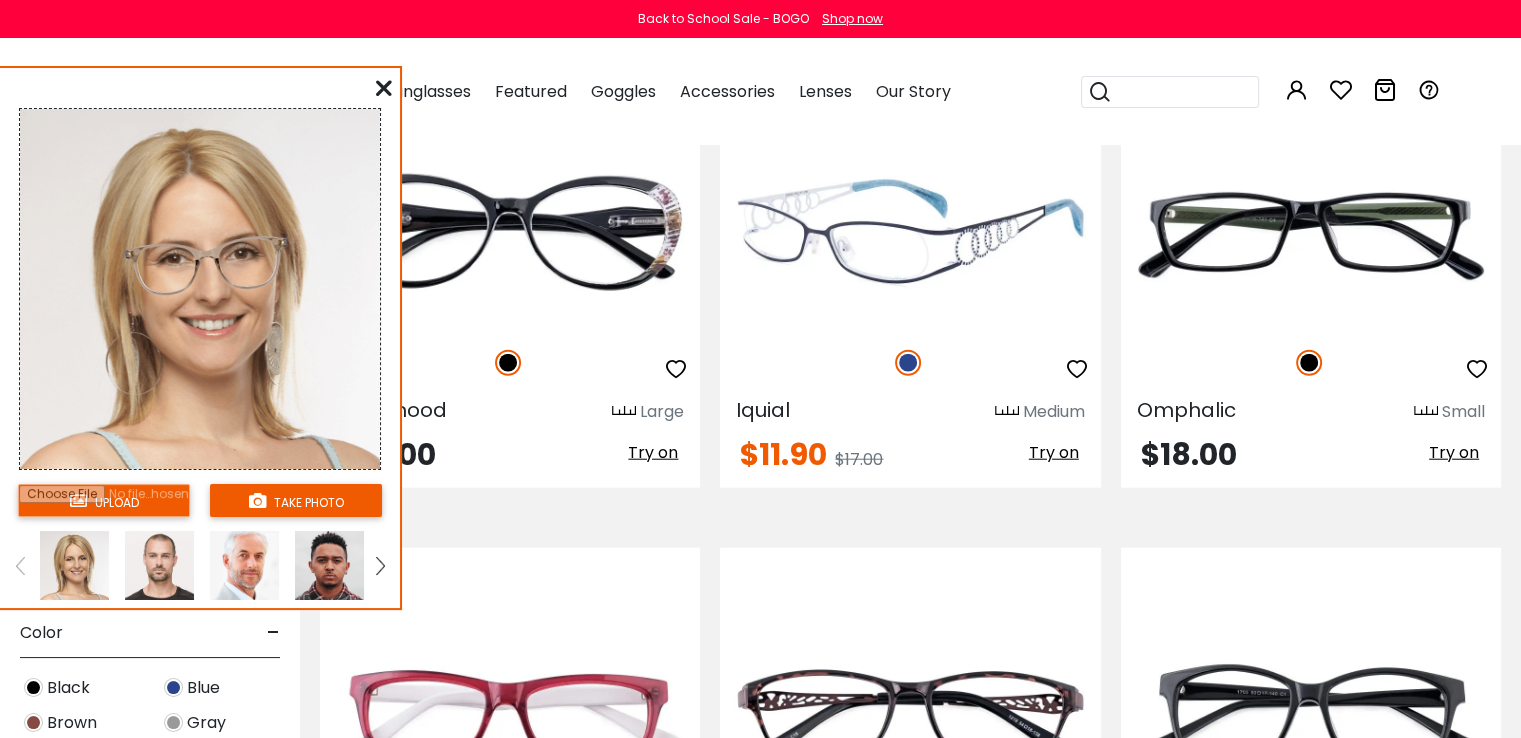 scroll, scrollTop: 4900, scrollLeft: 0, axis: vertical 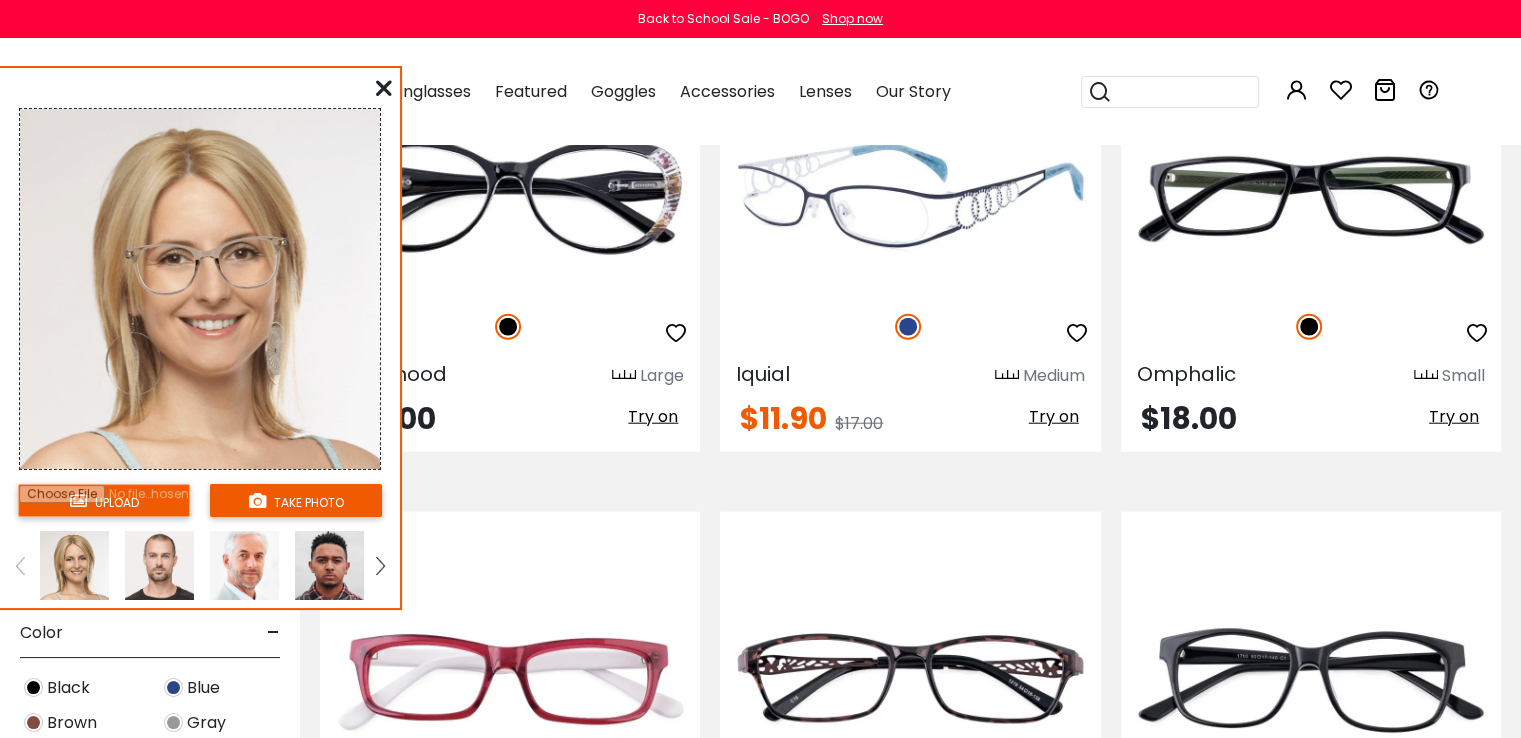 click on "Try on" at bounding box center [1054, 416] 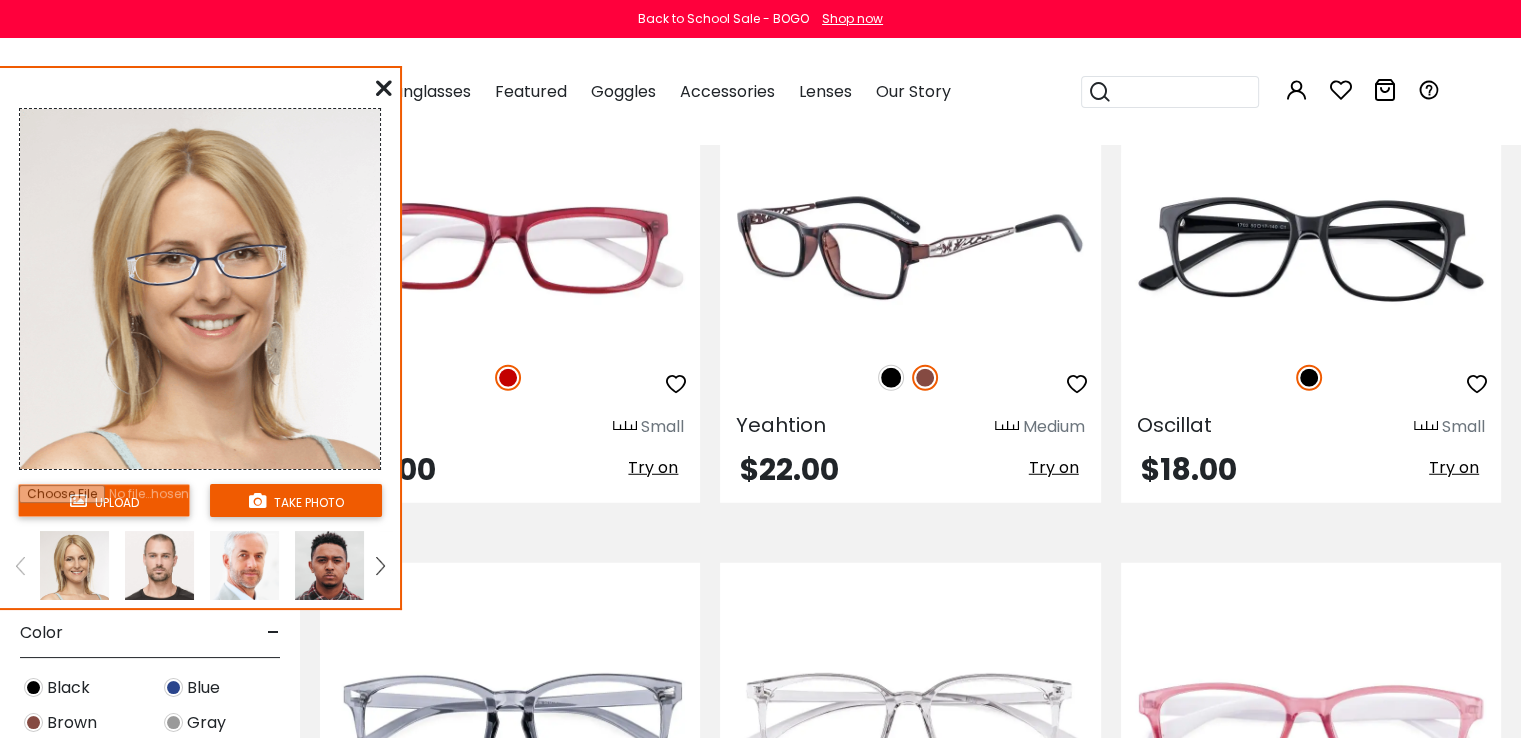 scroll, scrollTop: 5200, scrollLeft: 0, axis: vertical 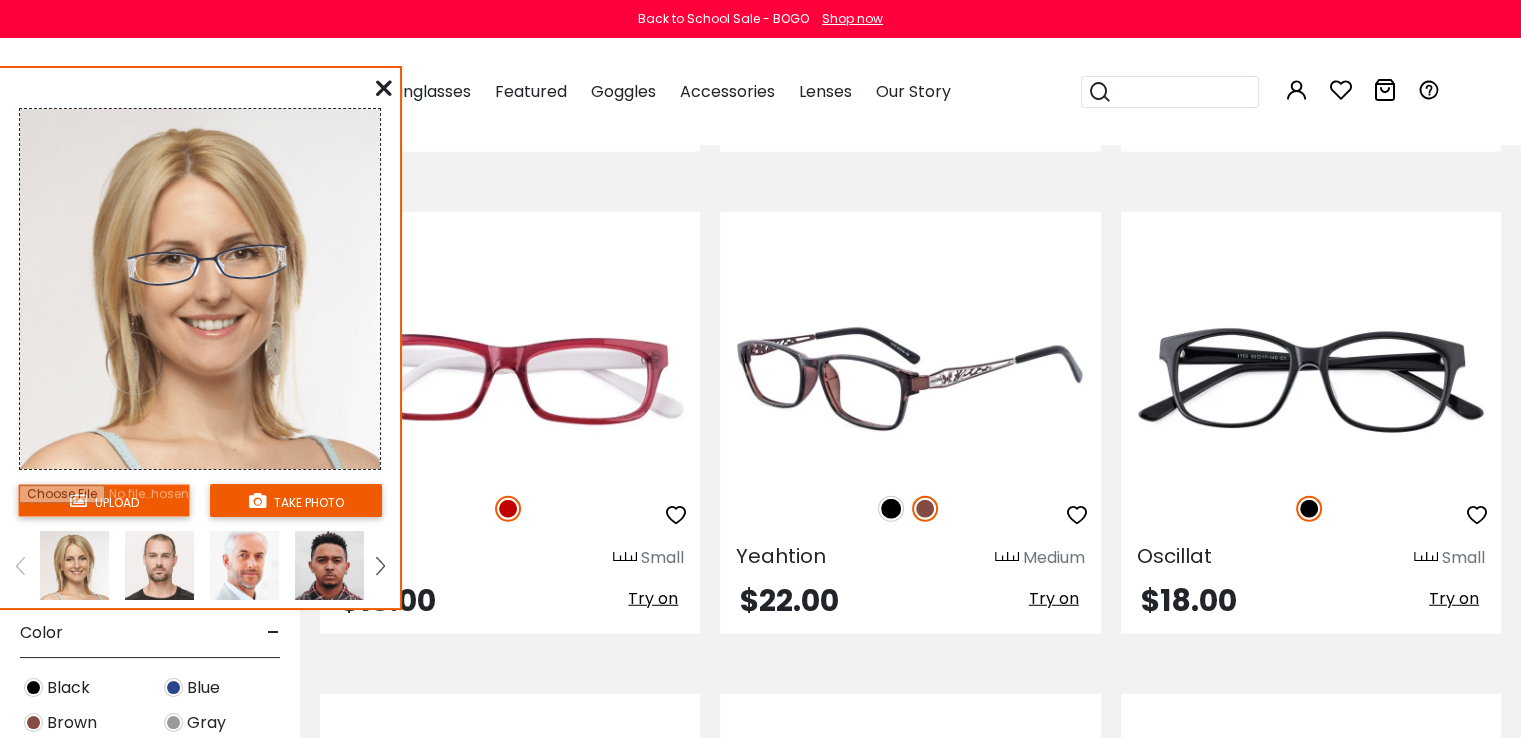 click on "Try on" at bounding box center (1054, 598) 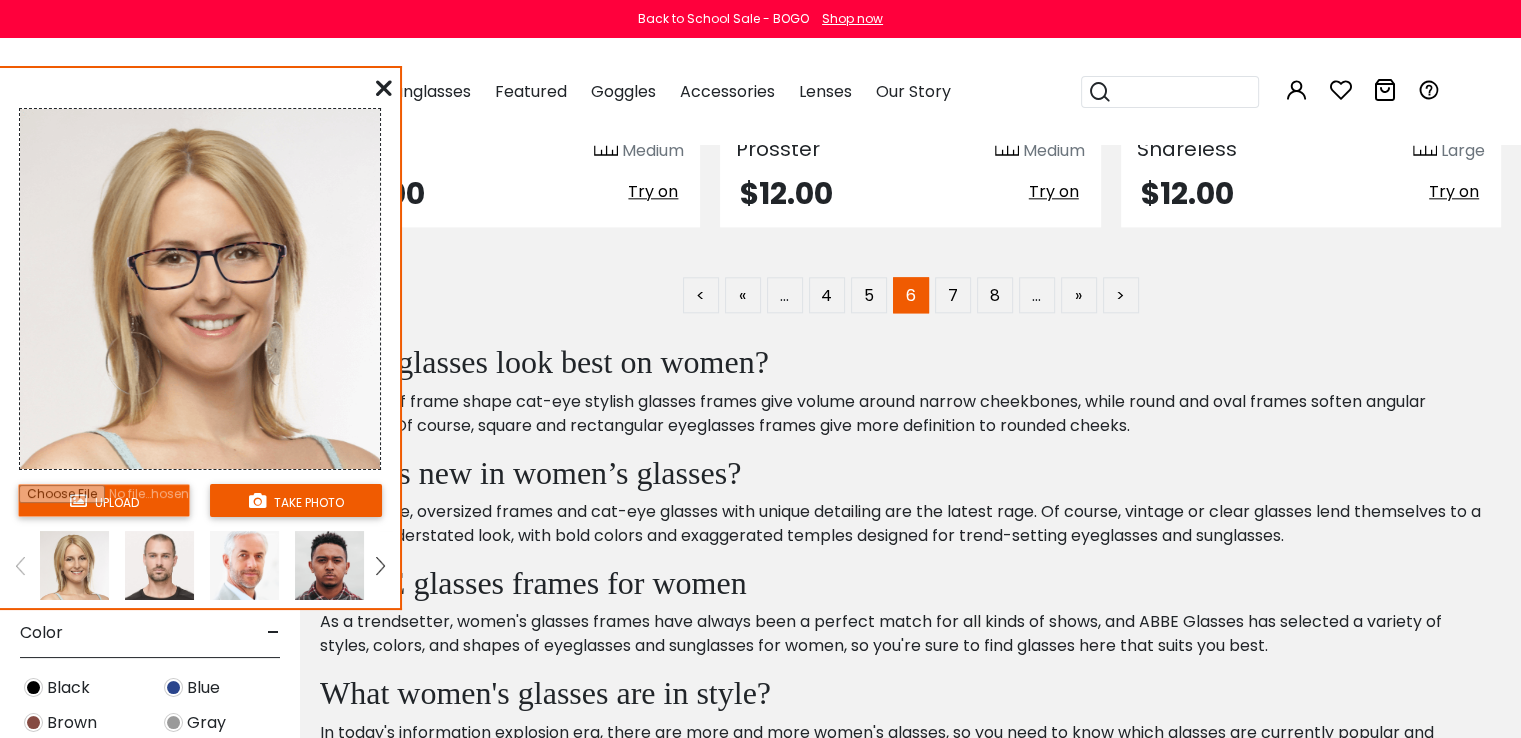 scroll, scrollTop: 10000, scrollLeft: 0, axis: vertical 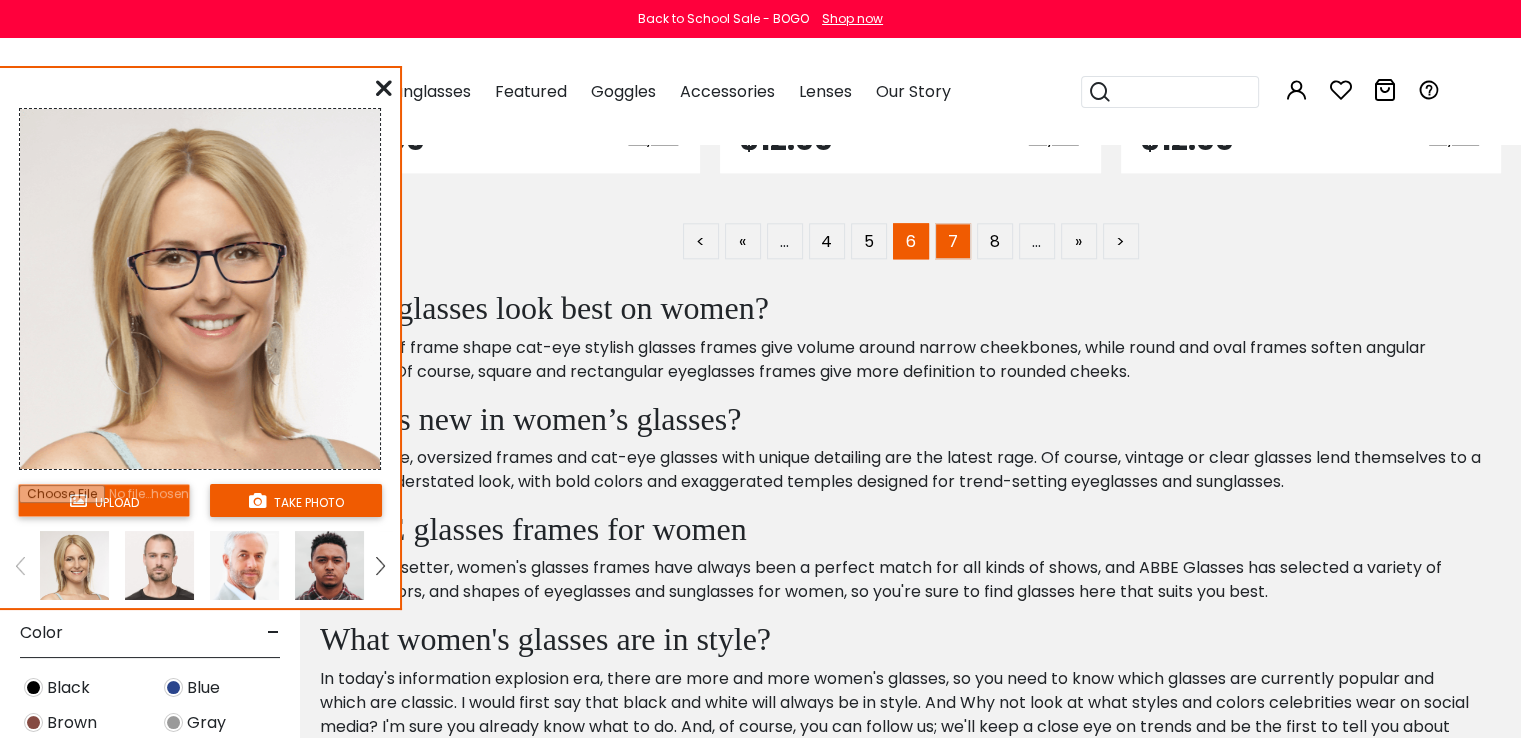 click on "7" at bounding box center (953, 241) 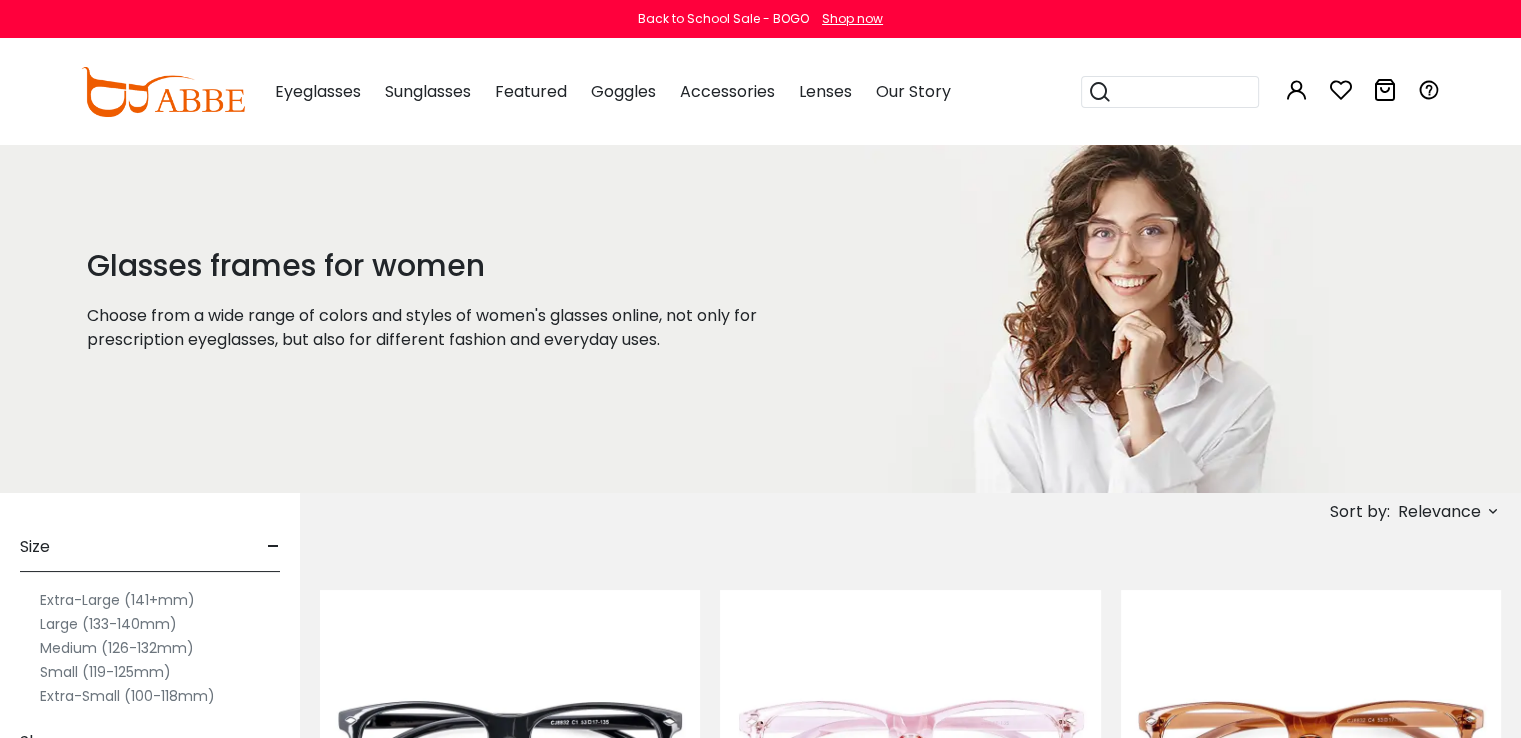 scroll, scrollTop: 0, scrollLeft: 0, axis: both 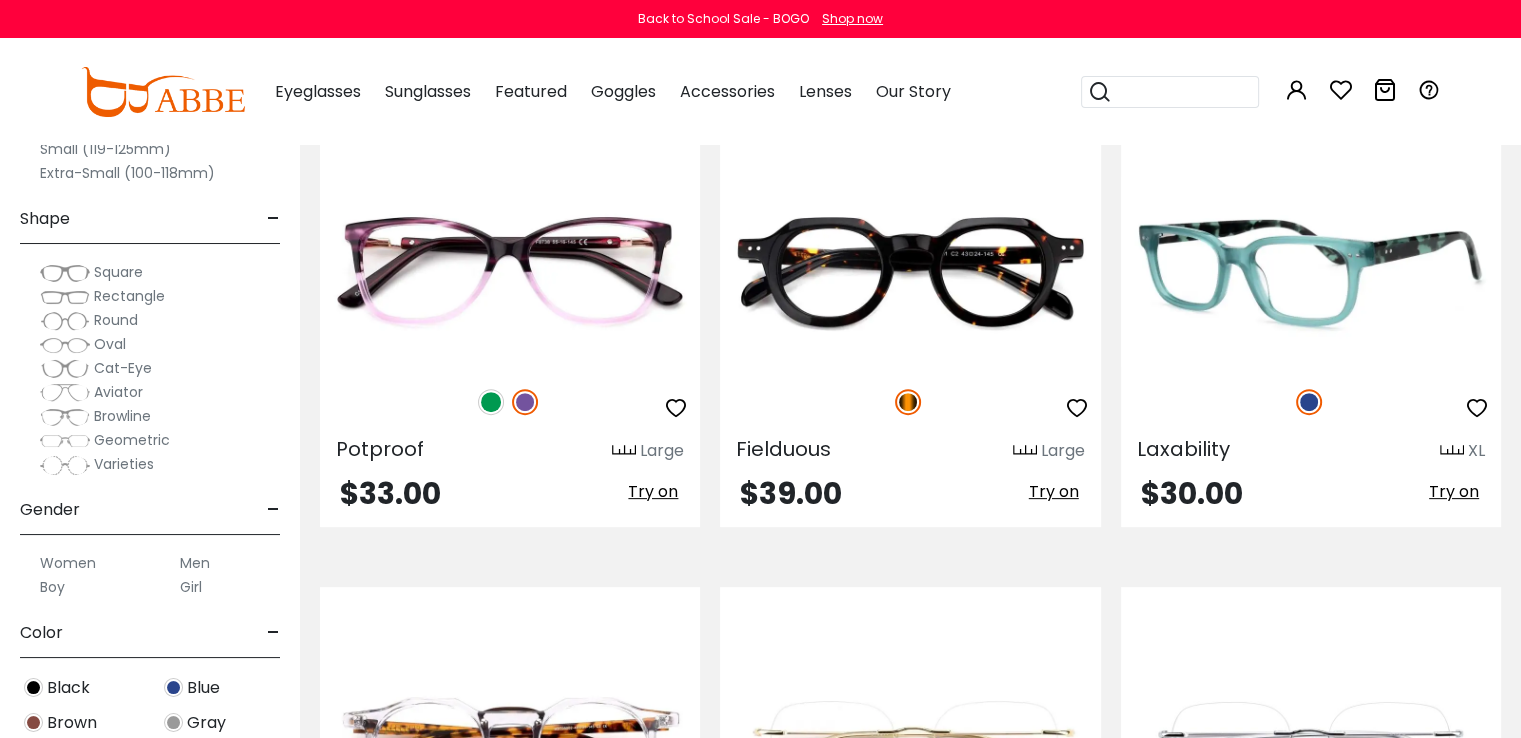 click on "Try on" at bounding box center (1454, 491) 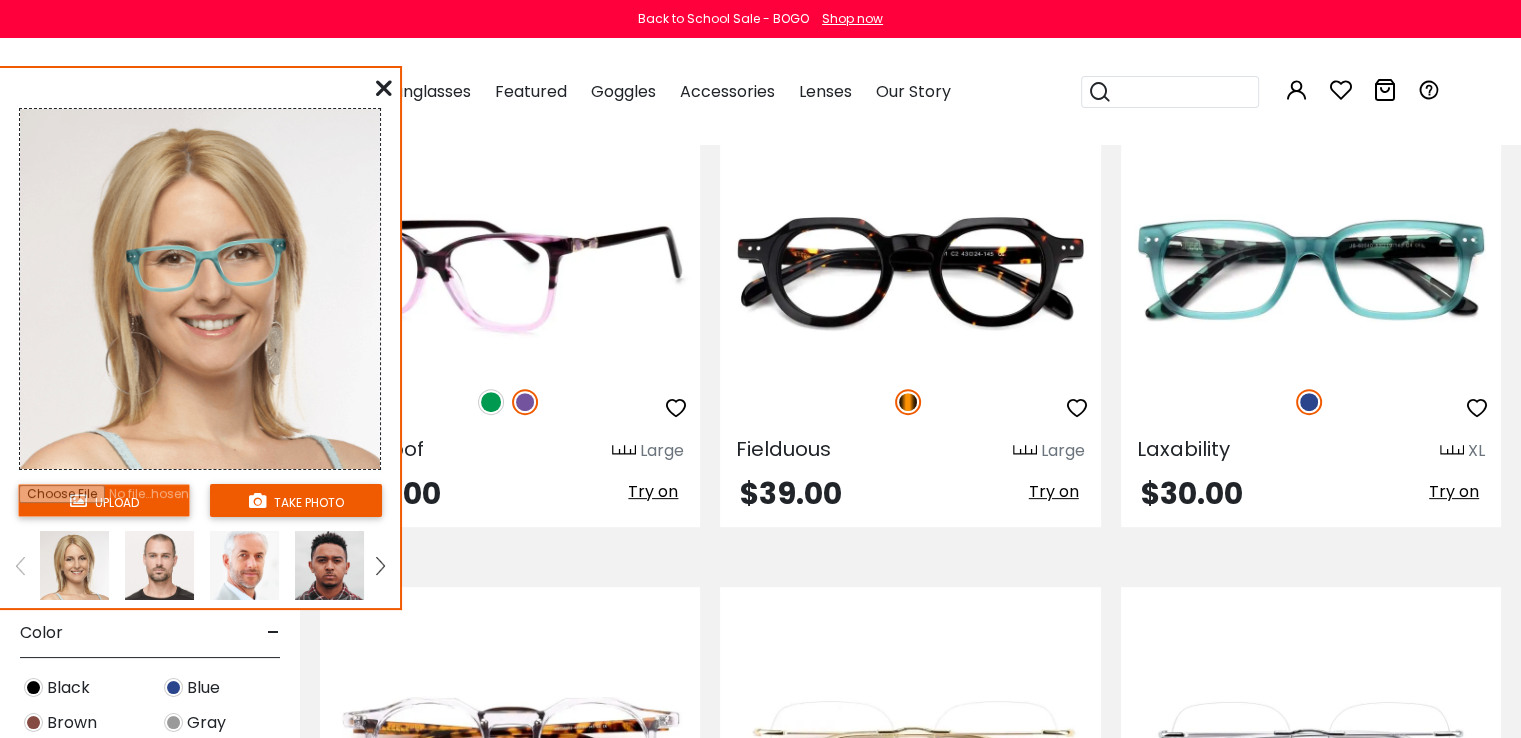 click on "Try on" at bounding box center (653, 491) 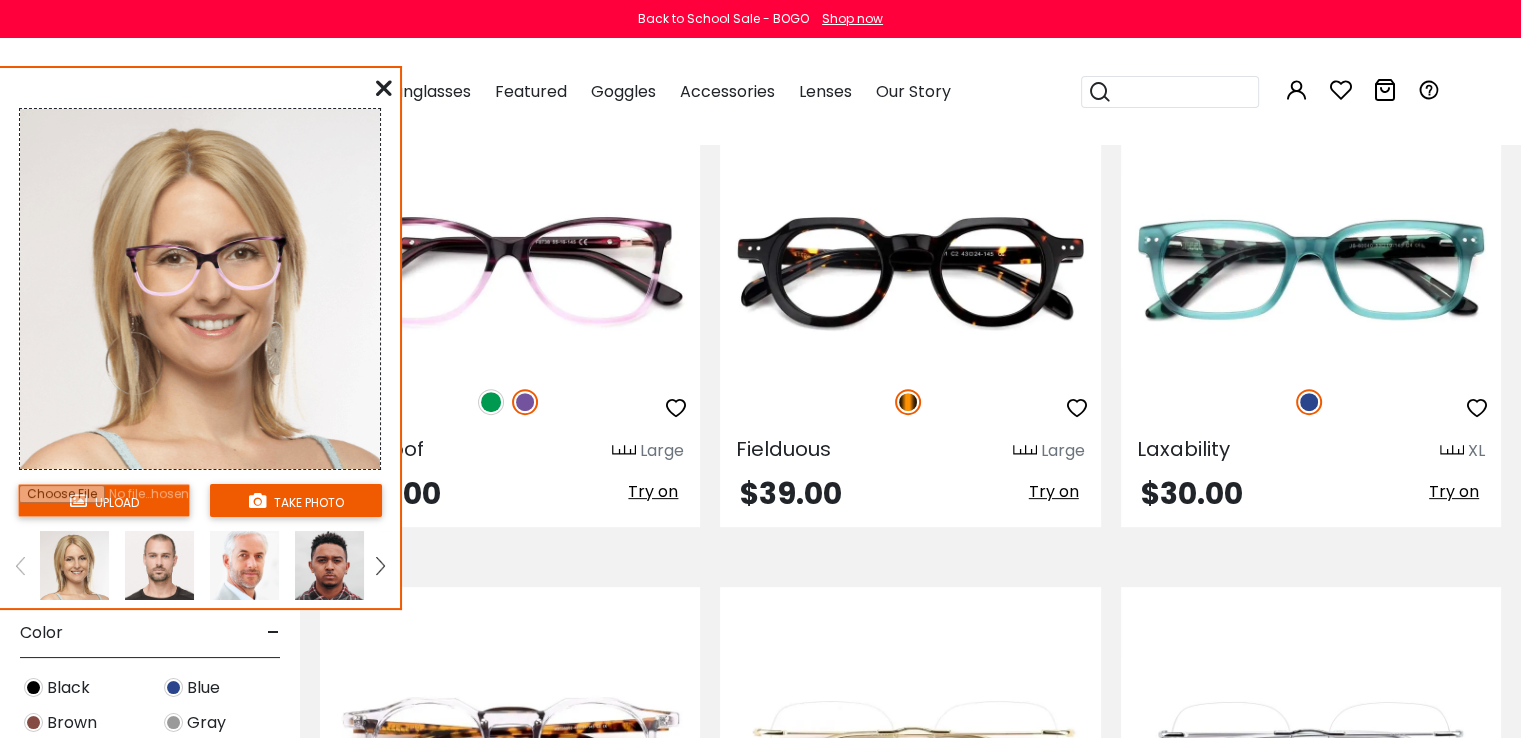 click at bounding box center [384, 88] 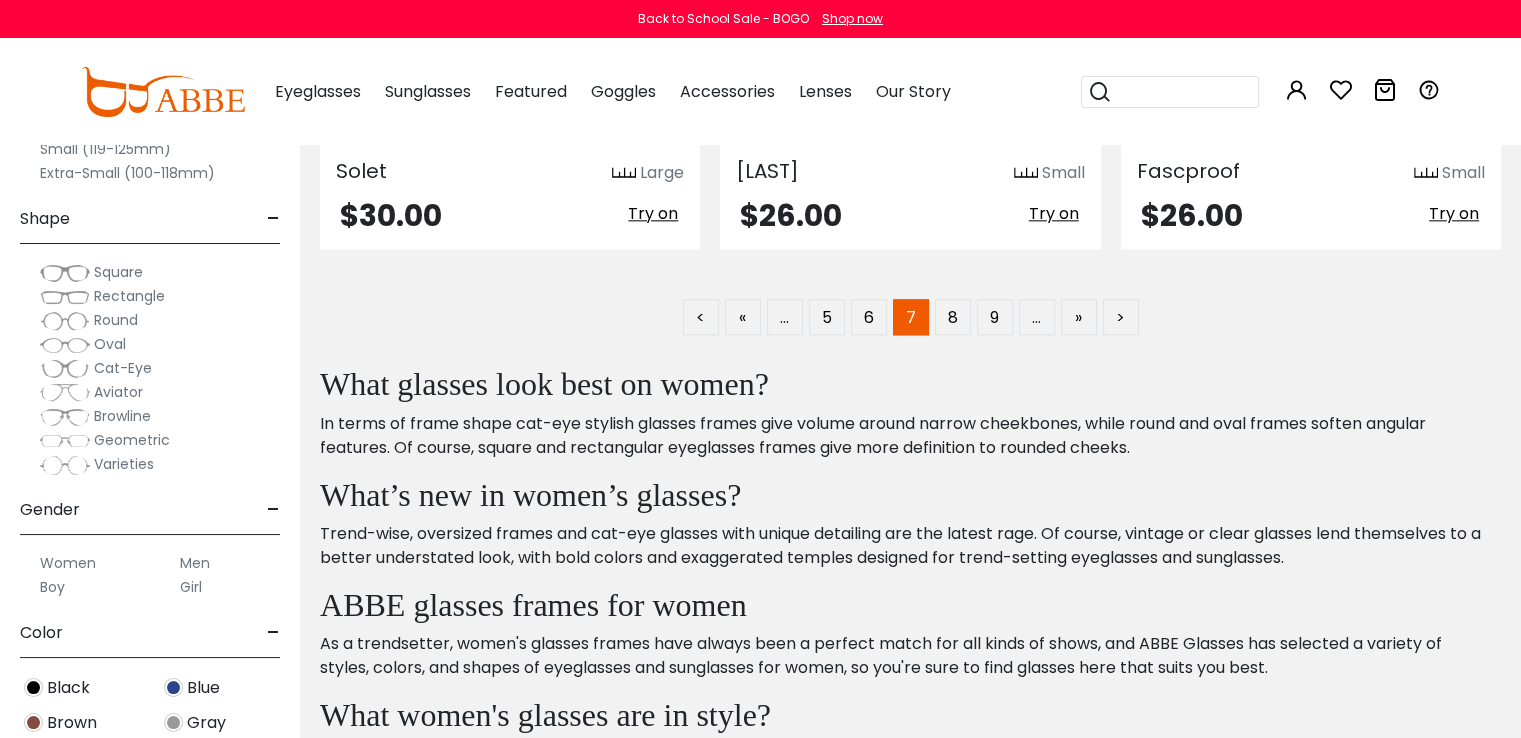scroll, scrollTop: 10000, scrollLeft: 0, axis: vertical 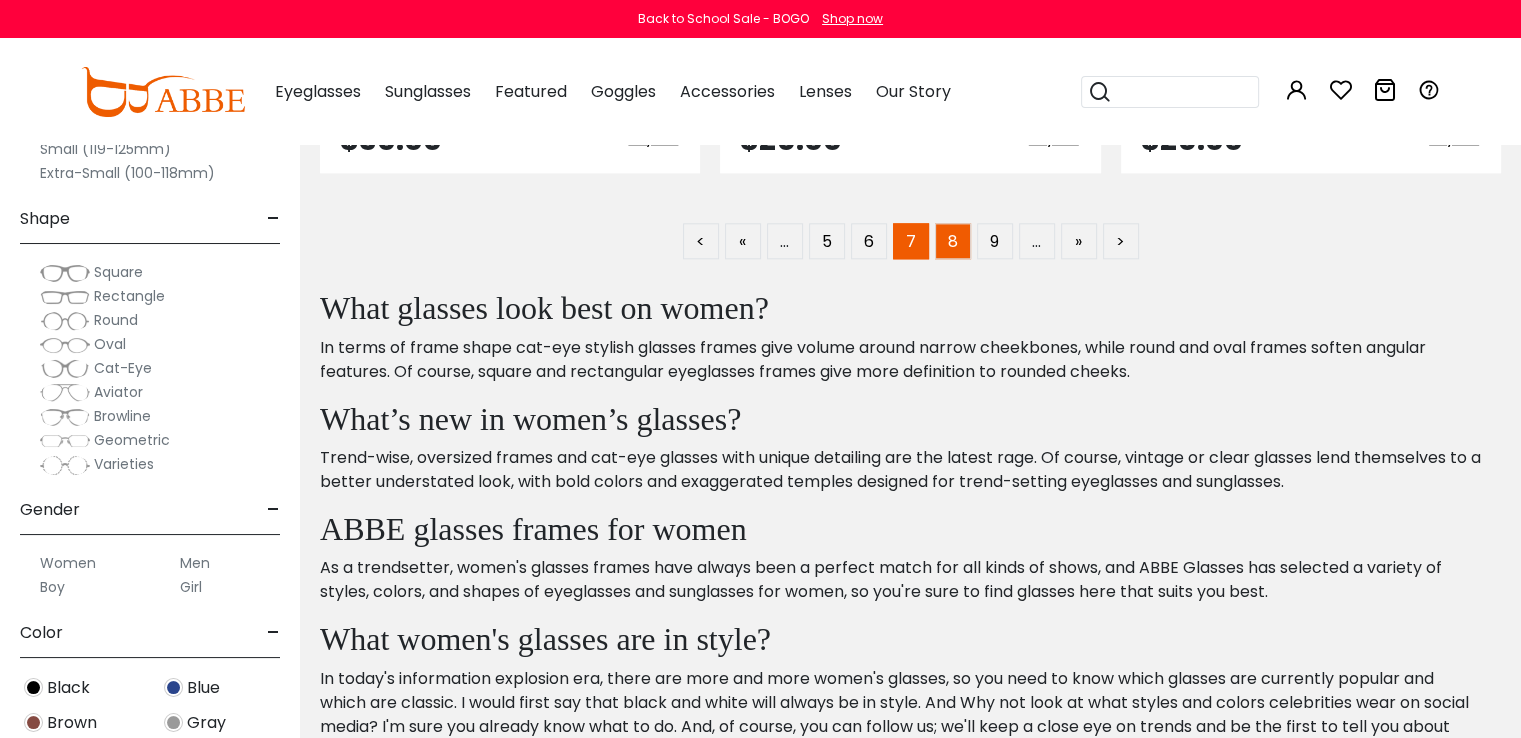 click on "8" at bounding box center (953, 241) 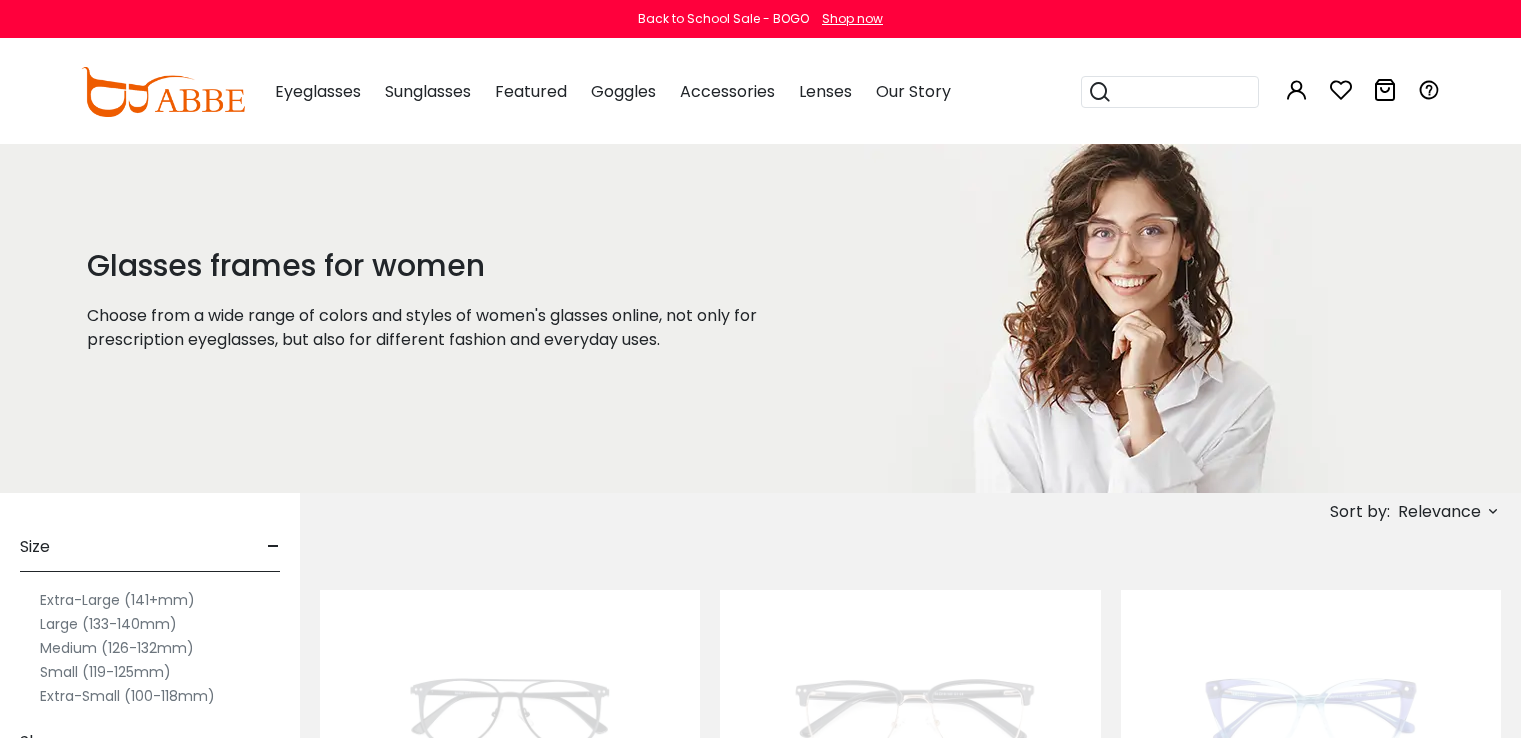 scroll, scrollTop: 0, scrollLeft: 0, axis: both 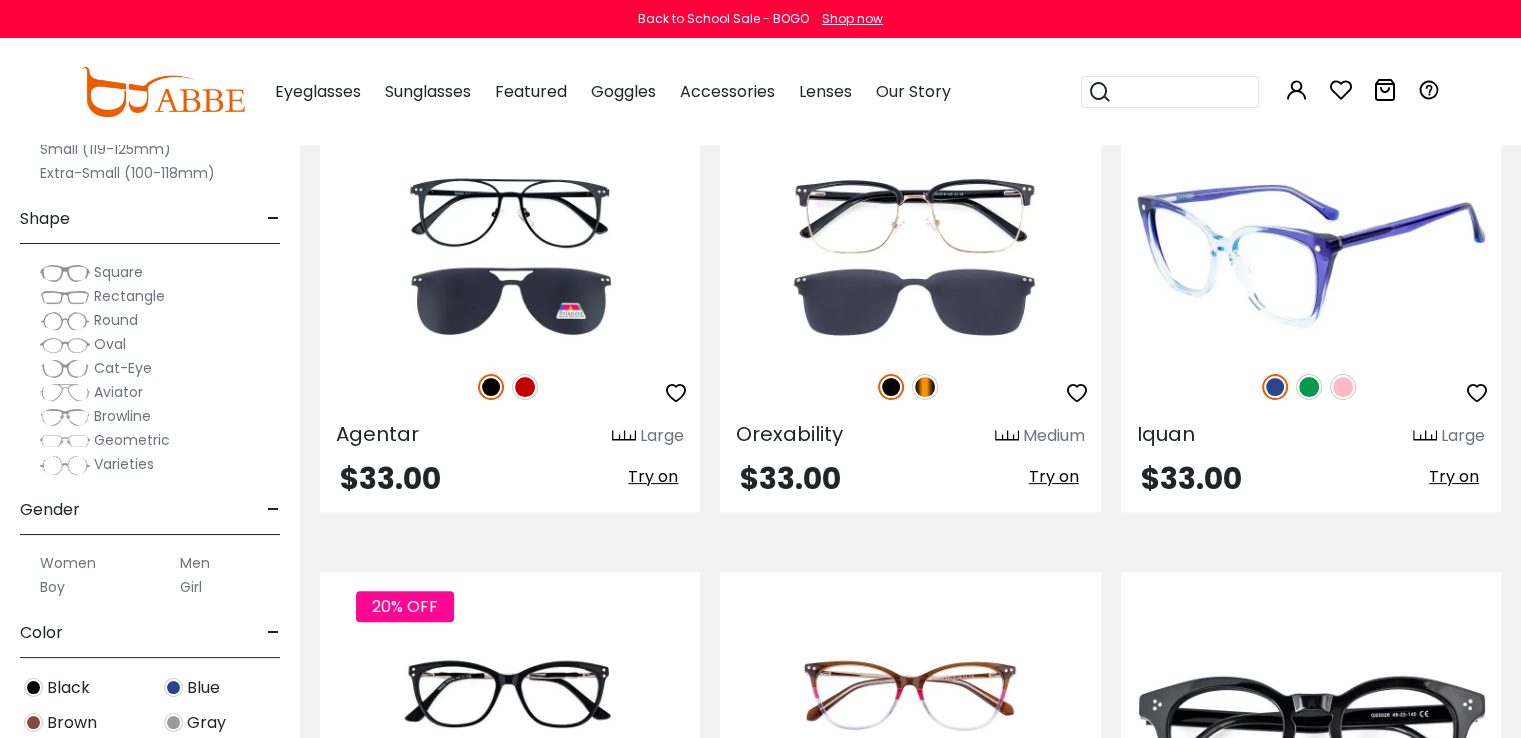 click at bounding box center (1309, 387) 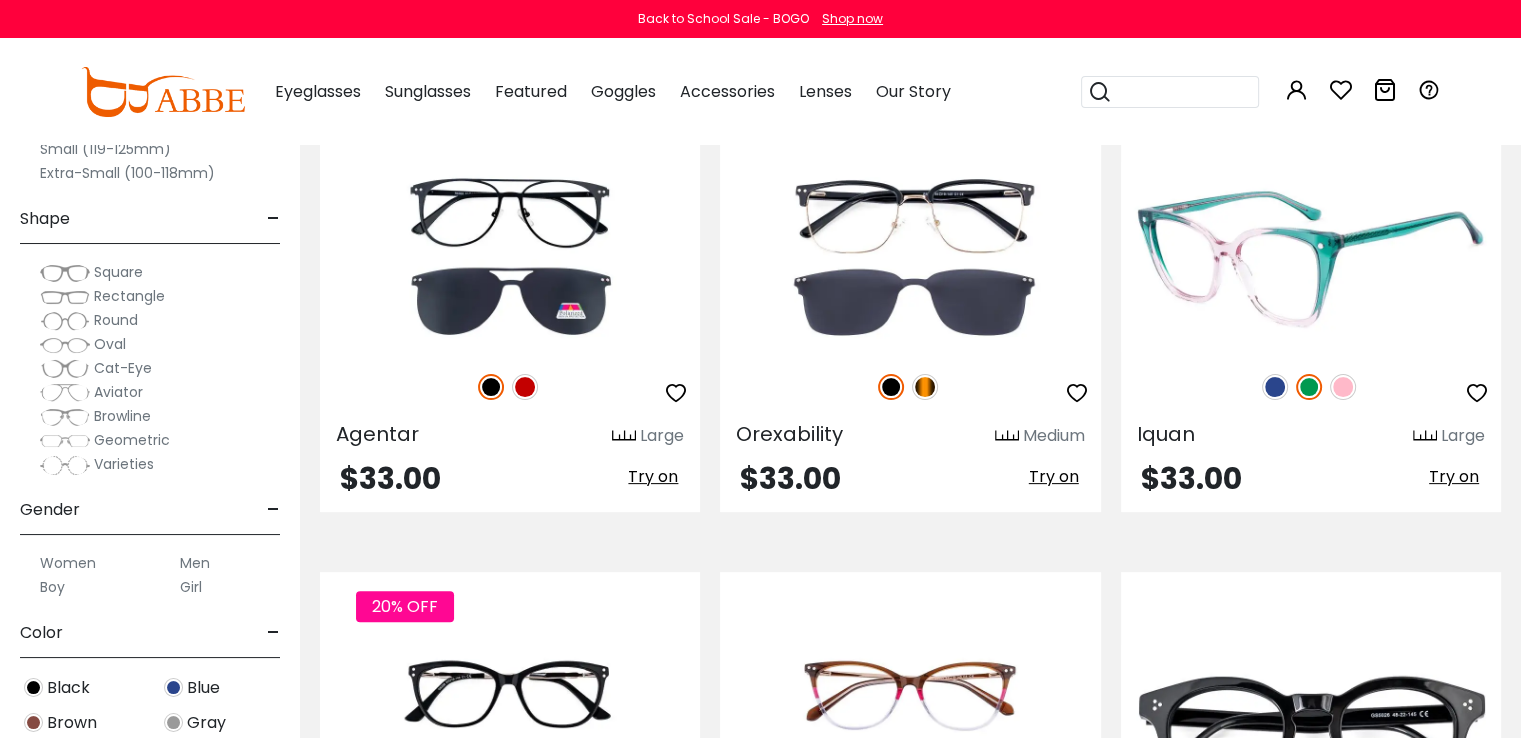 click at bounding box center [1343, 387] 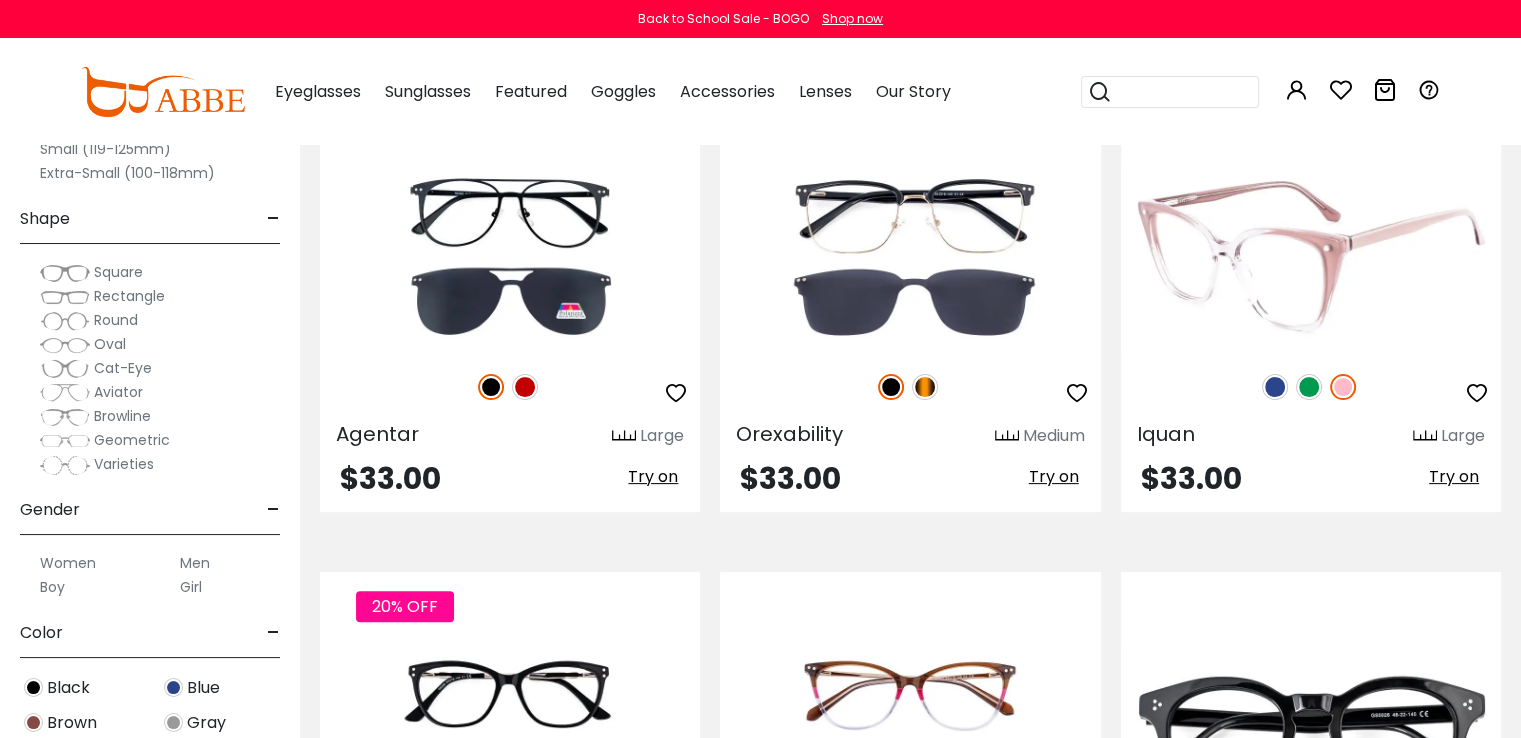 click at bounding box center [1309, 387] 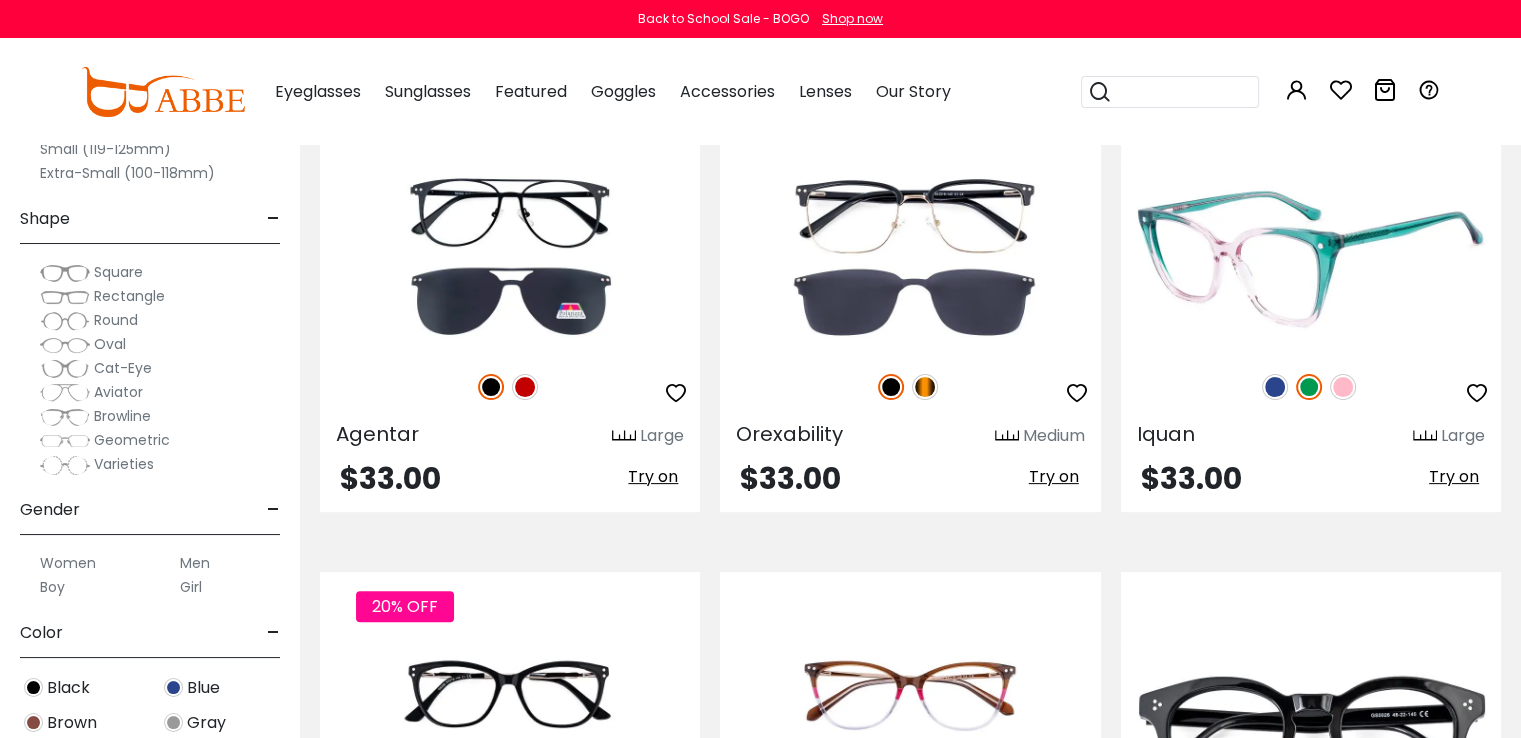 click on "Try on" at bounding box center (1454, 476) 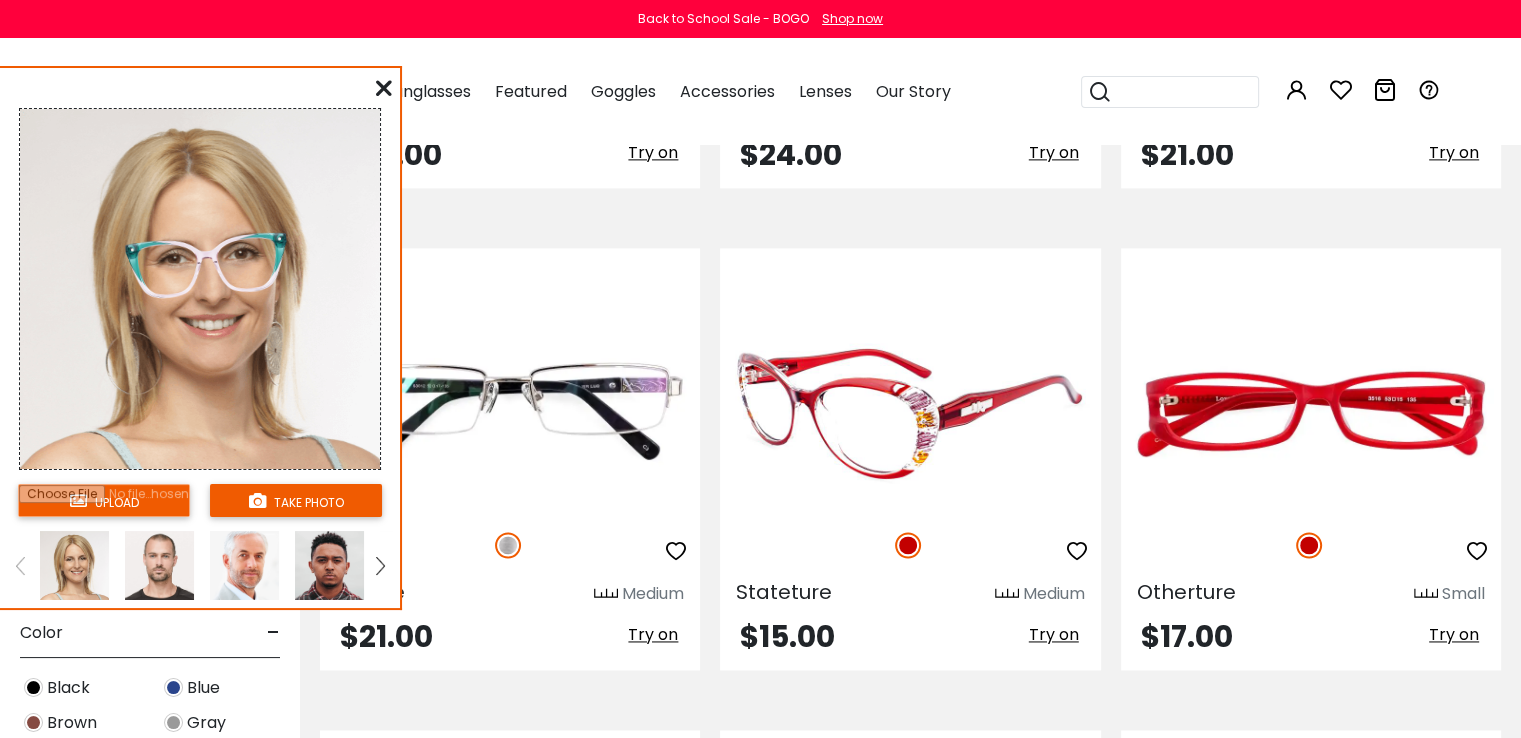 scroll, scrollTop: 2800, scrollLeft: 0, axis: vertical 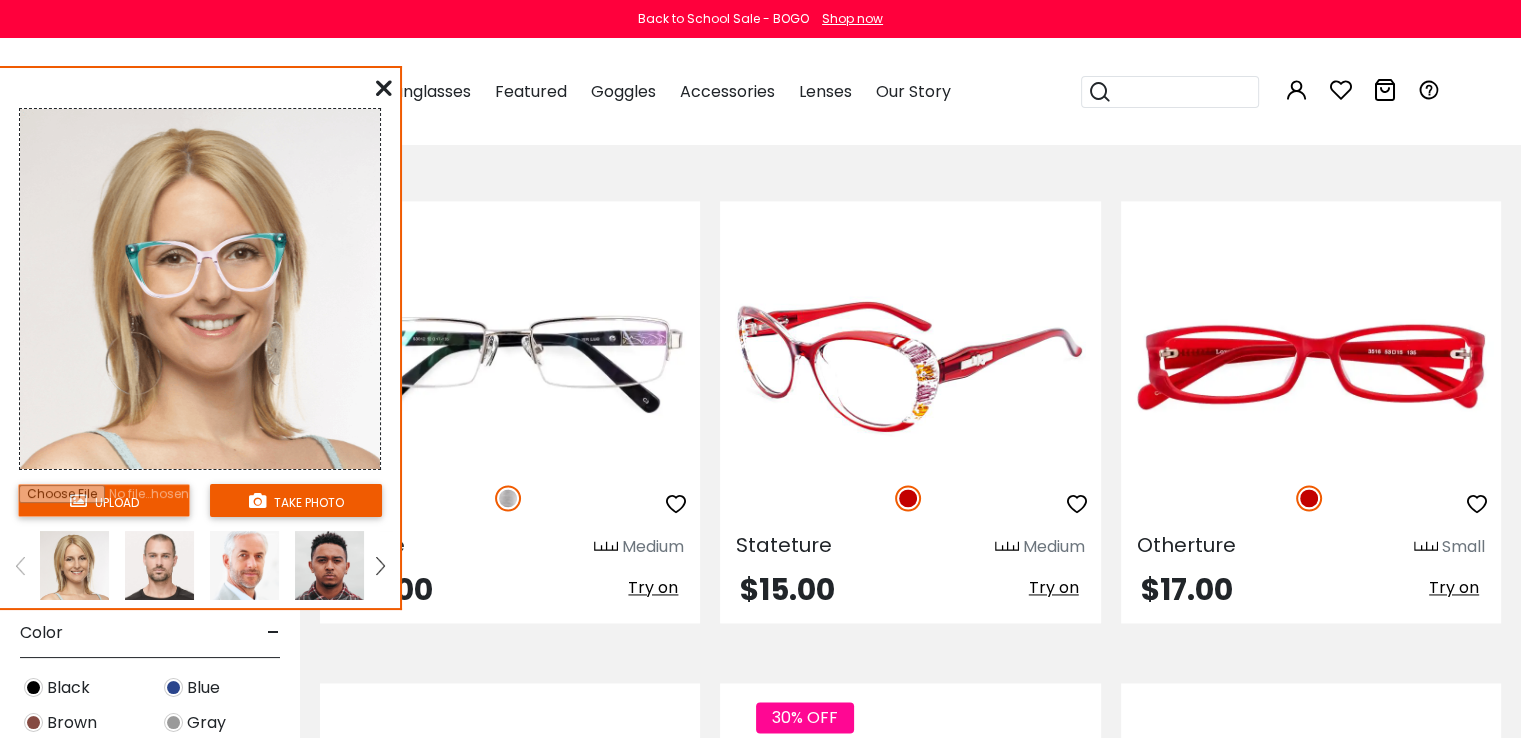 click on "Try on" at bounding box center [1054, 587] 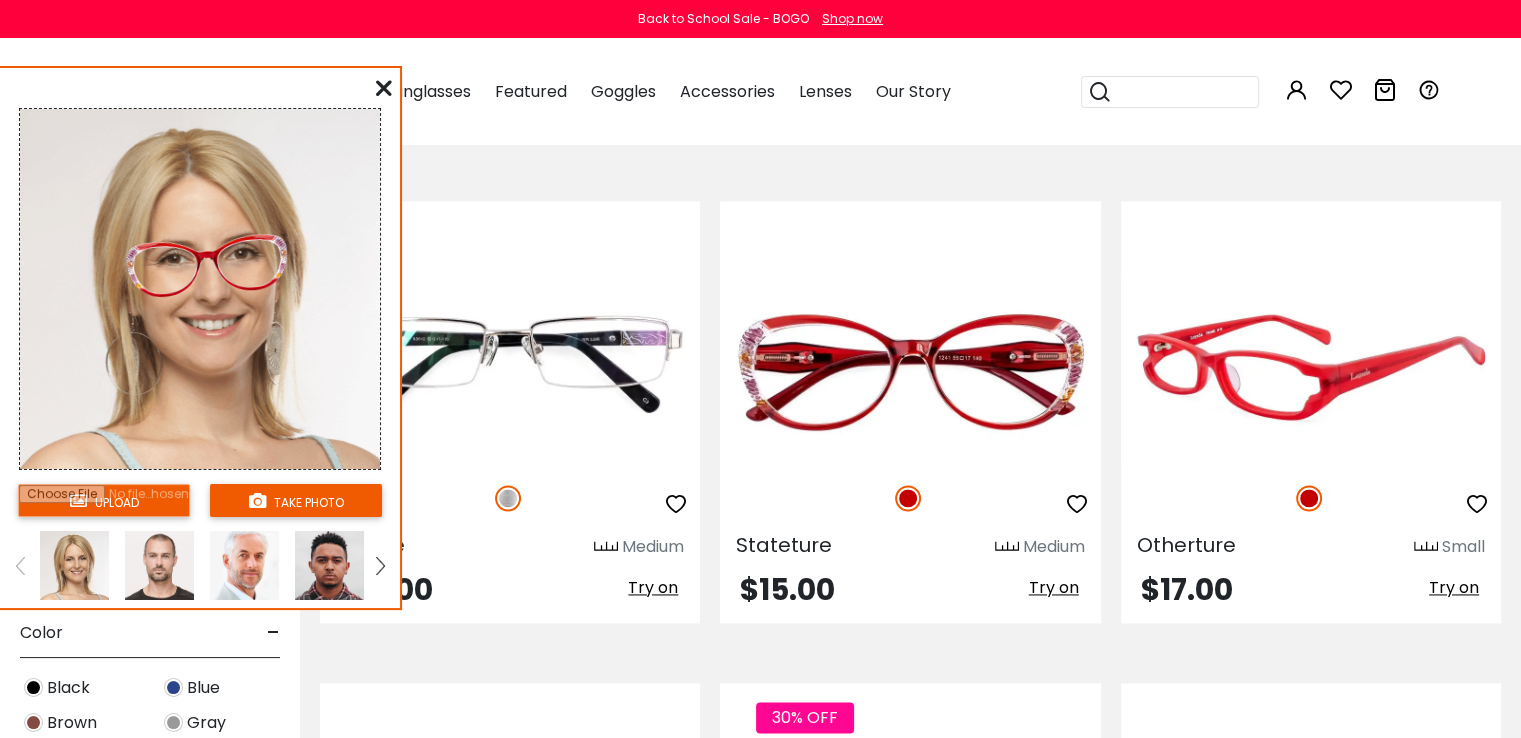 click on "Try on" at bounding box center (1454, 587) 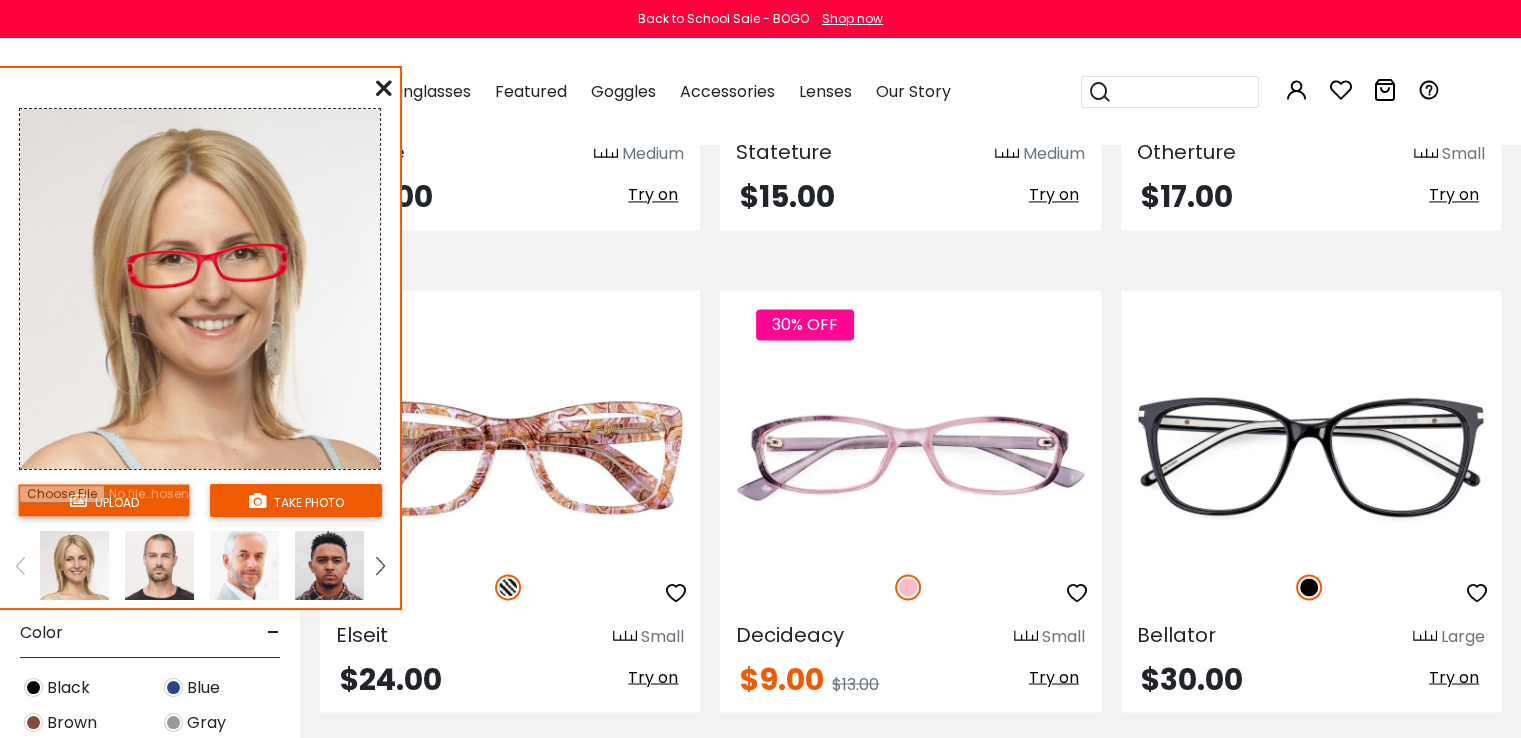 scroll, scrollTop: 3200, scrollLeft: 0, axis: vertical 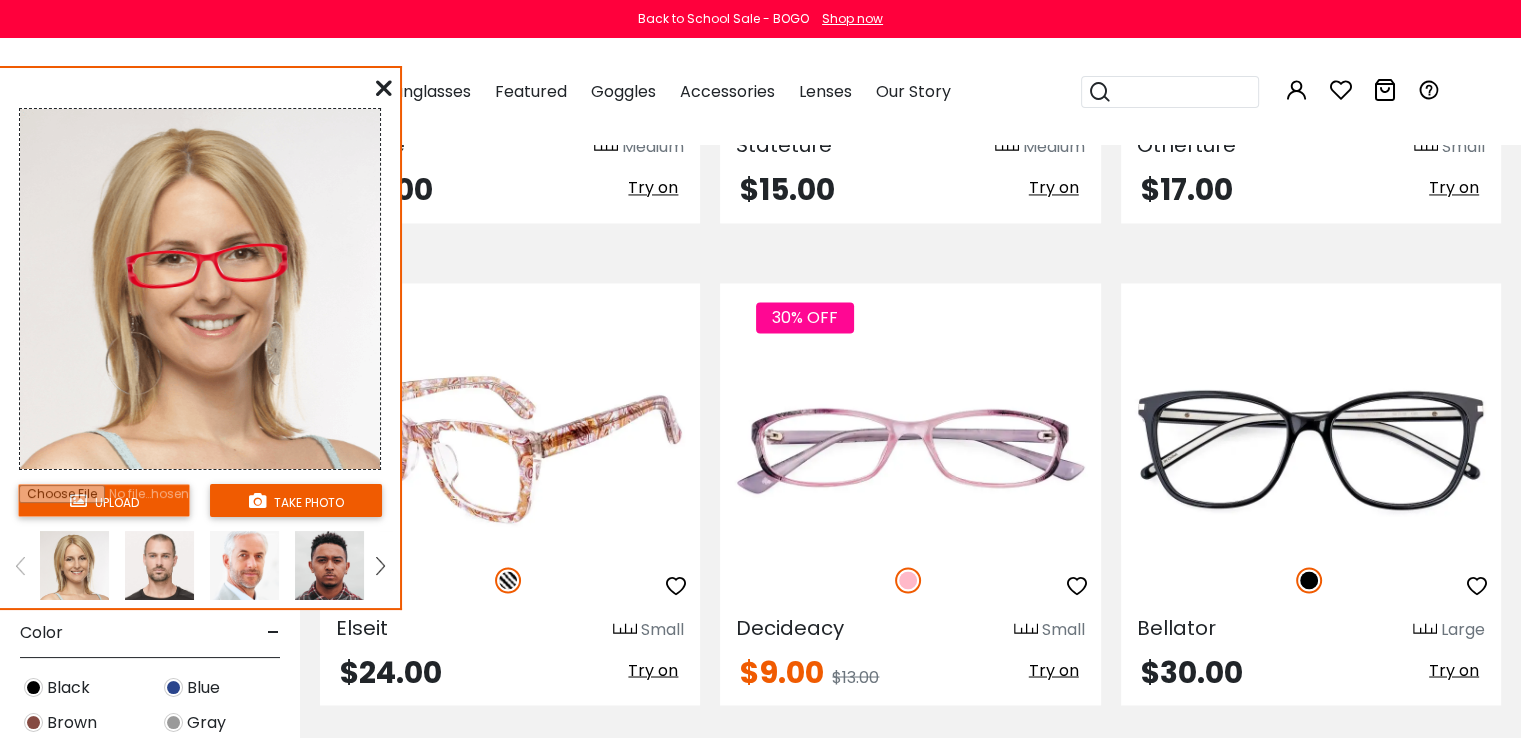 click on "Try on" at bounding box center [653, 669] 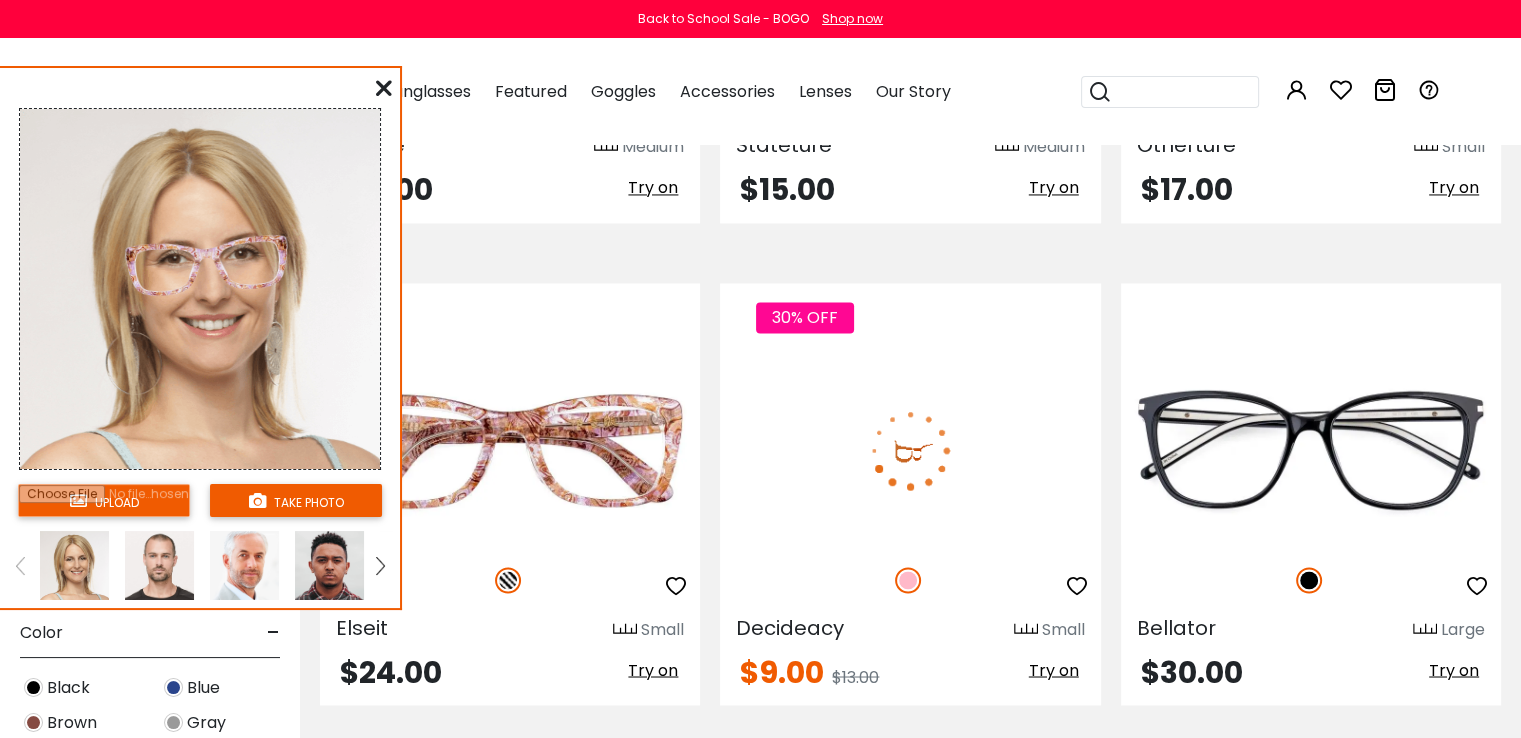 click on "Try on" at bounding box center (1054, 669) 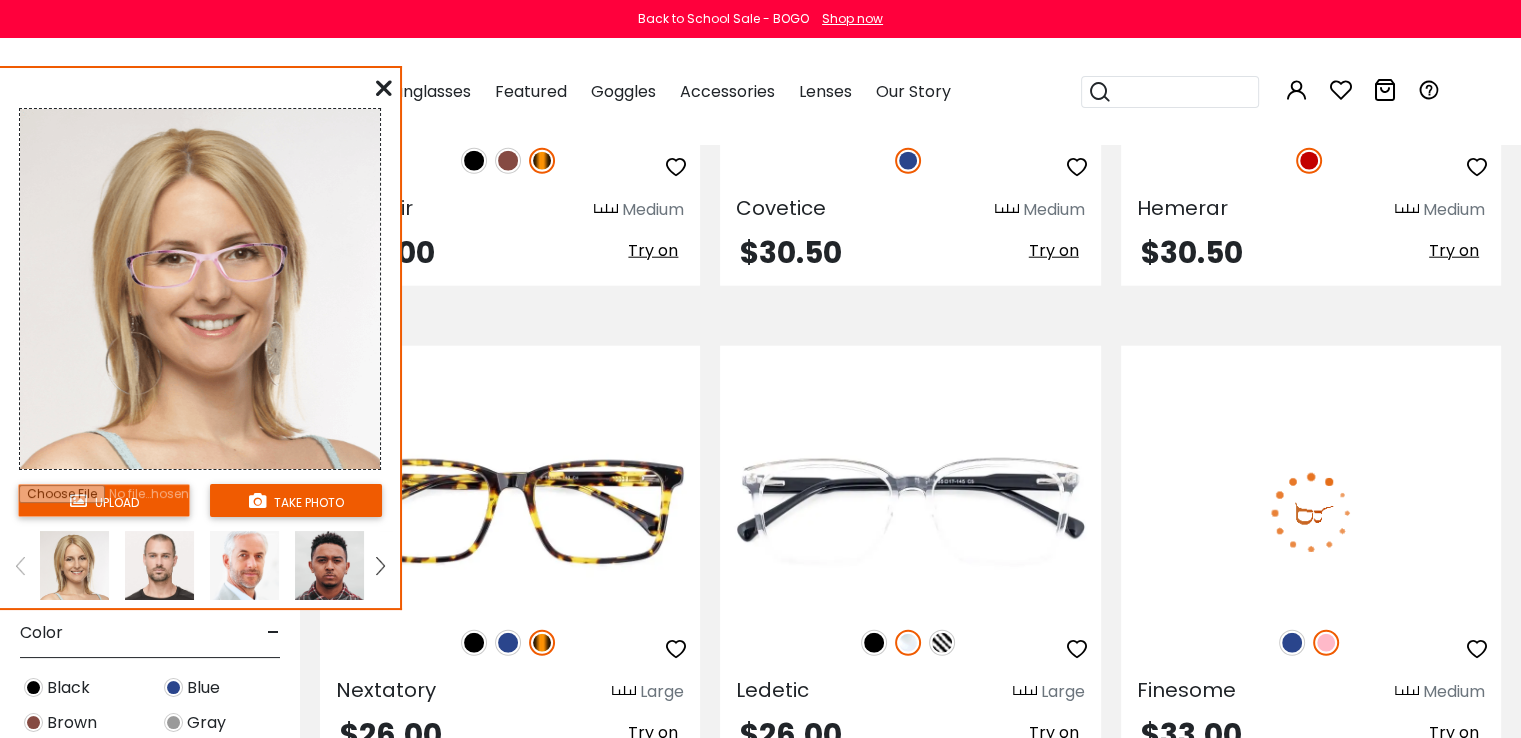 scroll, scrollTop: 5100, scrollLeft: 0, axis: vertical 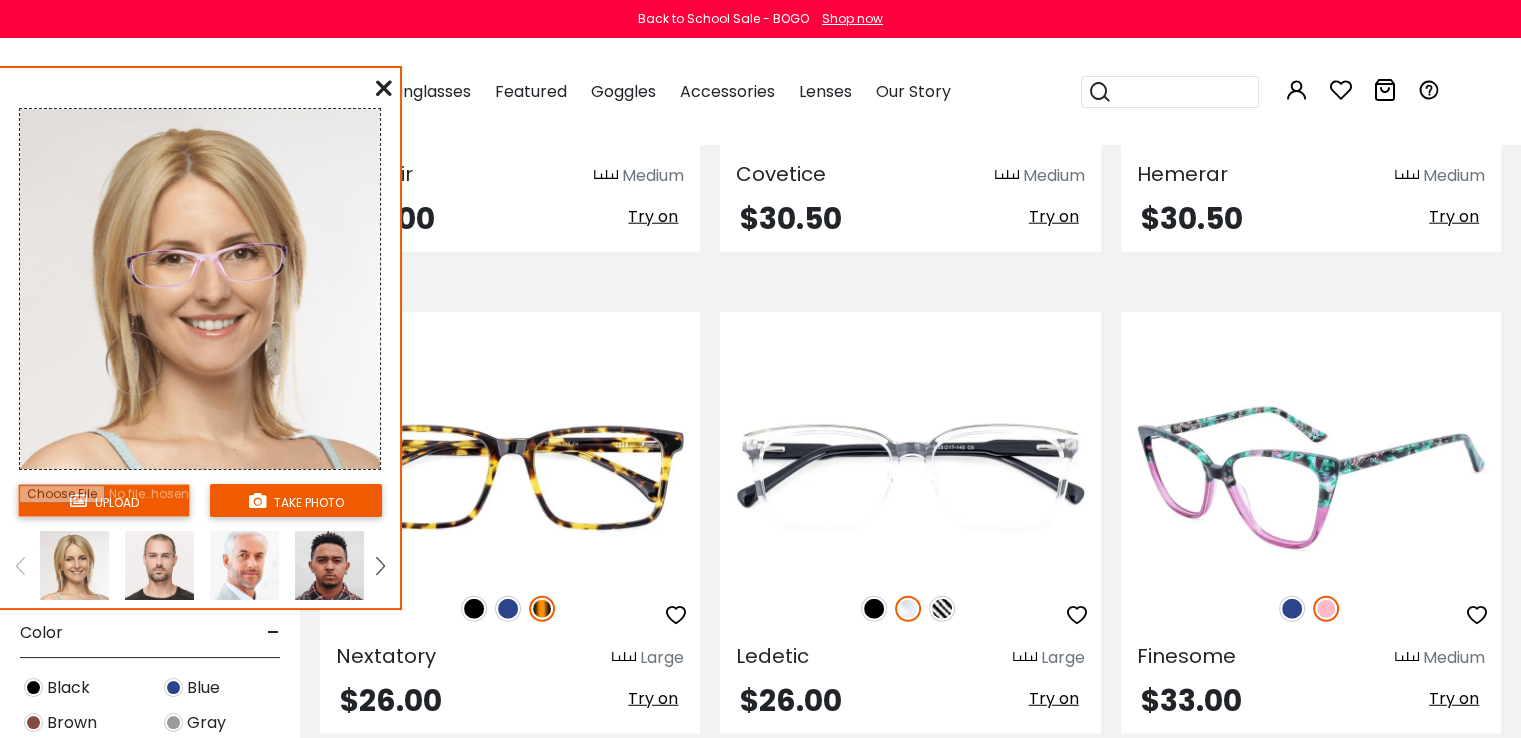 click on "Try on" at bounding box center [1454, 698] 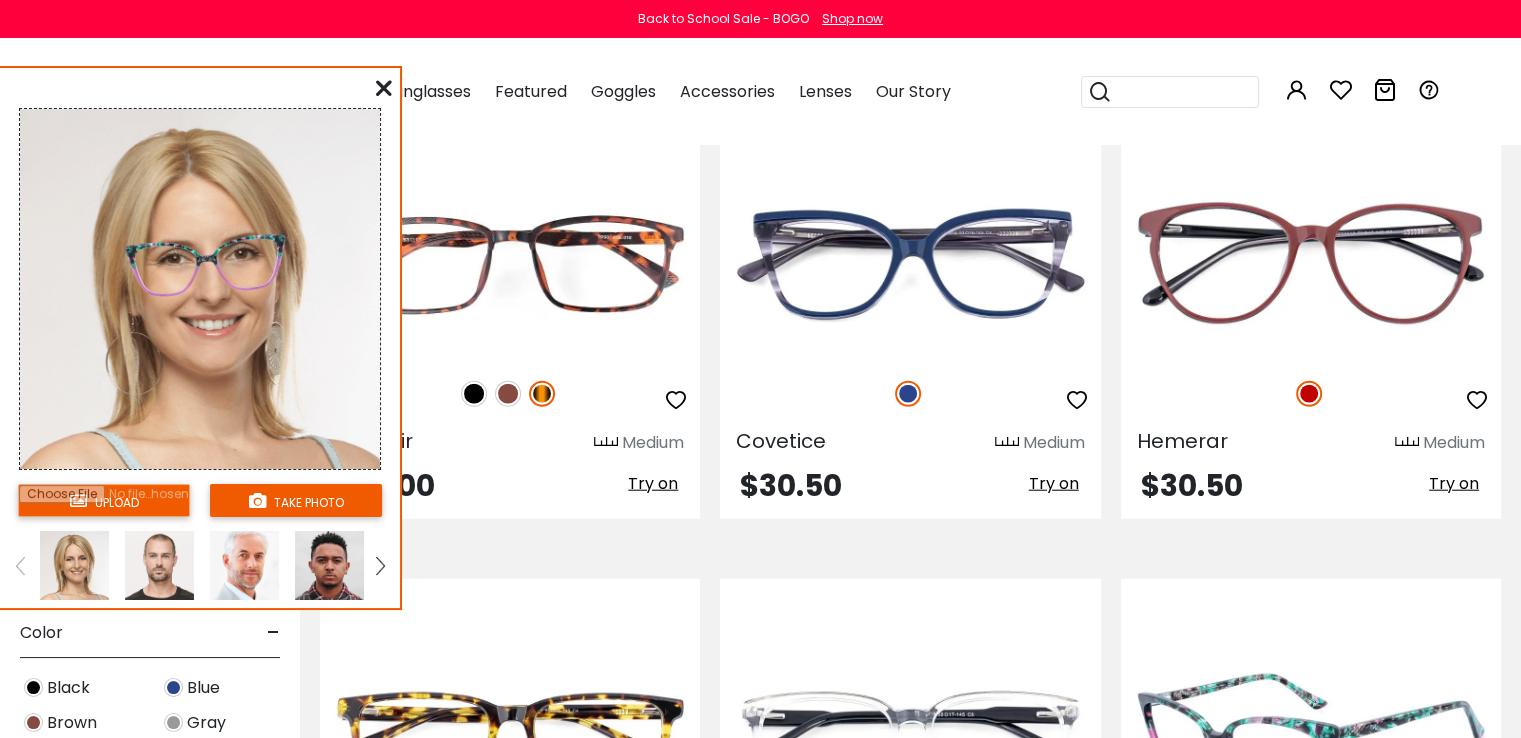 scroll, scrollTop: 4800, scrollLeft: 0, axis: vertical 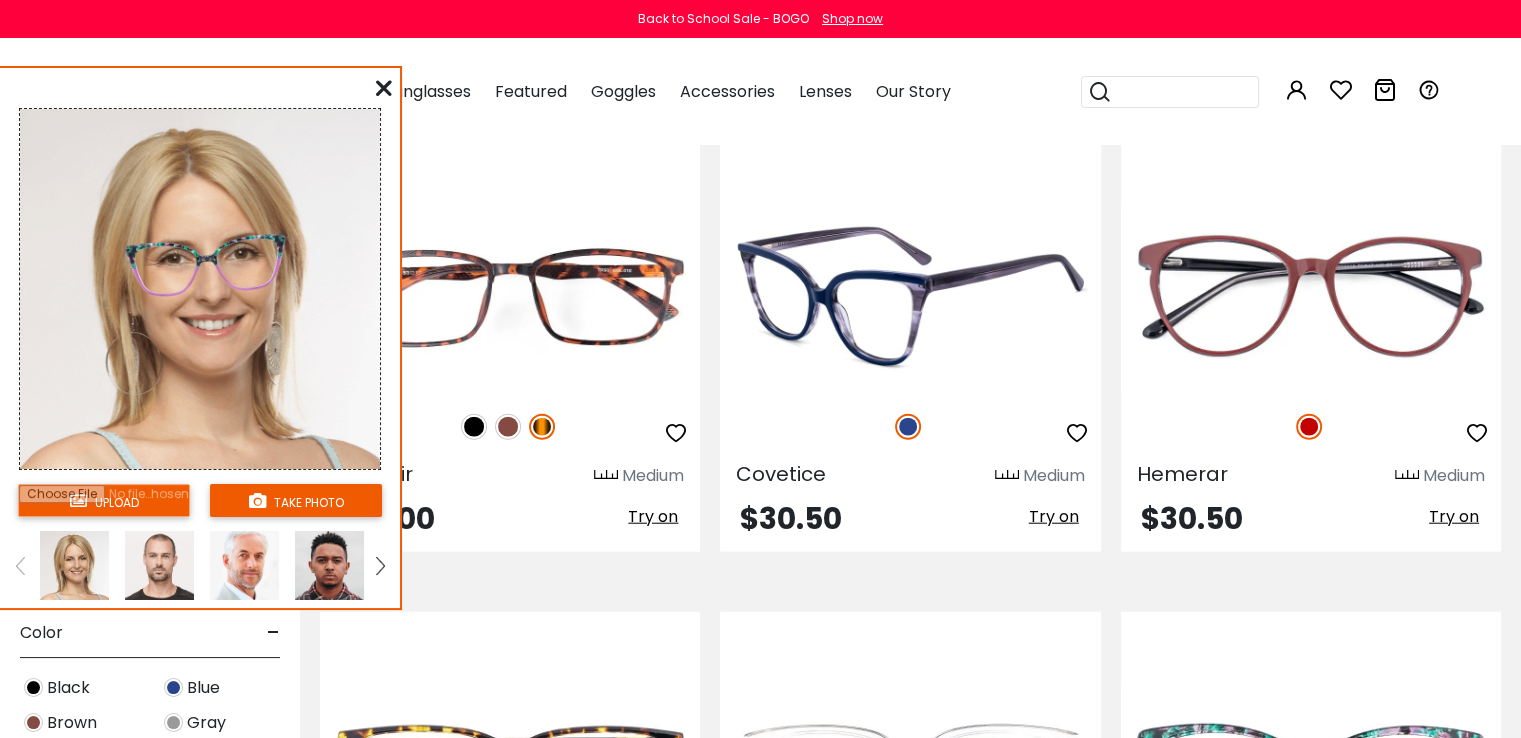 click on "Try on" at bounding box center (1054, 516) 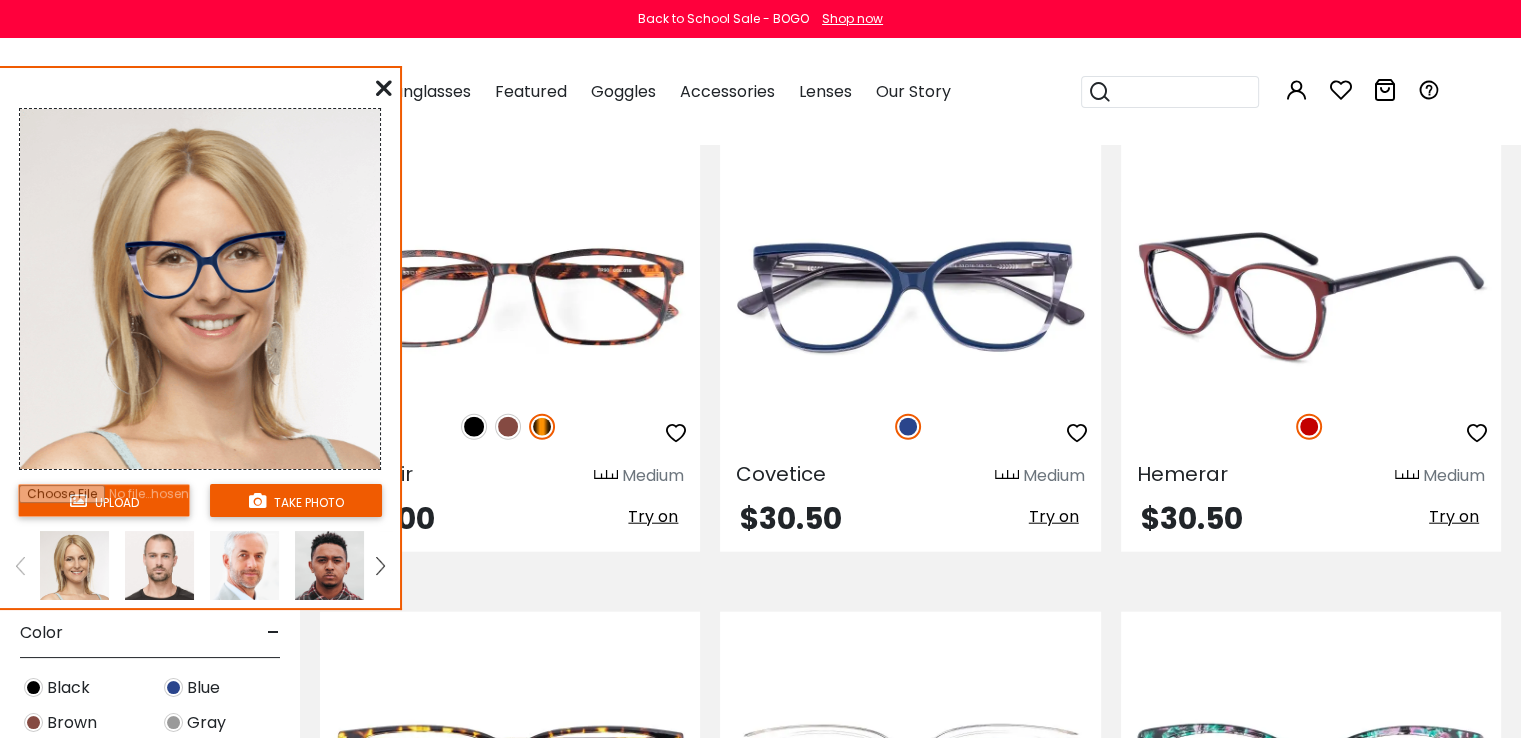 click on "Try on" at bounding box center (1454, 516) 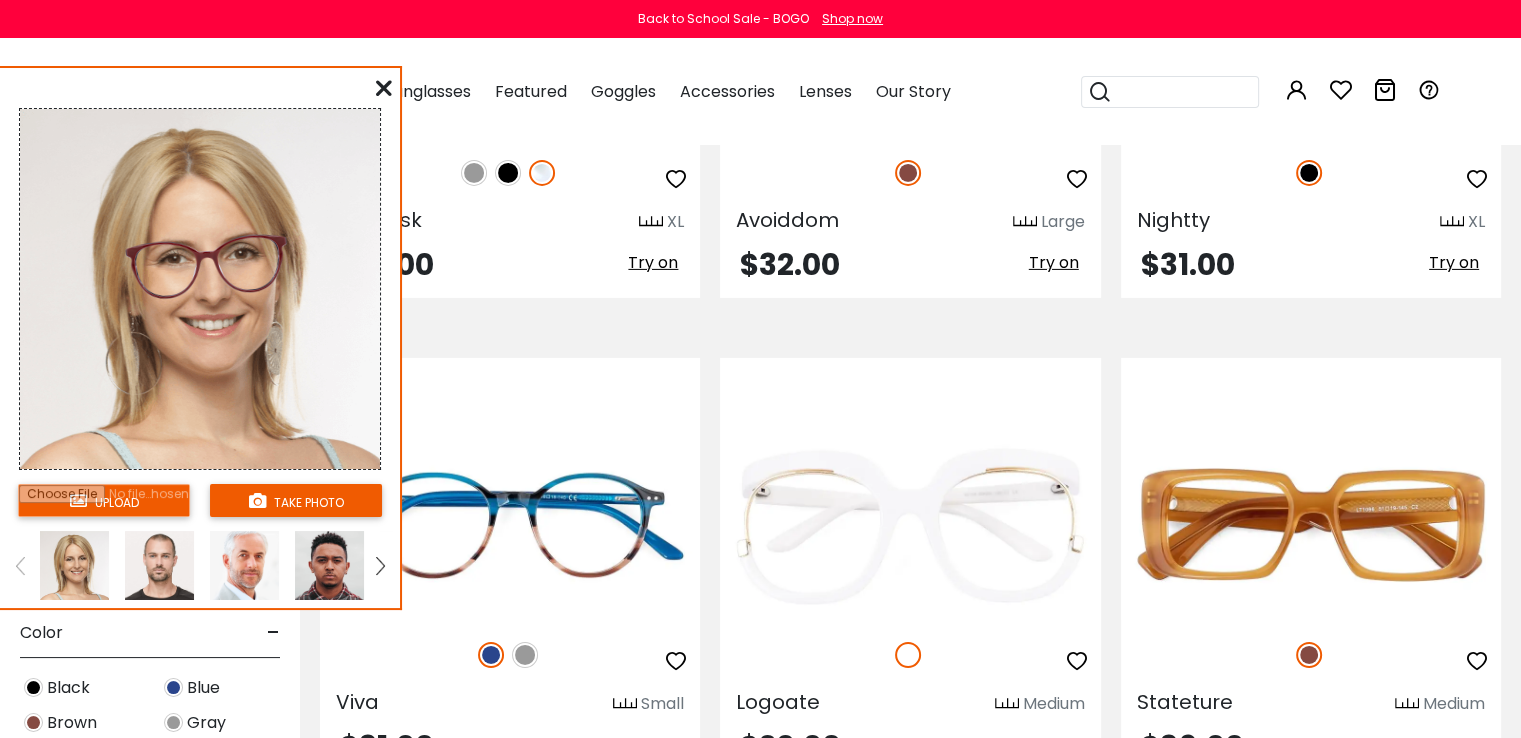 scroll, scrollTop: 6600, scrollLeft: 0, axis: vertical 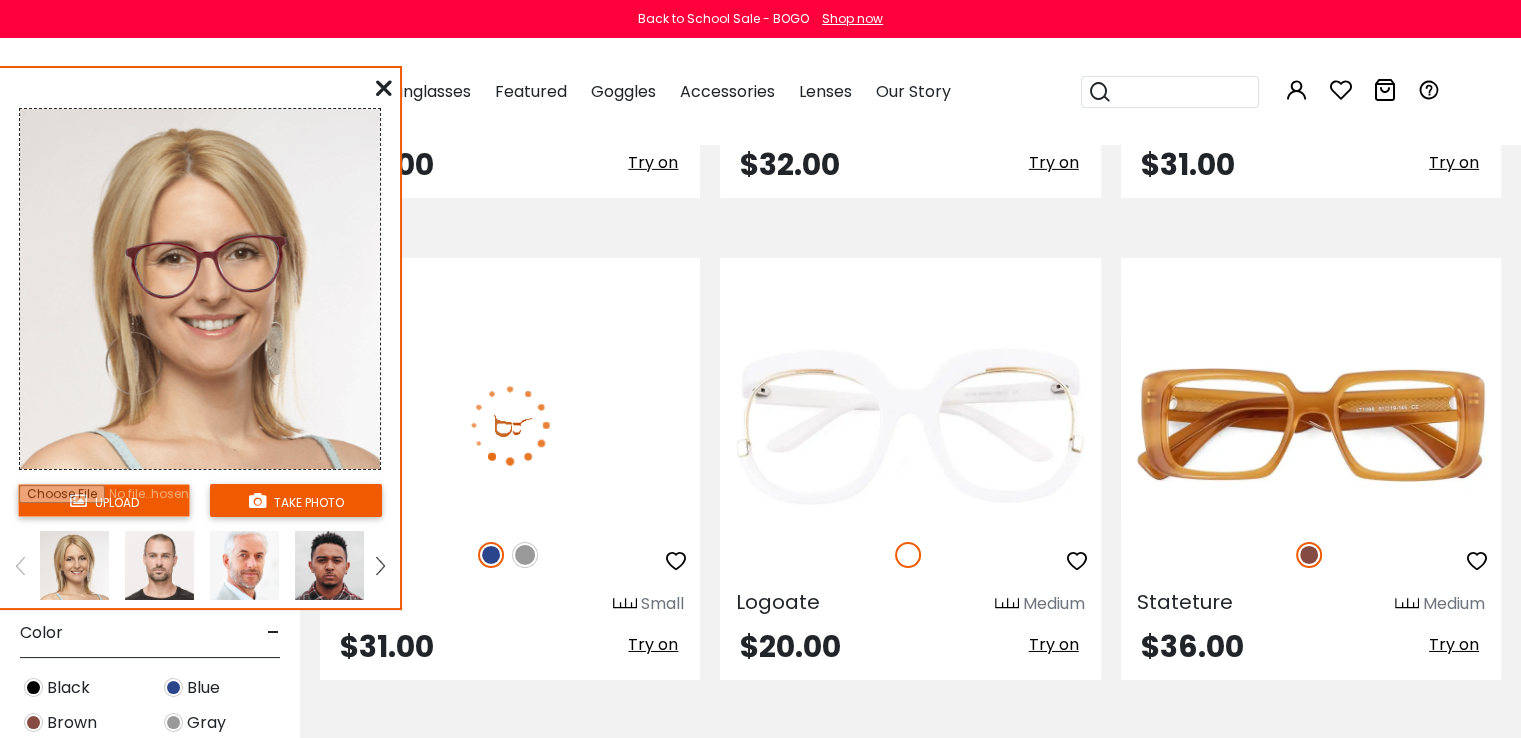 click on "Try on" at bounding box center [653, 644] 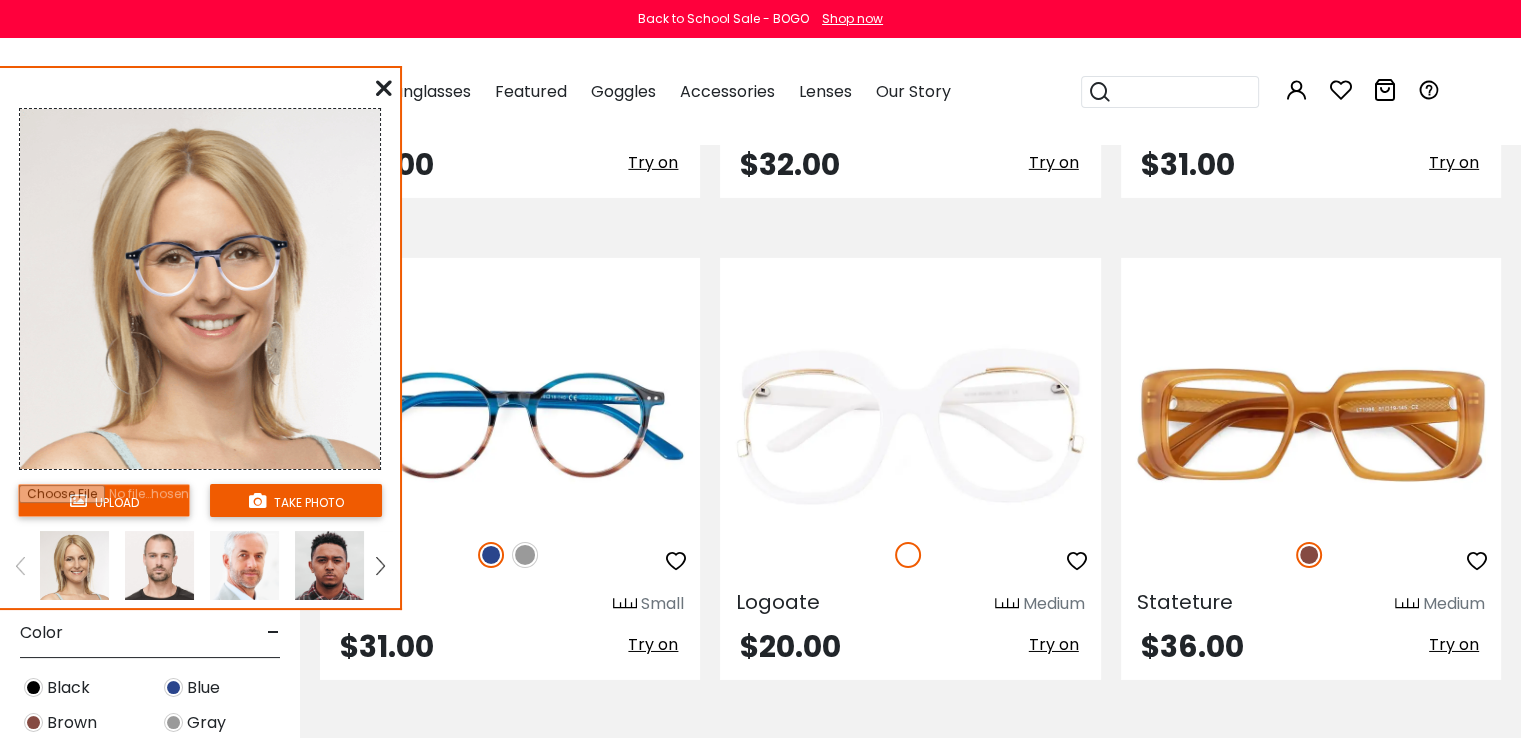 click at bounding box center (384, 88) 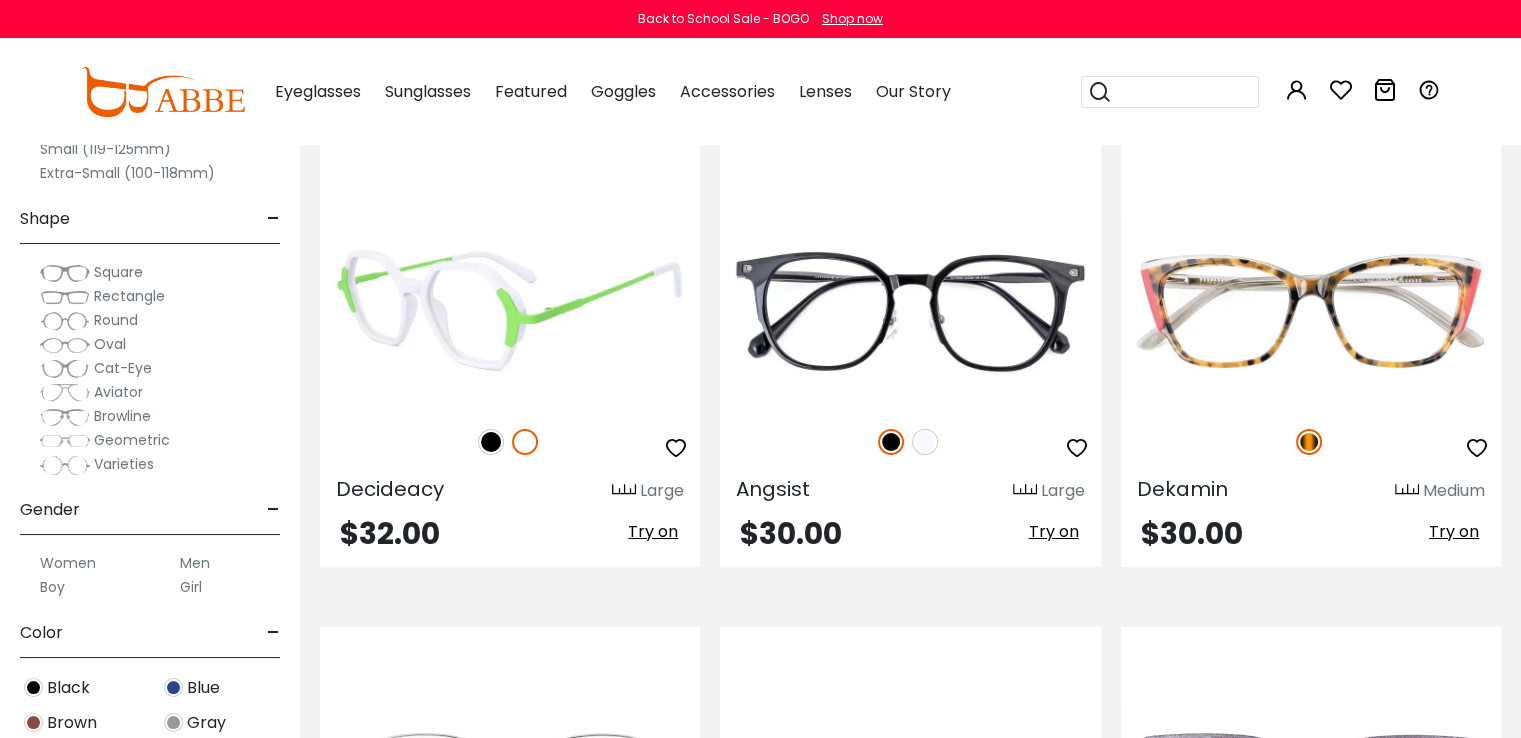 scroll, scrollTop: 7200, scrollLeft: 0, axis: vertical 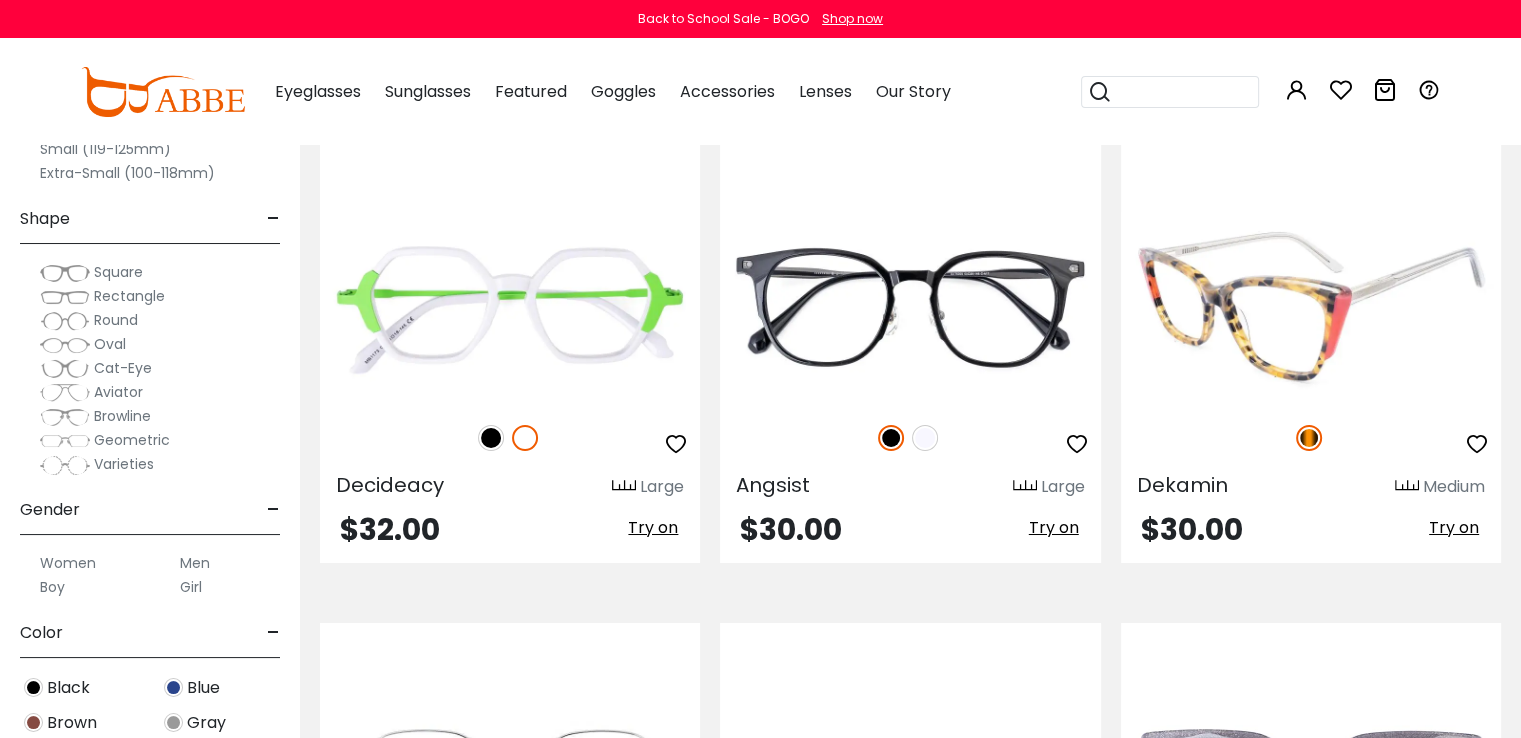 click on "Try on" at bounding box center [1454, 527] 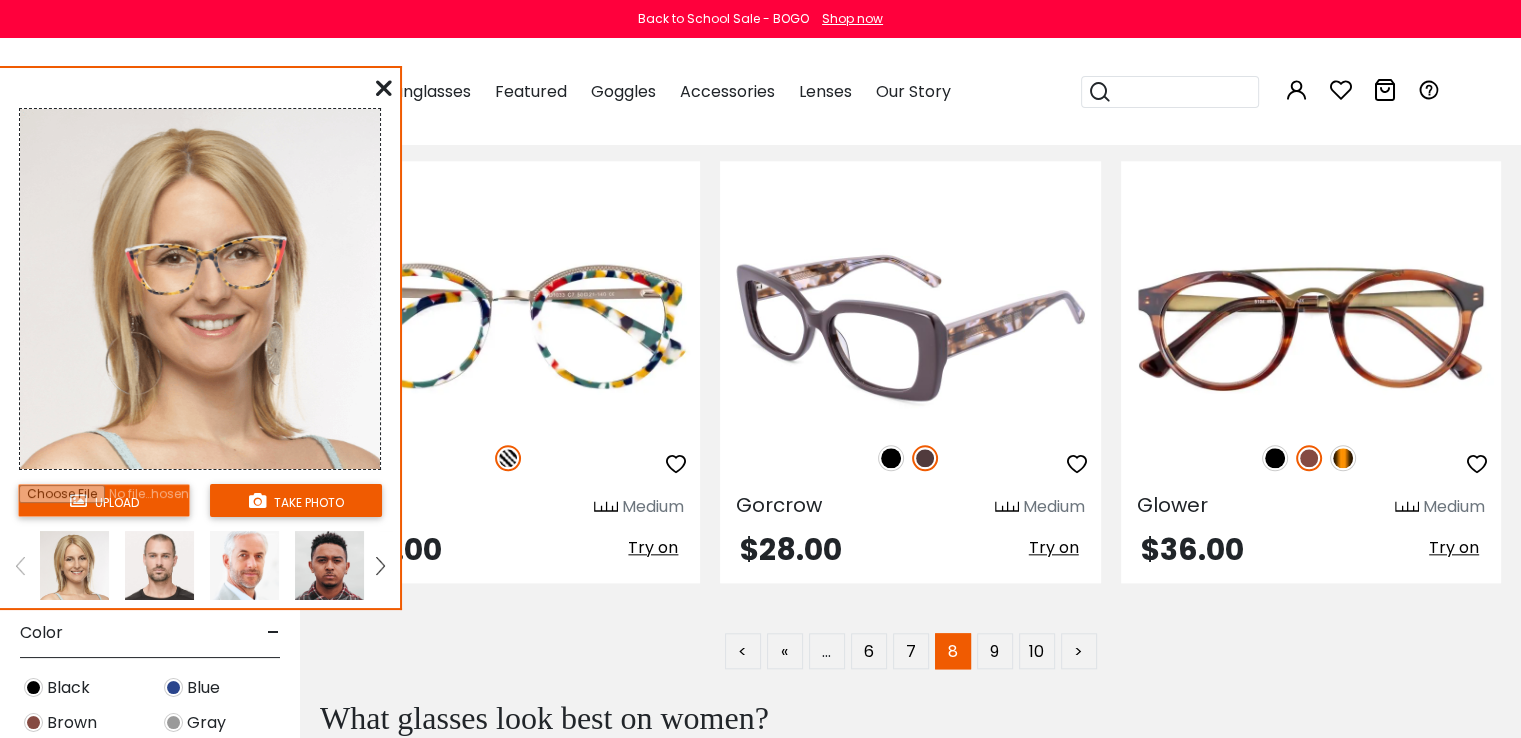 scroll, scrollTop: 9600, scrollLeft: 0, axis: vertical 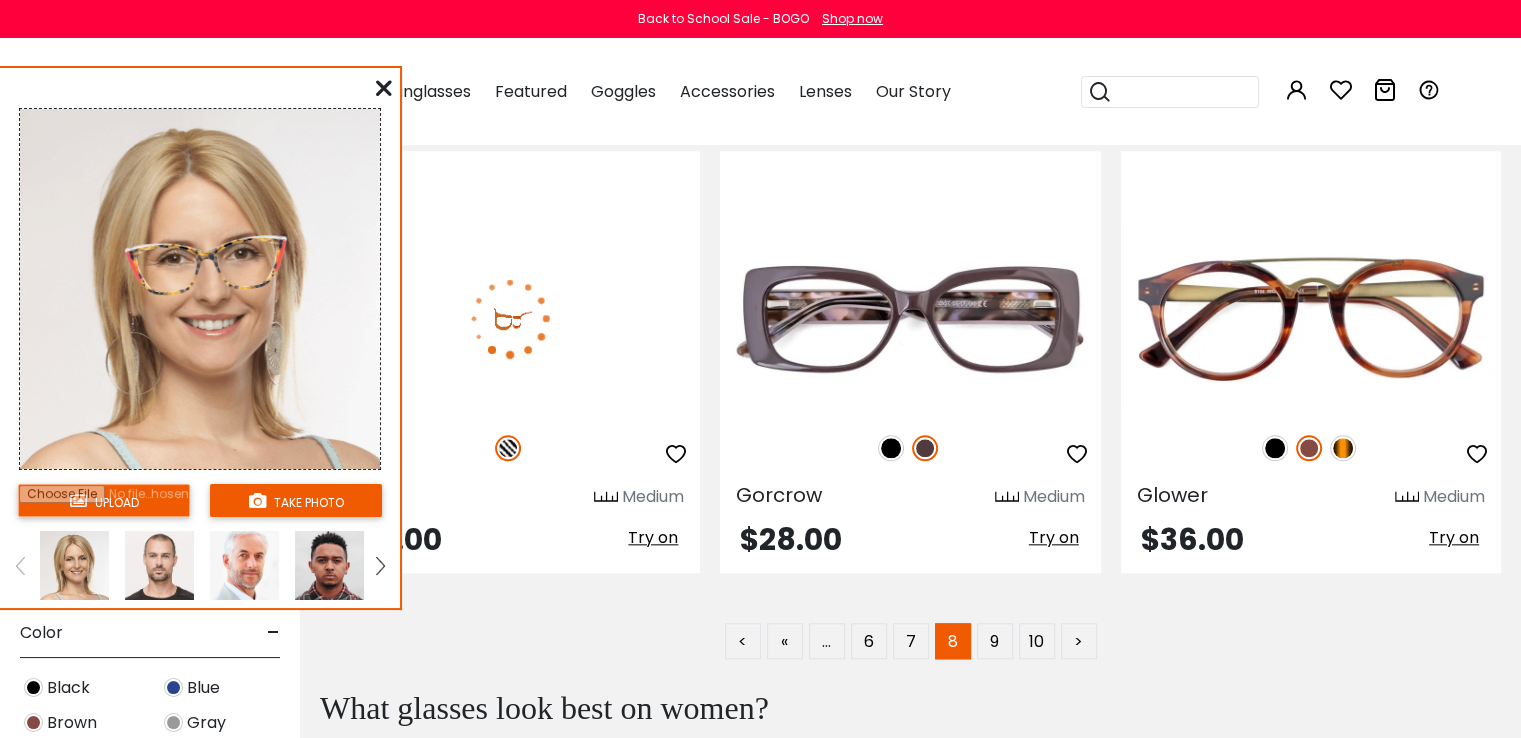 click on "Try on" at bounding box center (653, 537) 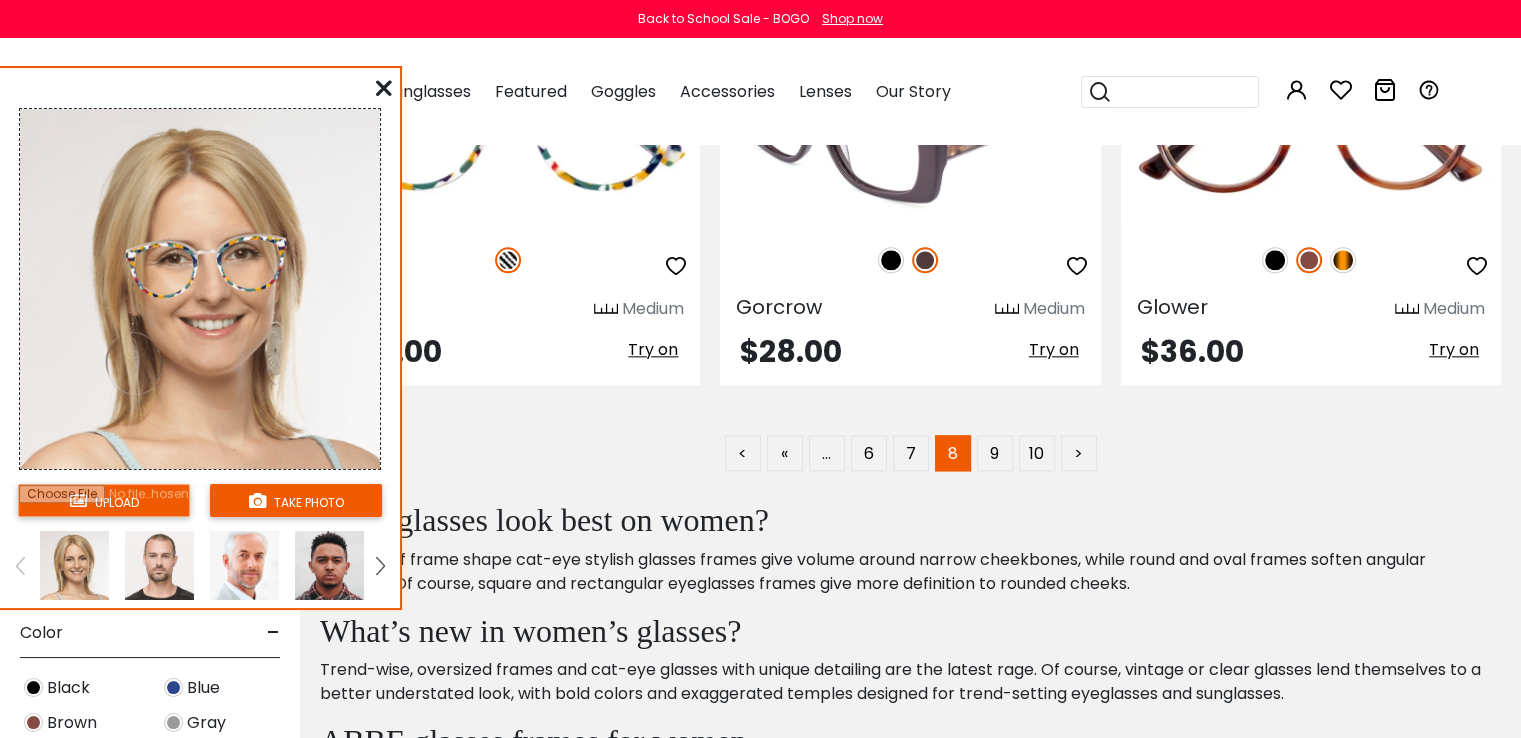 scroll, scrollTop: 9900, scrollLeft: 0, axis: vertical 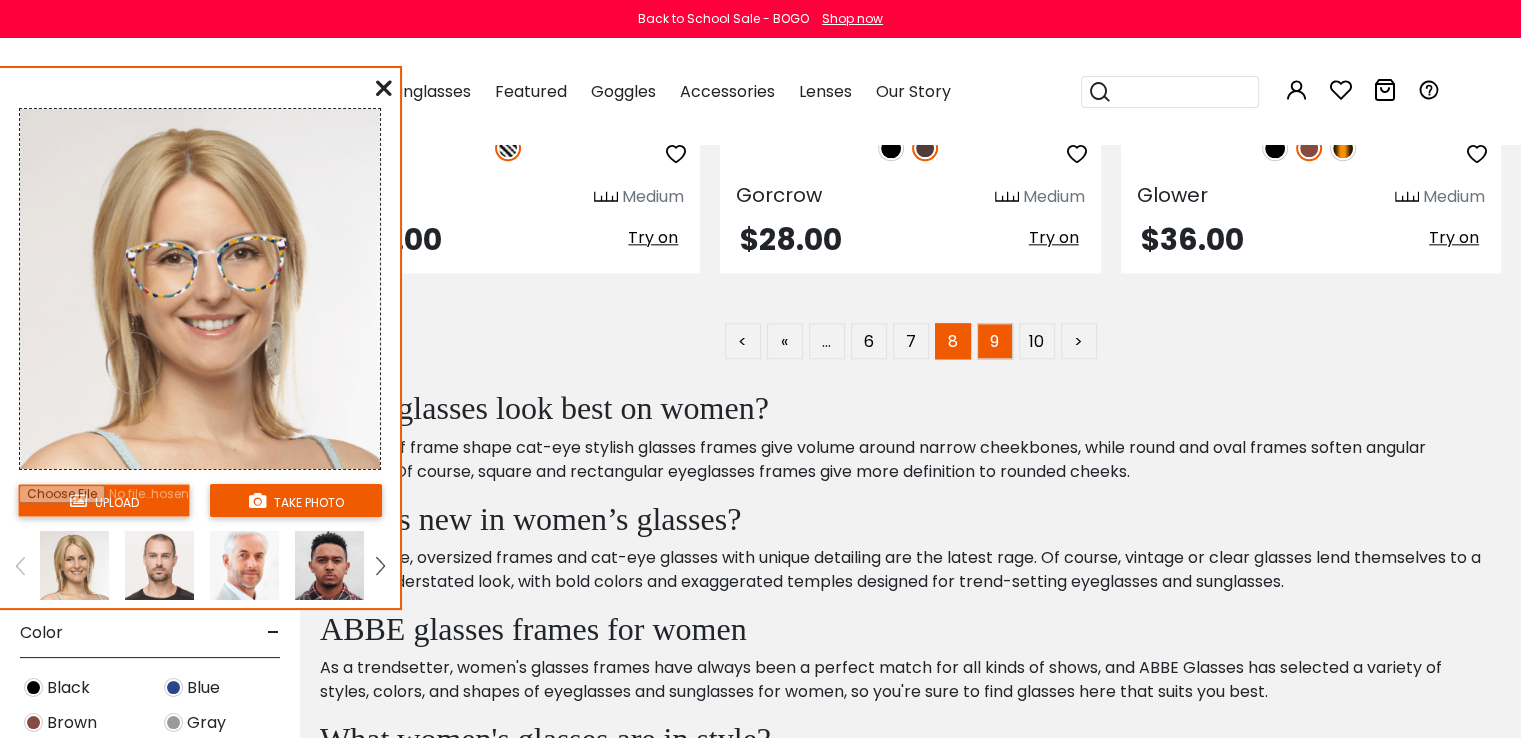 click on "9" at bounding box center (995, 341) 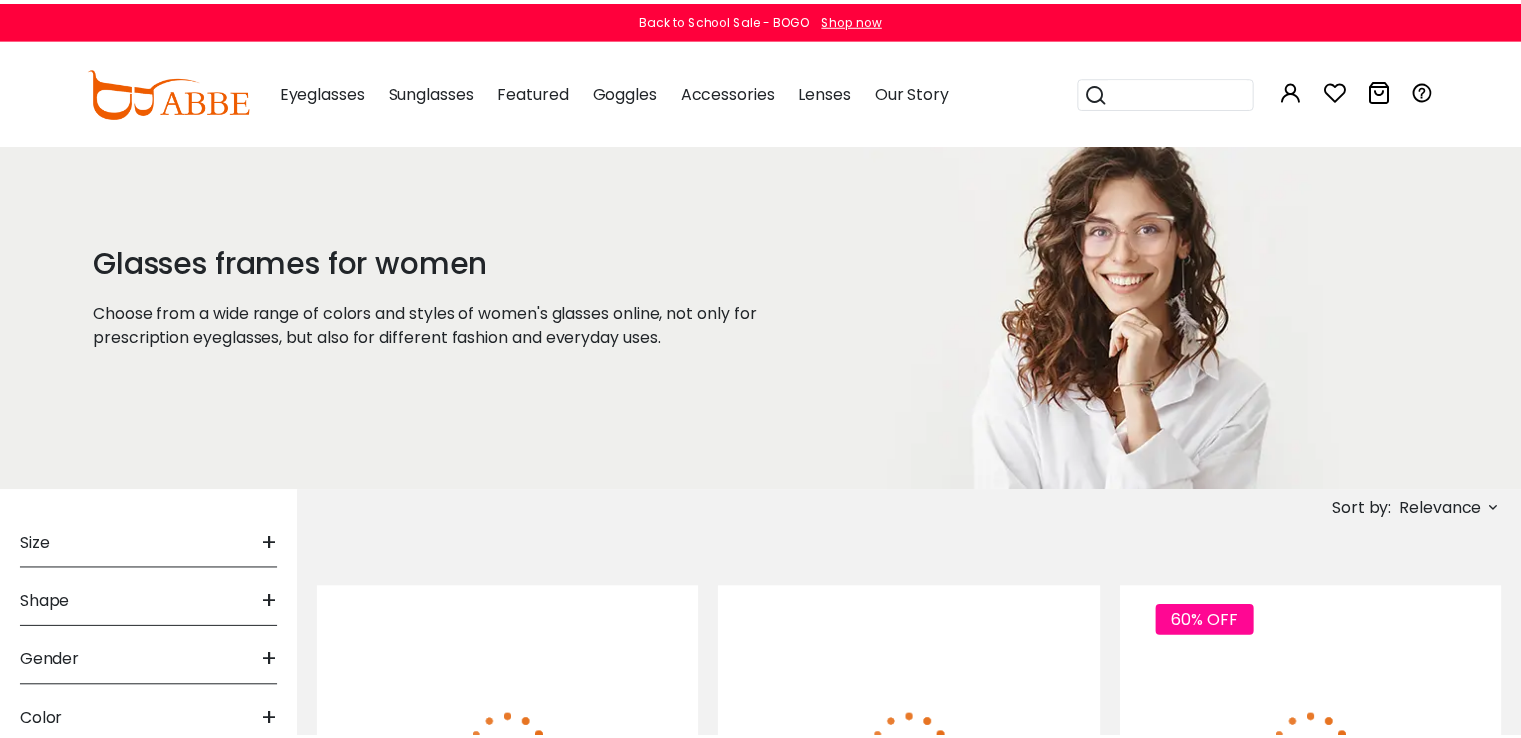 scroll, scrollTop: 0, scrollLeft: 0, axis: both 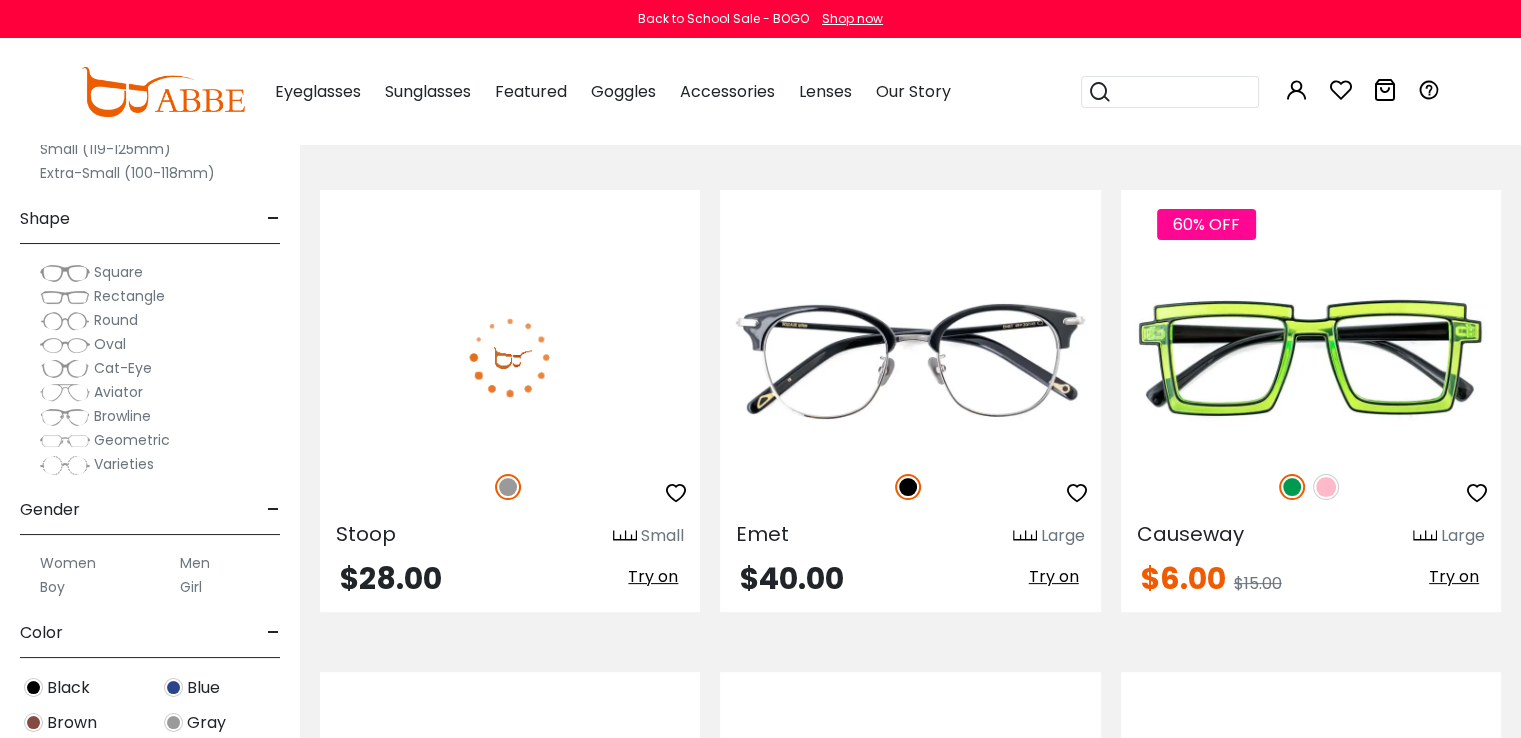 click on "Try on" at bounding box center (653, 576) 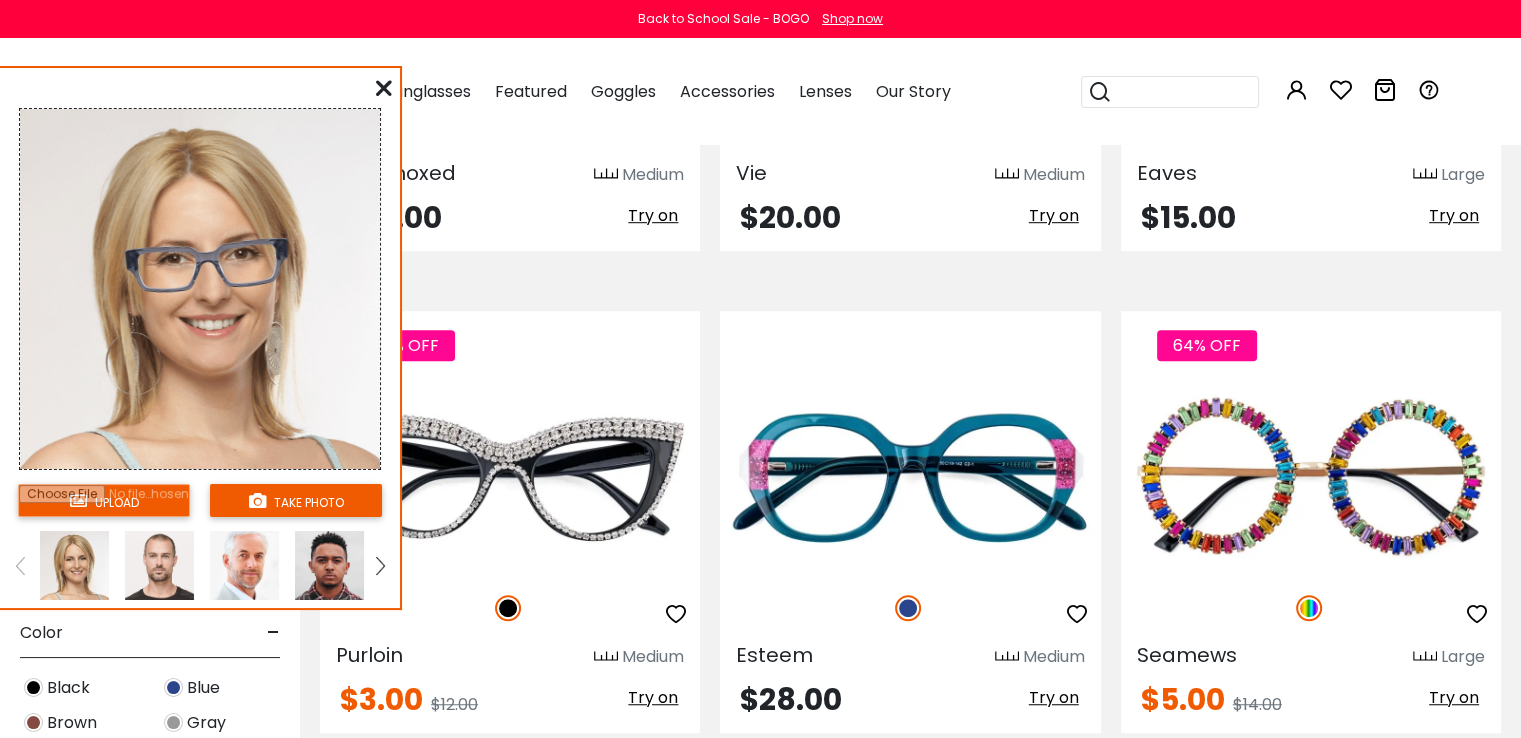 scroll, scrollTop: 1300, scrollLeft: 0, axis: vertical 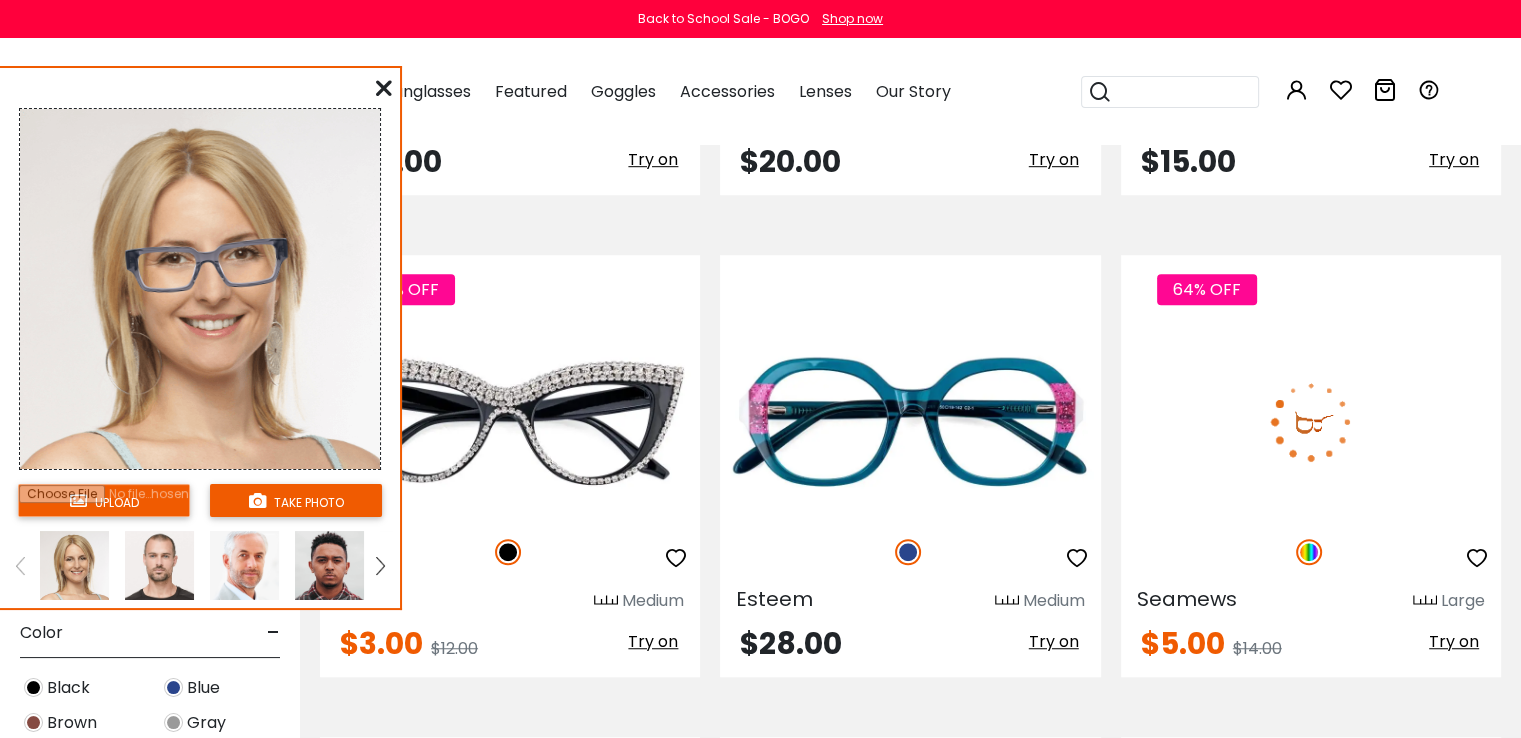 click on "Try on" at bounding box center (1454, 641) 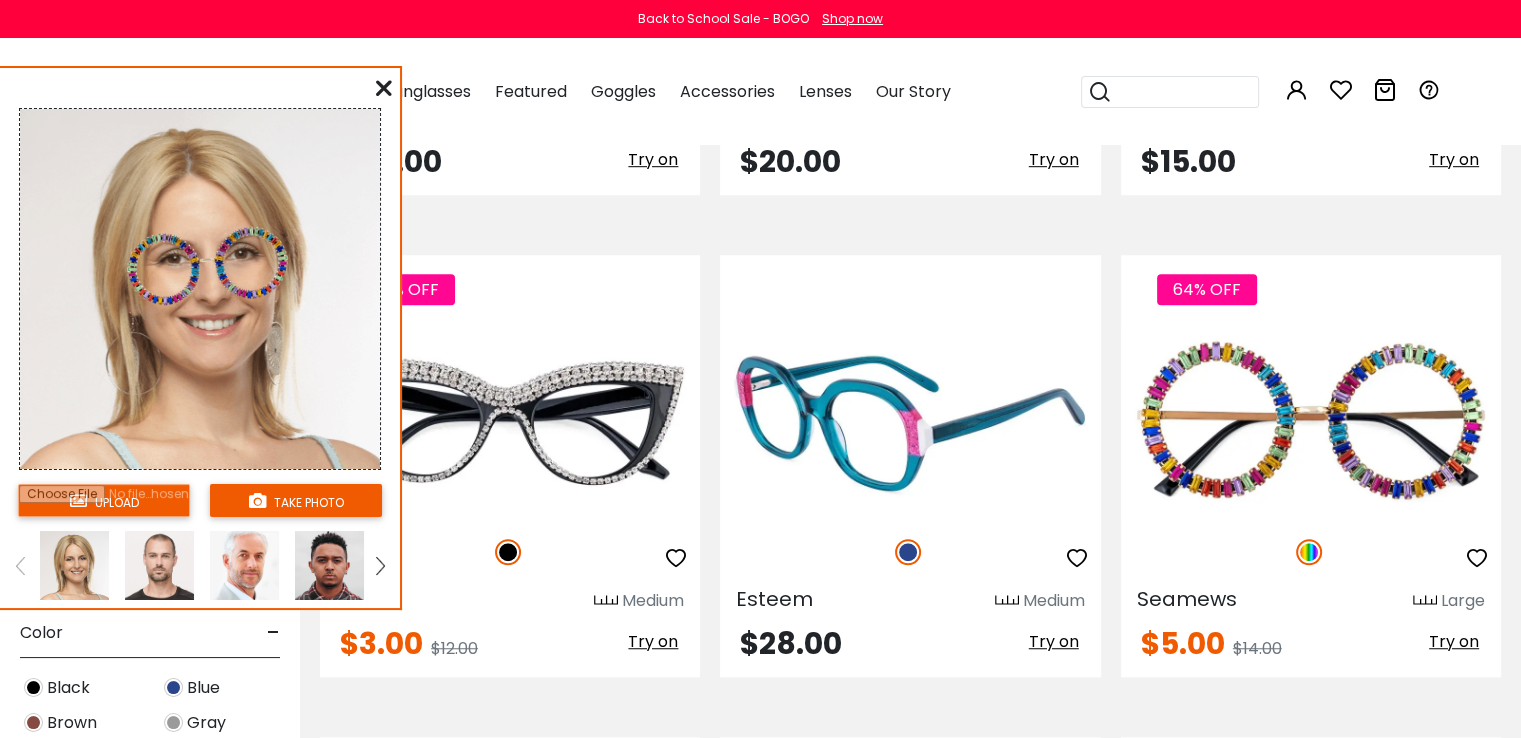 click on "Try on" at bounding box center [1054, 641] 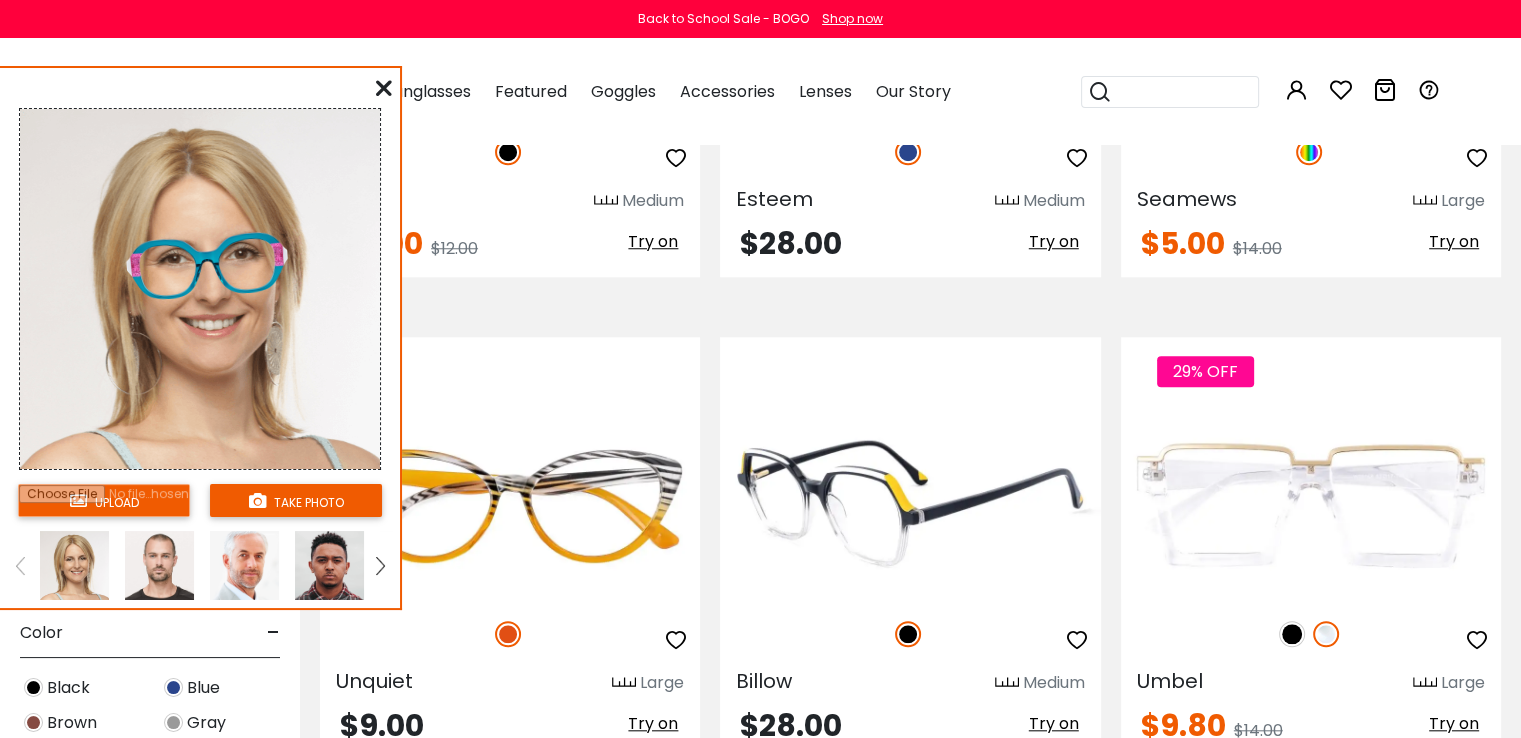 scroll, scrollTop: 1800, scrollLeft: 0, axis: vertical 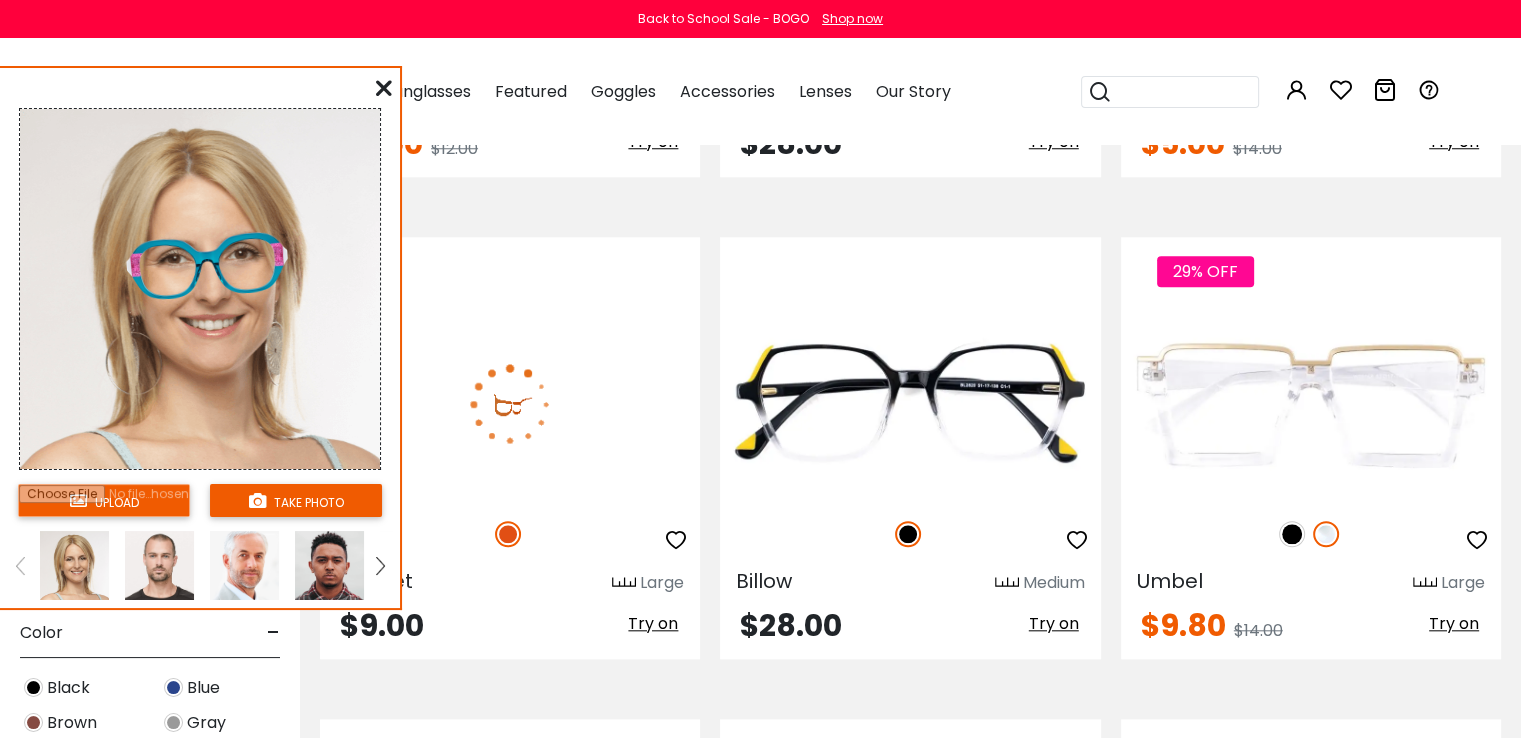 click on "Try on" at bounding box center [653, 623] 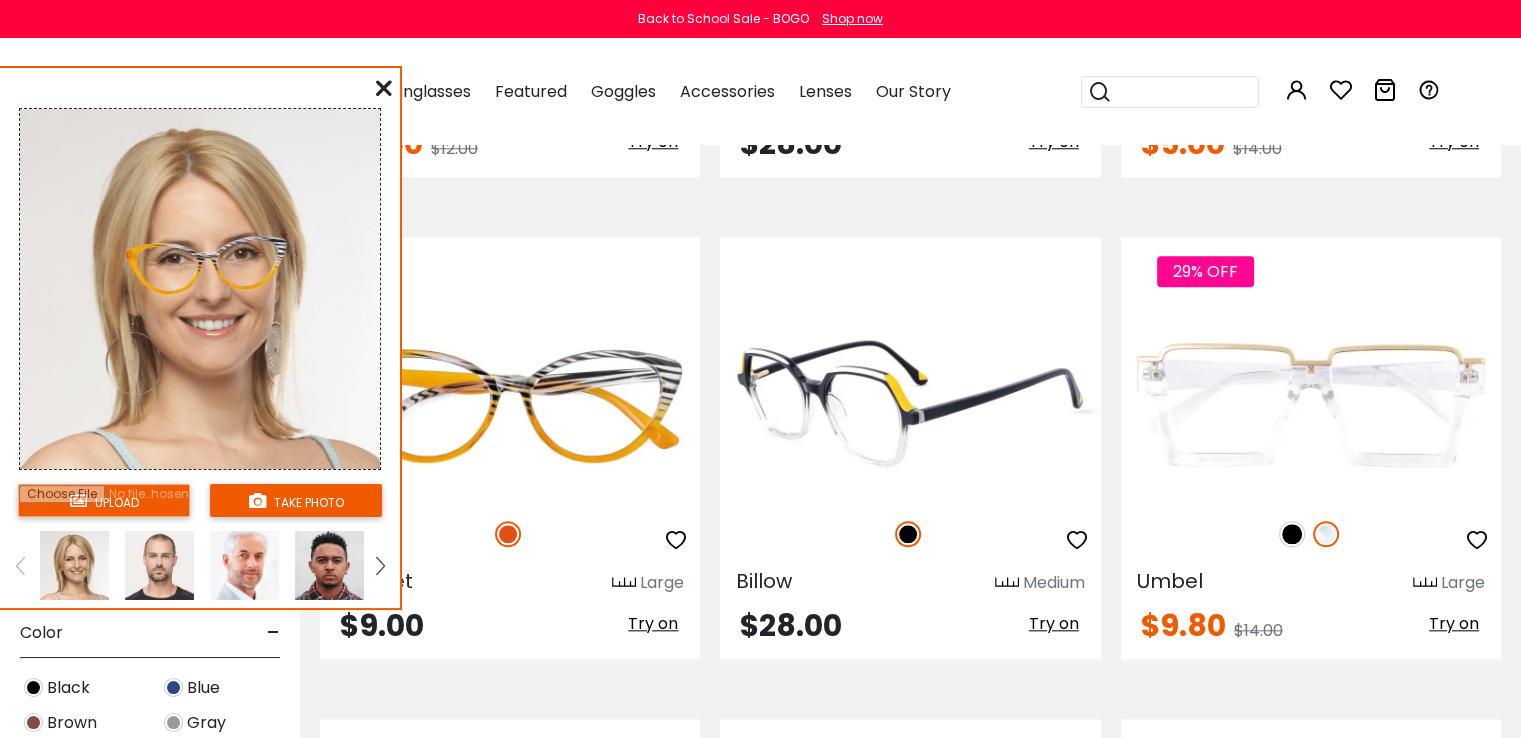 click on "Try on" at bounding box center [1054, 623] 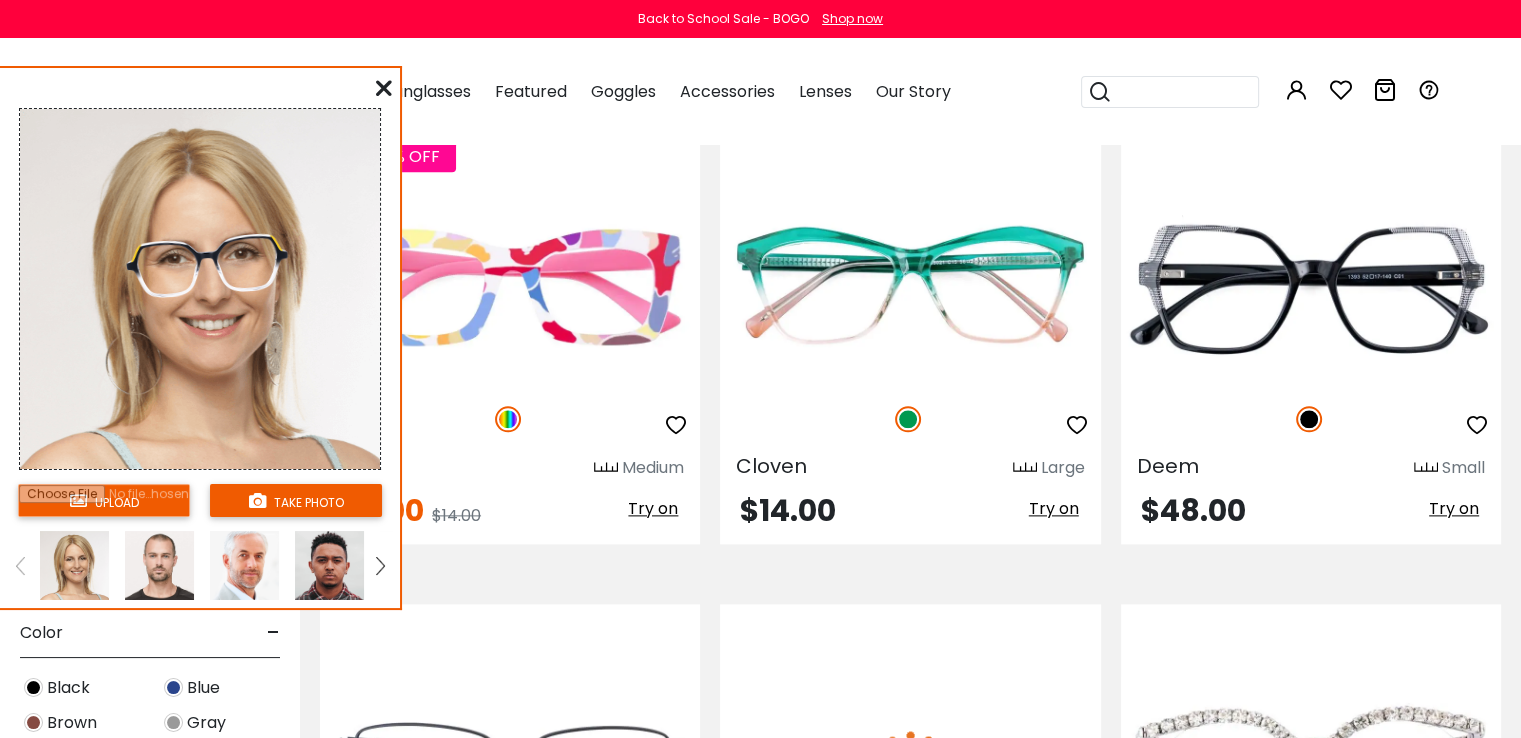 scroll, scrollTop: 2400, scrollLeft: 0, axis: vertical 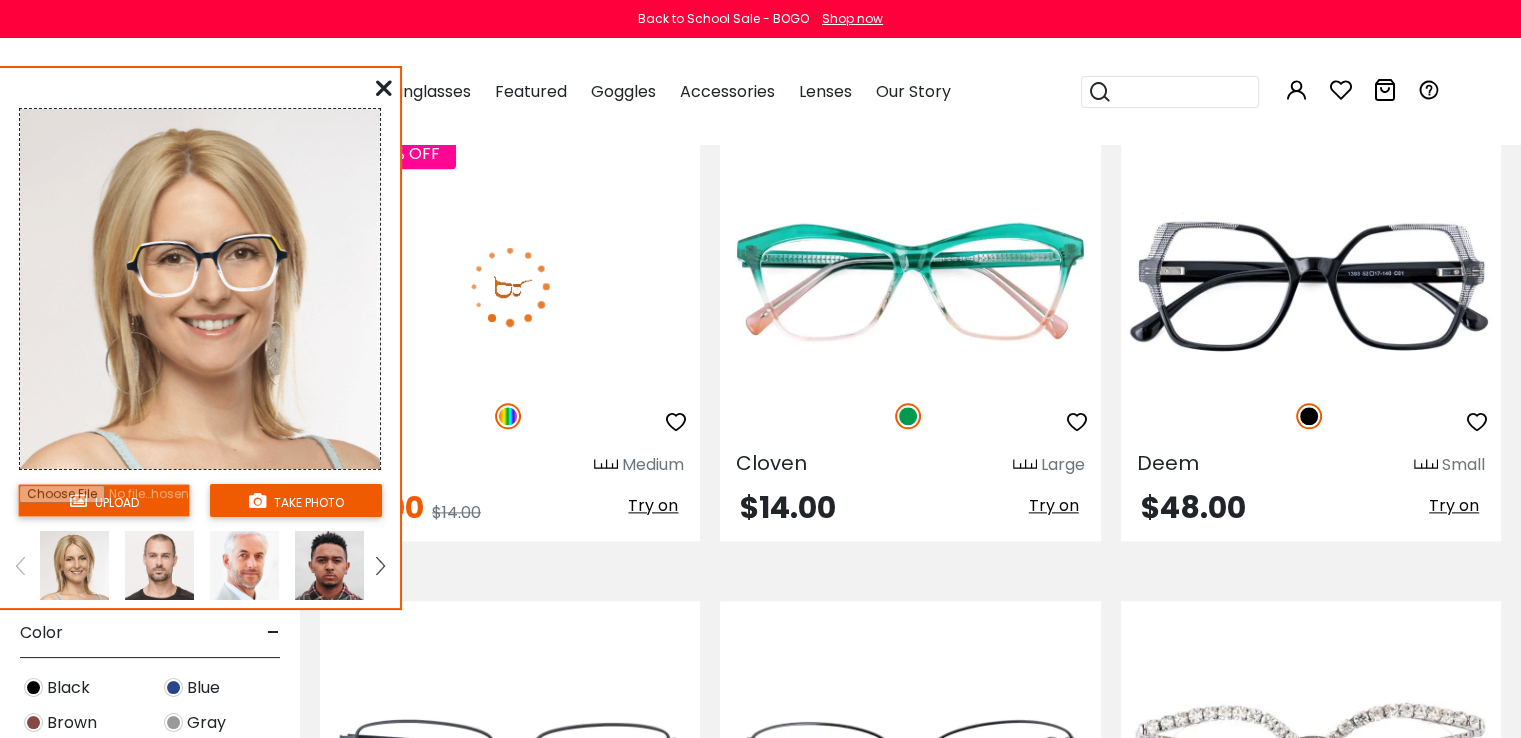 click on "Try on" at bounding box center (653, 505) 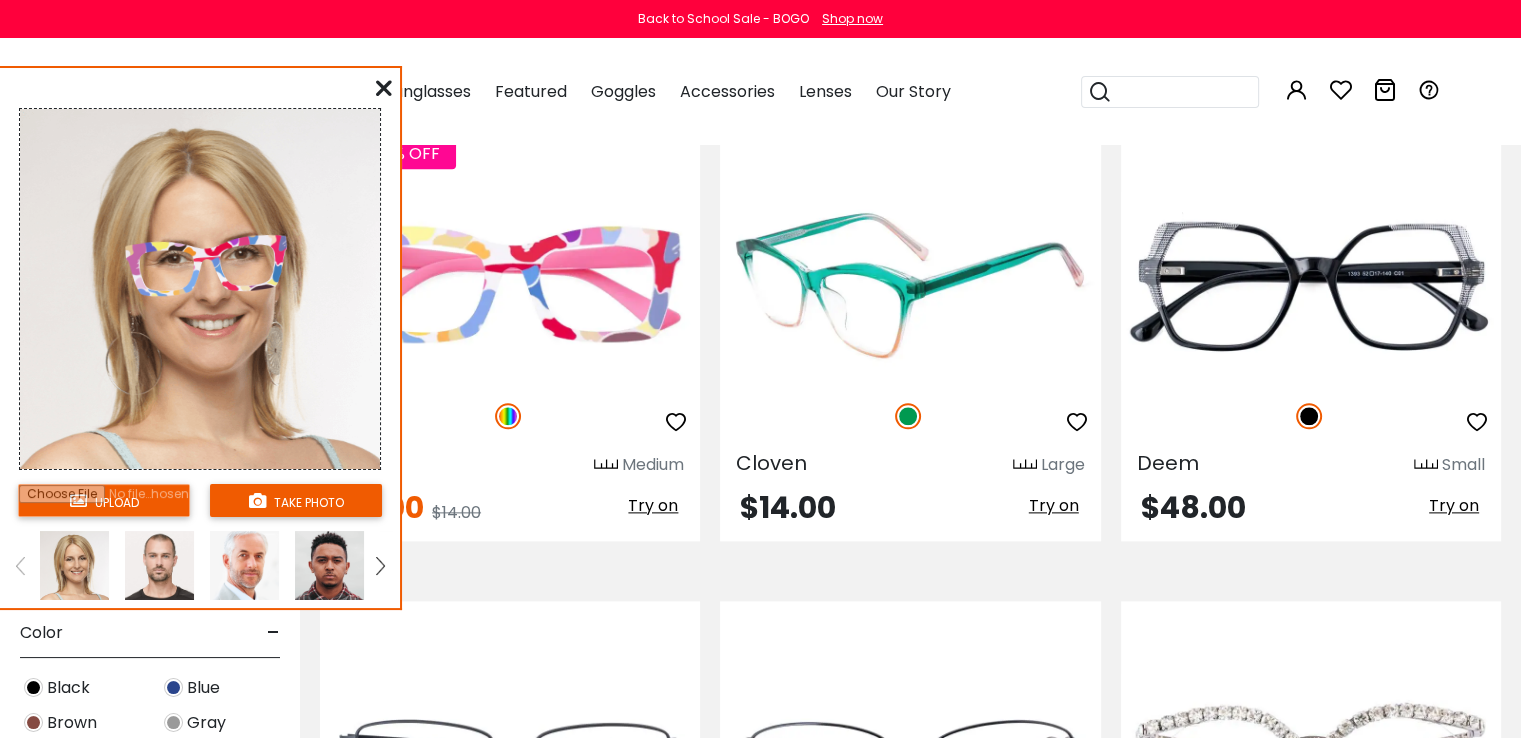 click on "Try on" at bounding box center [1054, 505] 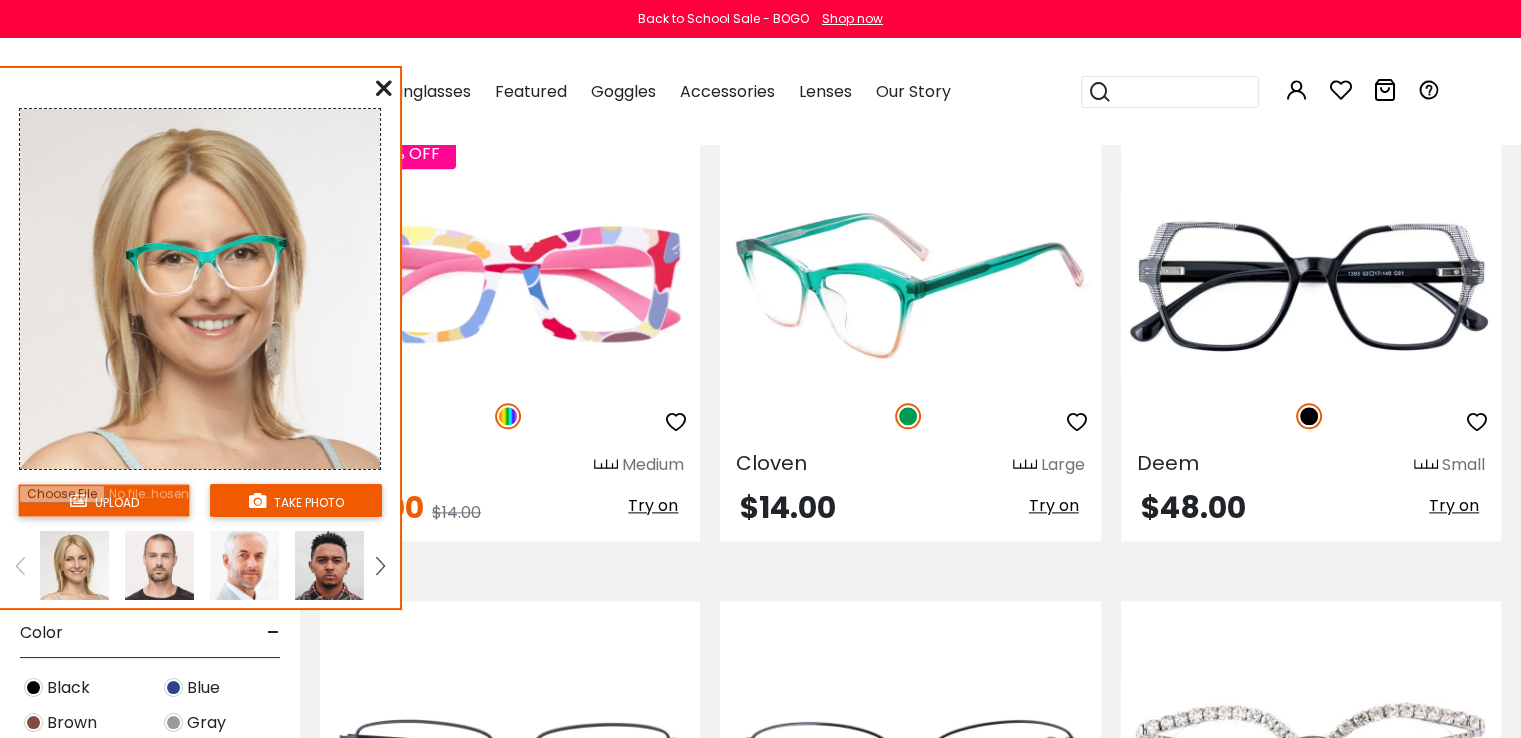 click on "Try on" at bounding box center [1054, 505] 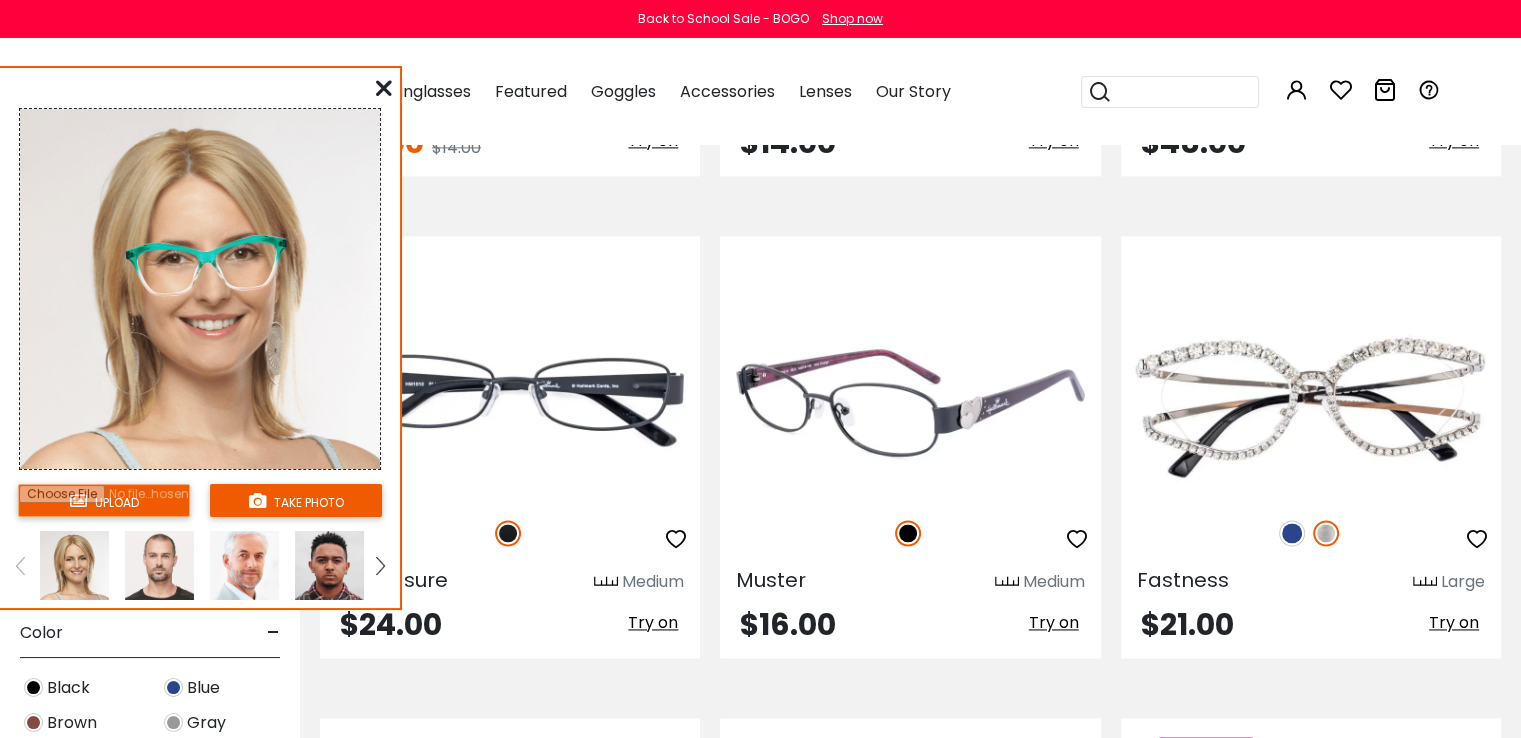 scroll, scrollTop: 2800, scrollLeft: 0, axis: vertical 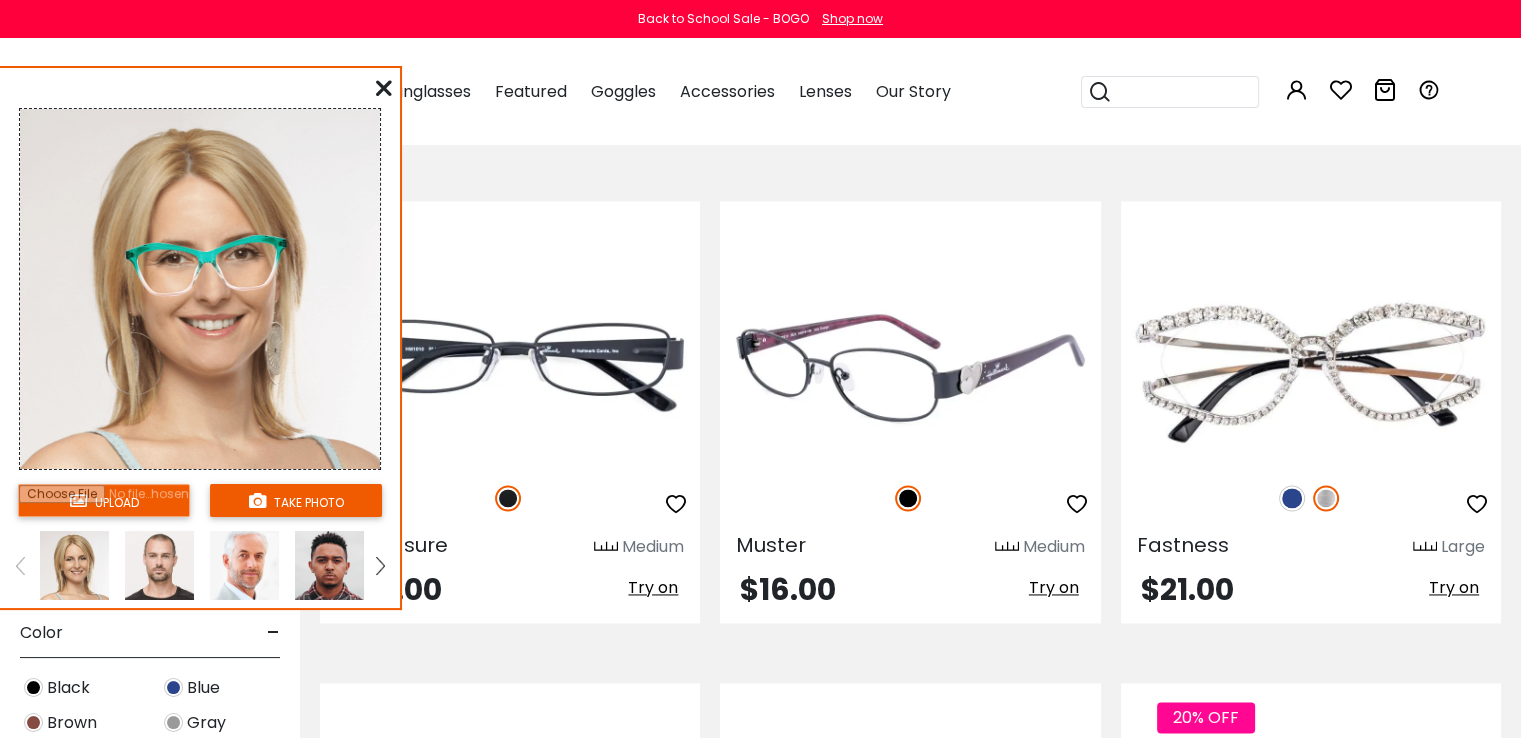 click on "Try on" at bounding box center [1054, 587] 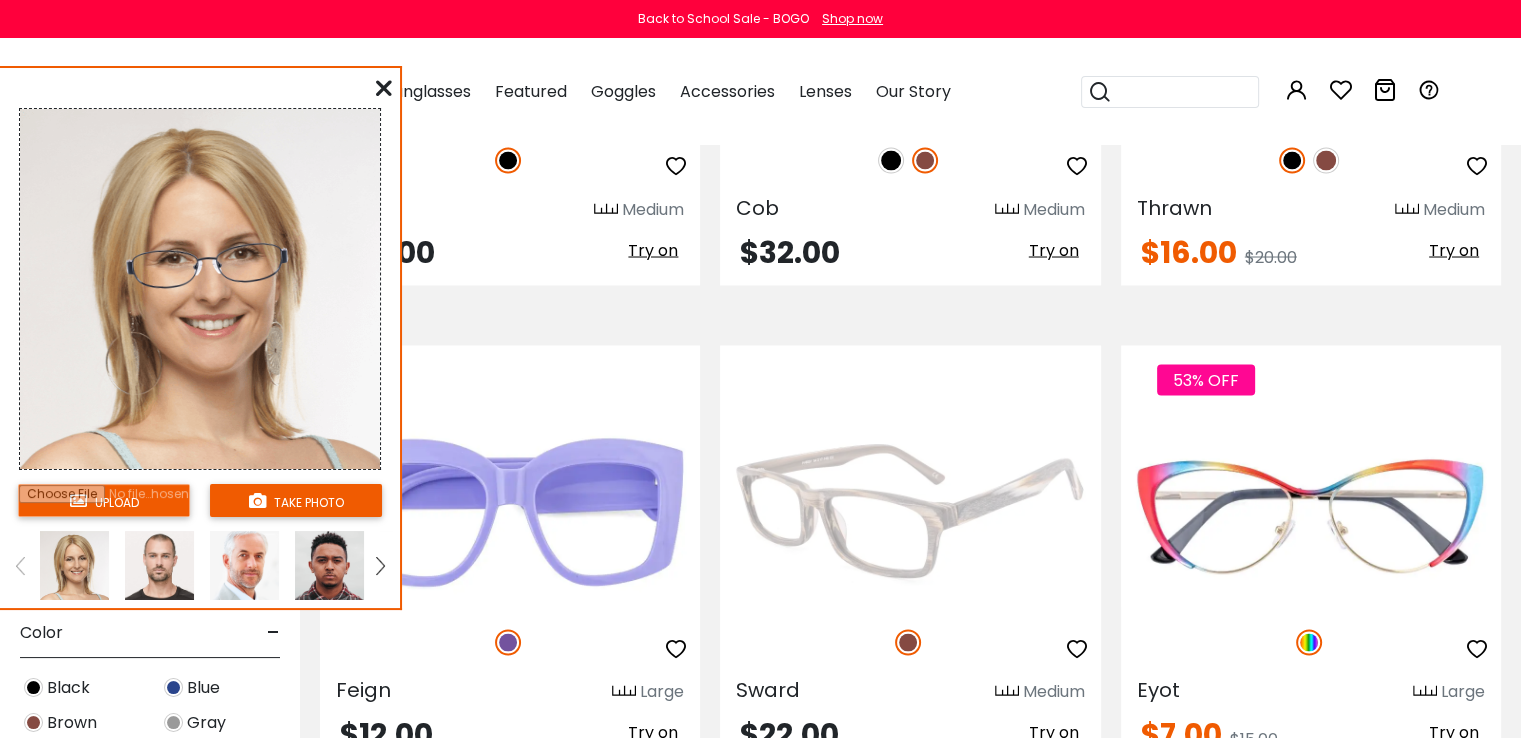 scroll, scrollTop: 3700, scrollLeft: 0, axis: vertical 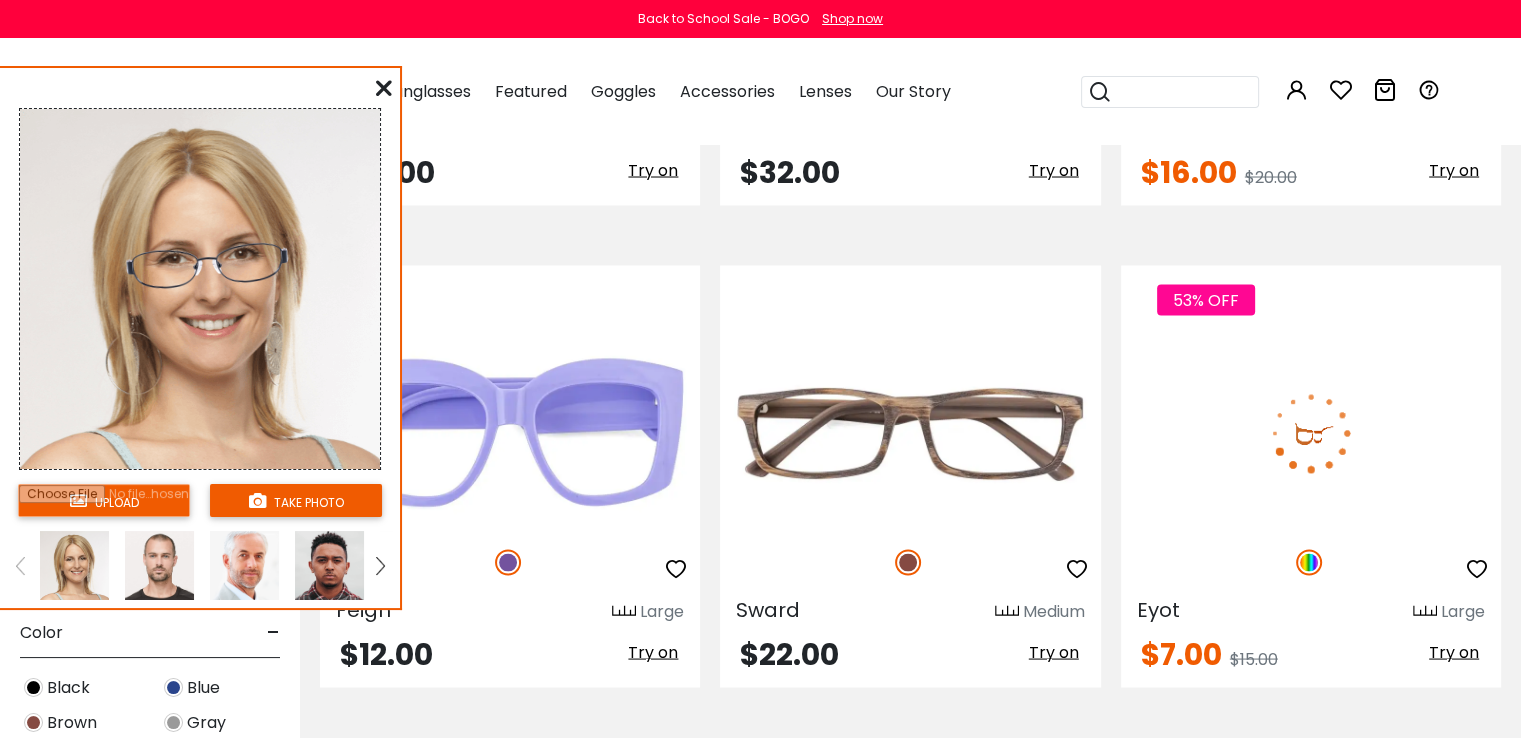 click on "Try on" at bounding box center [1454, 651] 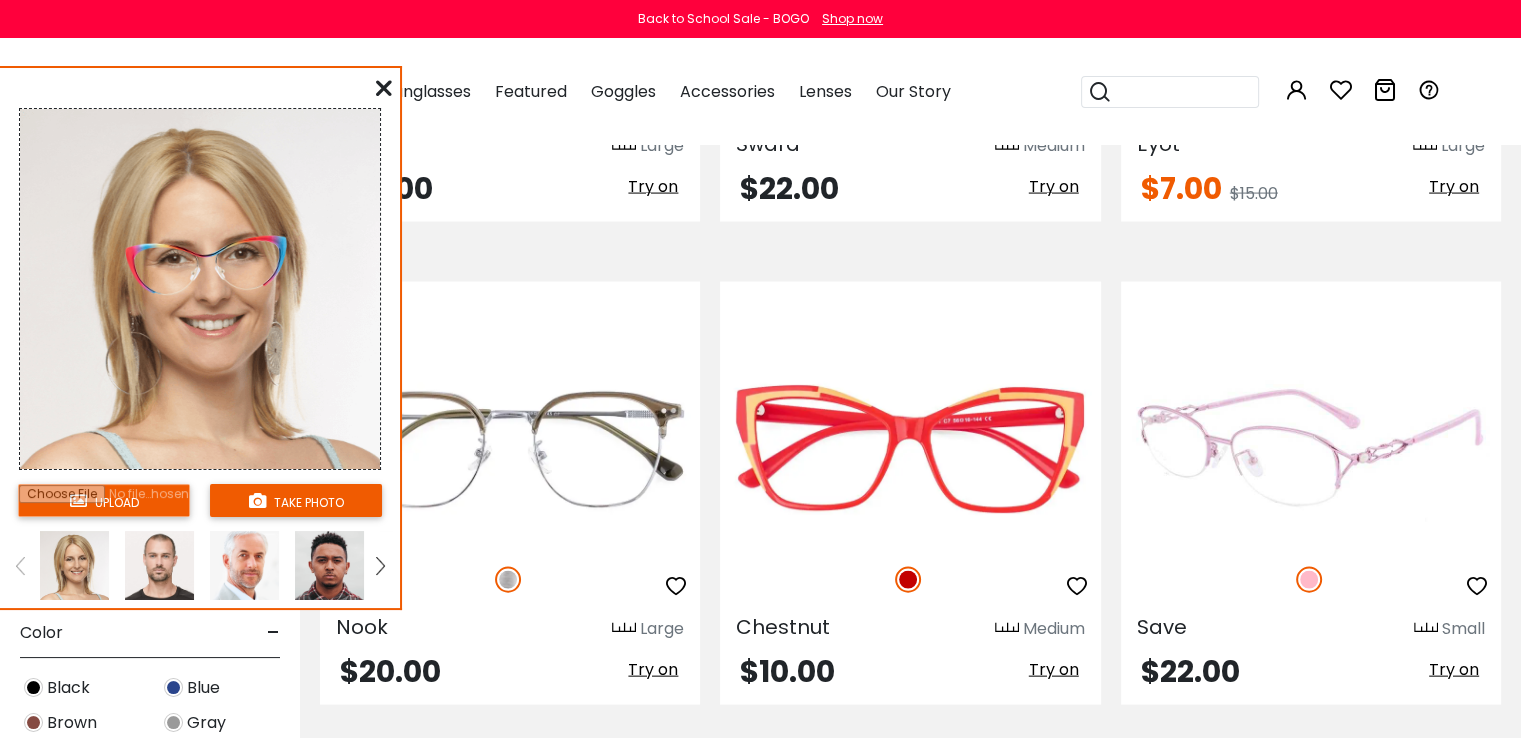 scroll, scrollTop: 4200, scrollLeft: 0, axis: vertical 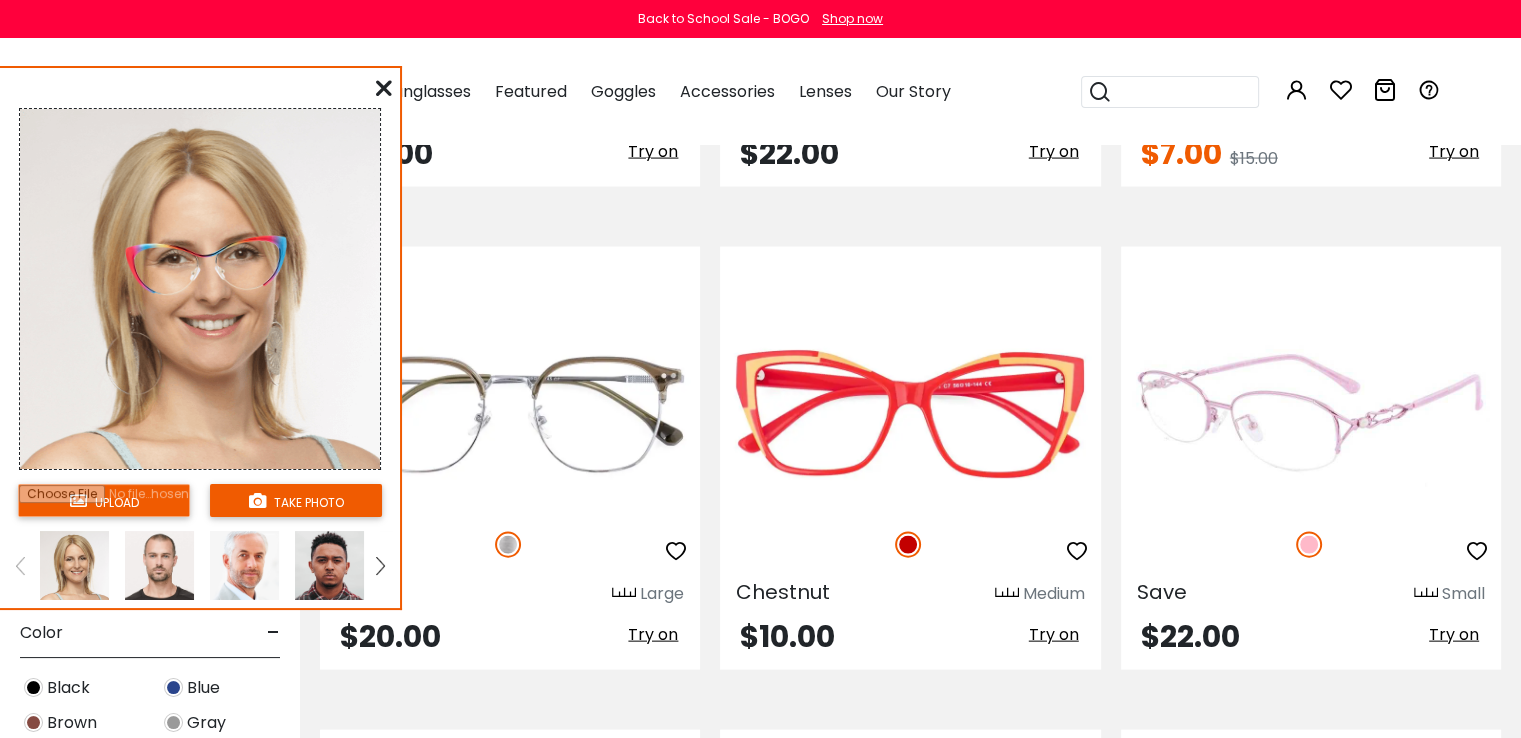 click on "Try on" at bounding box center [1454, 634] 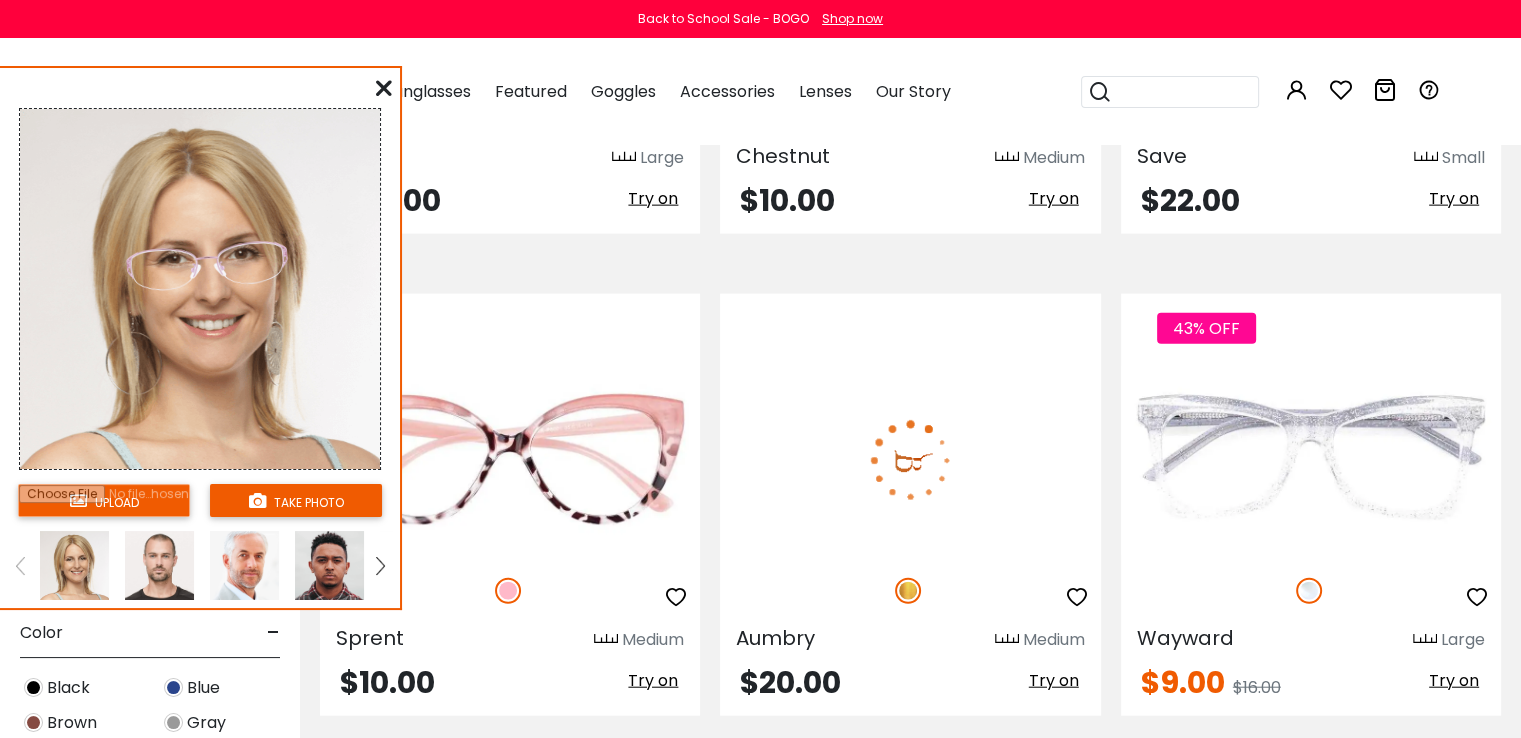 scroll, scrollTop: 4700, scrollLeft: 0, axis: vertical 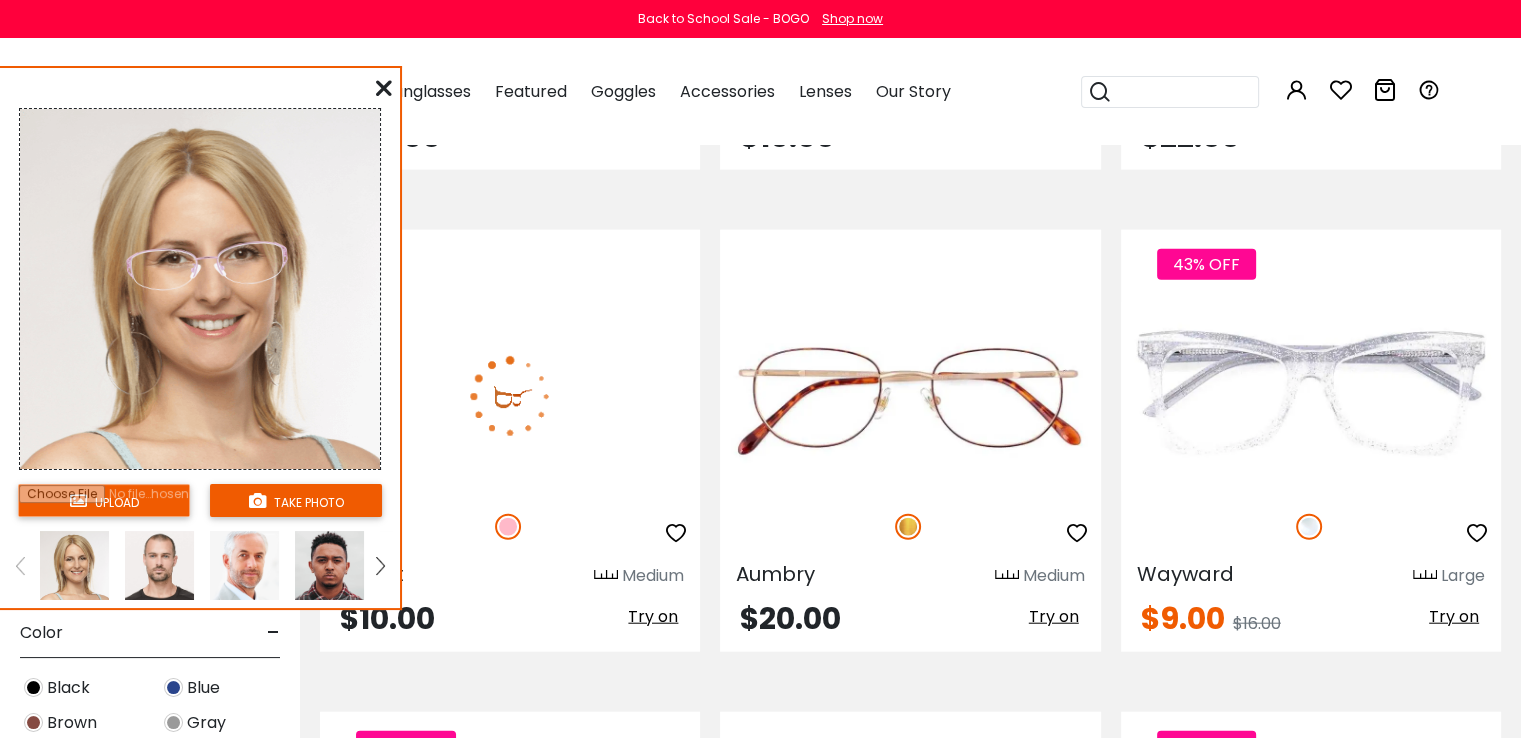 click on "Try on" at bounding box center [653, 616] 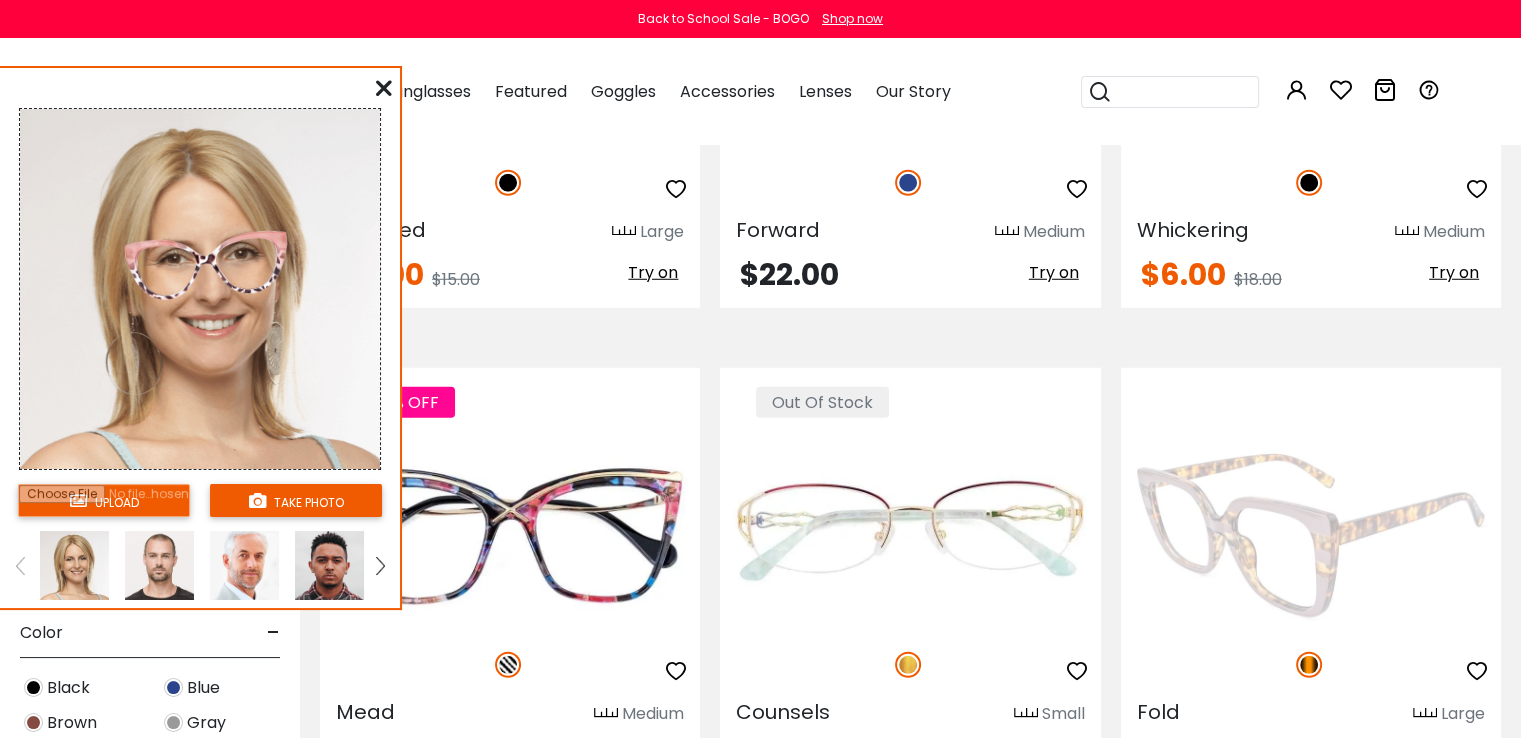 scroll, scrollTop: 5600, scrollLeft: 0, axis: vertical 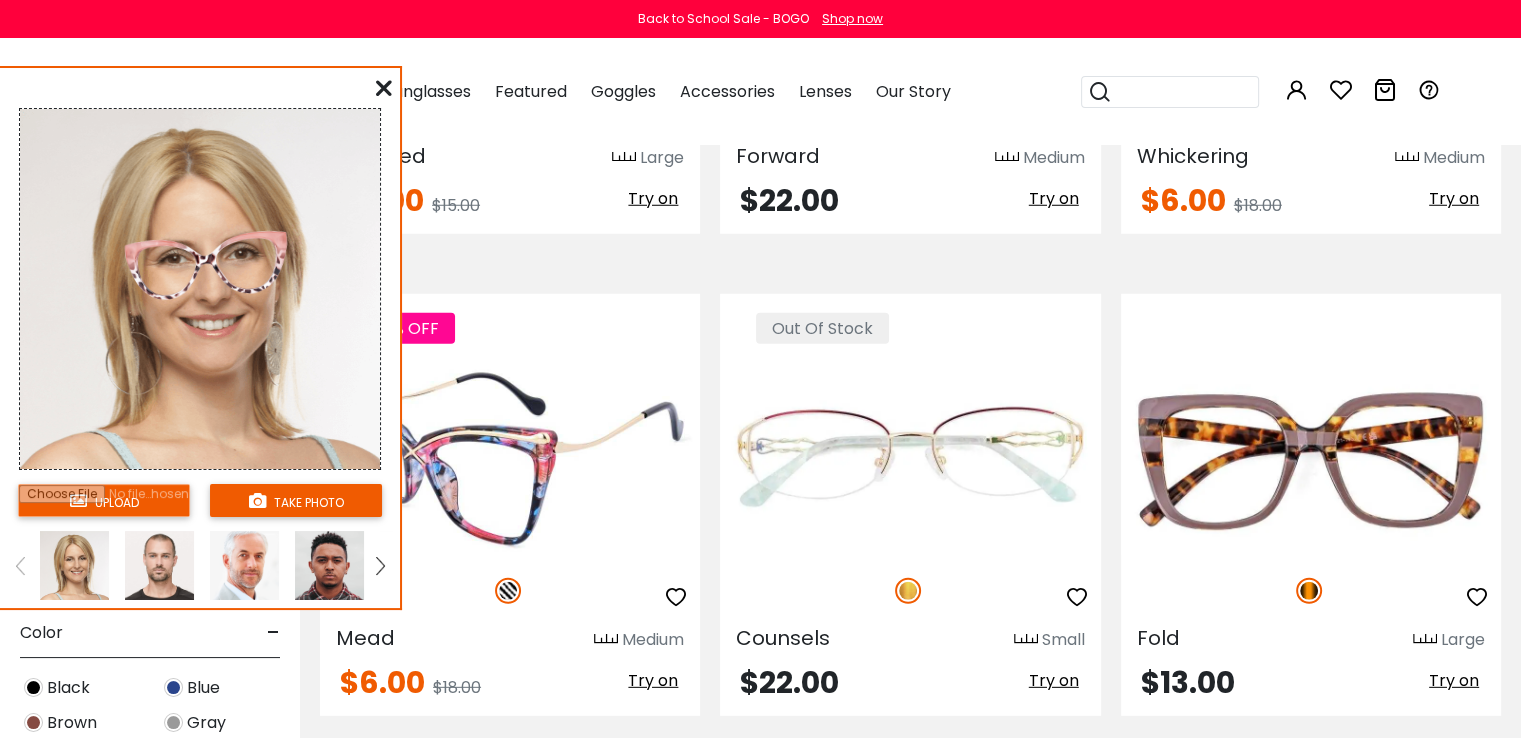 click on "Try on" at bounding box center [653, 680] 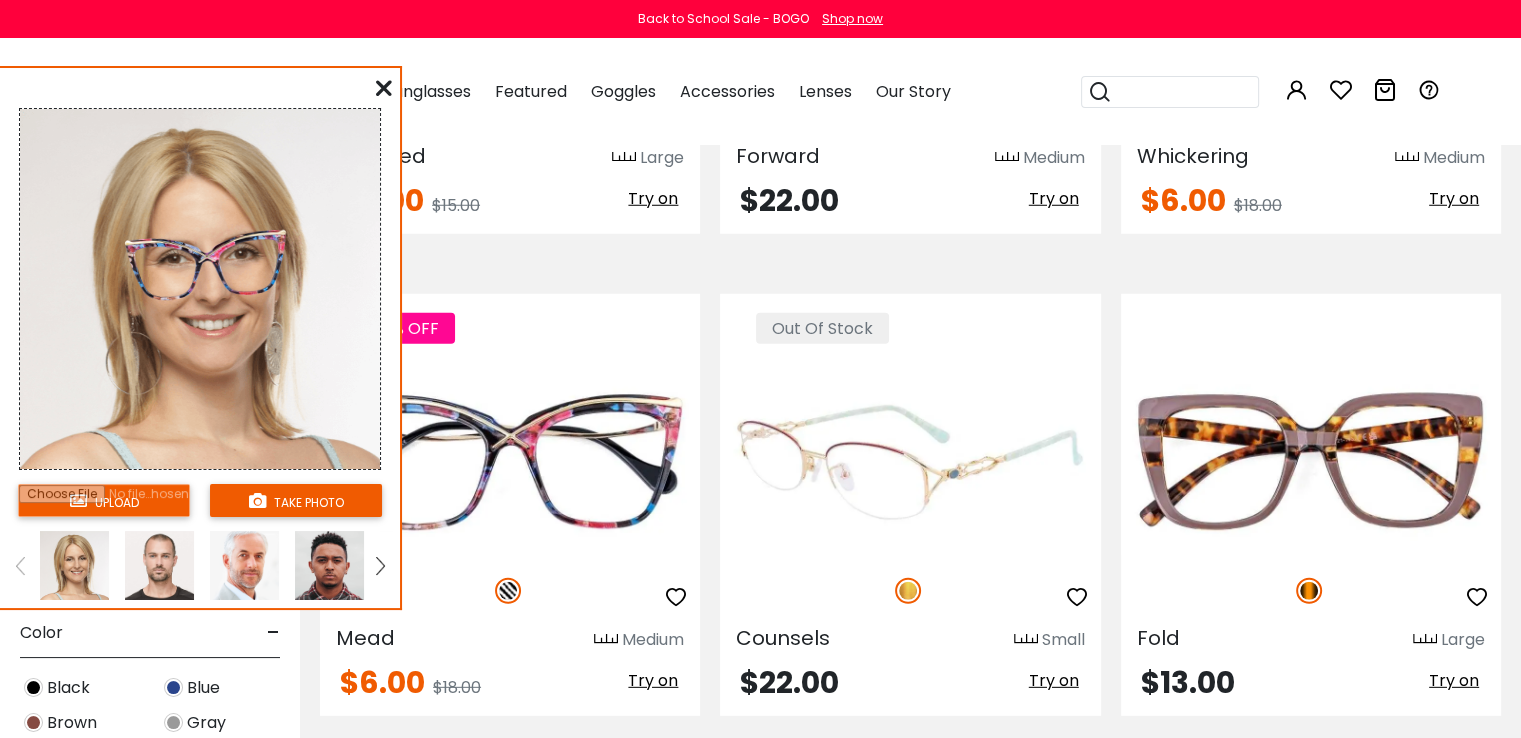 click on "Try on" at bounding box center [1054, 680] 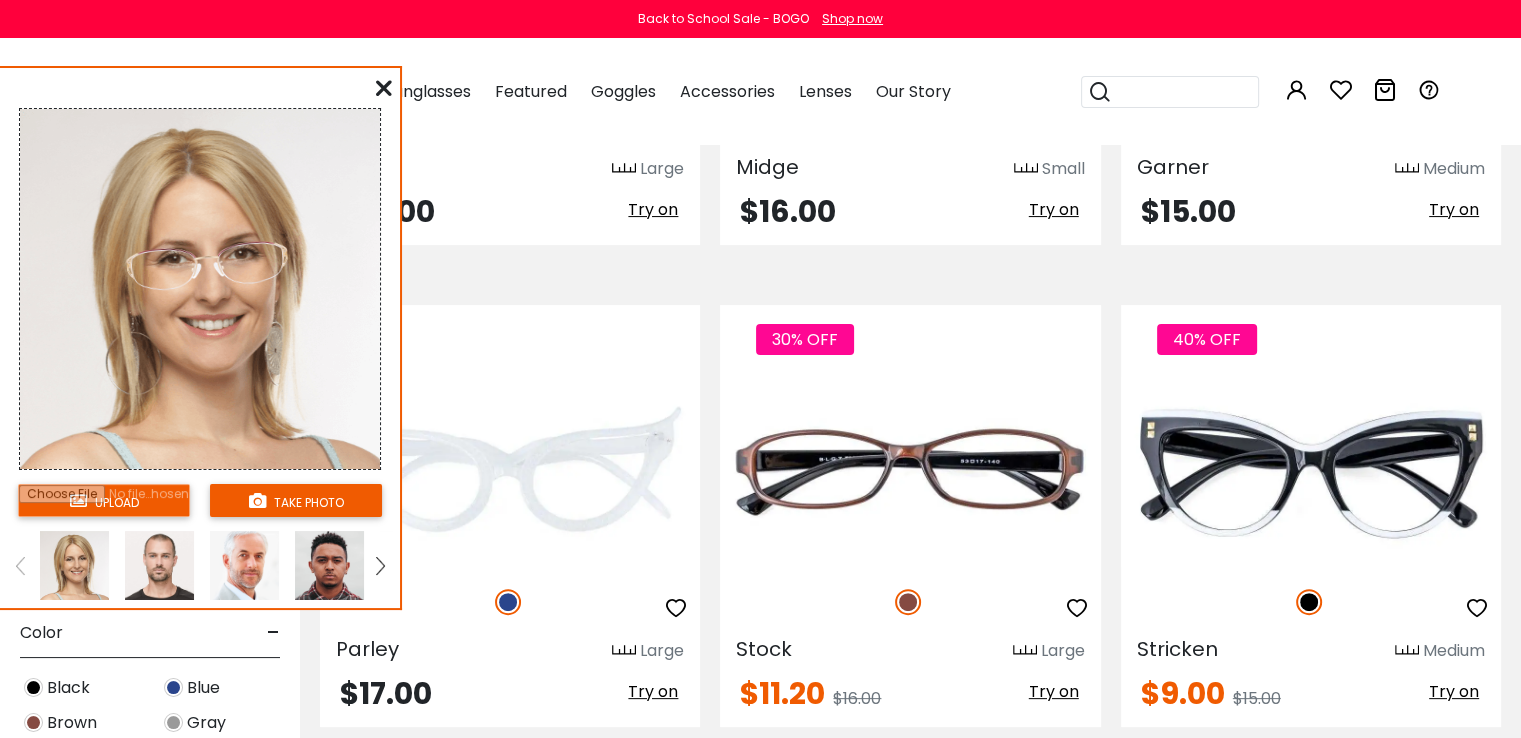 scroll, scrollTop: 8100, scrollLeft: 0, axis: vertical 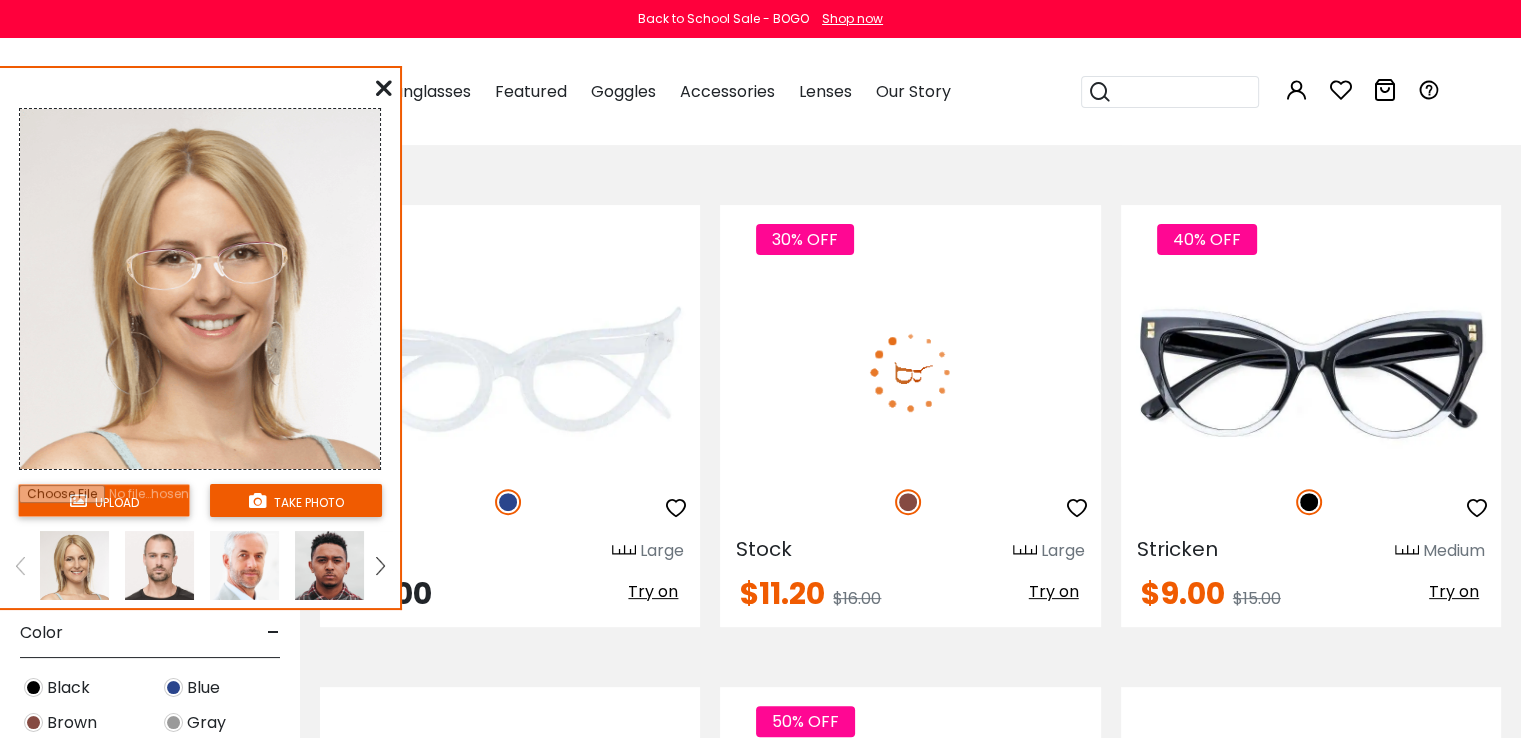 click on "Try on" at bounding box center [1054, 591] 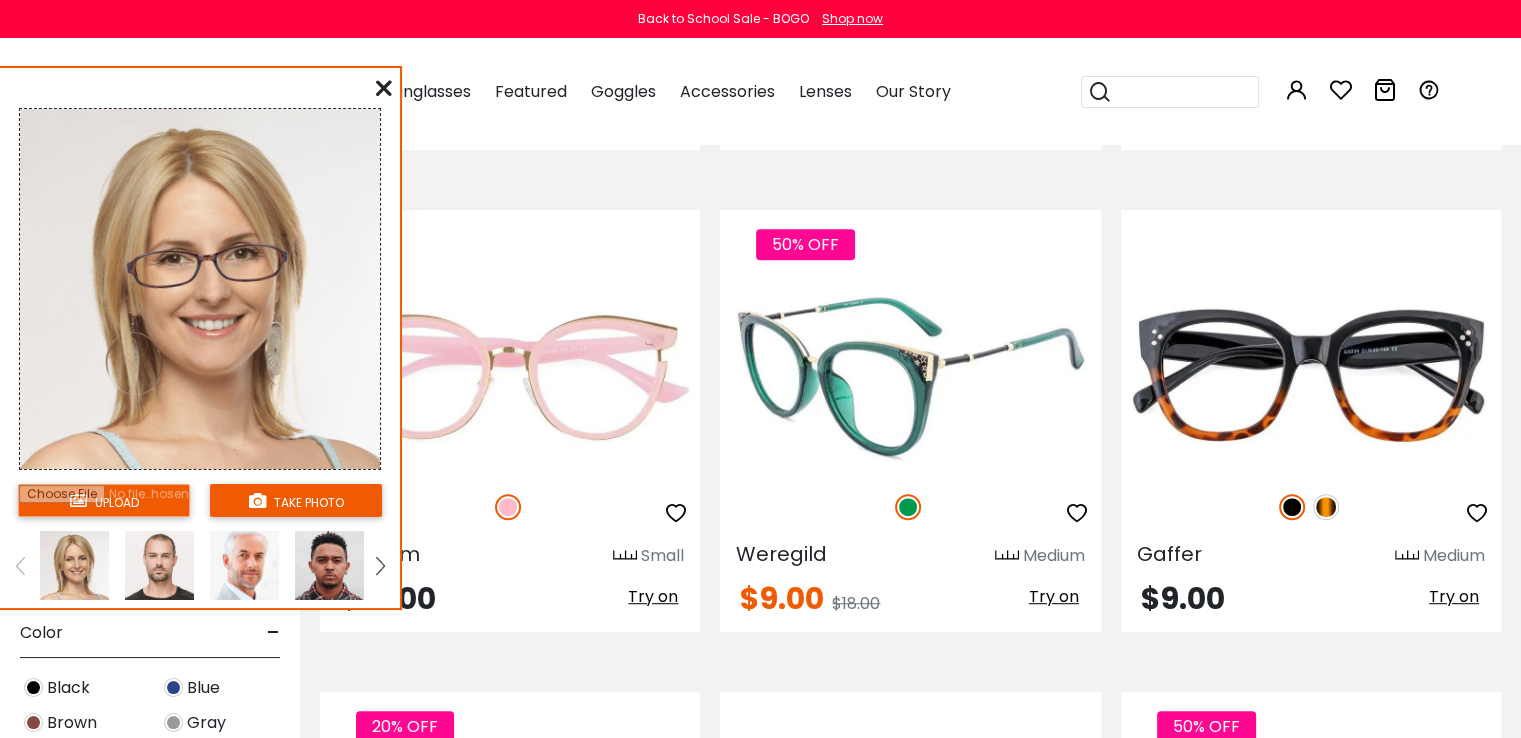 scroll, scrollTop: 8600, scrollLeft: 0, axis: vertical 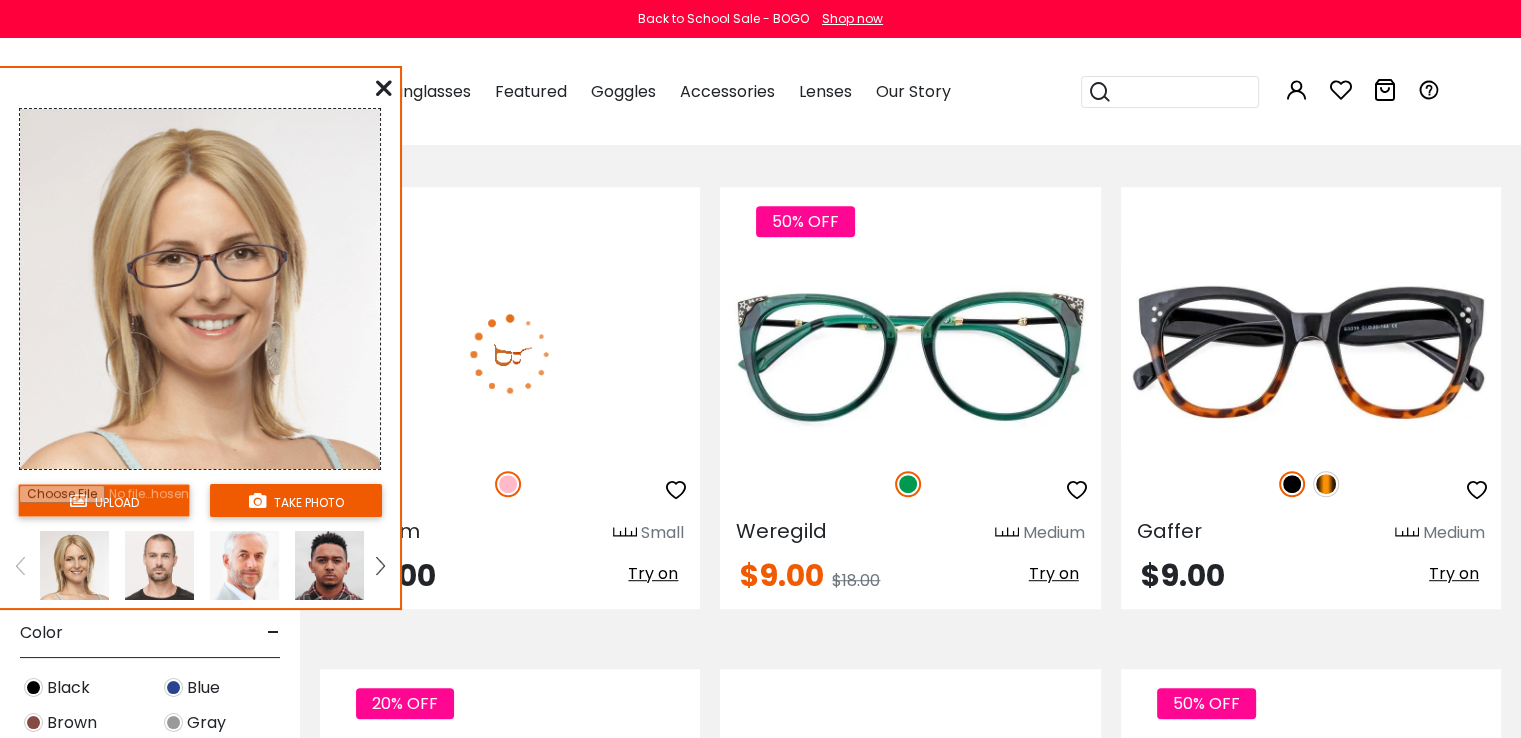 click on "Try on" at bounding box center [653, 573] 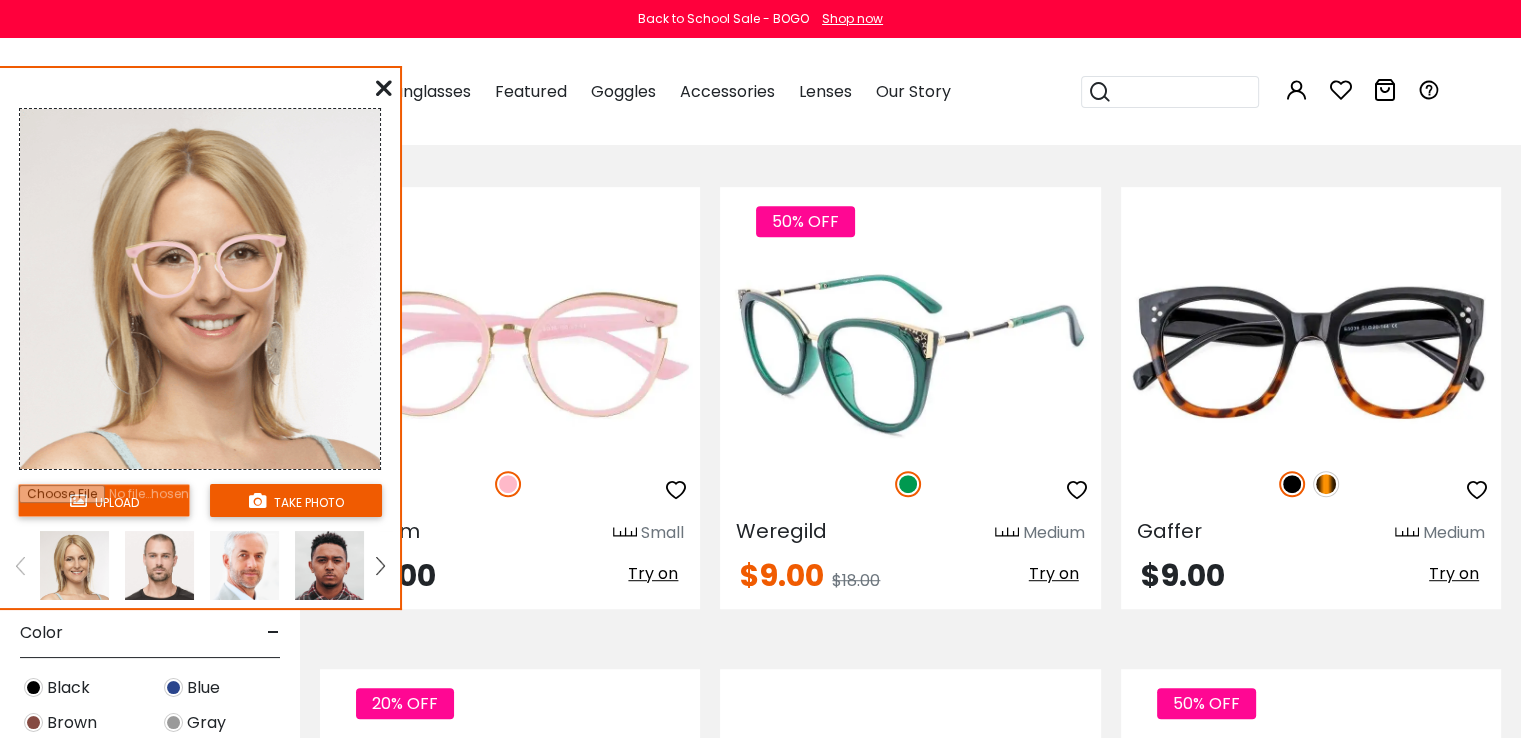 click on "Try on" at bounding box center (1054, 573) 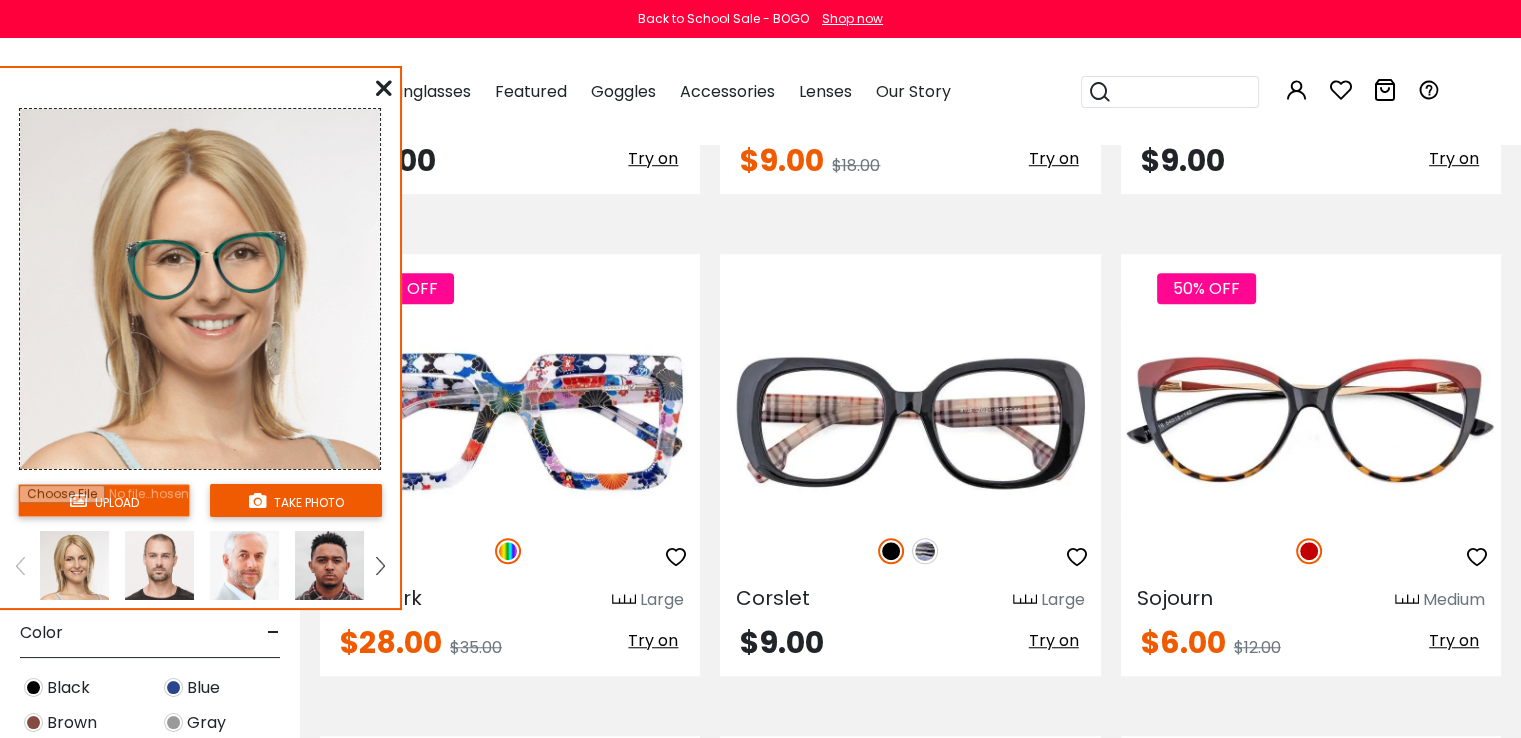 scroll, scrollTop: 9100, scrollLeft: 0, axis: vertical 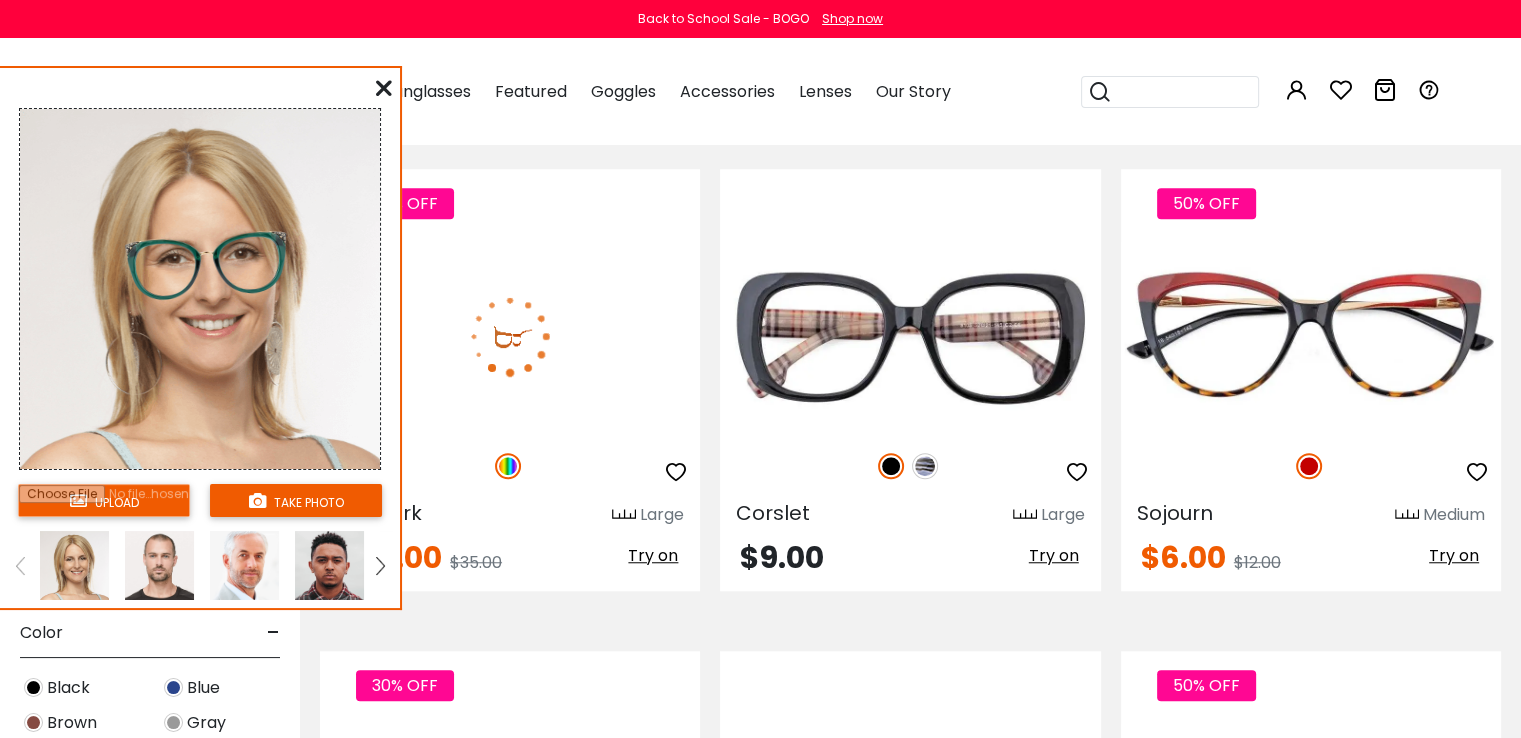 click on "Try on" at bounding box center (653, 555) 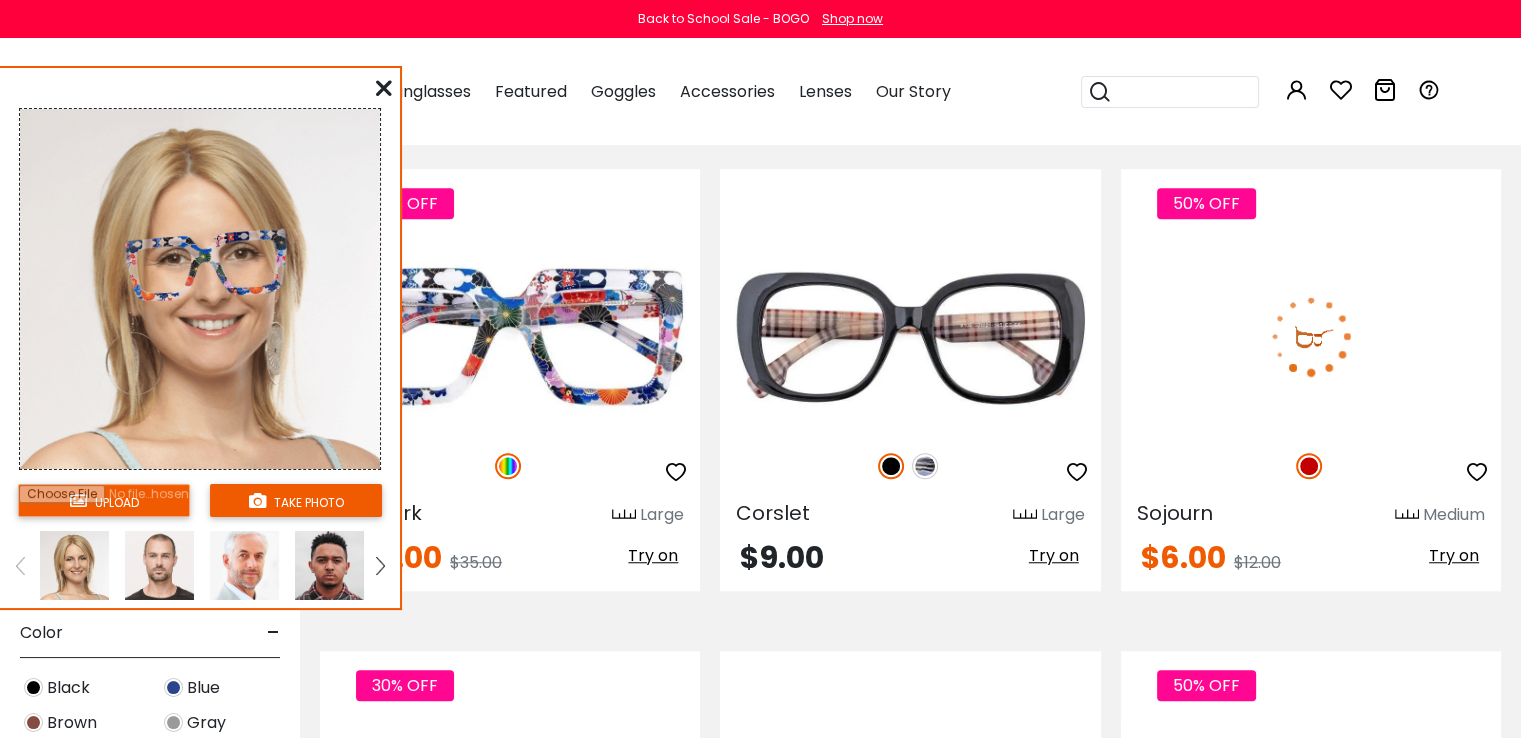 click on "Try on" at bounding box center [1454, 555] 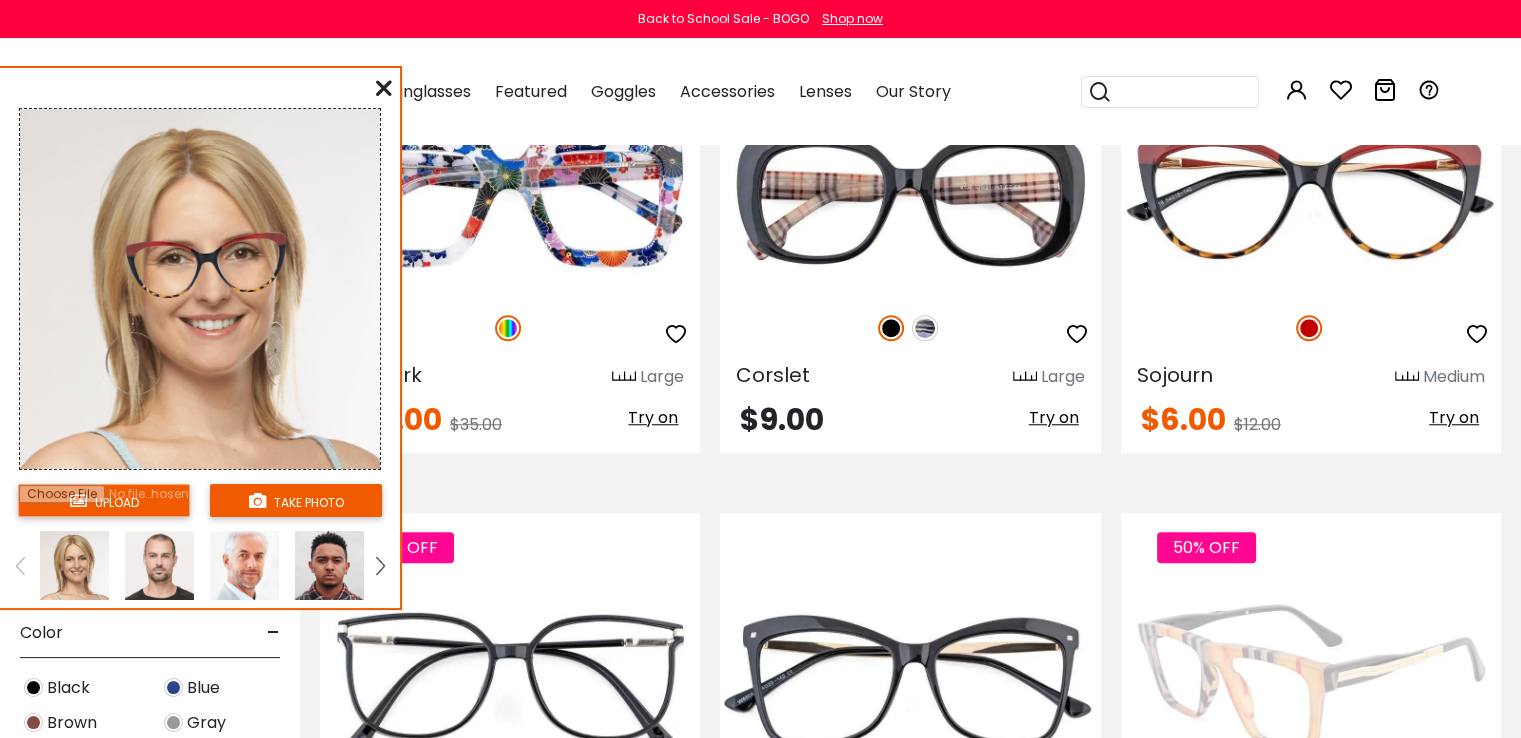 scroll, scrollTop: 9500, scrollLeft: 0, axis: vertical 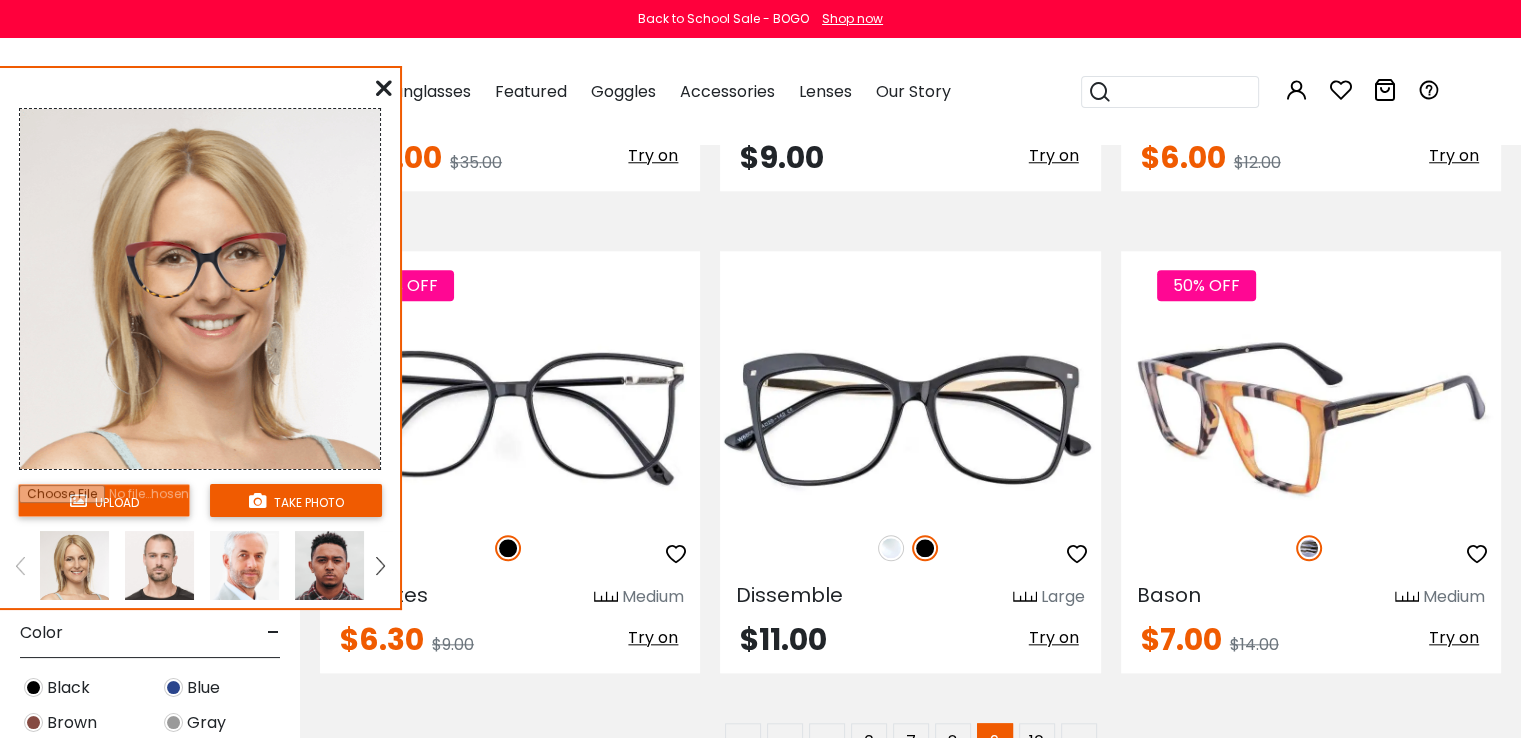 click on "Try on" at bounding box center (1454, 637) 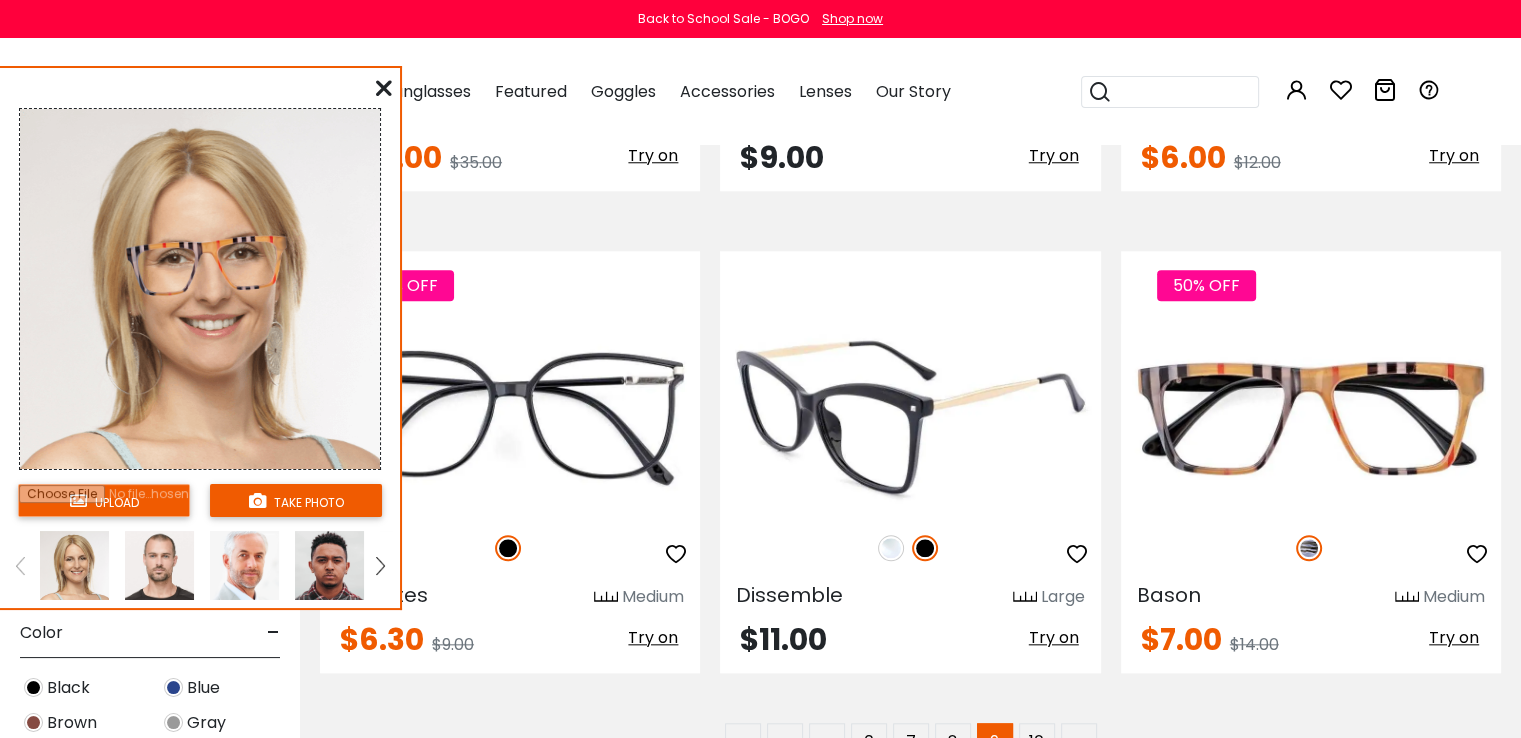 scroll, scrollTop: 9900, scrollLeft: 0, axis: vertical 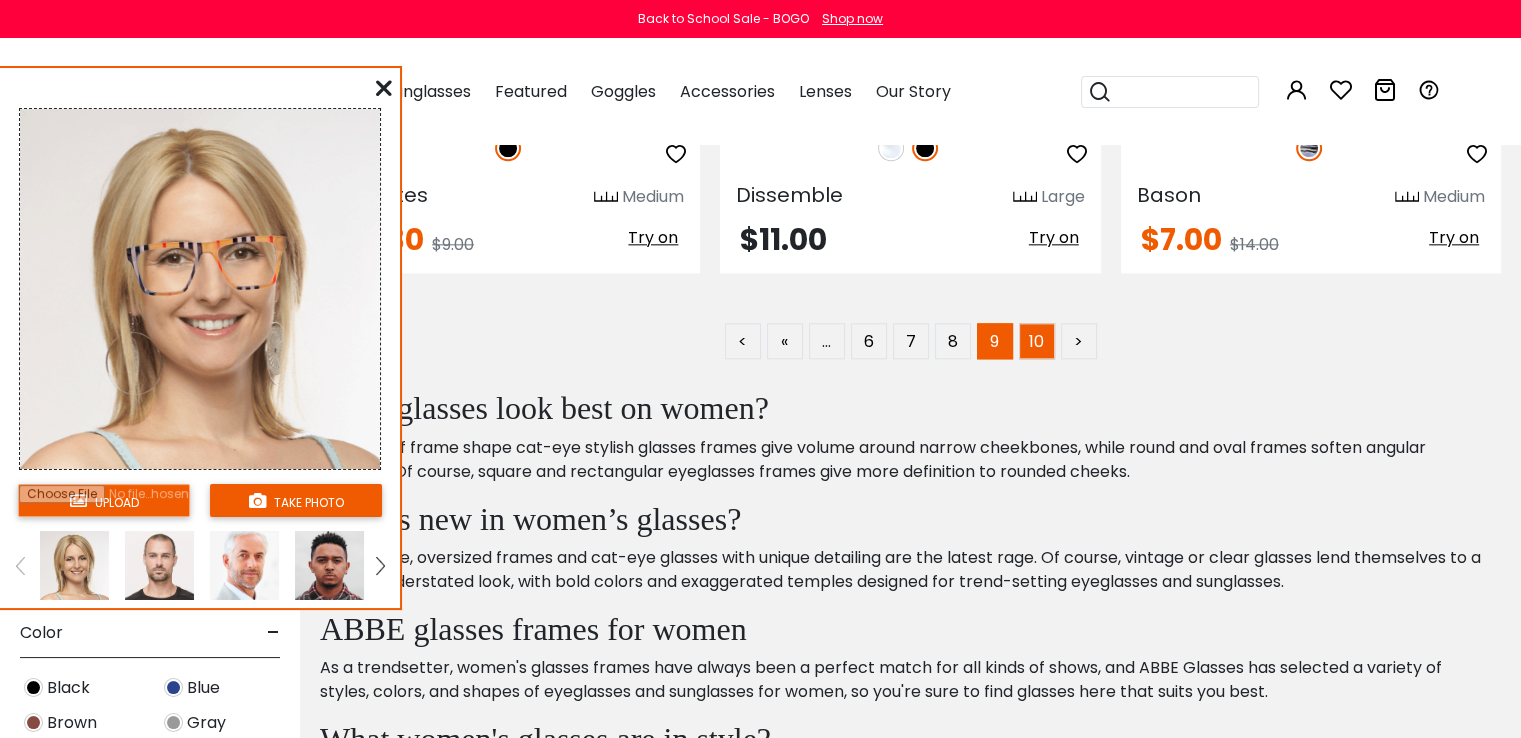 click on "10" at bounding box center [1037, 341] 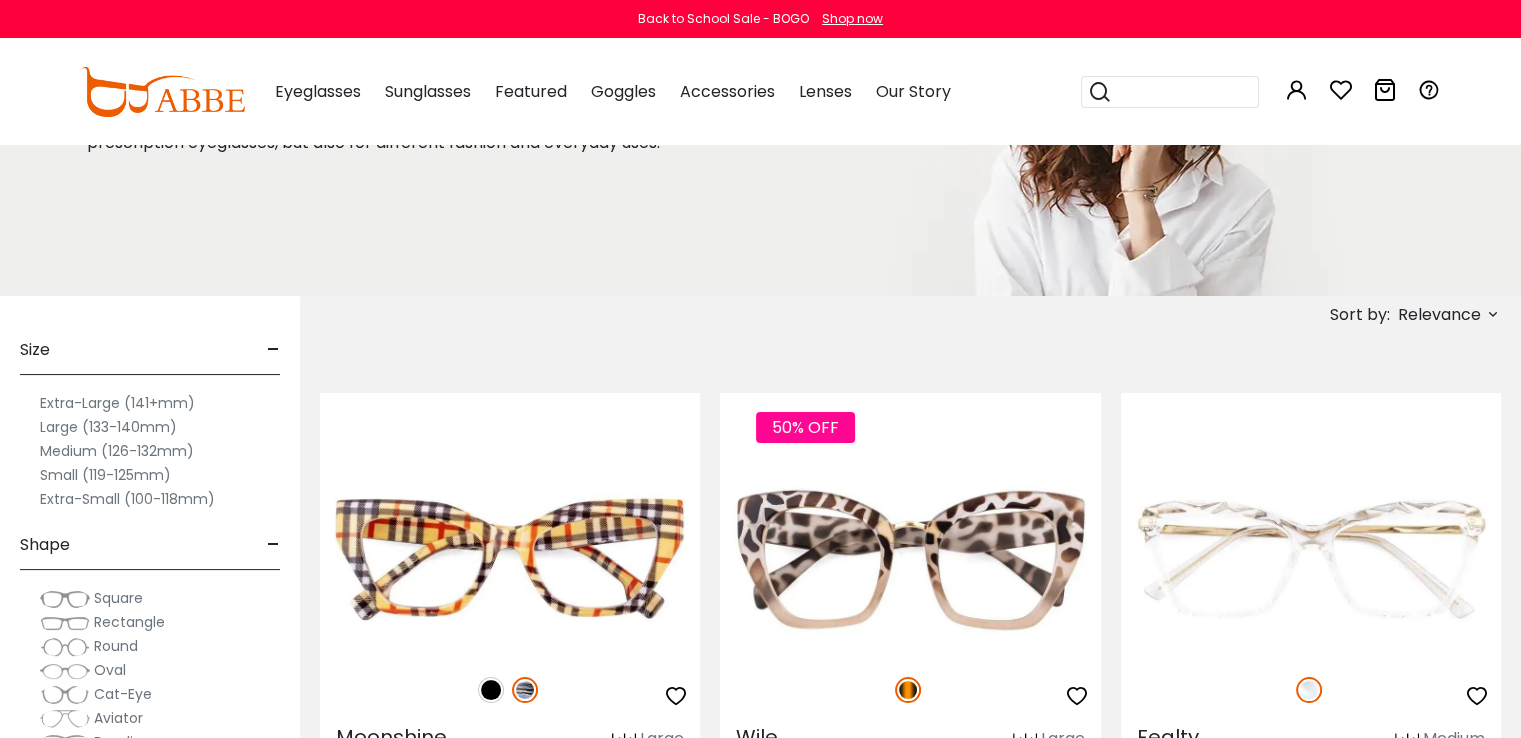 scroll, scrollTop: 300, scrollLeft: 0, axis: vertical 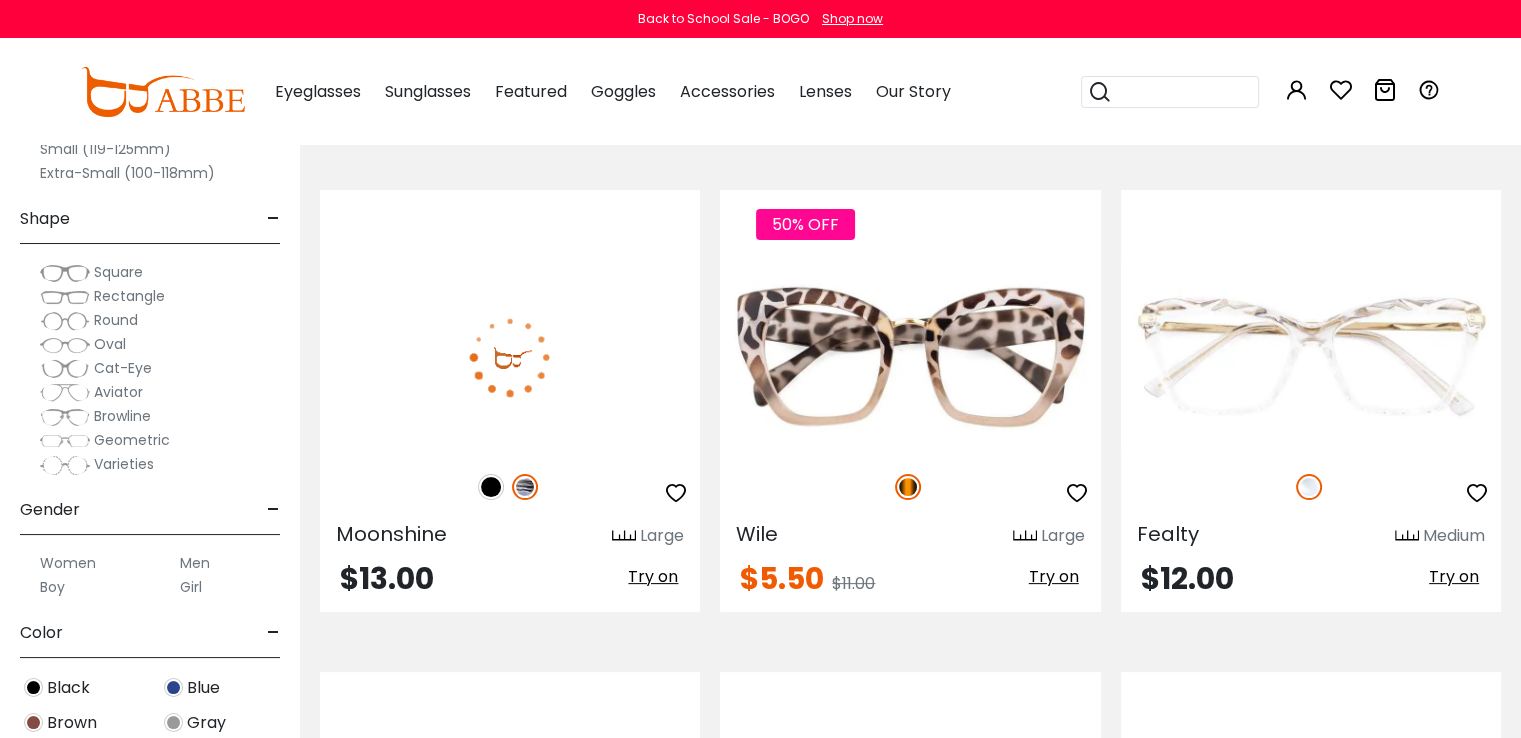 click on "Try on" at bounding box center (653, 576) 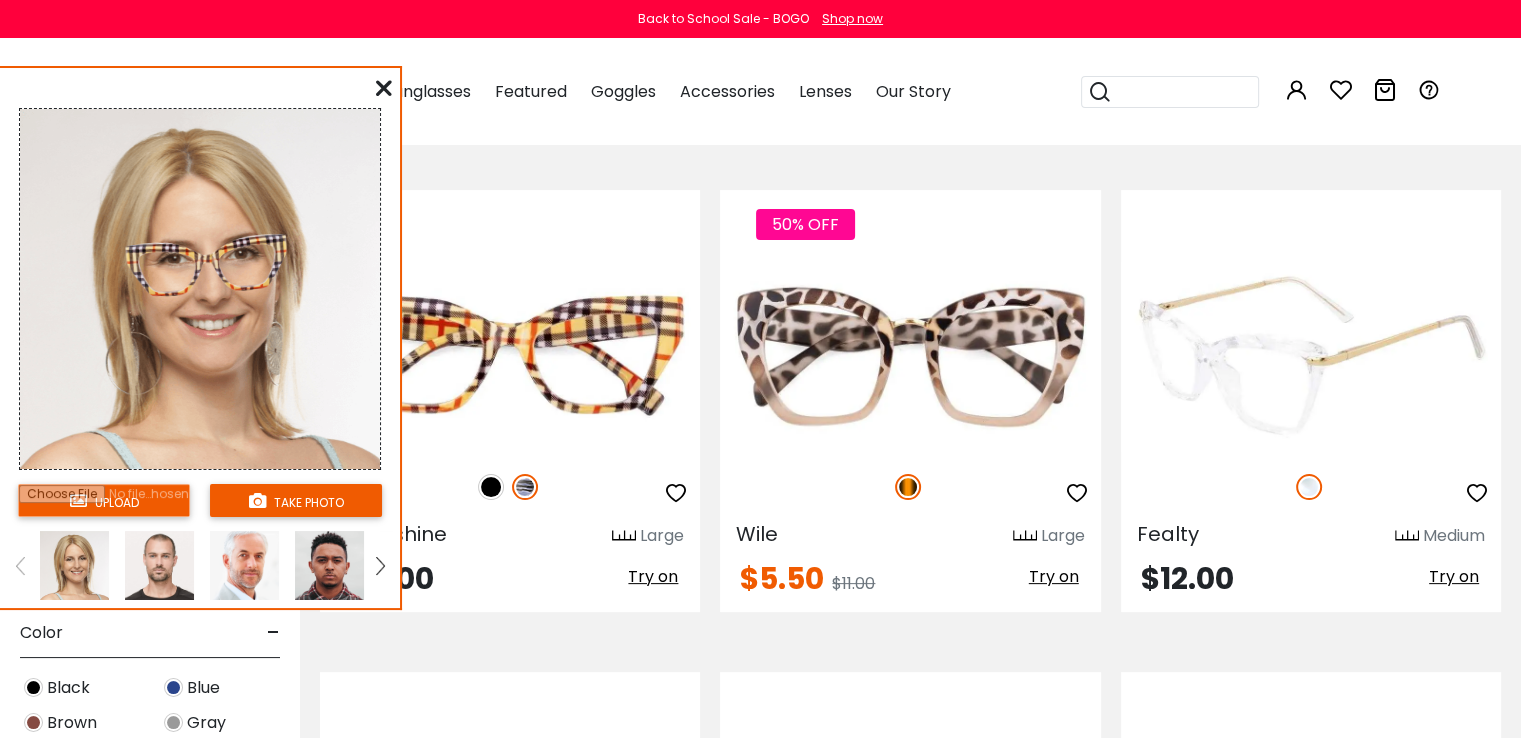 click on "Try on" at bounding box center [1454, 576] 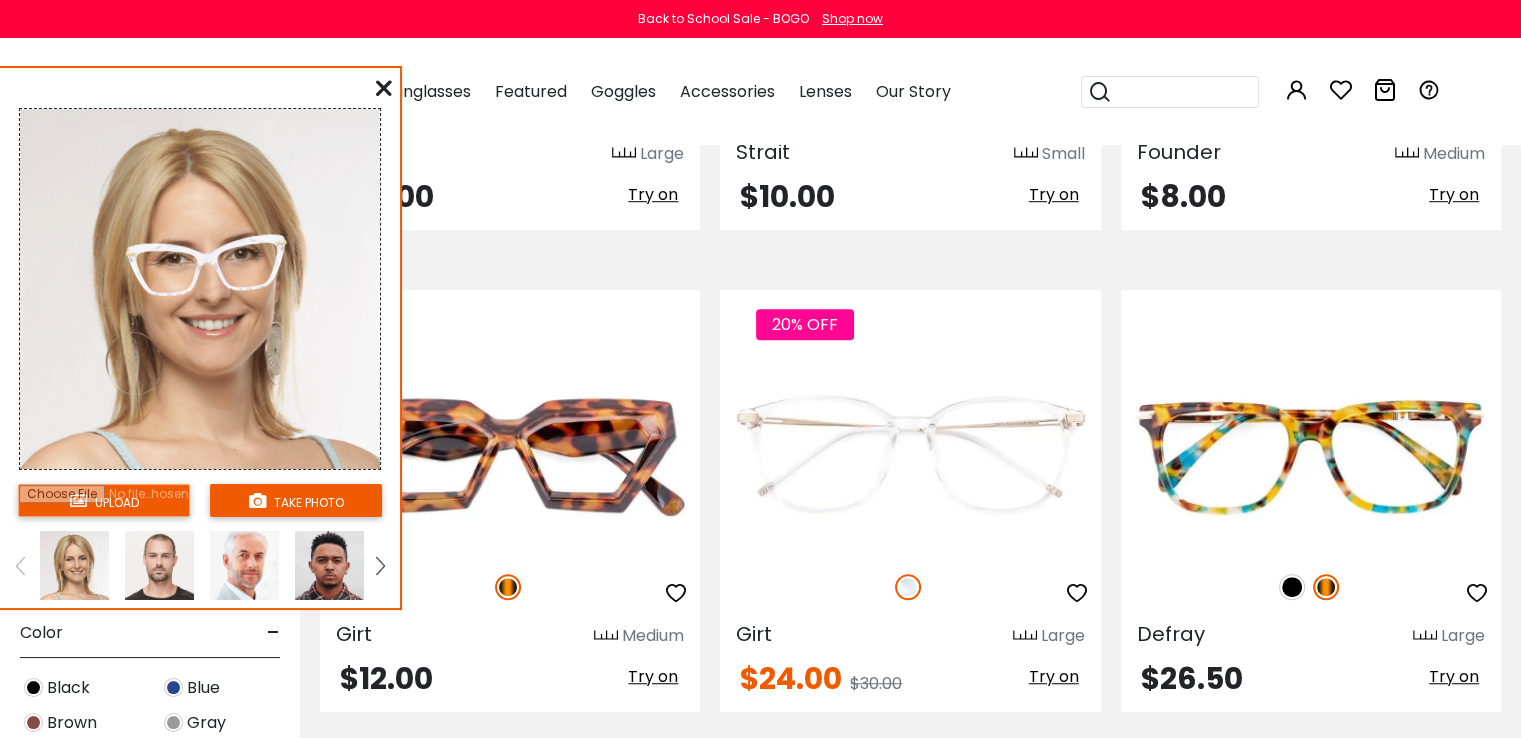 scroll, scrollTop: 1300, scrollLeft: 0, axis: vertical 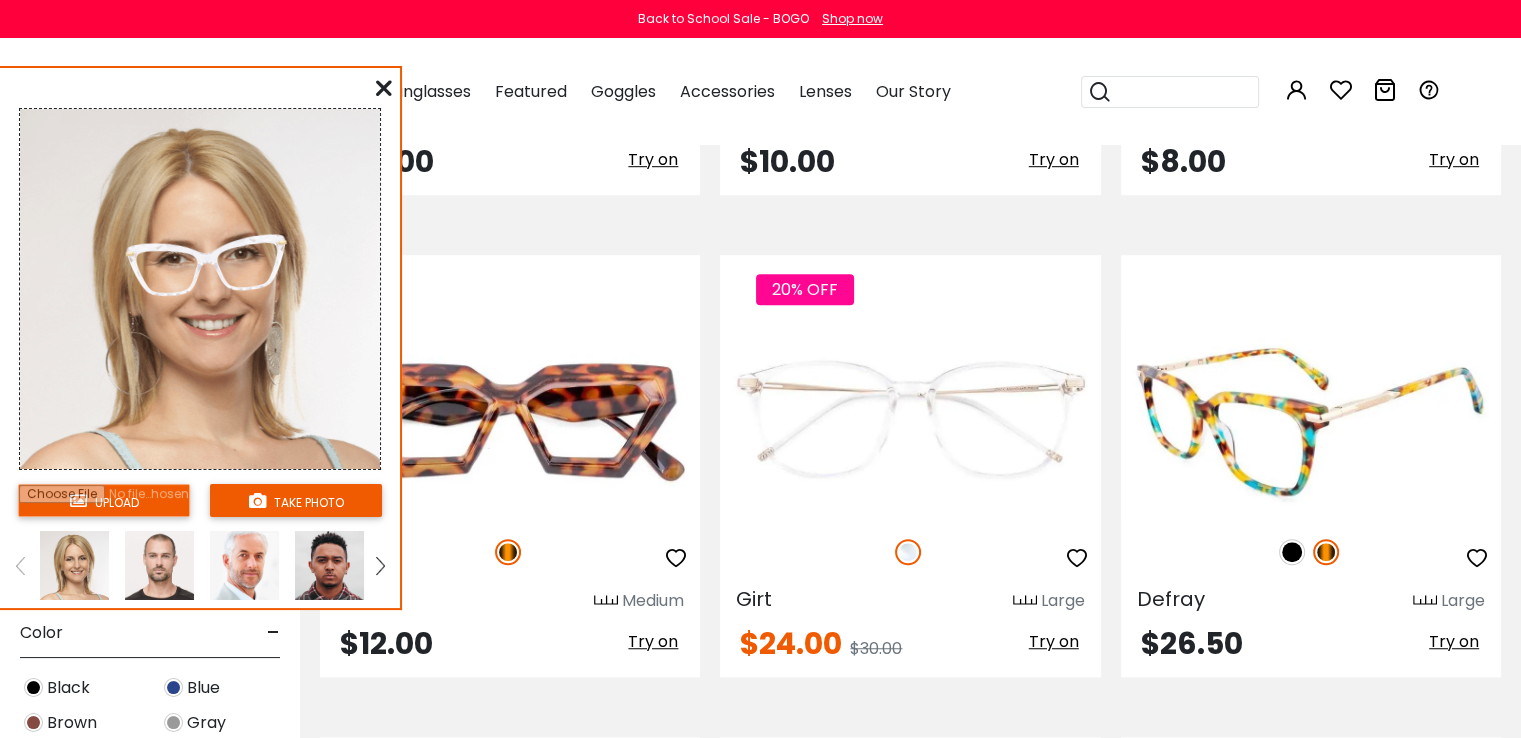 click on "Try on" at bounding box center [1454, 641] 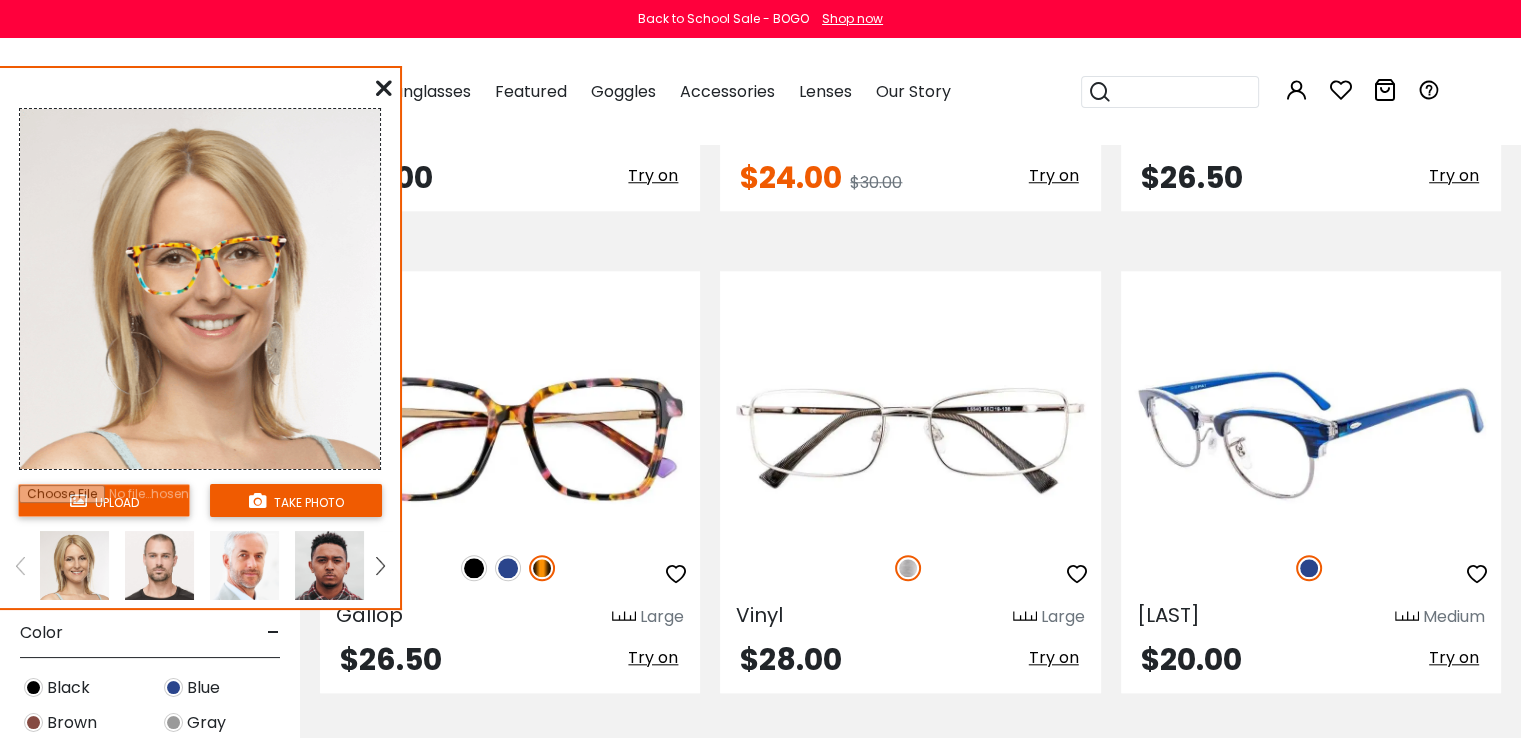 scroll, scrollTop: 1800, scrollLeft: 0, axis: vertical 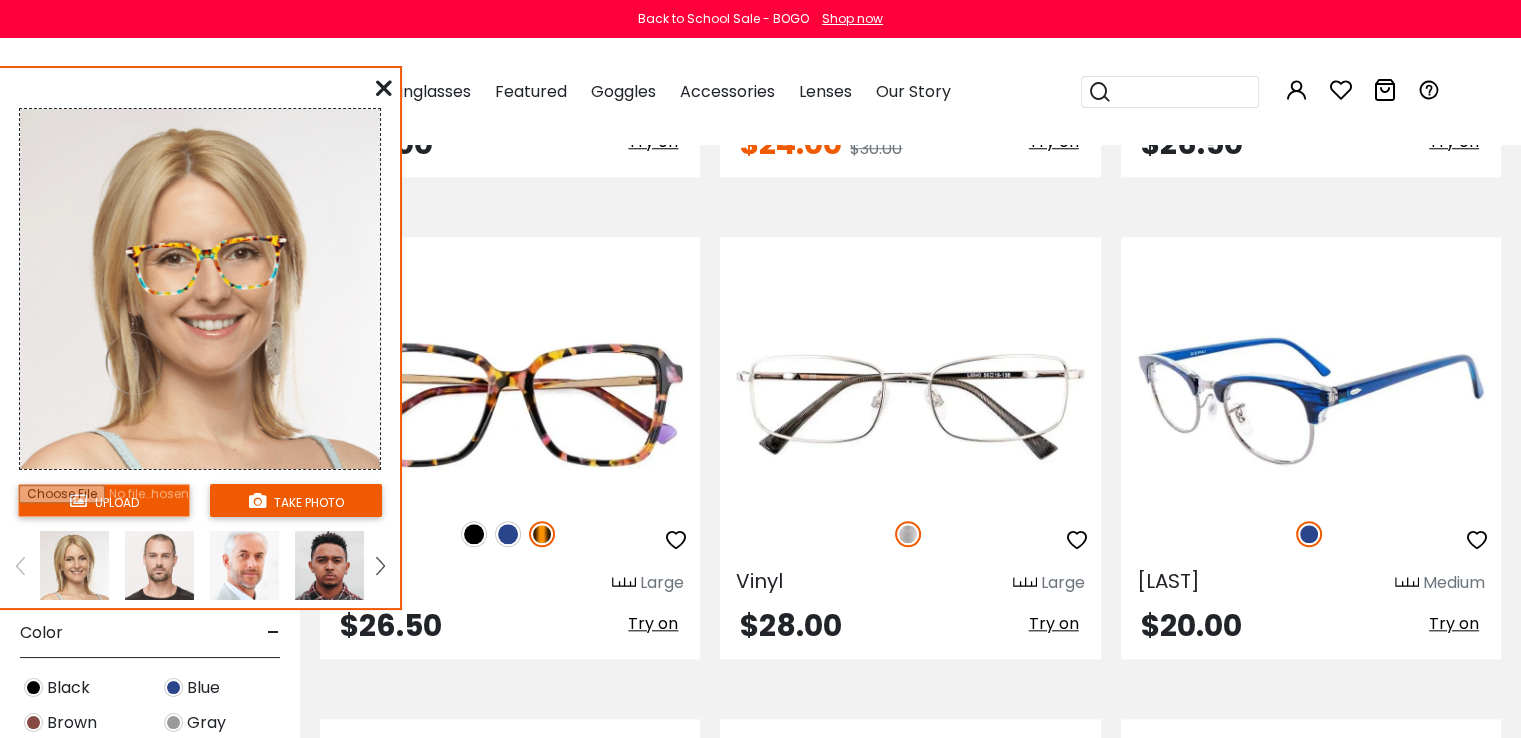 click on "Try on" at bounding box center [1454, 623] 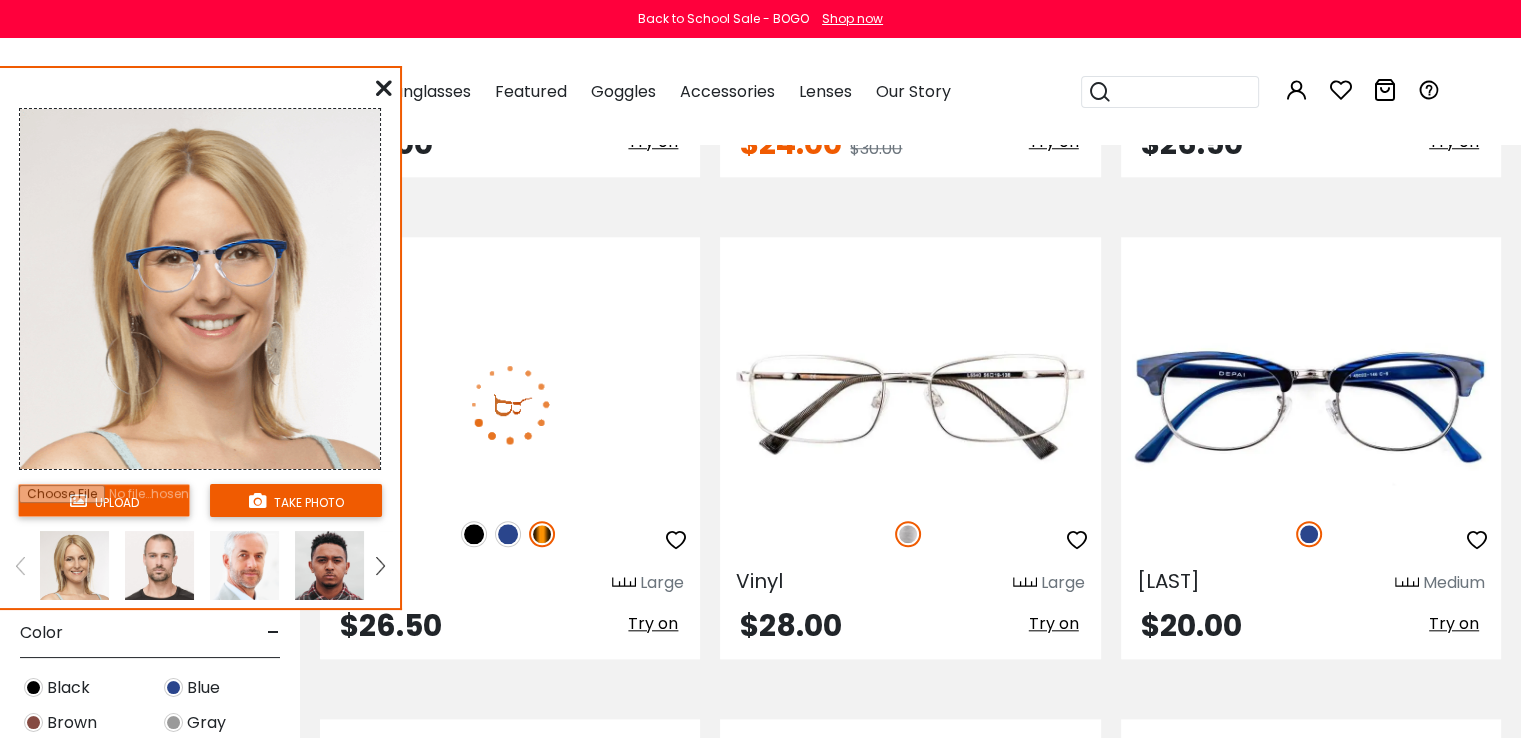 click on "Try on" at bounding box center (653, 623) 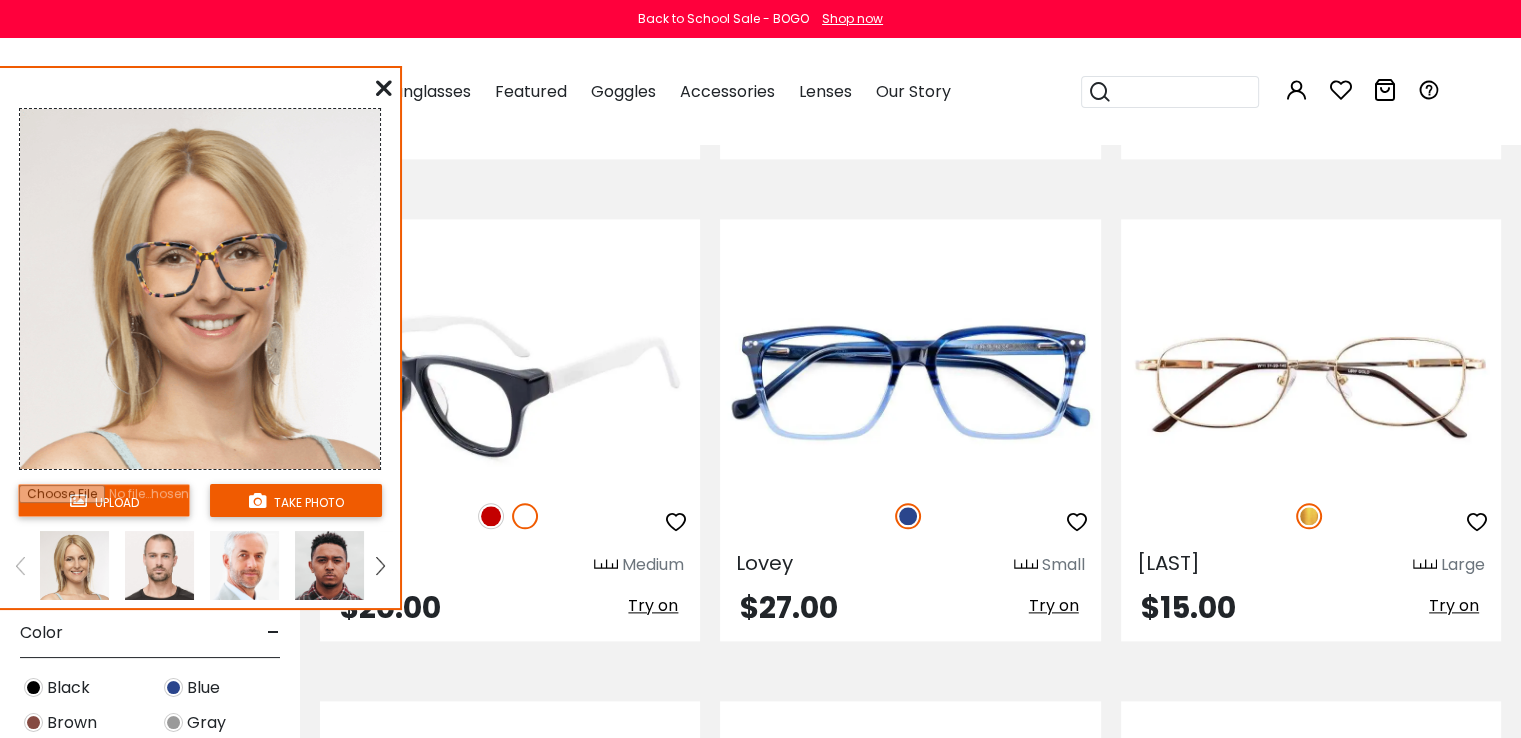 scroll, scrollTop: 2400, scrollLeft: 0, axis: vertical 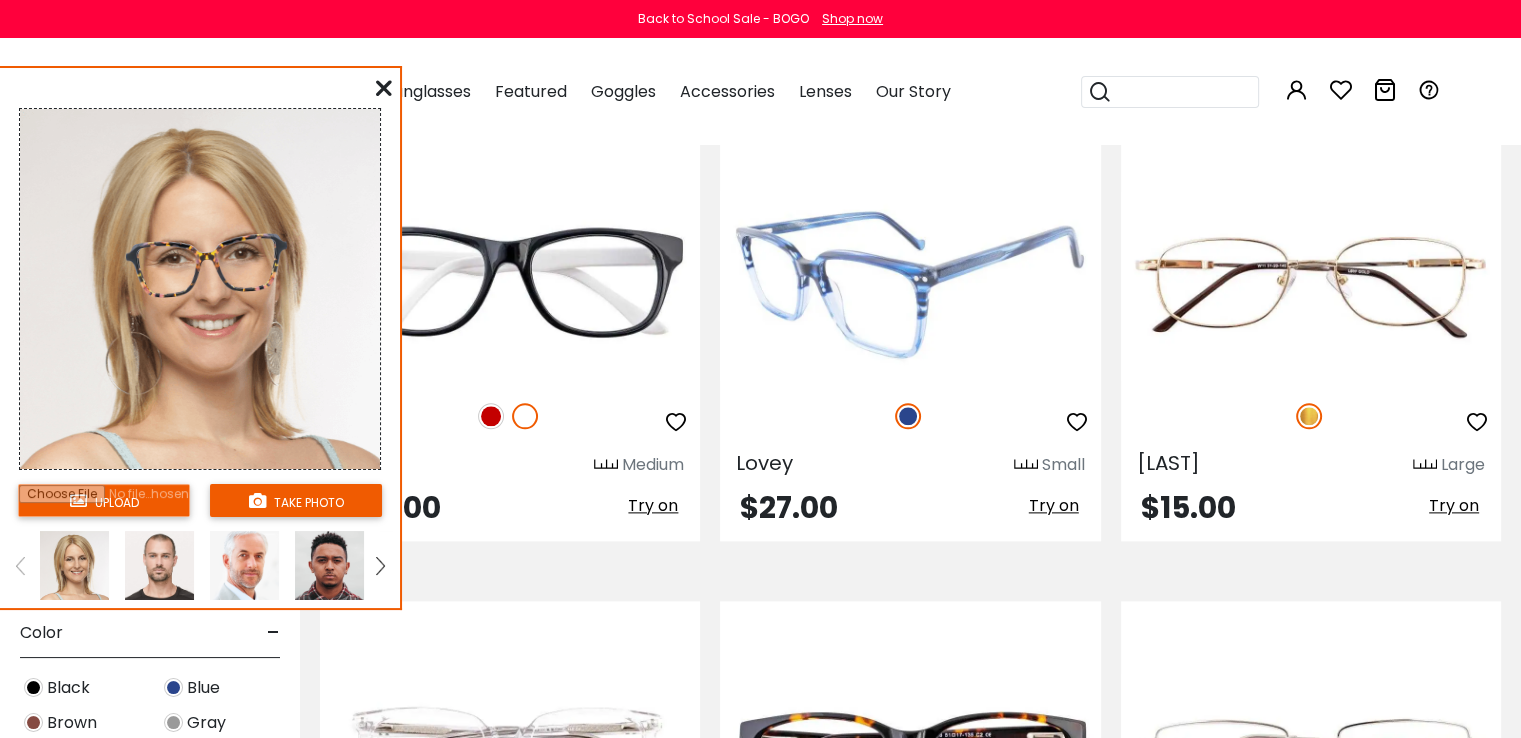 click on "Try on" at bounding box center [1054, 505] 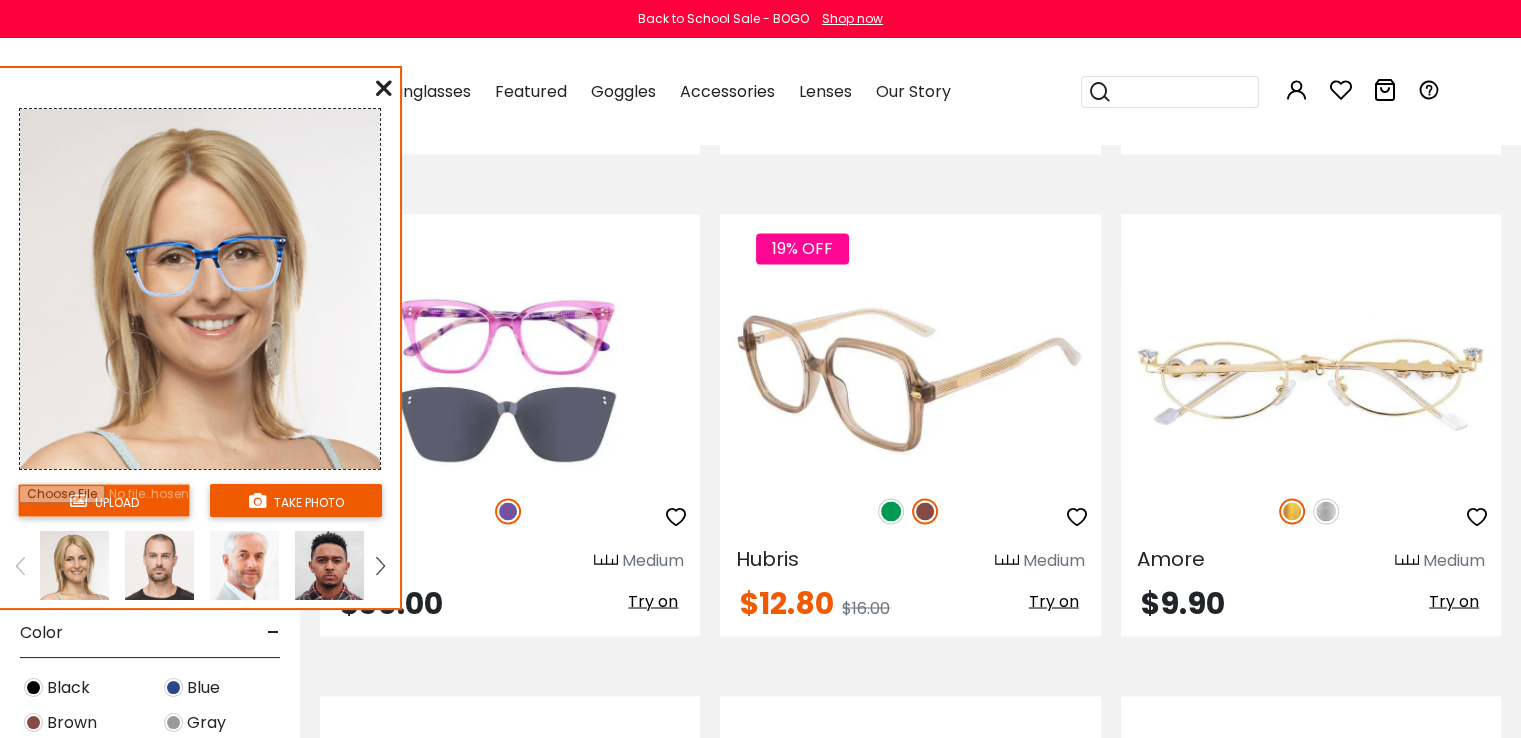 scroll, scrollTop: 3300, scrollLeft: 0, axis: vertical 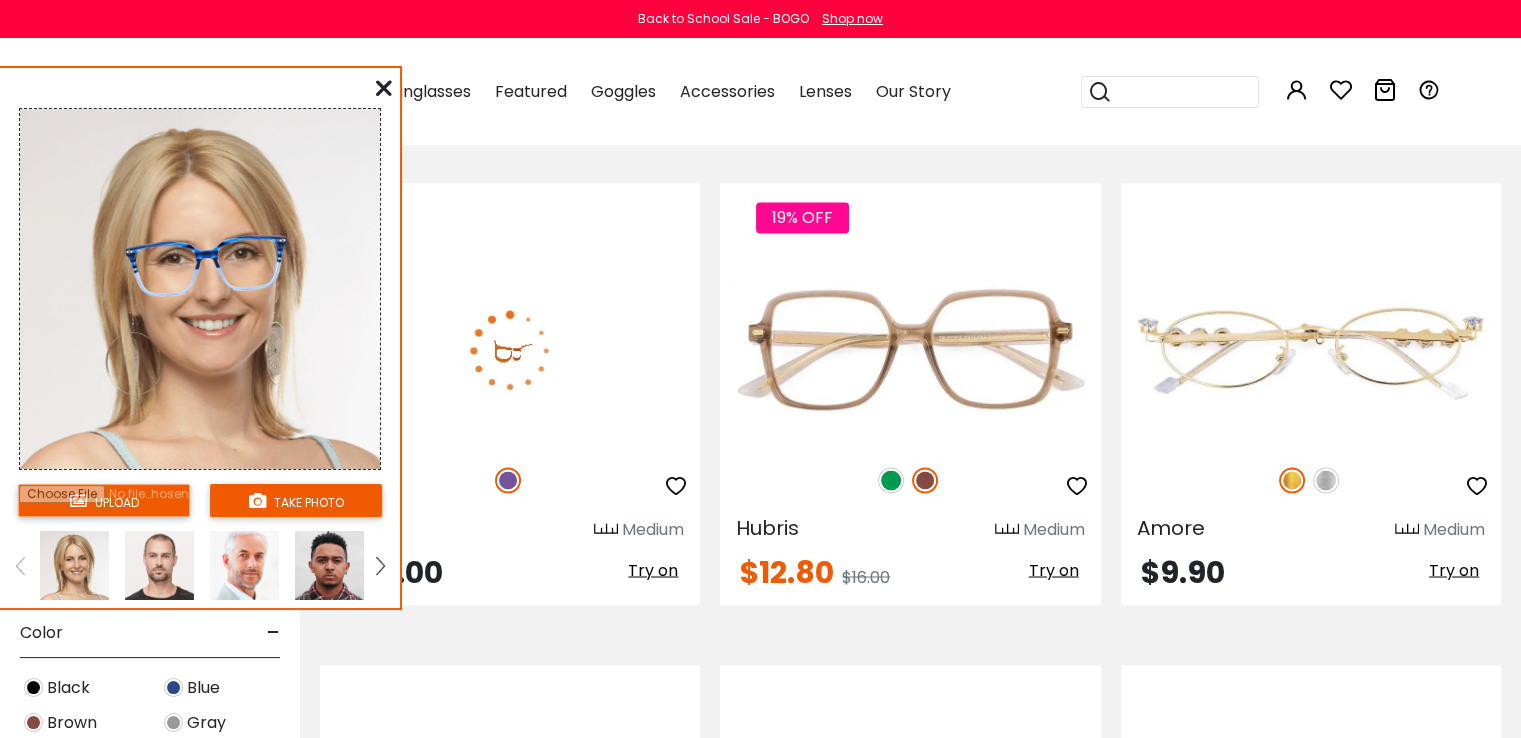 click on "Try on" at bounding box center (653, 569) 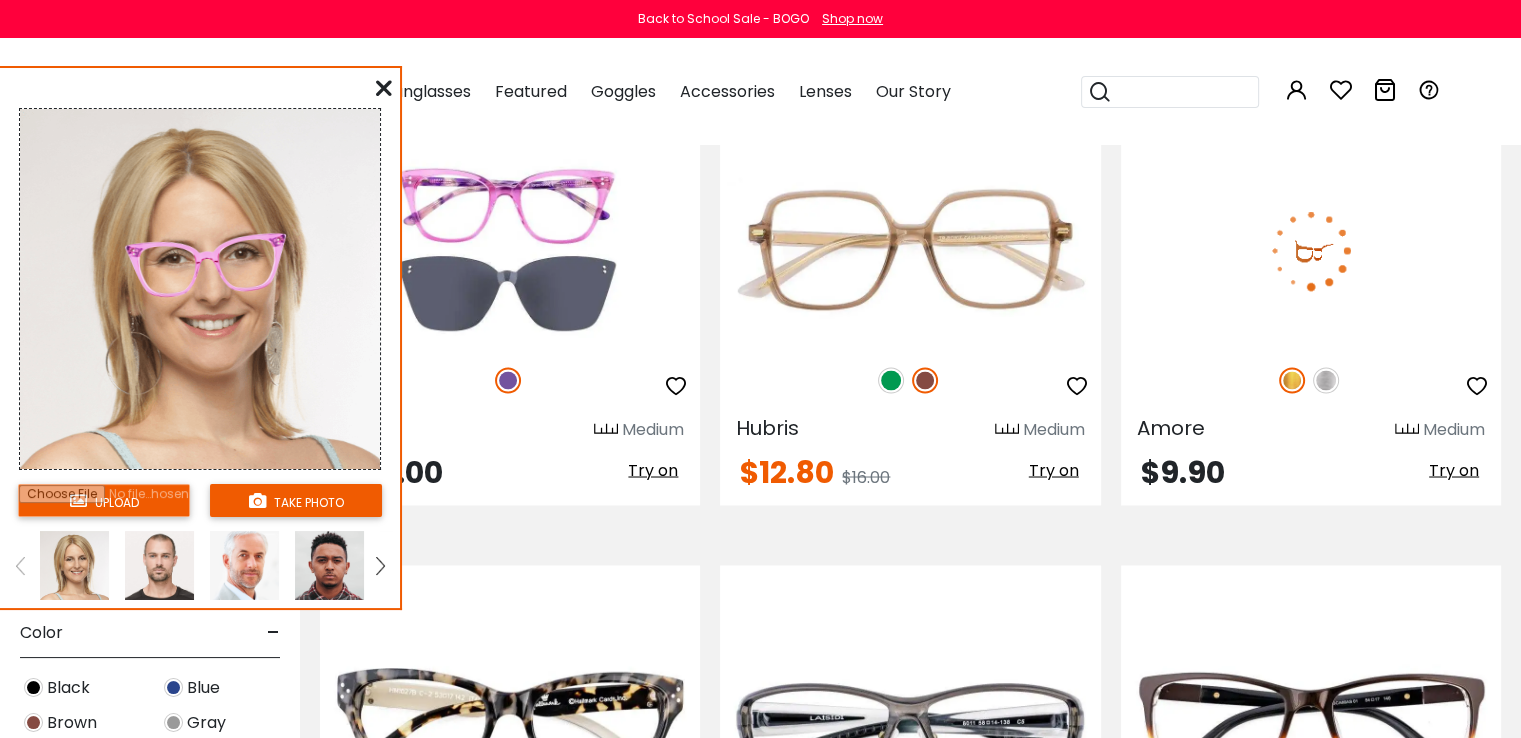 scroll, scrollTop: 3400, scrollLeft: 0, axis: vertical 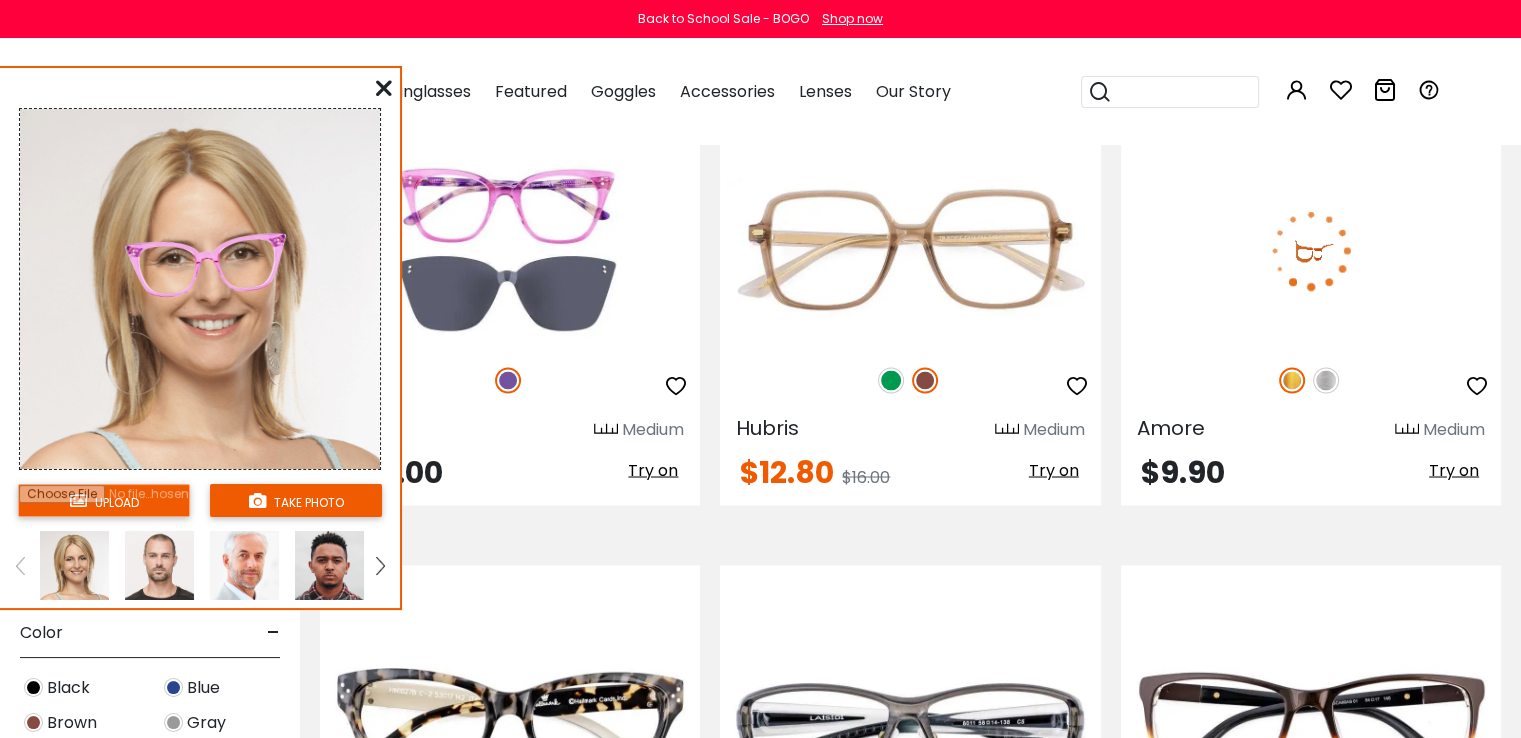 click on "Try on" at bounding box center (1454, 469) 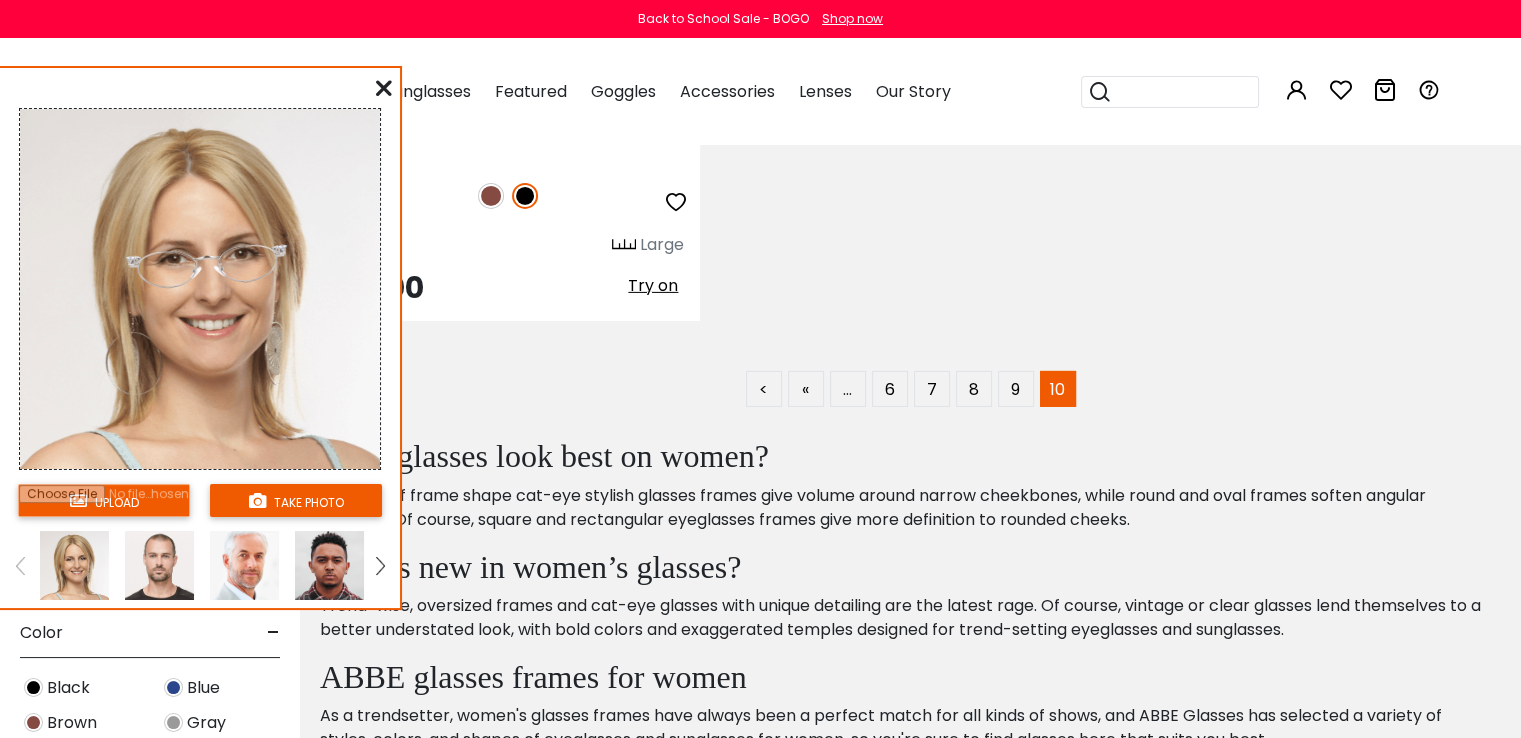 scroll, scrollTop: 6500, scrollLeft: 0, axis: vertical 